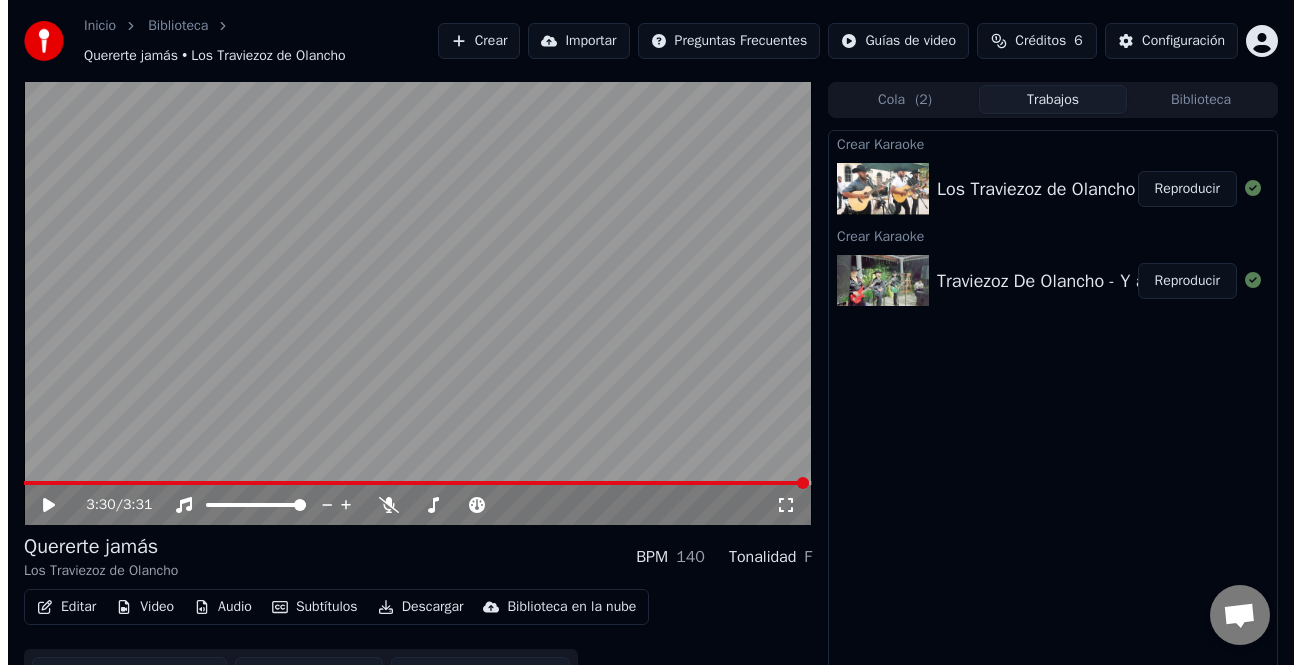 scroll, scrollTop: 0, scrollLeft: 0, axis: both 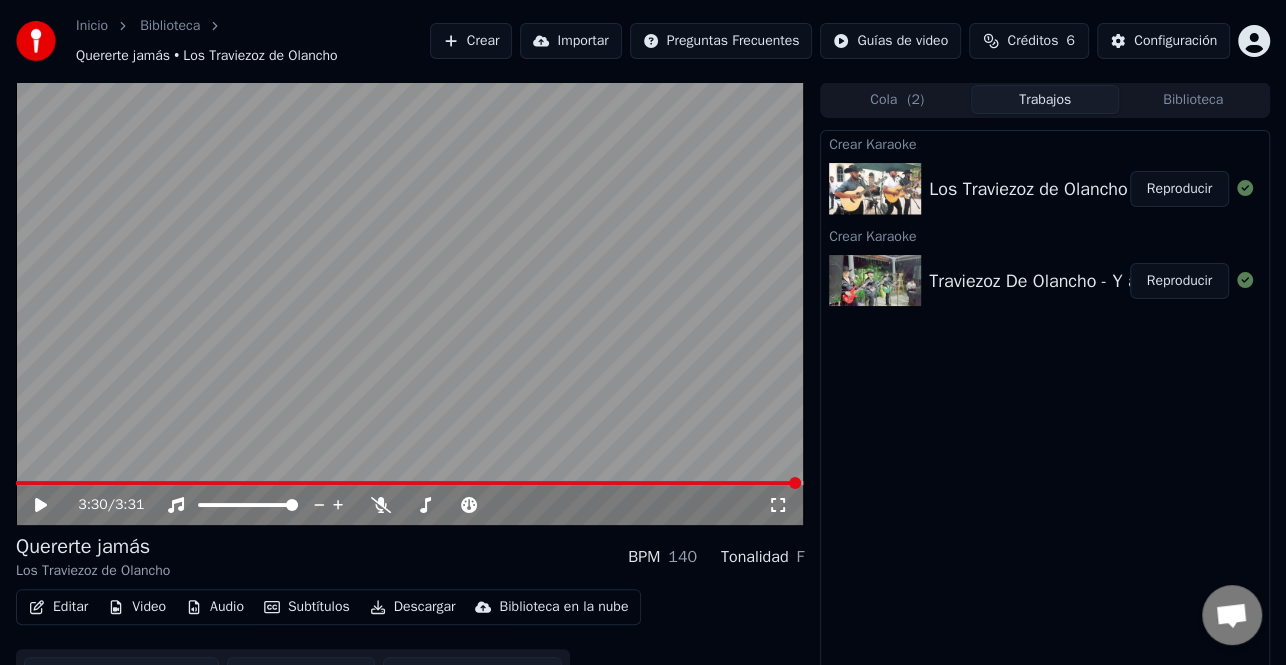 click on "Reproducir" at bounding box center (1179, 189) 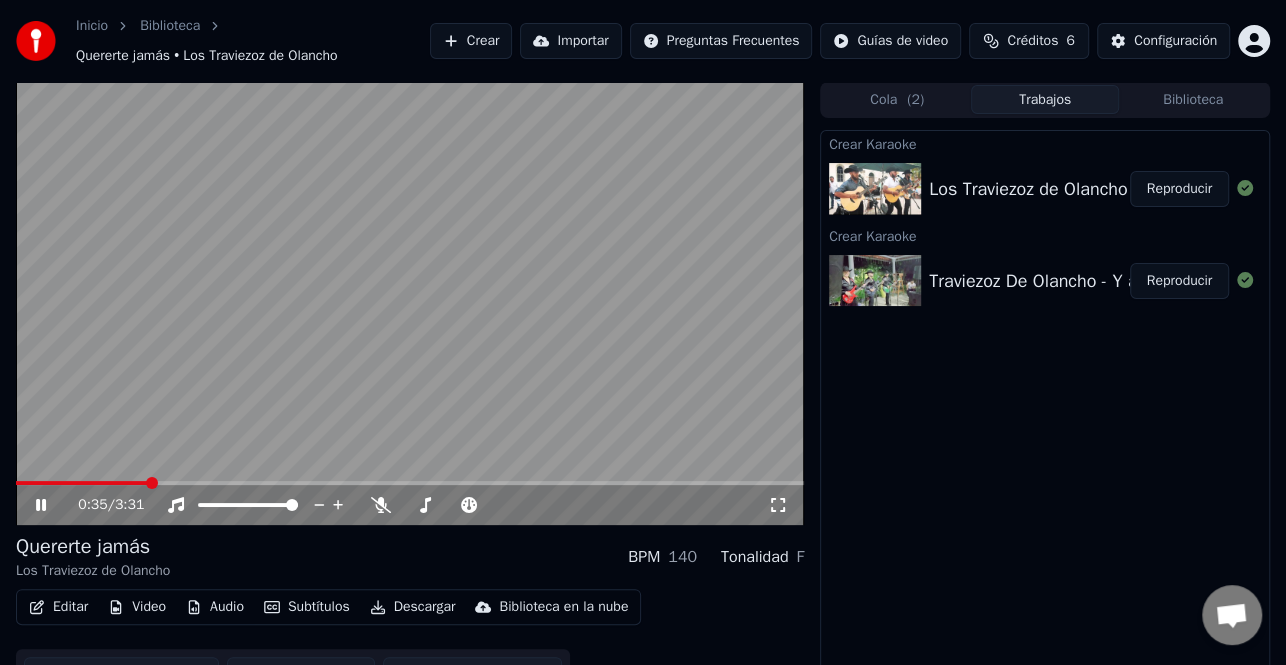click 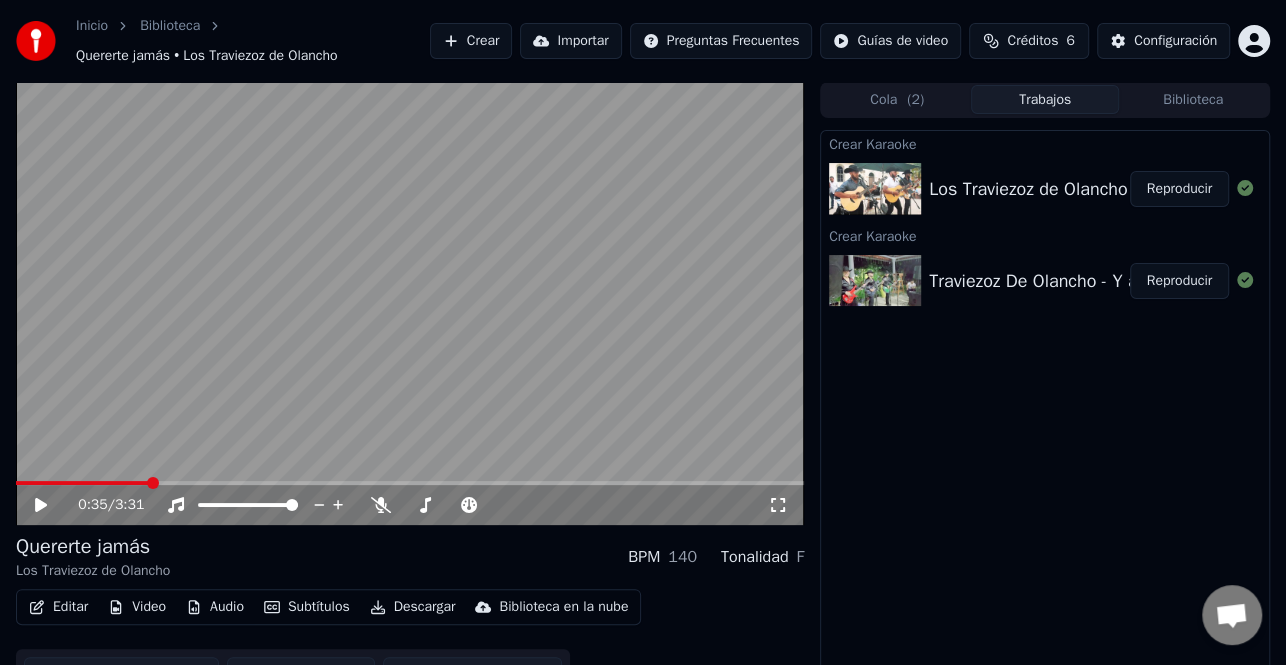 click on "Crear" at bounding box center (471, 41) 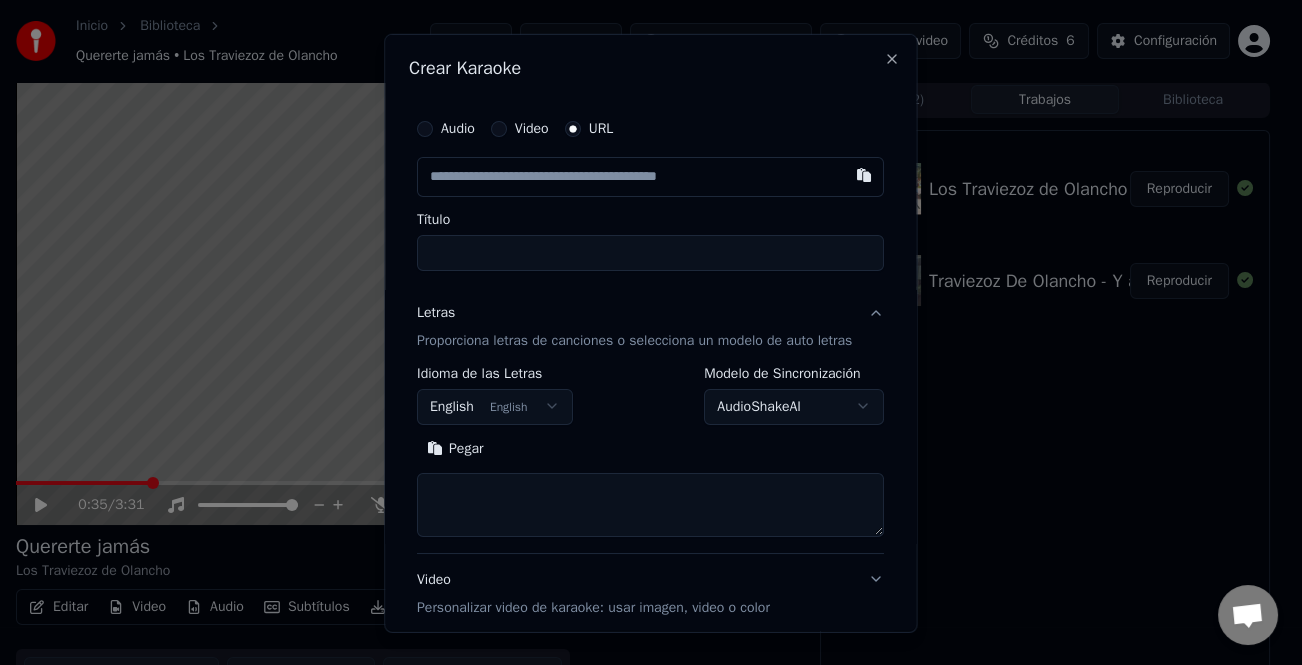 click on "Audio" at bounding box center [446, 128] 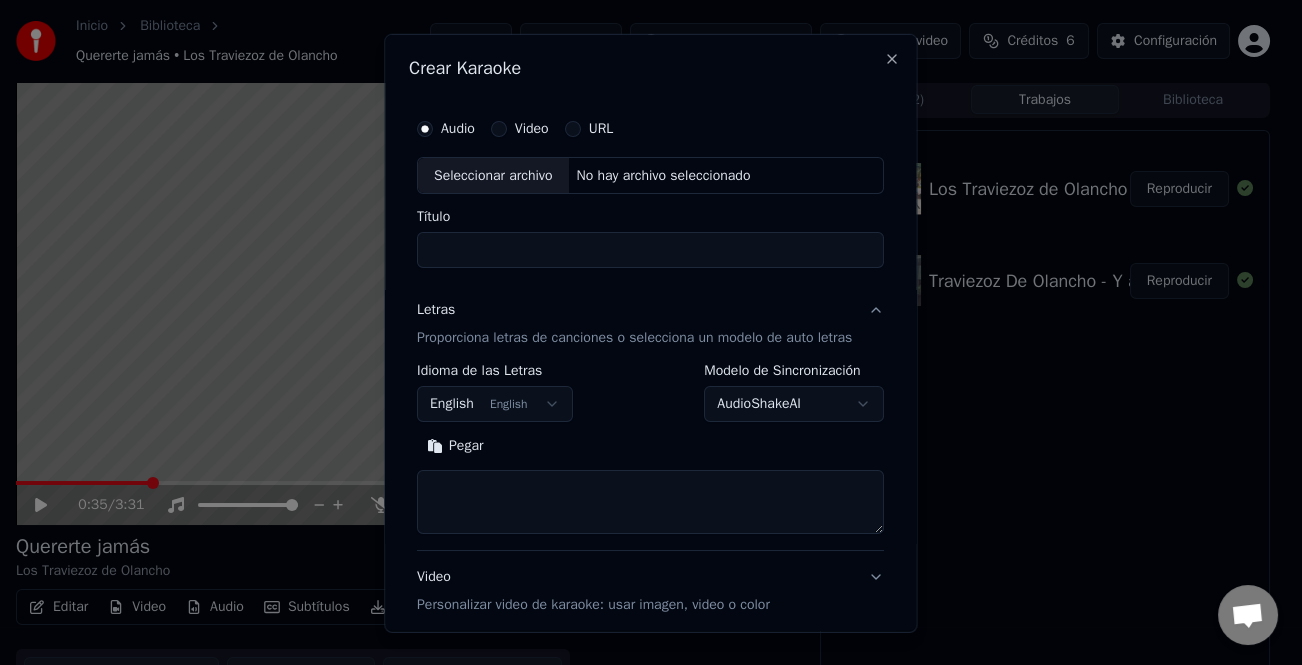click on "Seleccionar archivo" at bounding box center (493, 175) 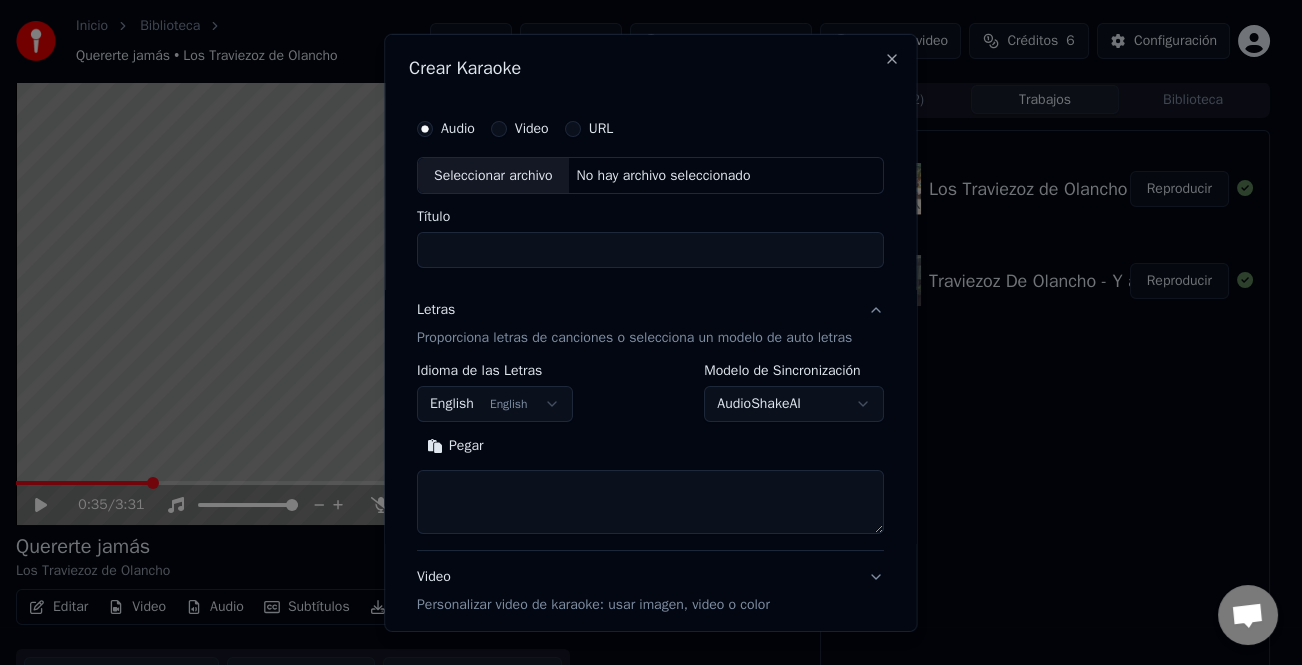 type on "**********" 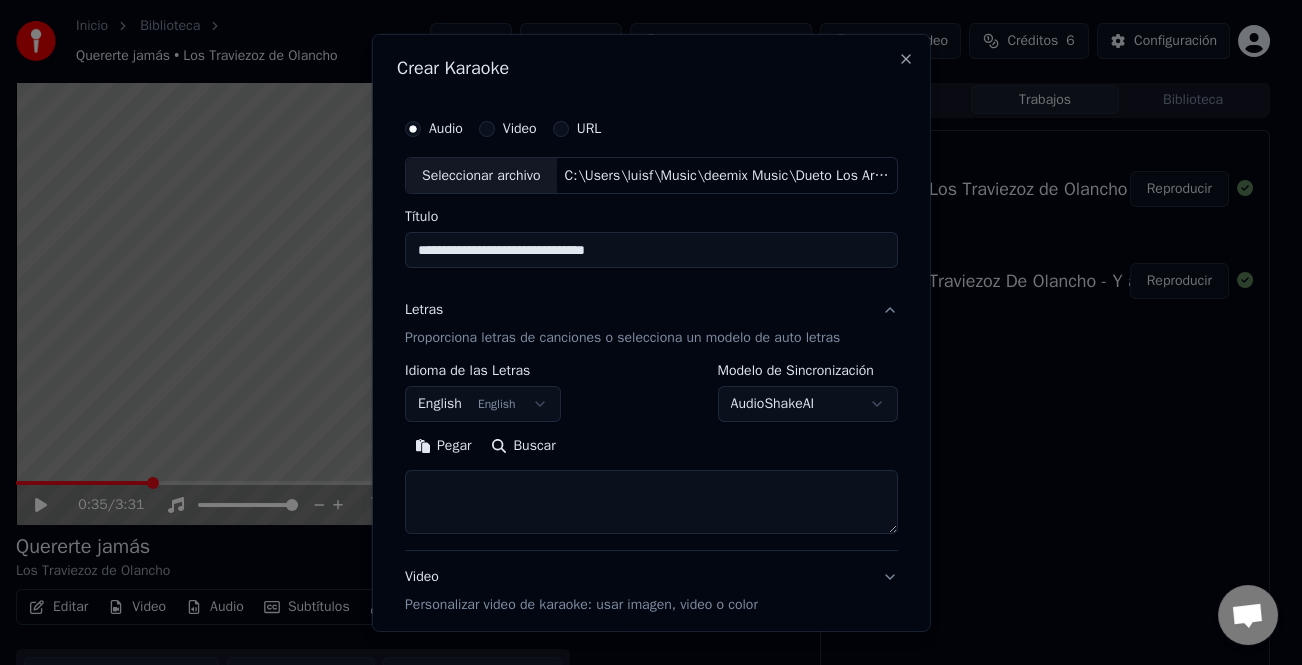 click on "Letras" at bounding box center (424, 310) 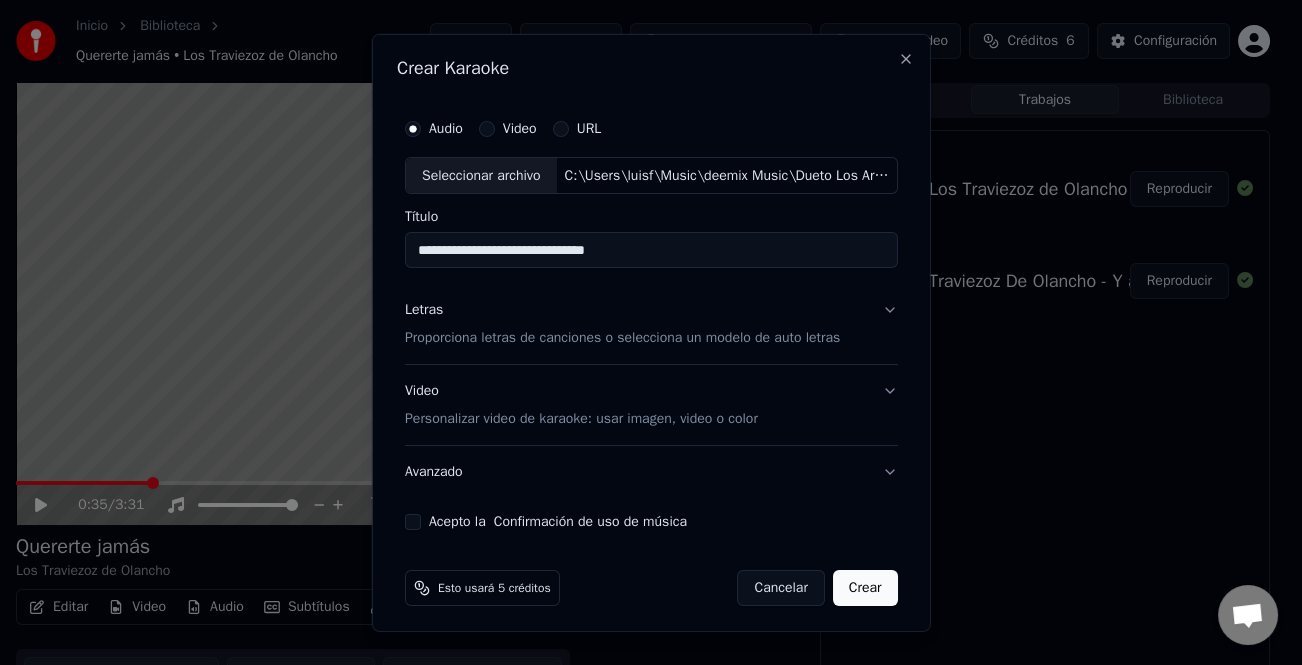 drag, startPoint x: 423, startPoint y: 306, endPoint x: 422, endPoint y: 322, distance: 16.03122 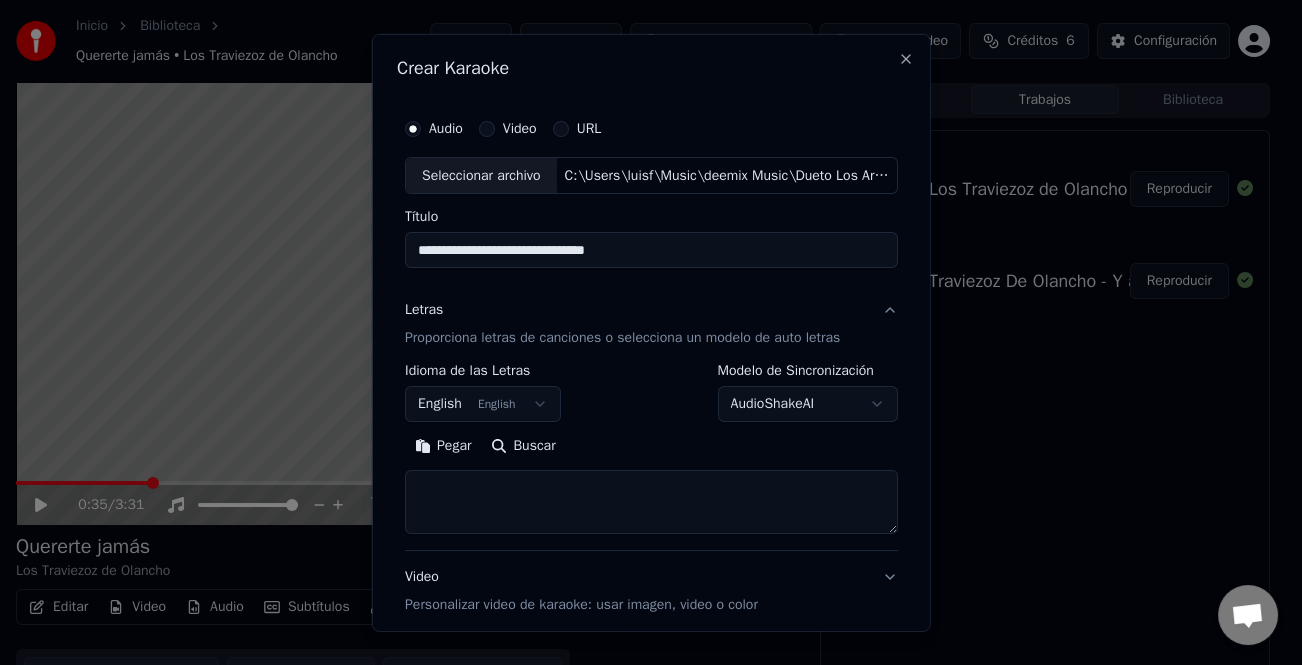 click on "Pegar" at bounding box center (443, 446) 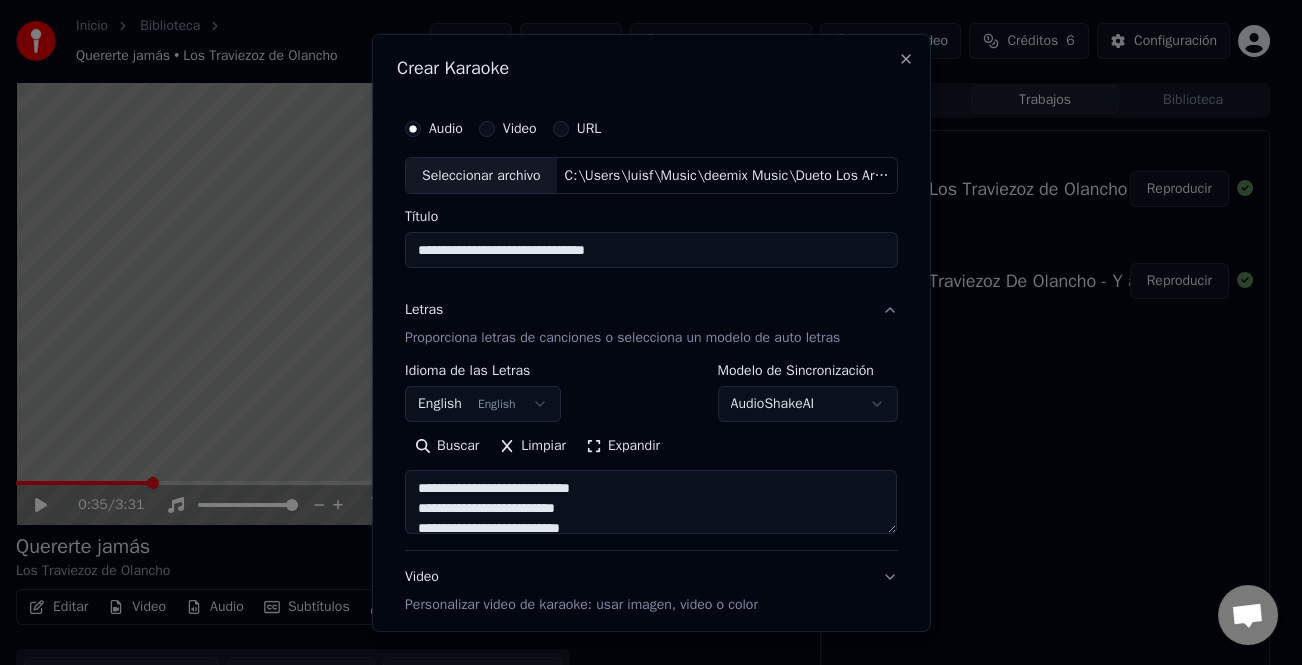 click on "Expandir" at bounding box center [623, 446] 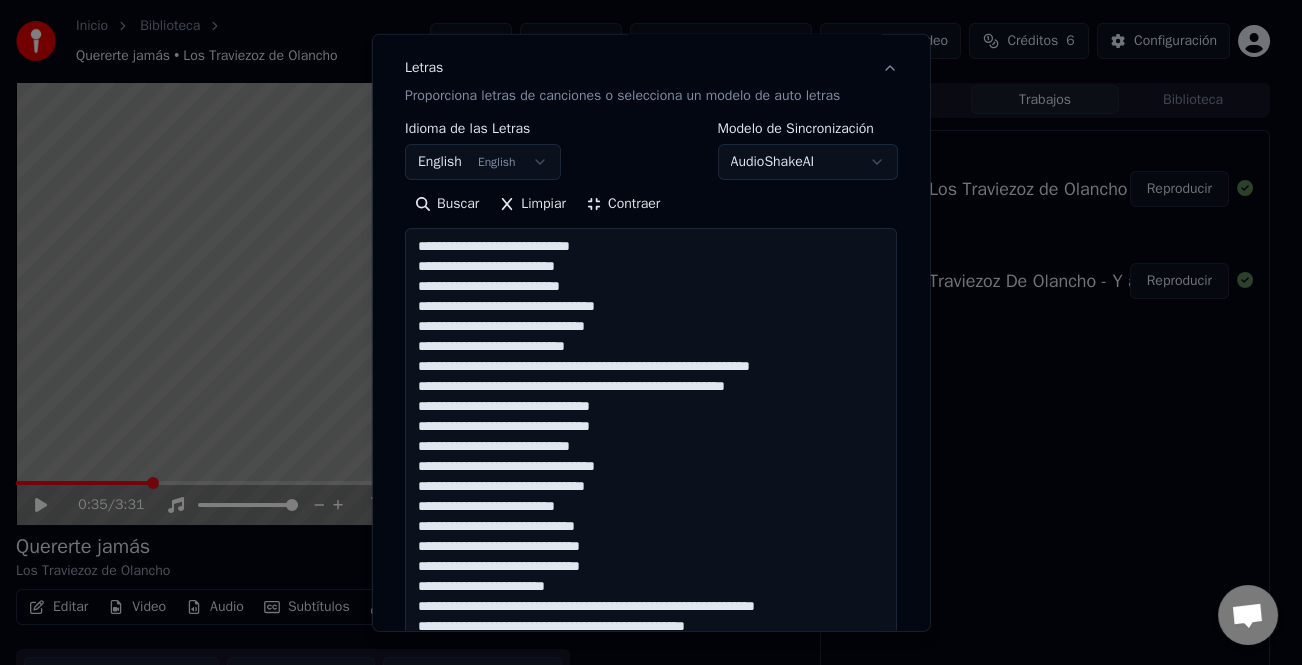 scroll, scrollTop: 300, scrollLeft: 0, axis: vertical 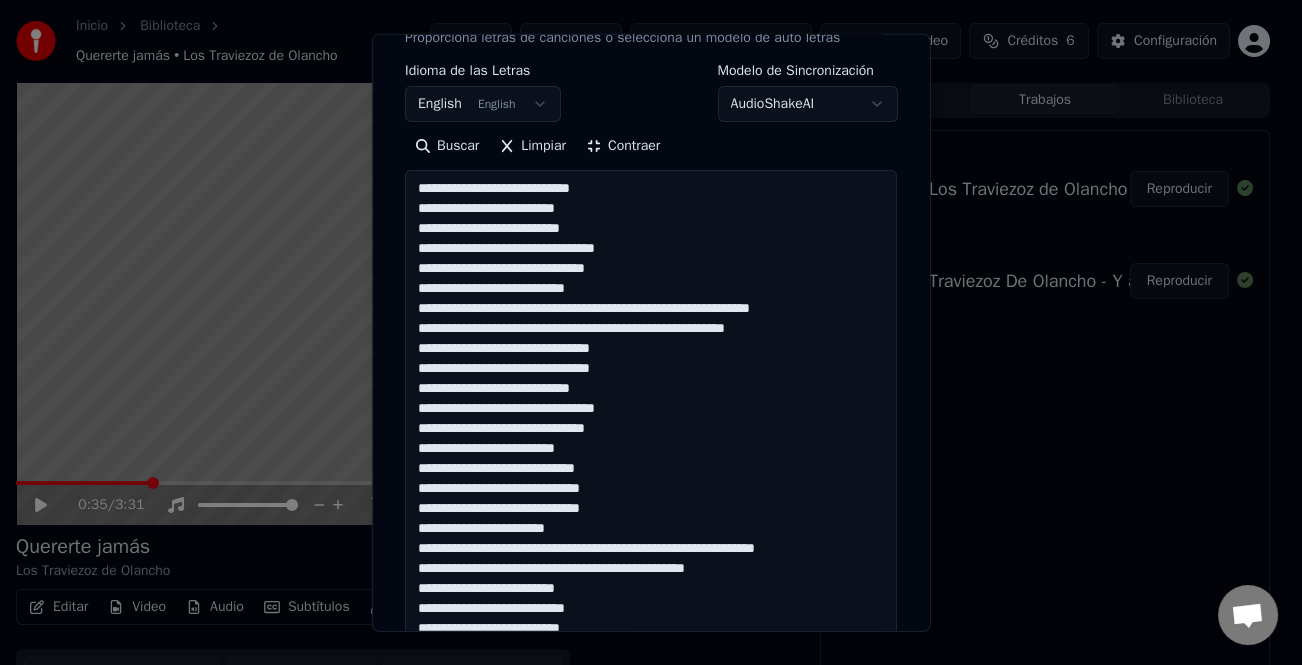 click at bounding box center [651, 738] 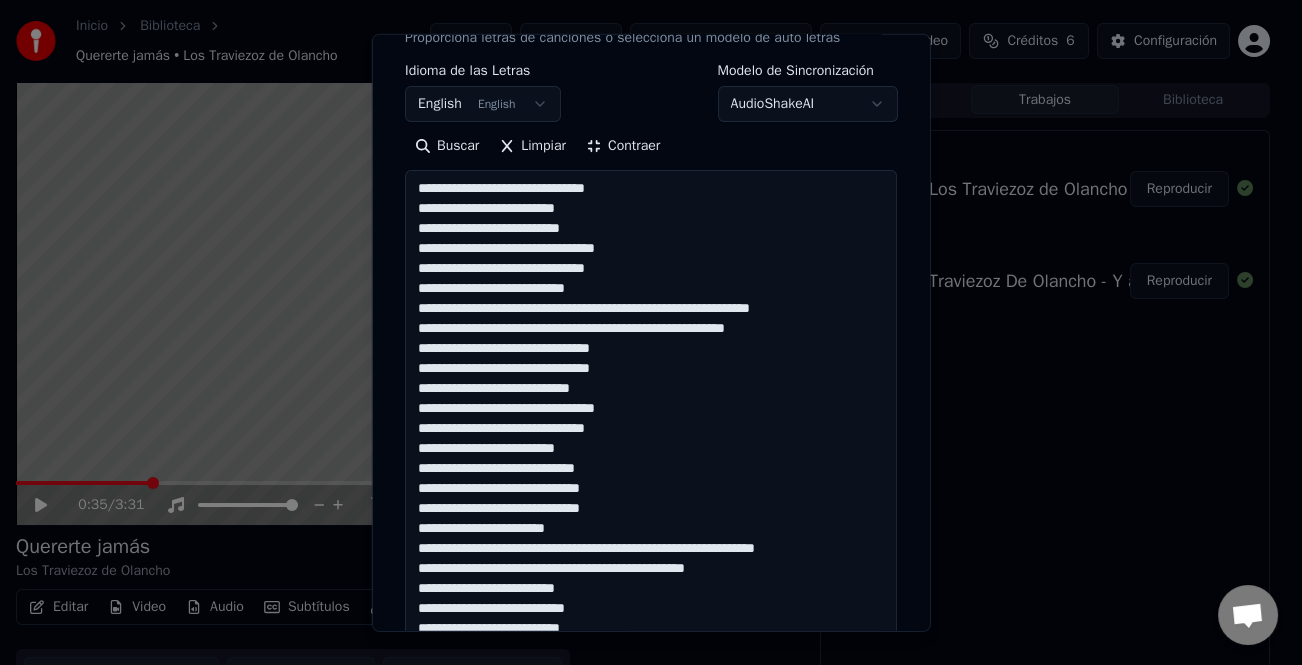 click at bounding box center (651, 738) 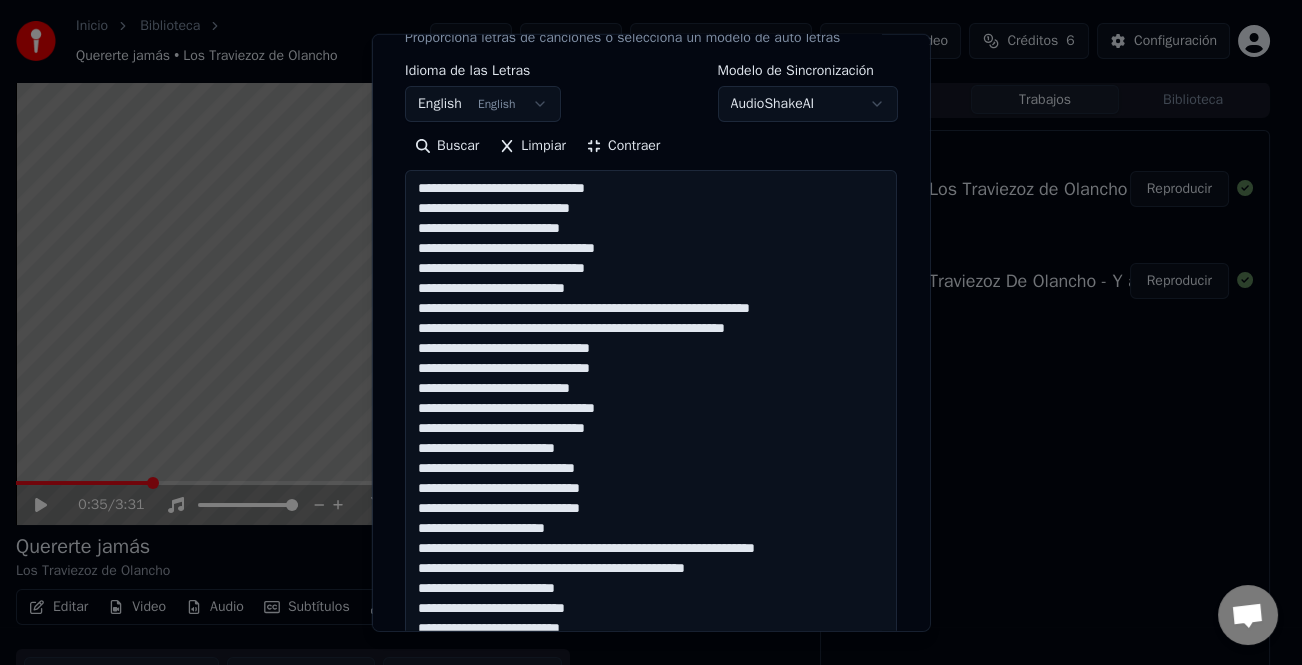 click at bounding box center [651, 738] 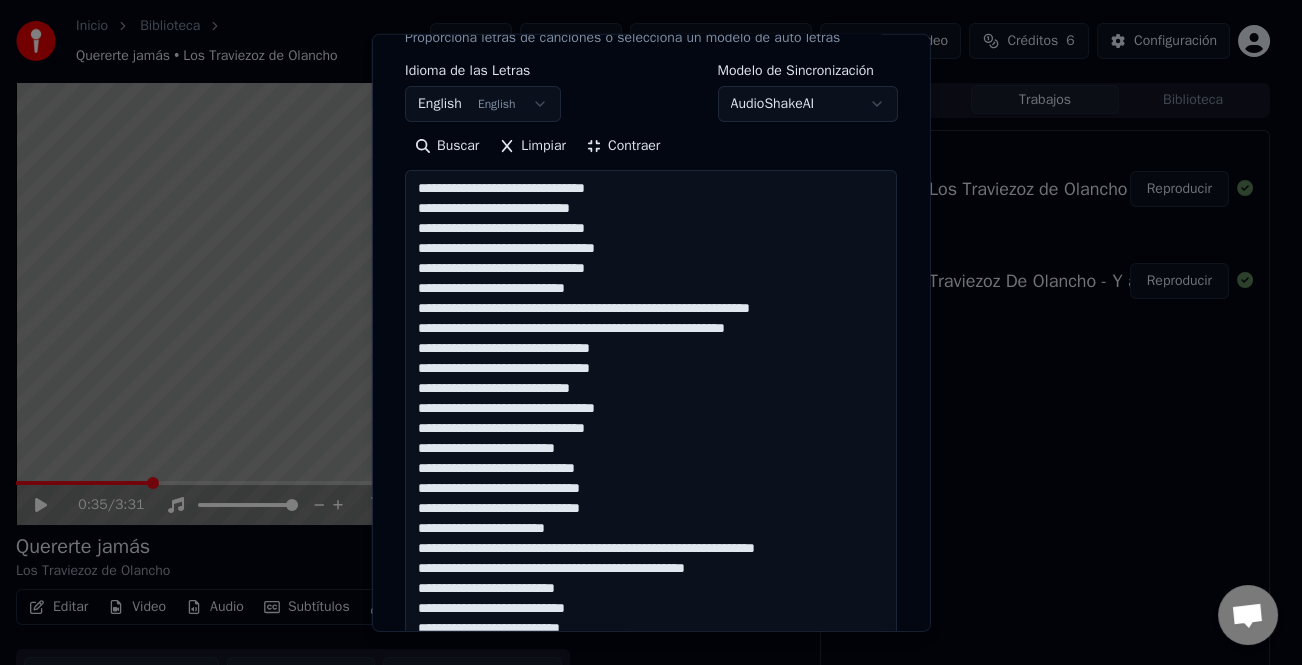 click at bounding box center [651, 738] 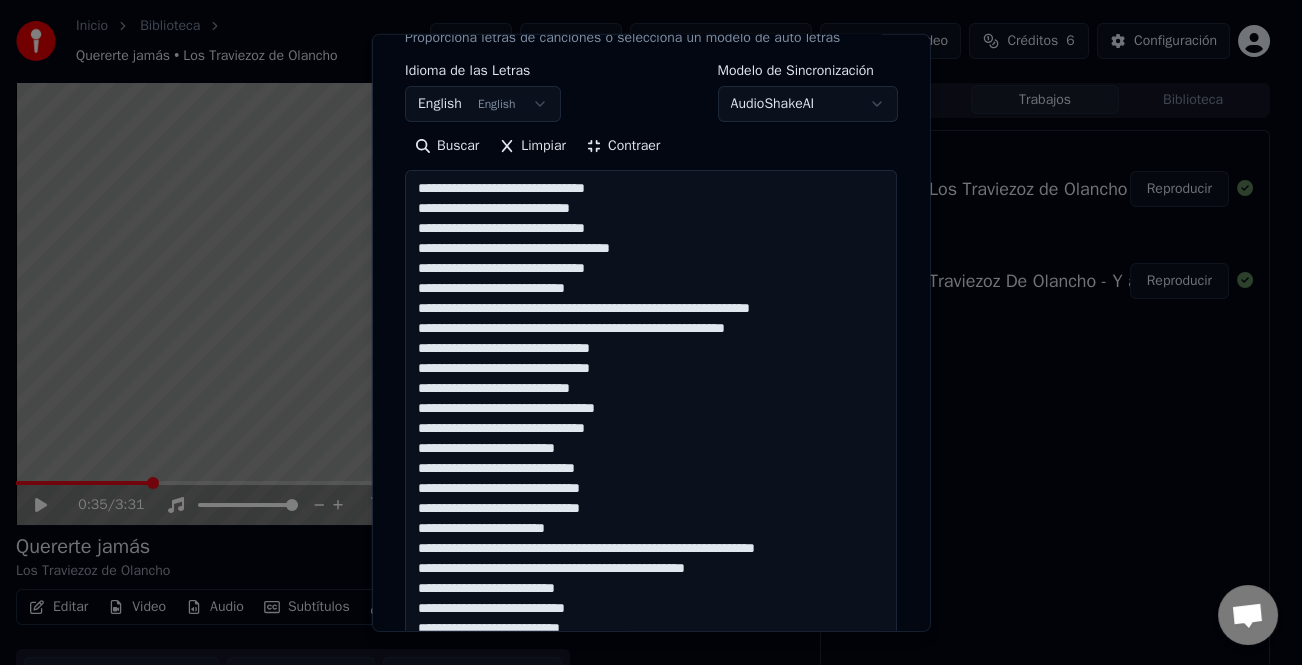 click at bounding box center (651, 738) 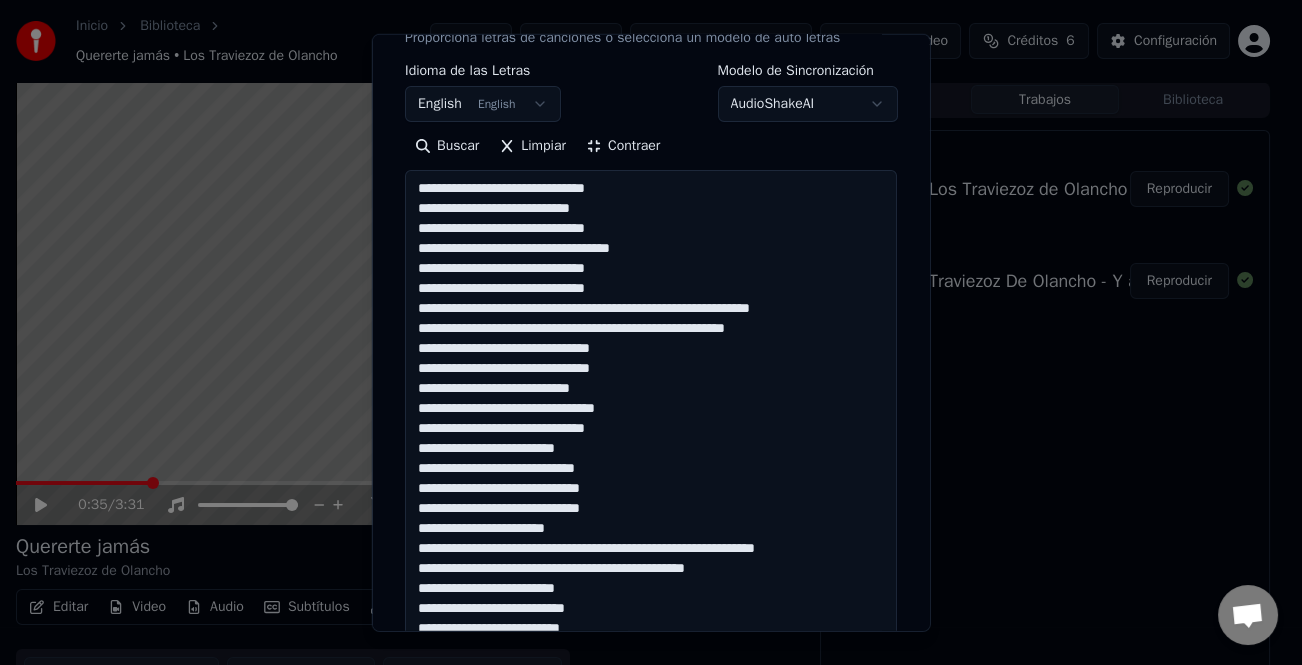 click at bounding box center (651, 738) 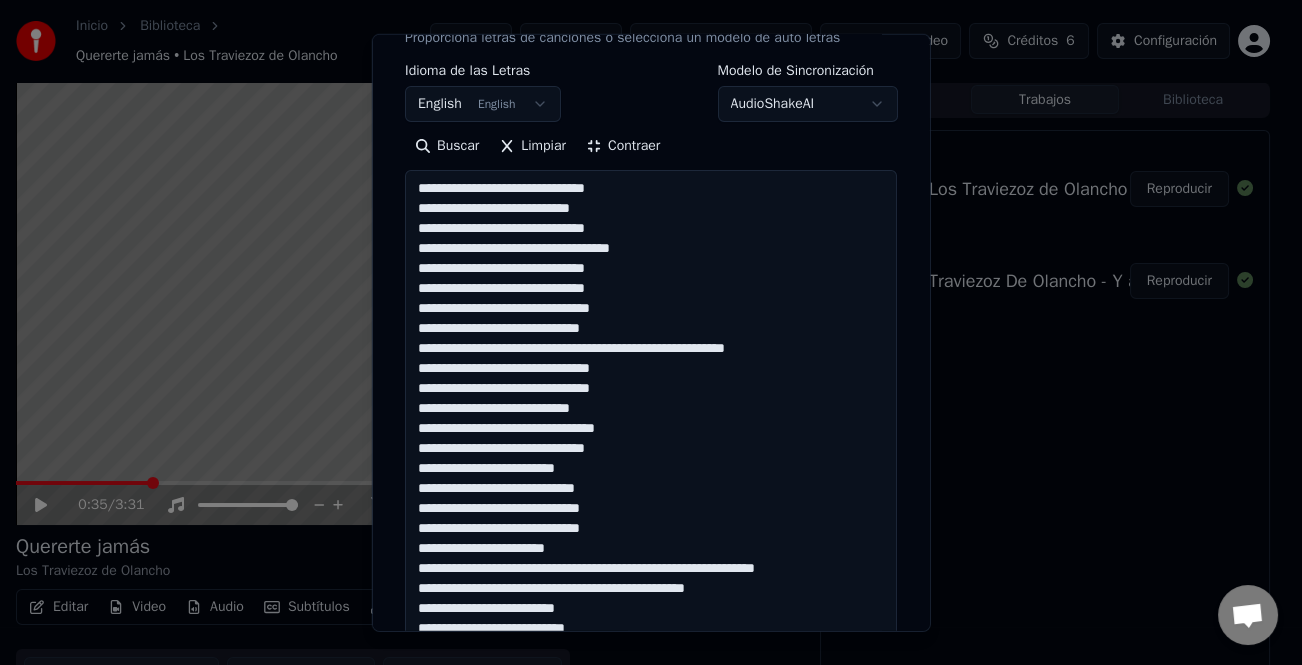 click at bounding box center (651, 738) 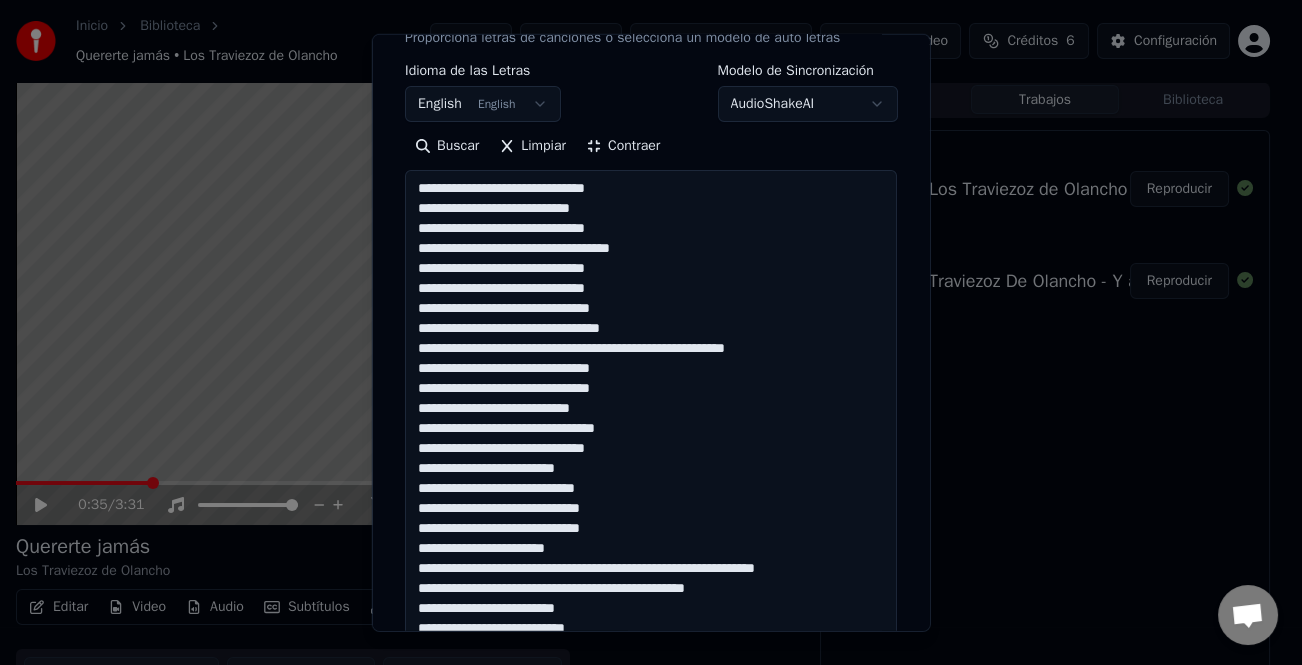 click at bounding box center (651, 738) 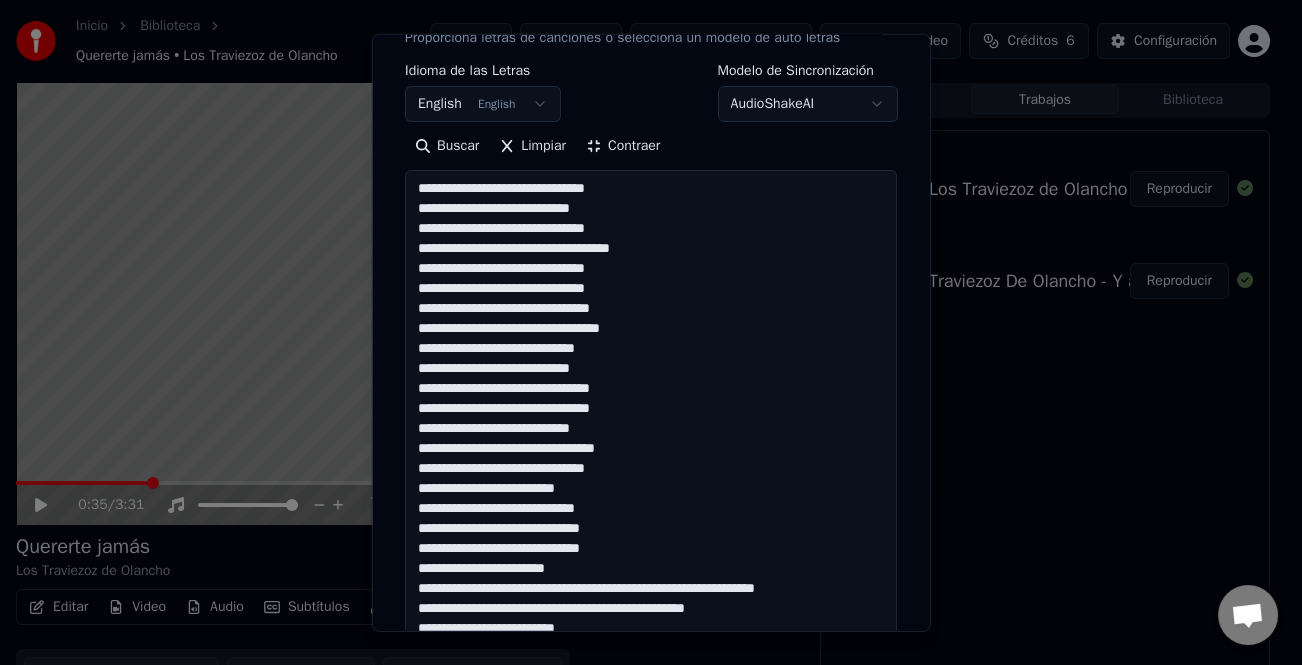 click at bounding box center (651, 738) 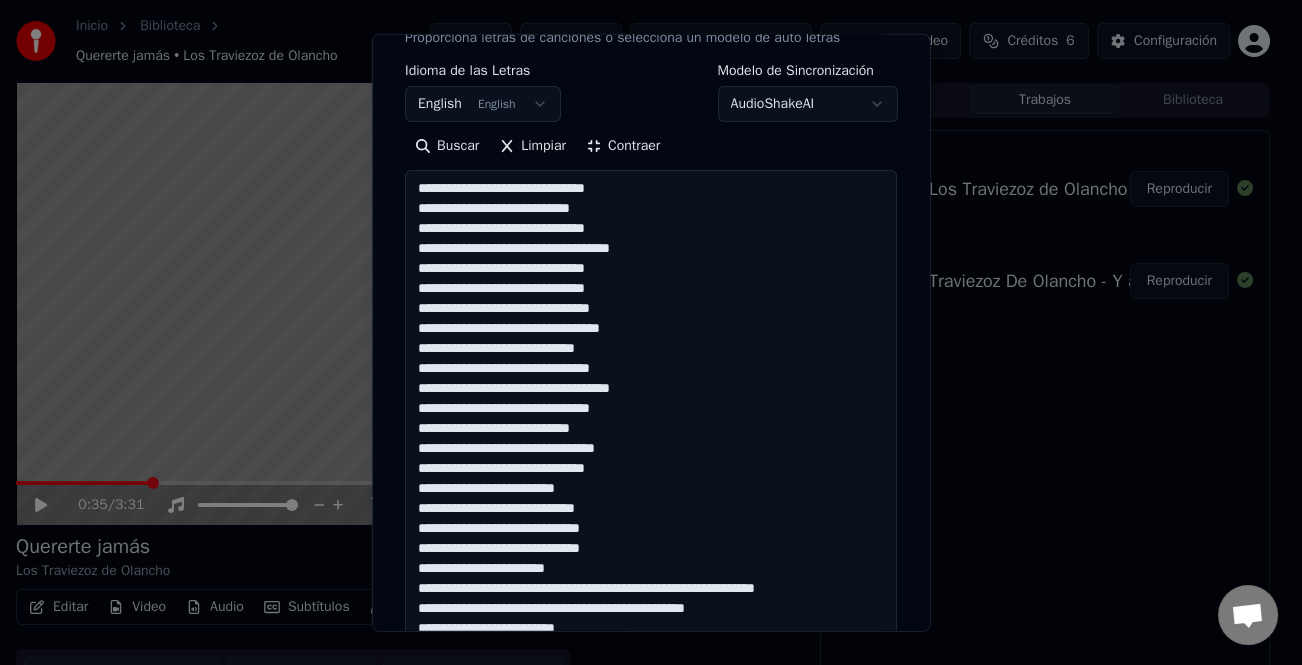 click at bounding box center [651, 738] 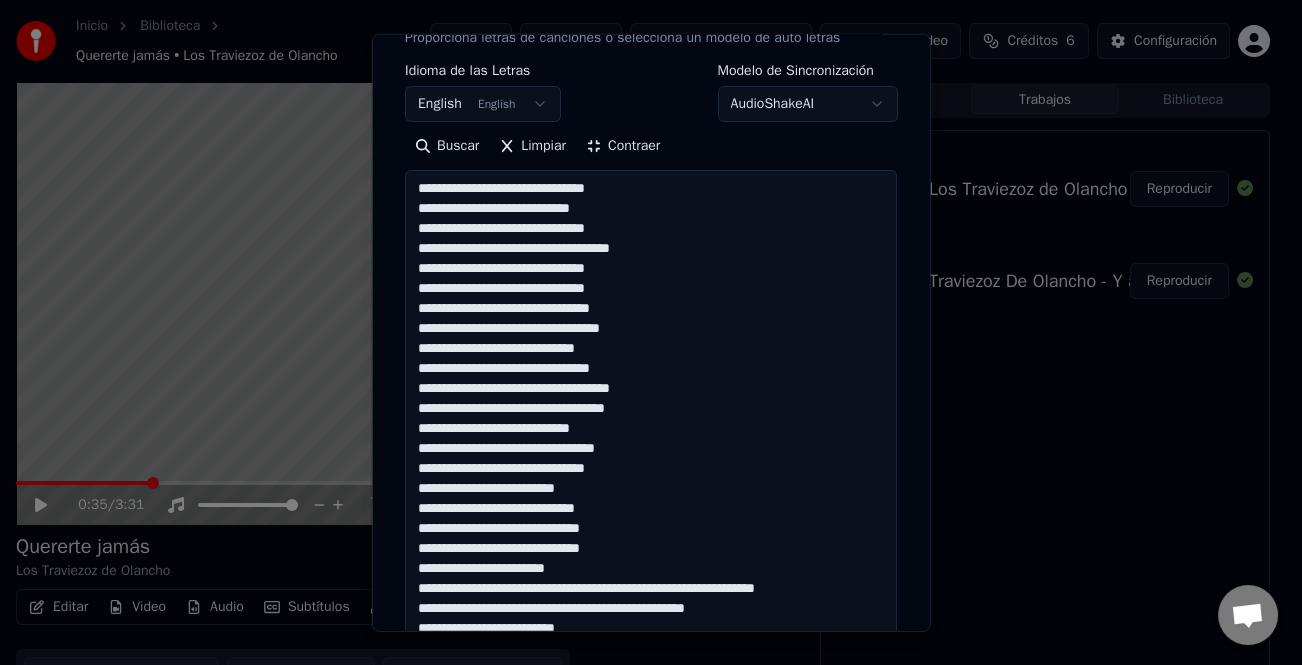 click at bounding box center (651, 738) 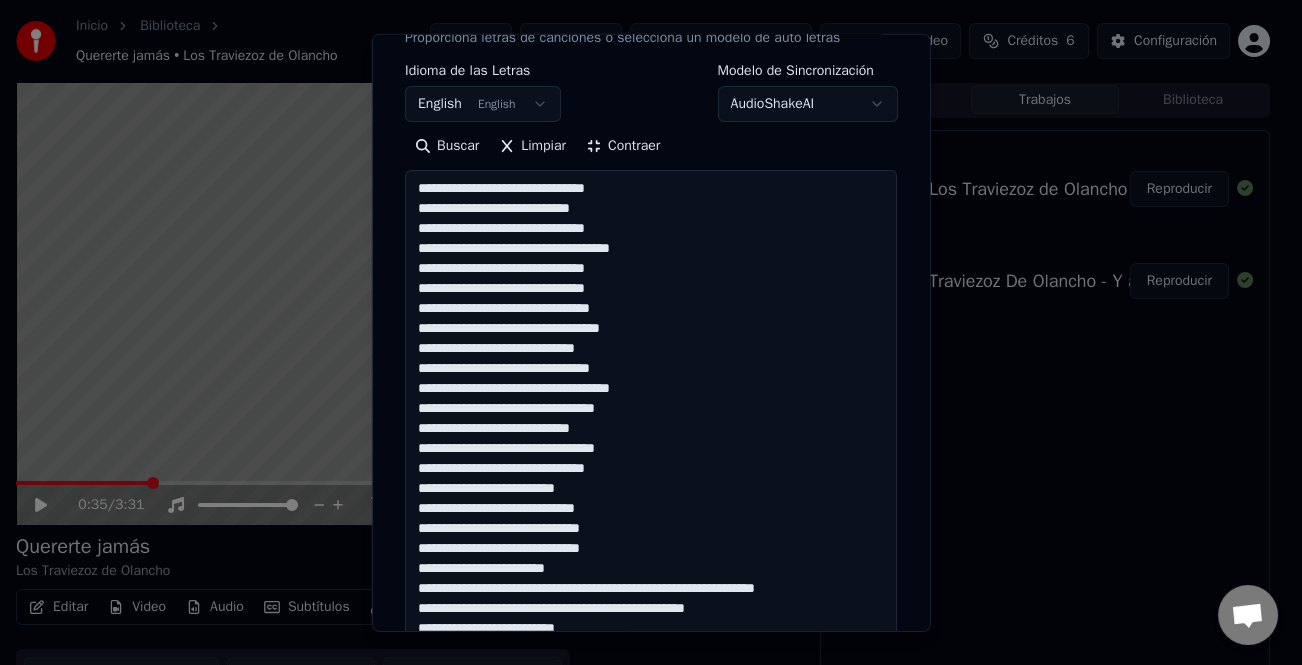 click at bounding box center [651, 738] 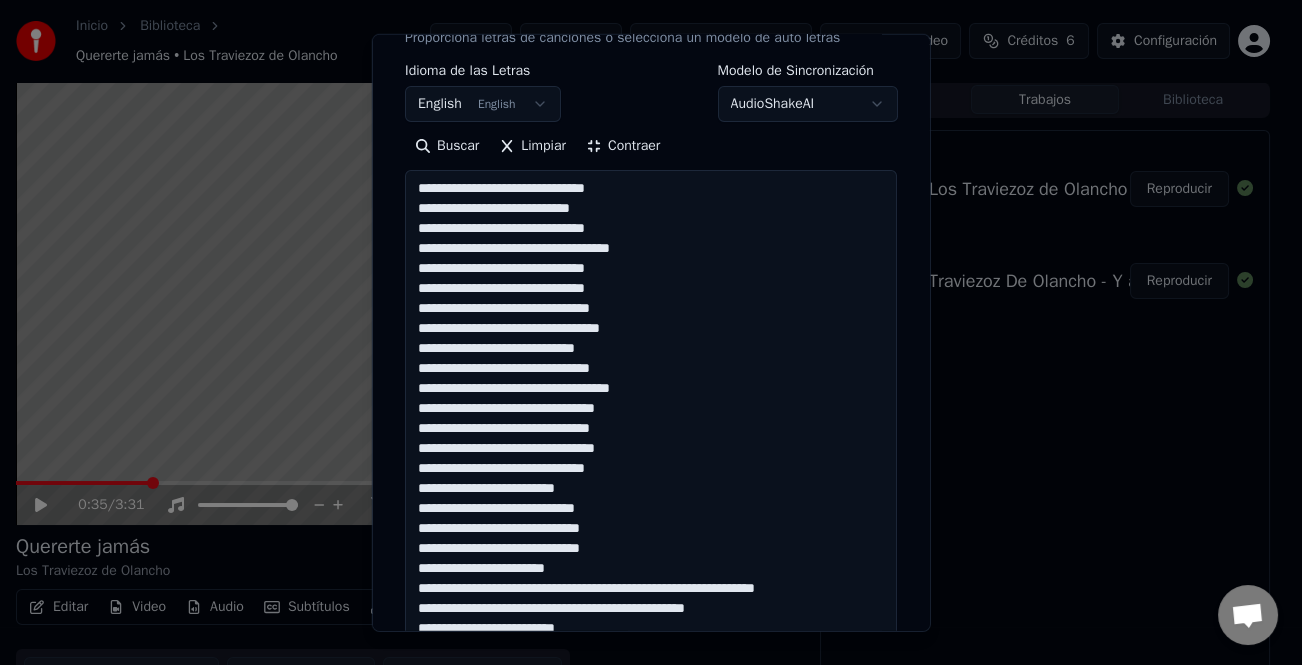 click at bounding box center [651, 738] 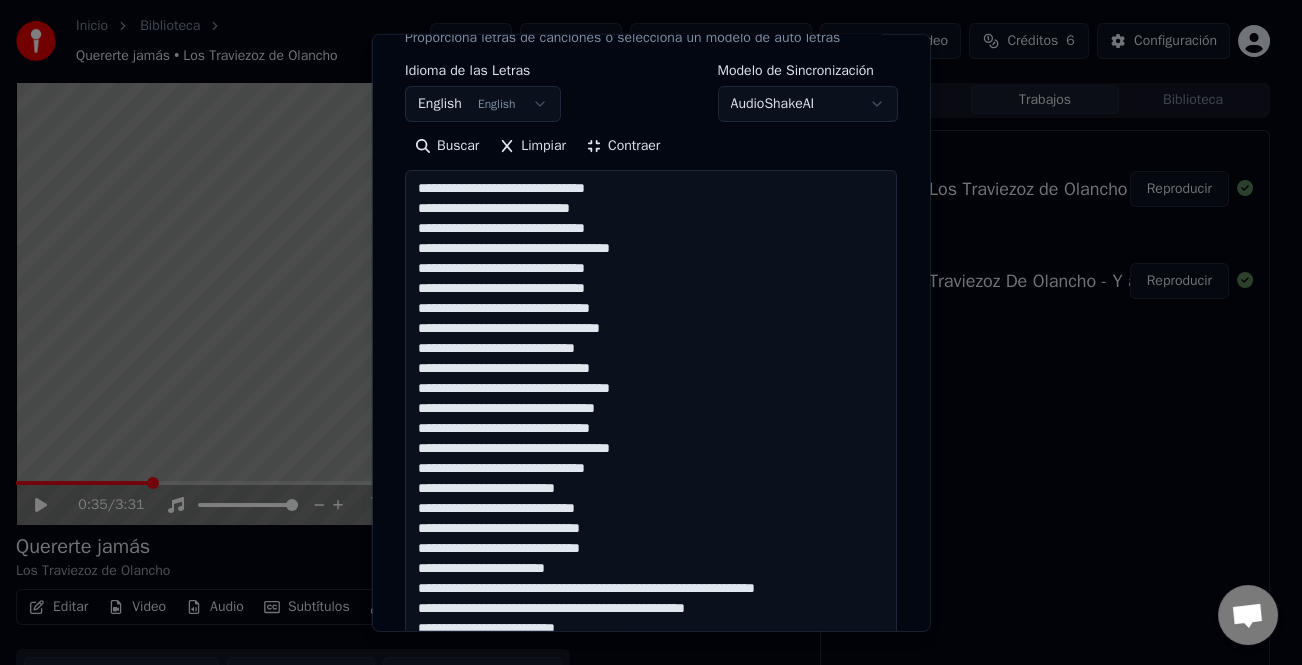 click at bounding box center (651, 738) 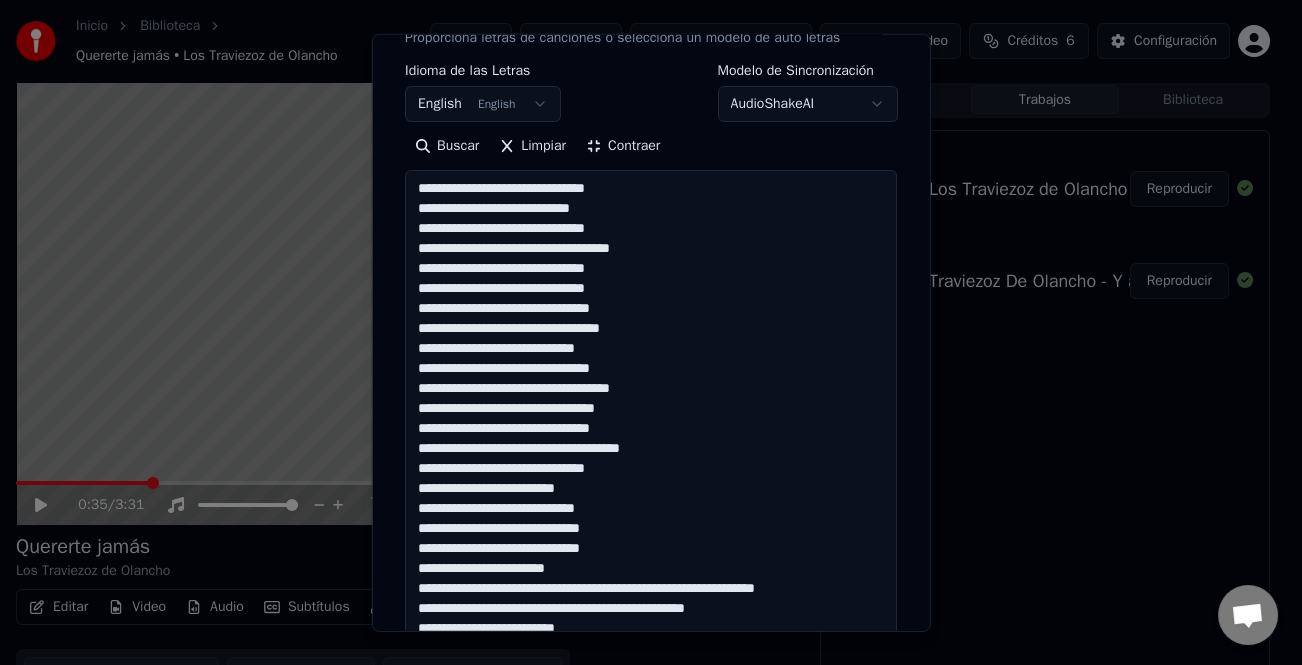 click at bounding box center (651, 738) 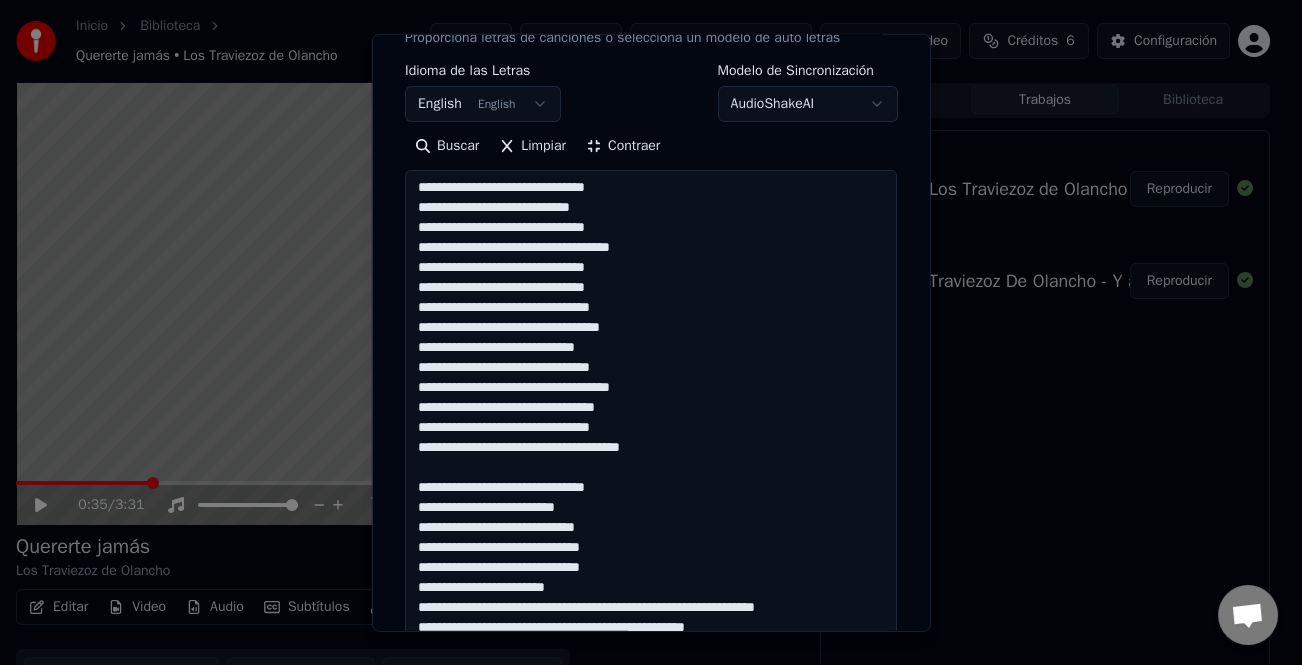 scroll, scrollTop: 61, scrollLeft: 0, axis: vertical 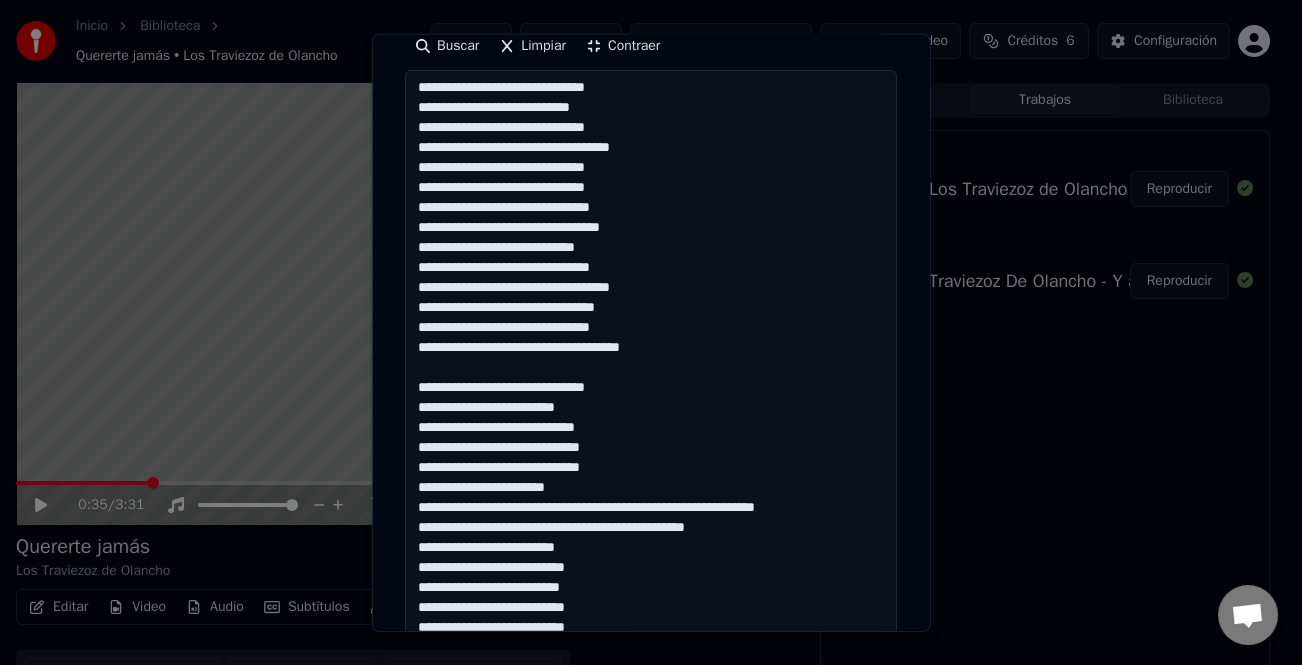 click at bounding box center (651, 638) 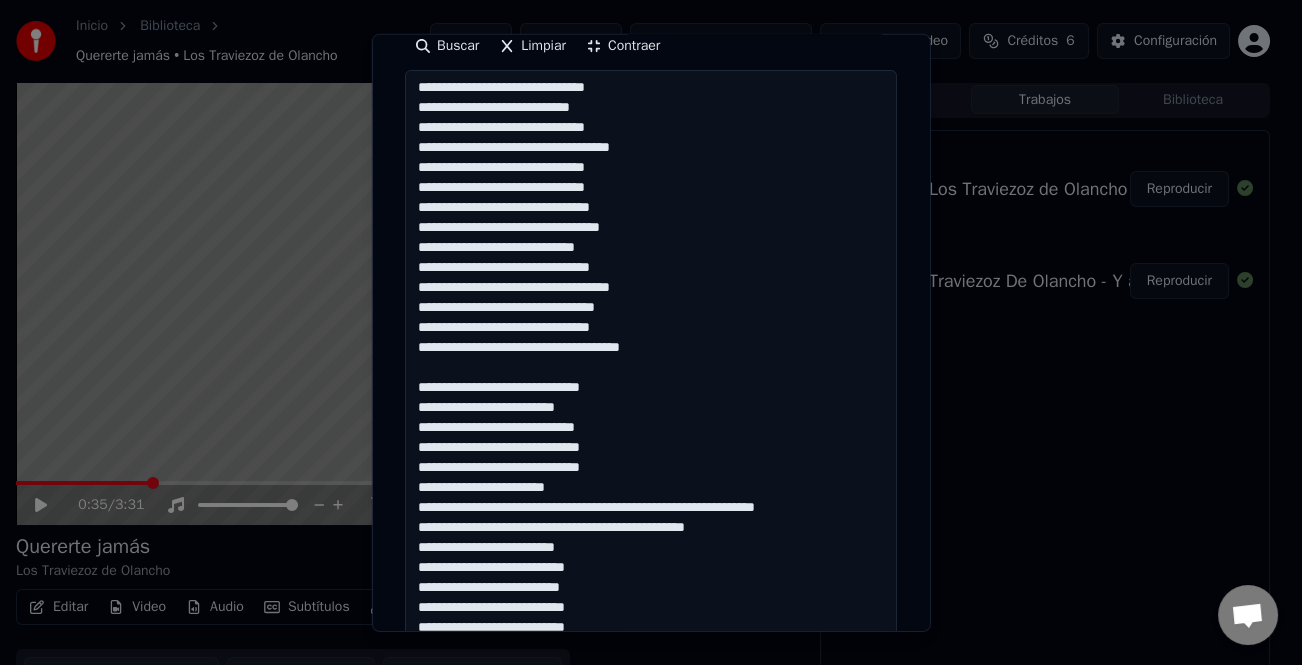 drag, startPoint x: 617, startPoint y: 303, endPoint x: 607, endPoint y: 316, distance: 16.40122 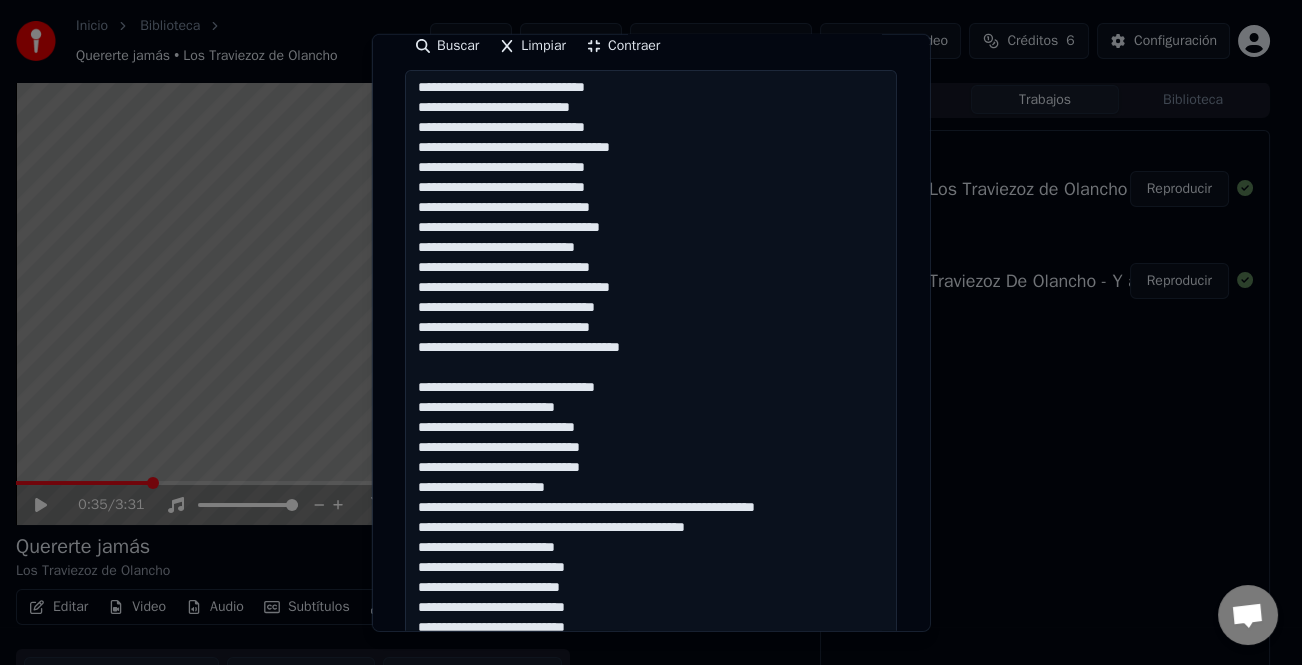 click at bounding box center (651, 638) 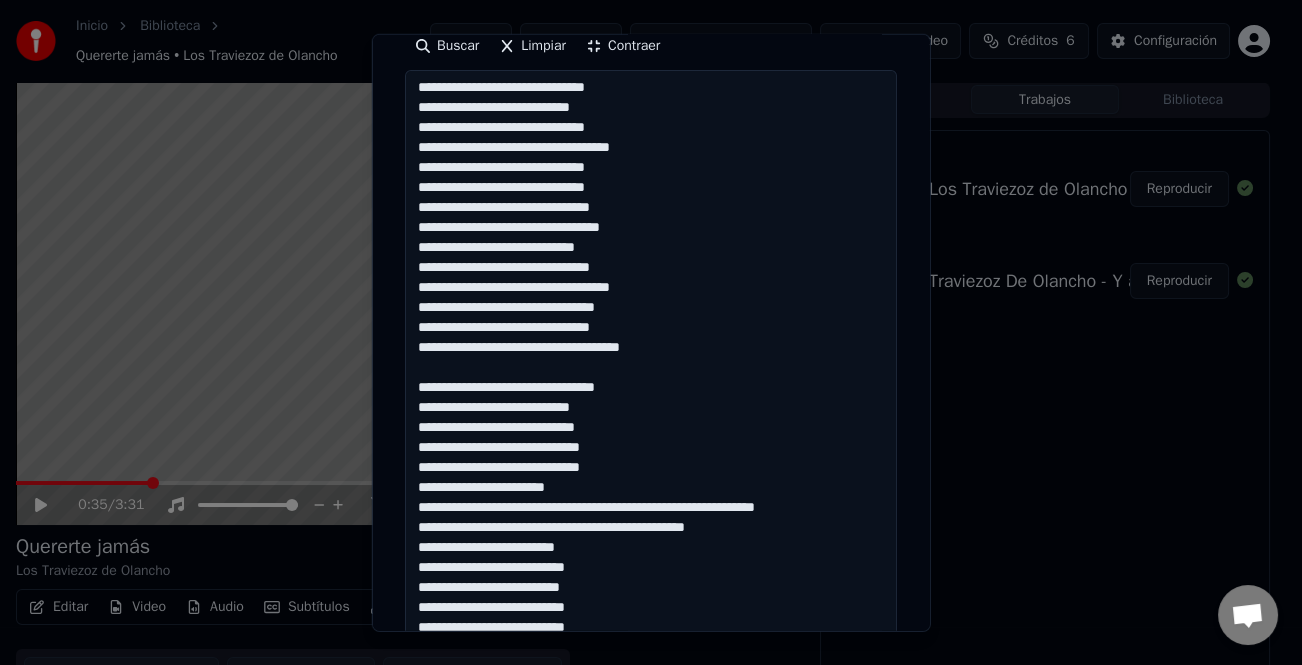 click at bounding box center [651, 638] 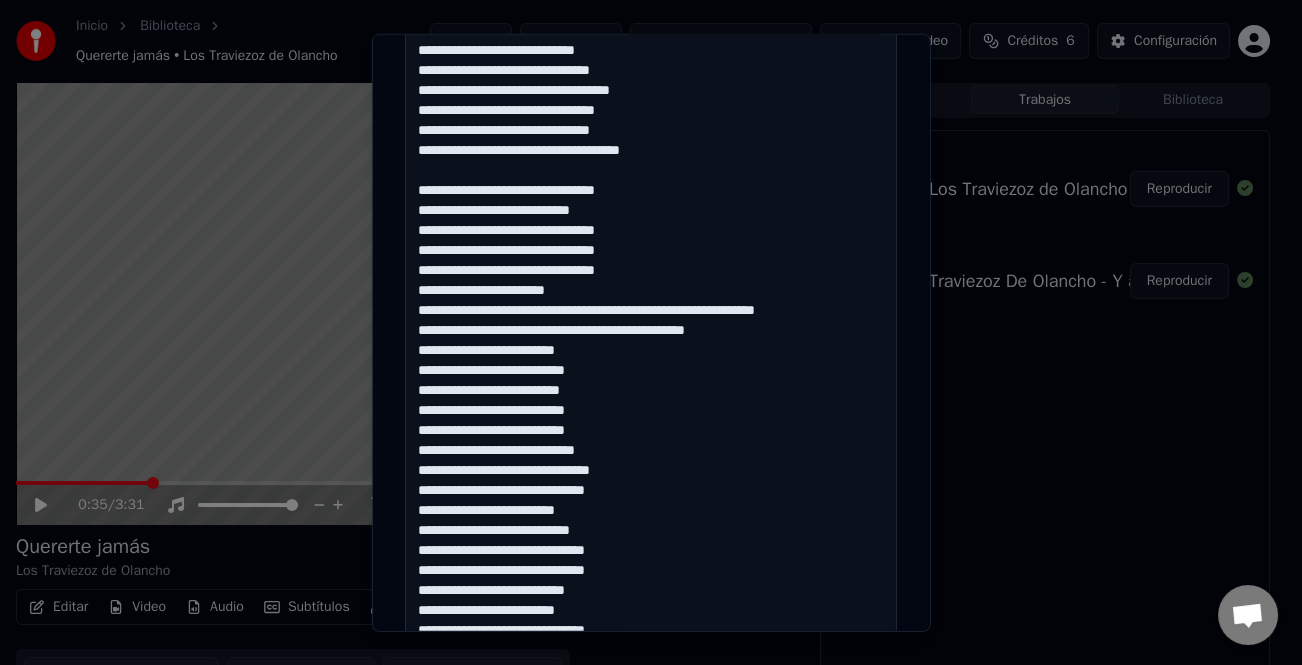 scroll, scrollTop: 600, scrollLeft: 0, axis: vertical 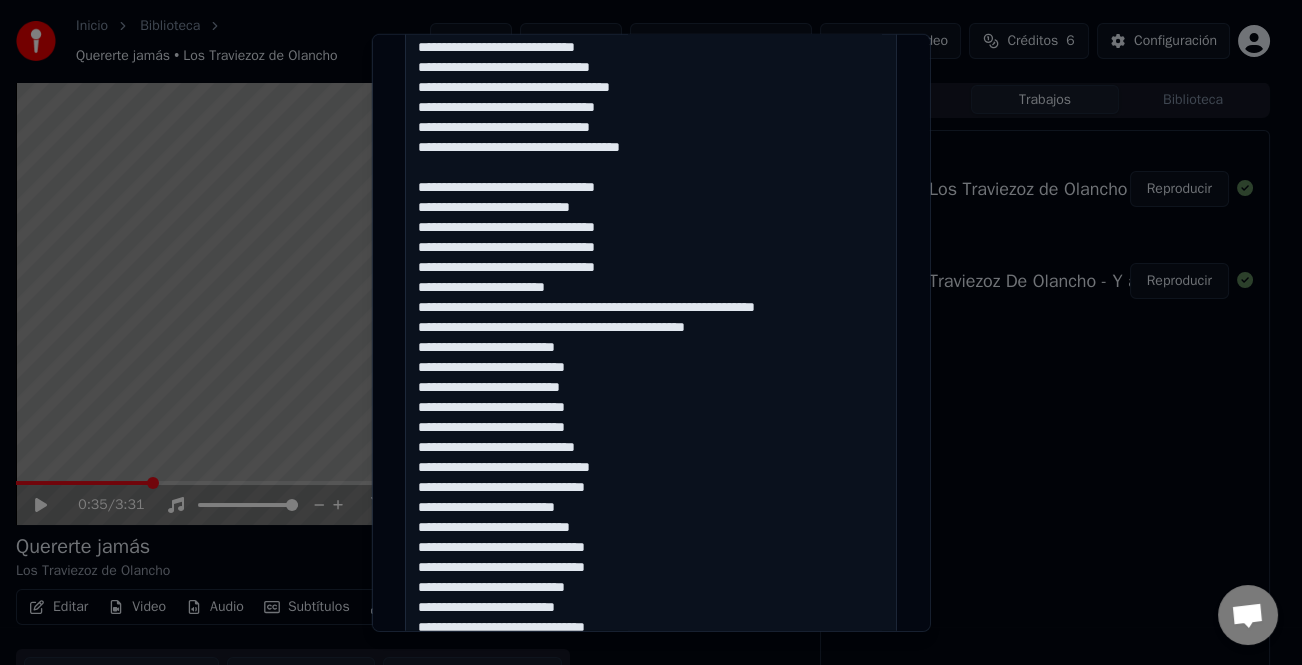 click at bounding box center [651, 438] 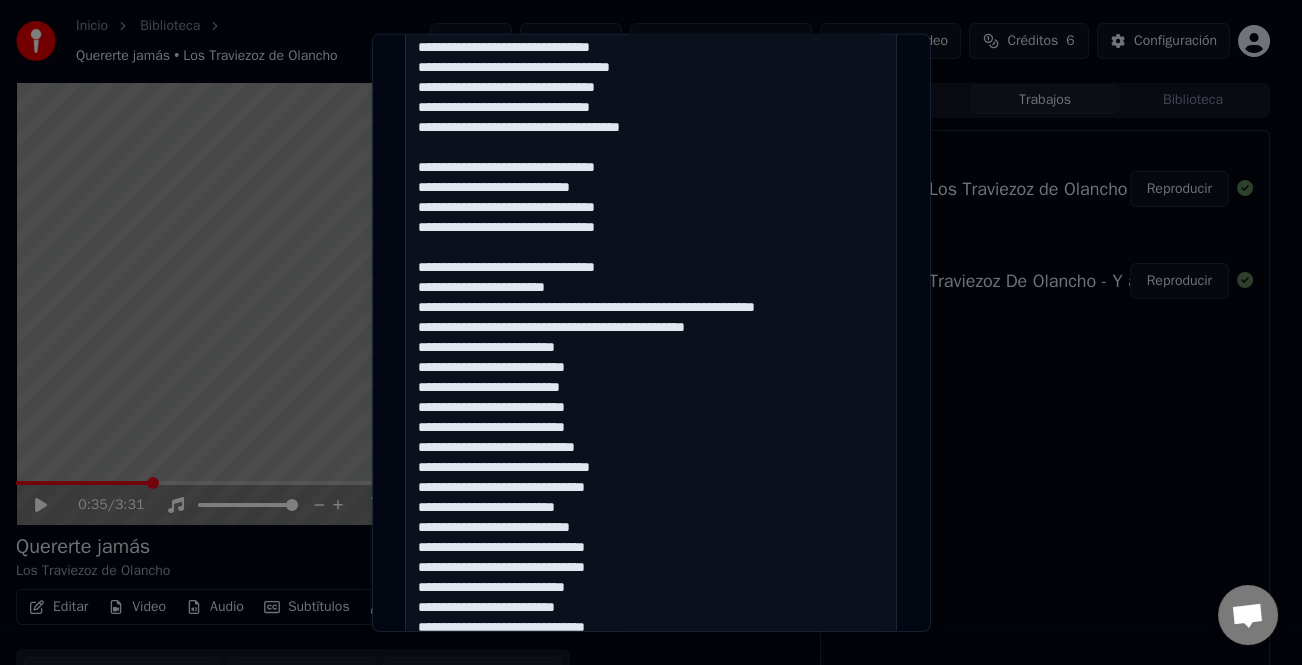scroll, scrollTop: 81, scrollLeft: 0, axis: vertical 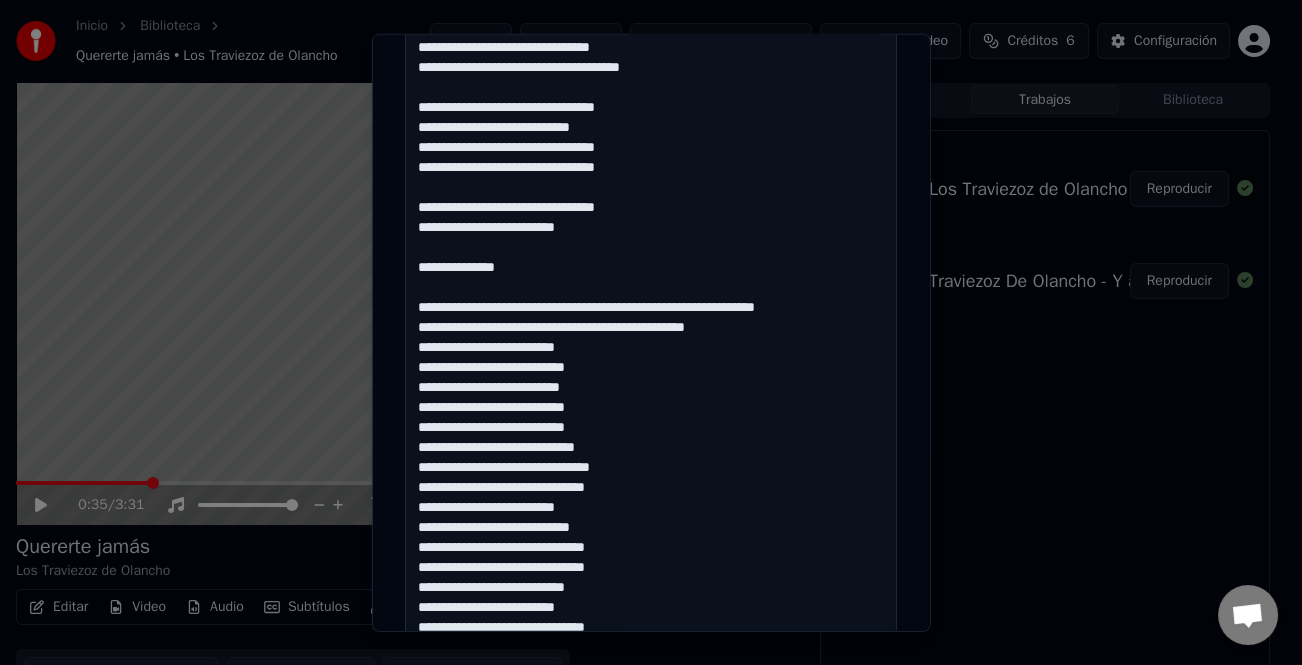 click at bounding box center [651, 438] 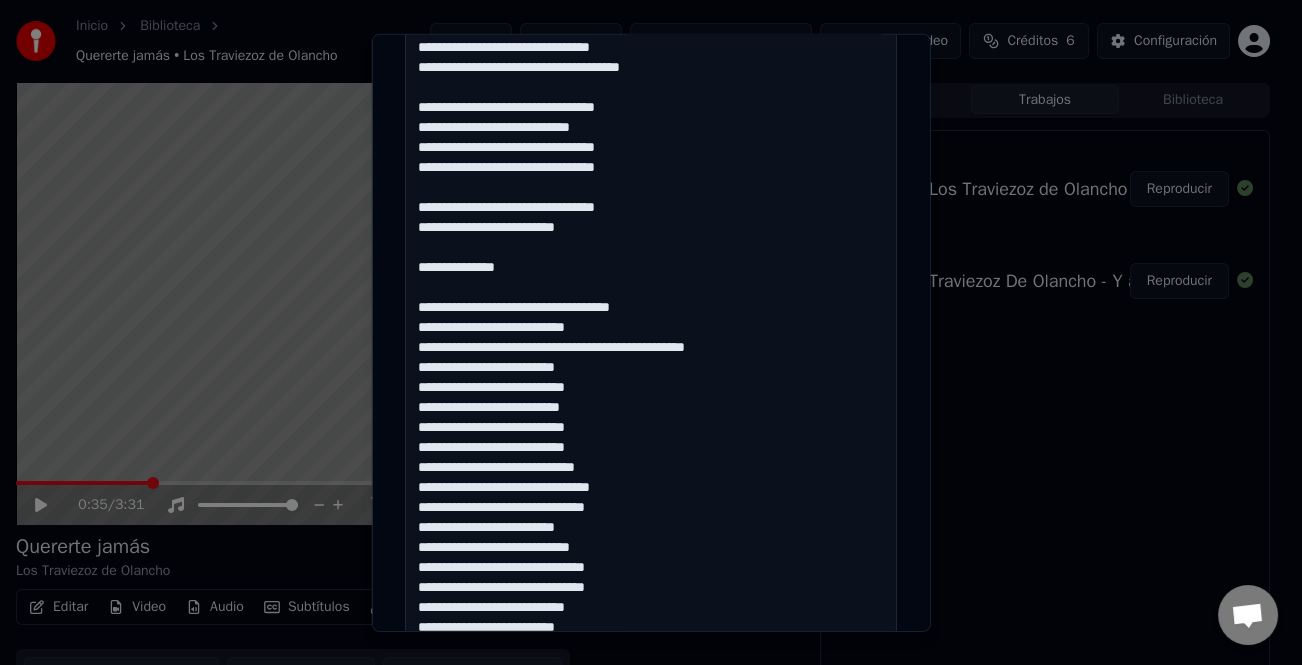 click at bounding box center [651, 438] 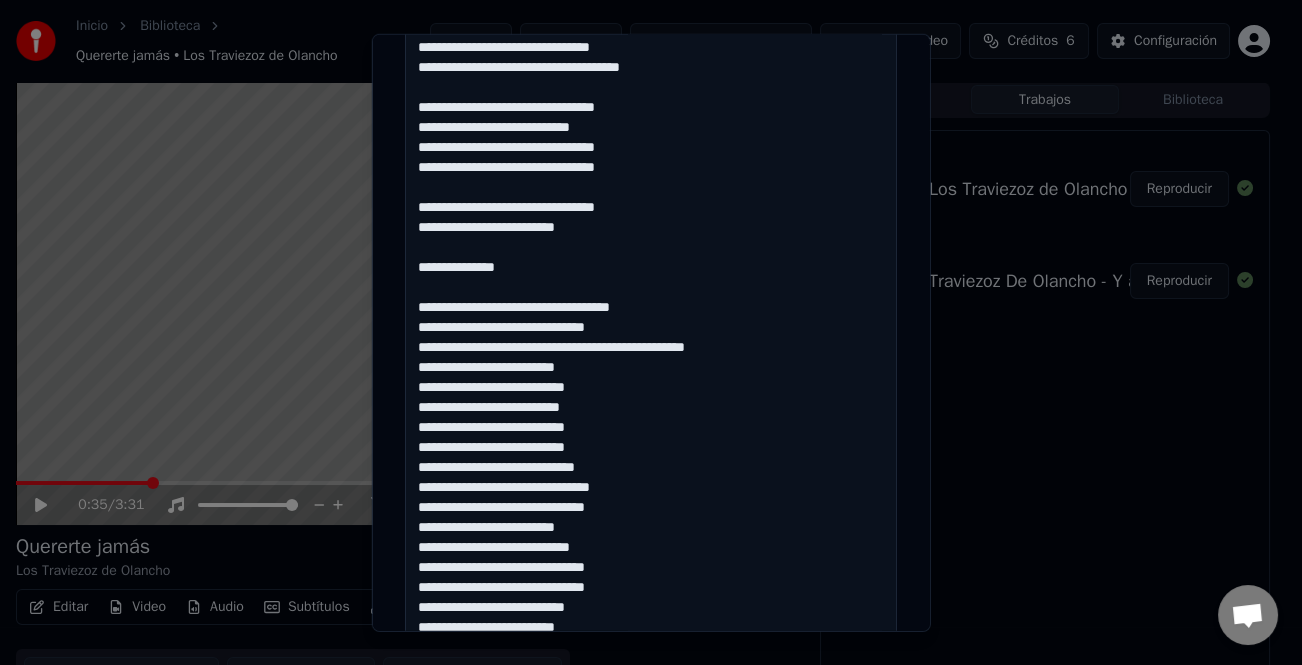 click at bounding box center (651, 438) 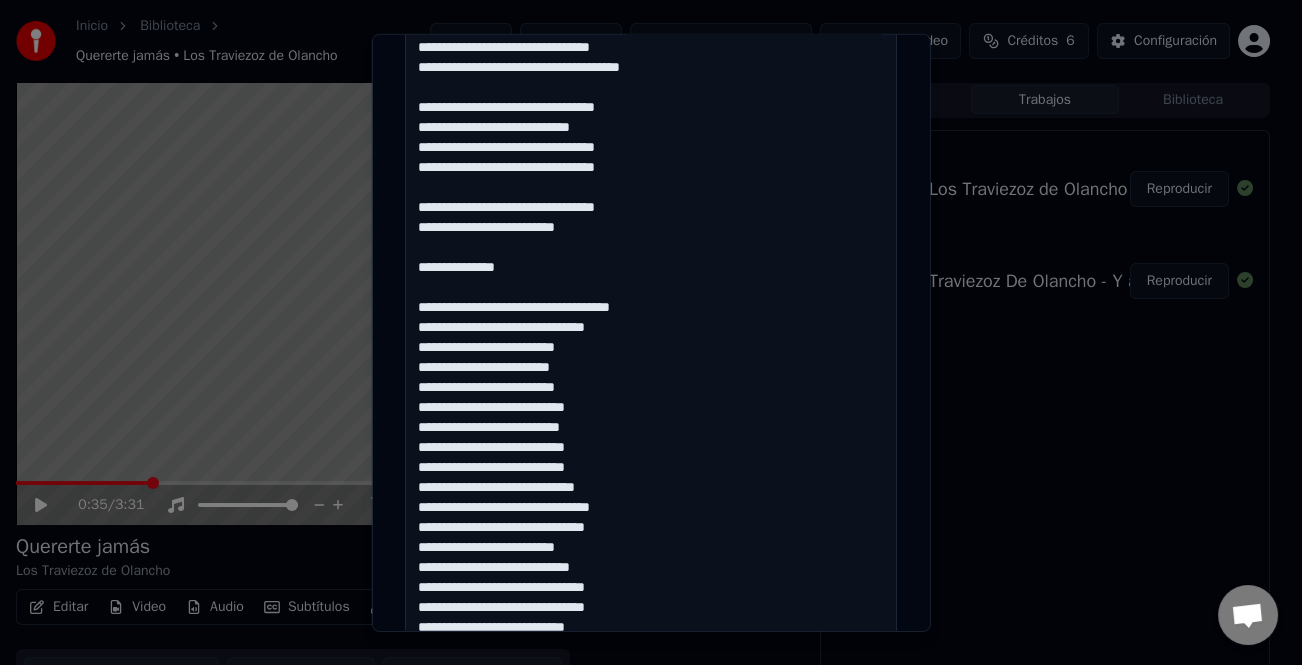click at bounding box center [651, 438] 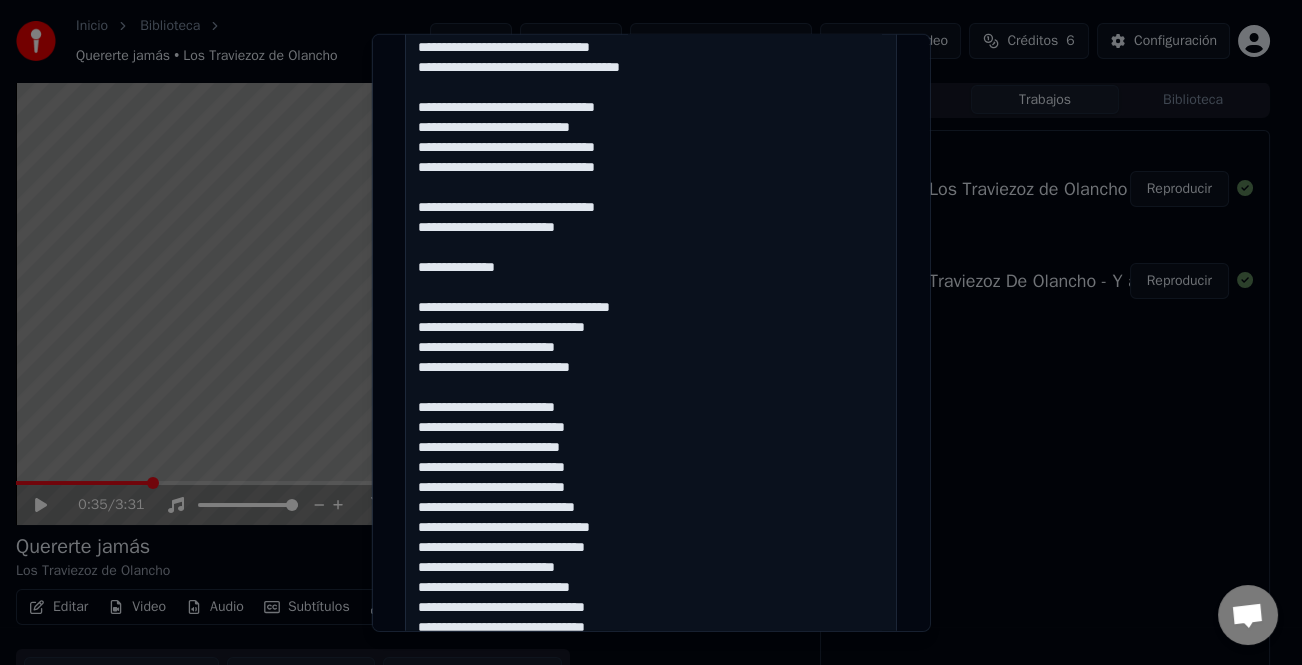 click at bounding box center [651, 438] 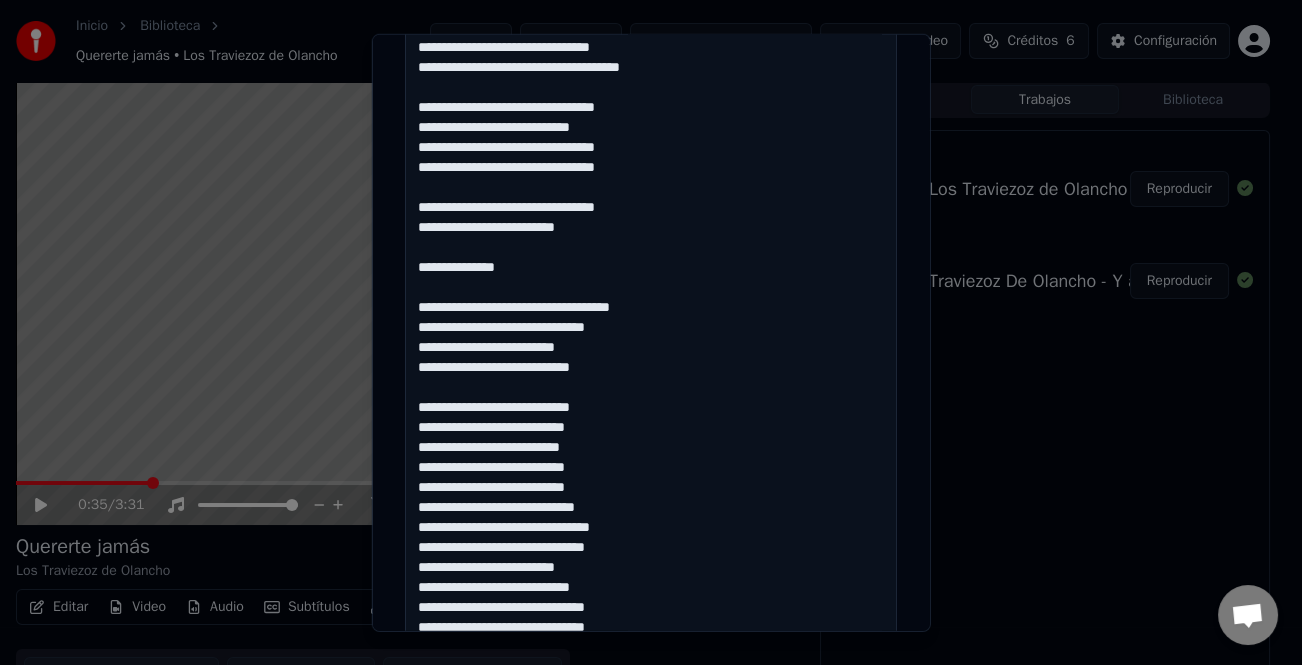 click at bounding box center [651, 438] 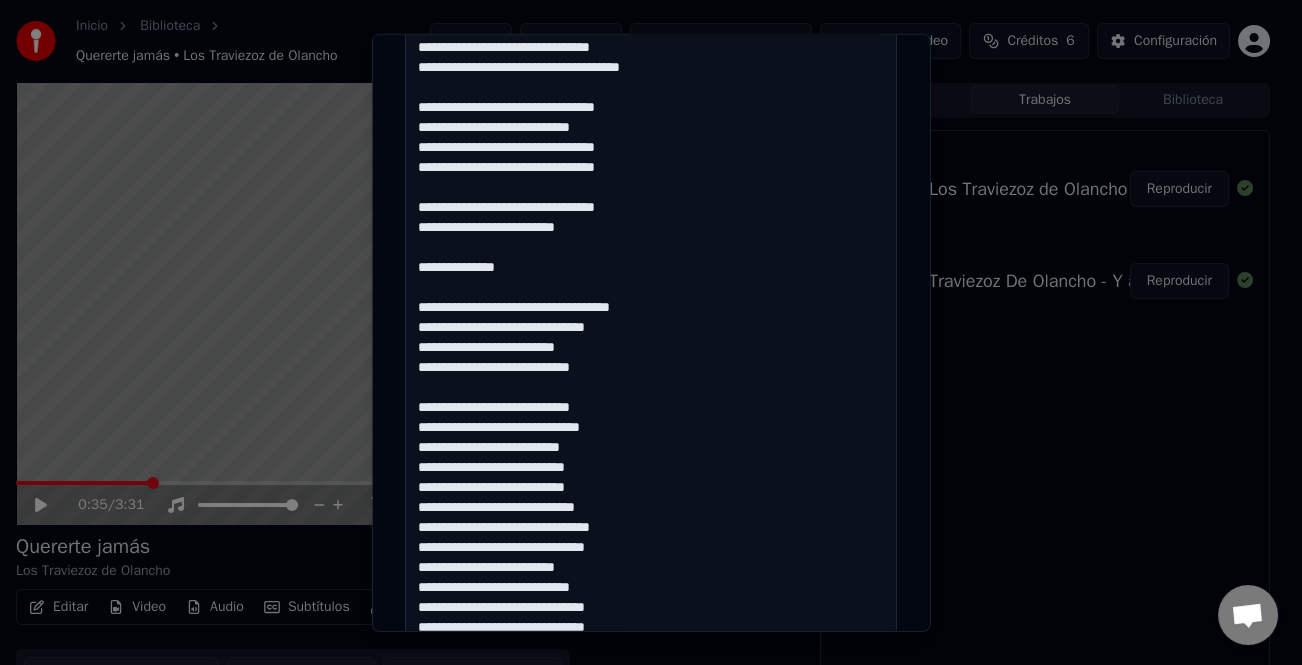 click at bounding box center (651, 438) 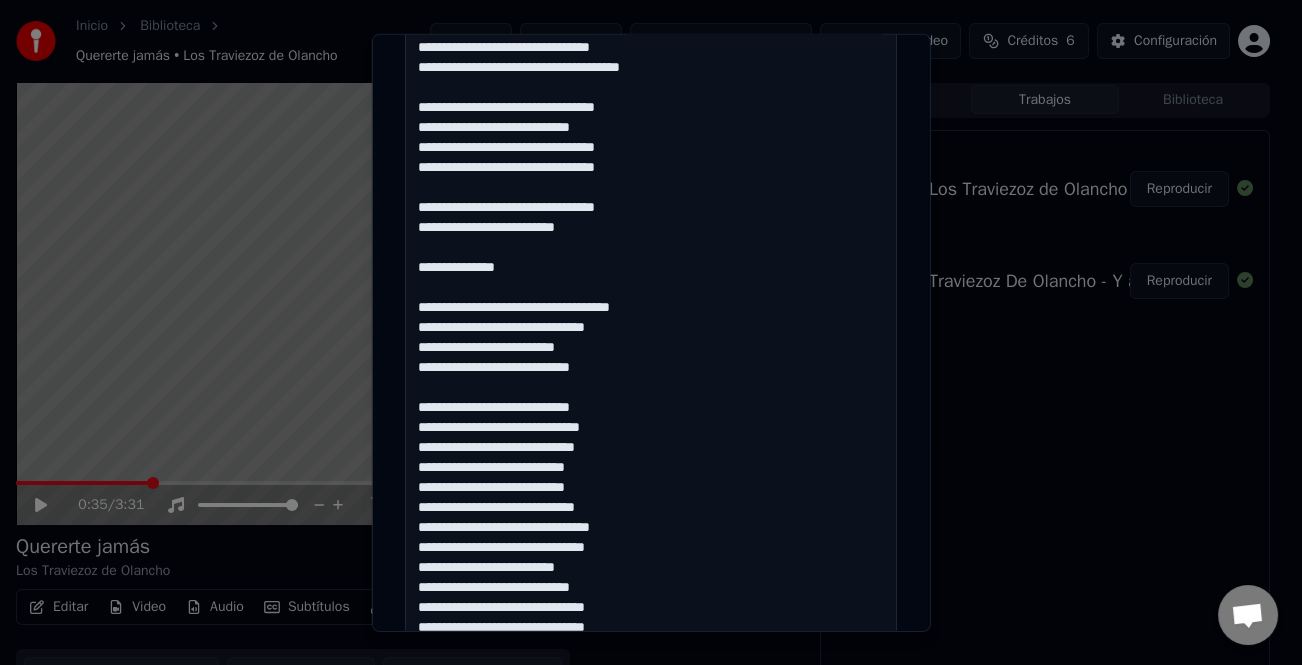click at bounding box center (651, 438) 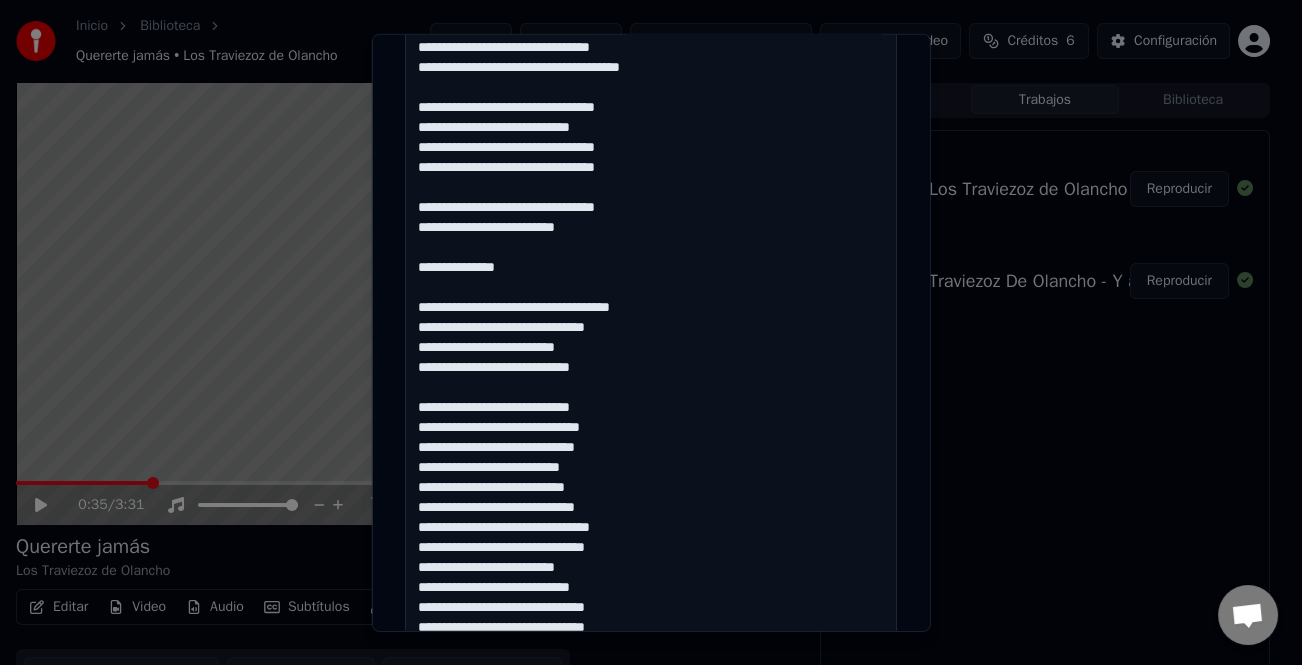 click at bounding box center (651, 438) 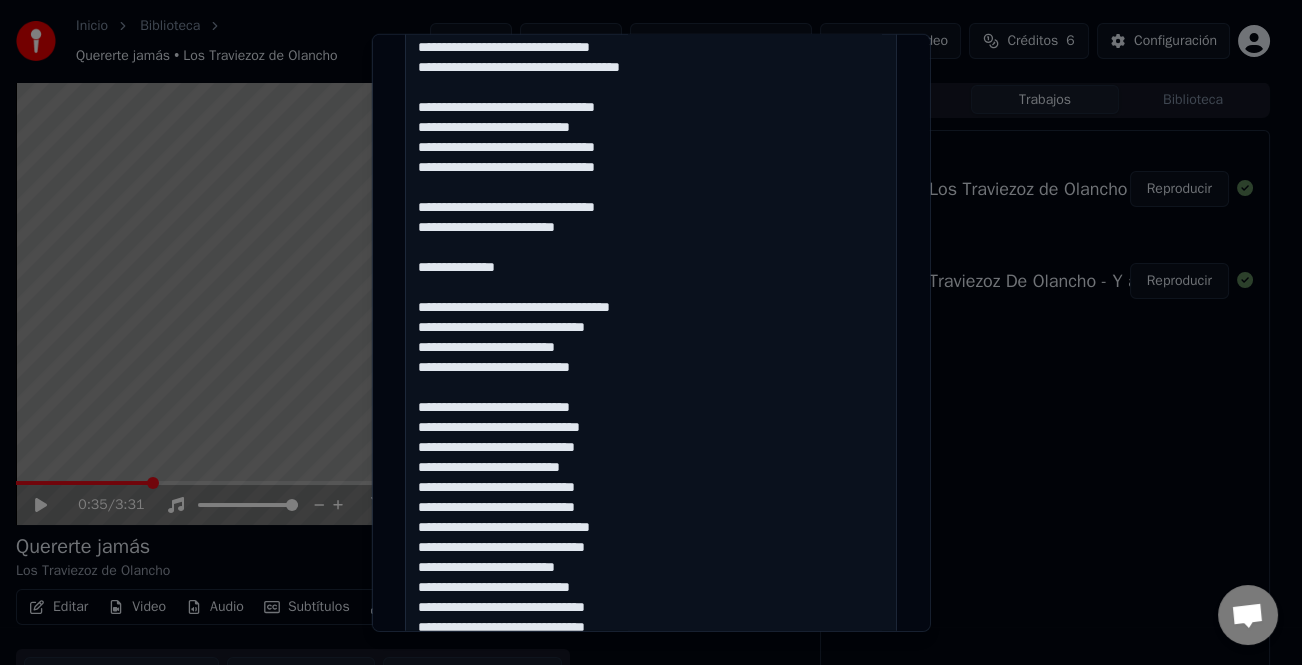click at bounding box center [651, 438] 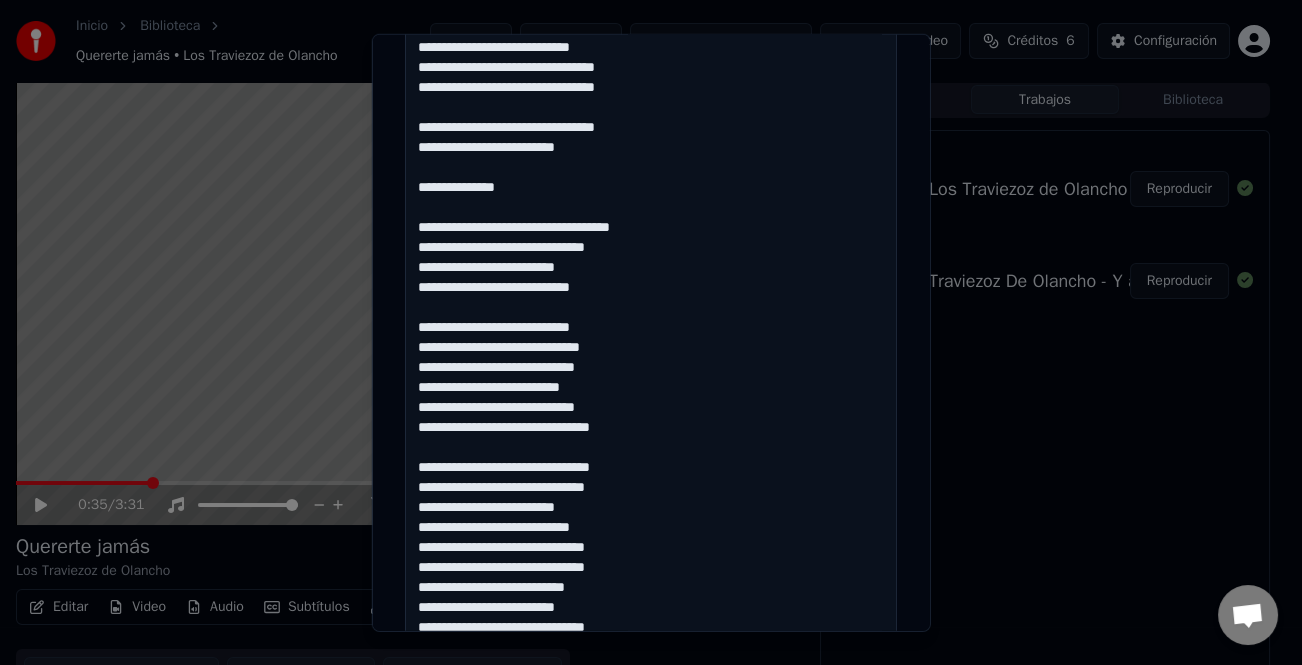 scroll, scrollTop: 221, scrollLeft: 0, axis: vertical 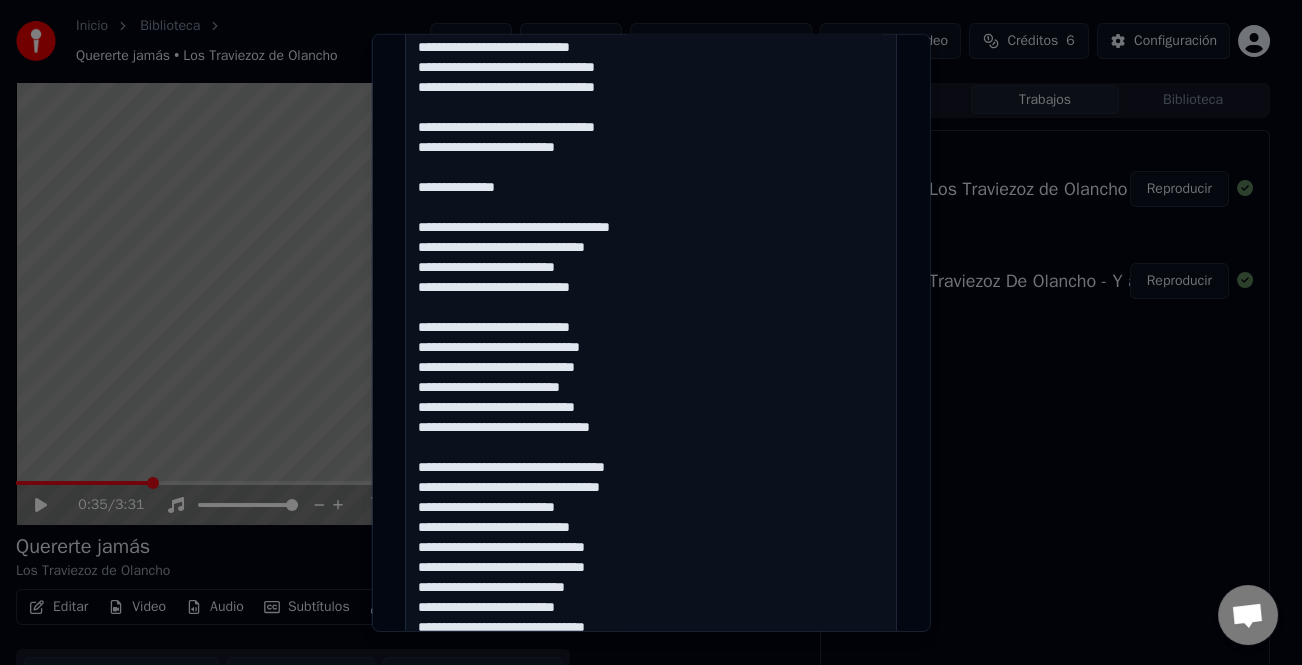 click at bounding box center [651, 438] 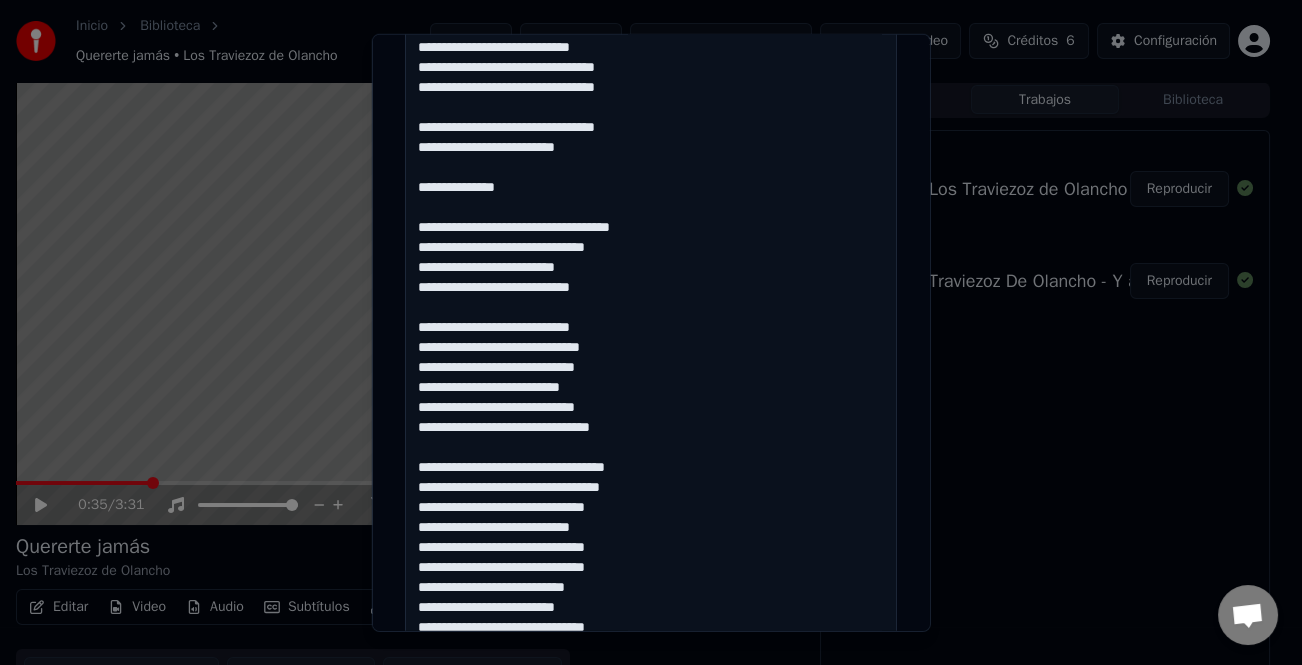 click at bounding box center [651, 438] 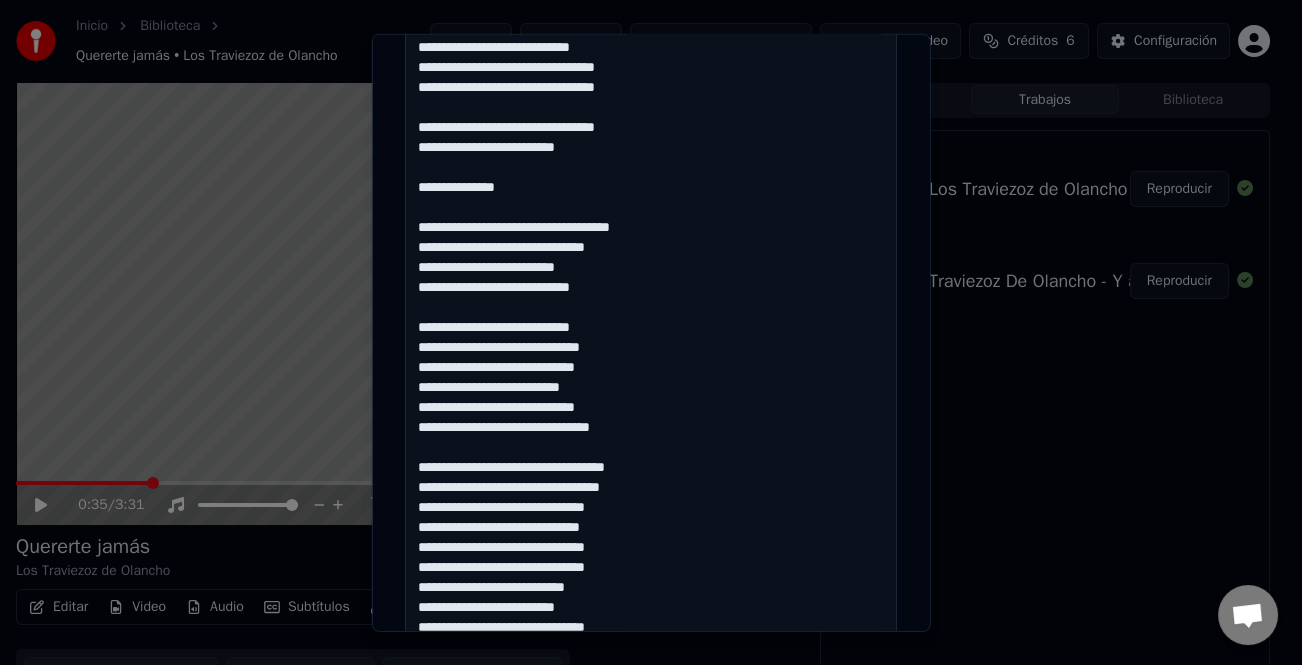 click at bounding box center (651, 438) 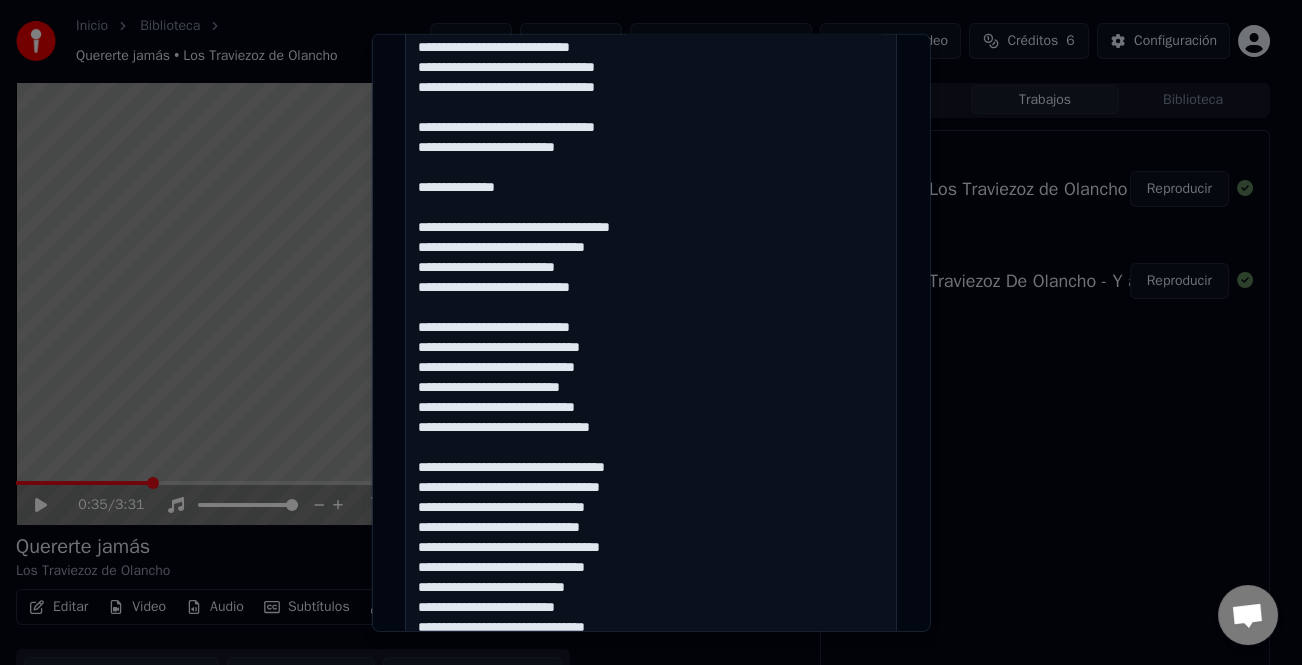 click at bounding box center (651, 438) 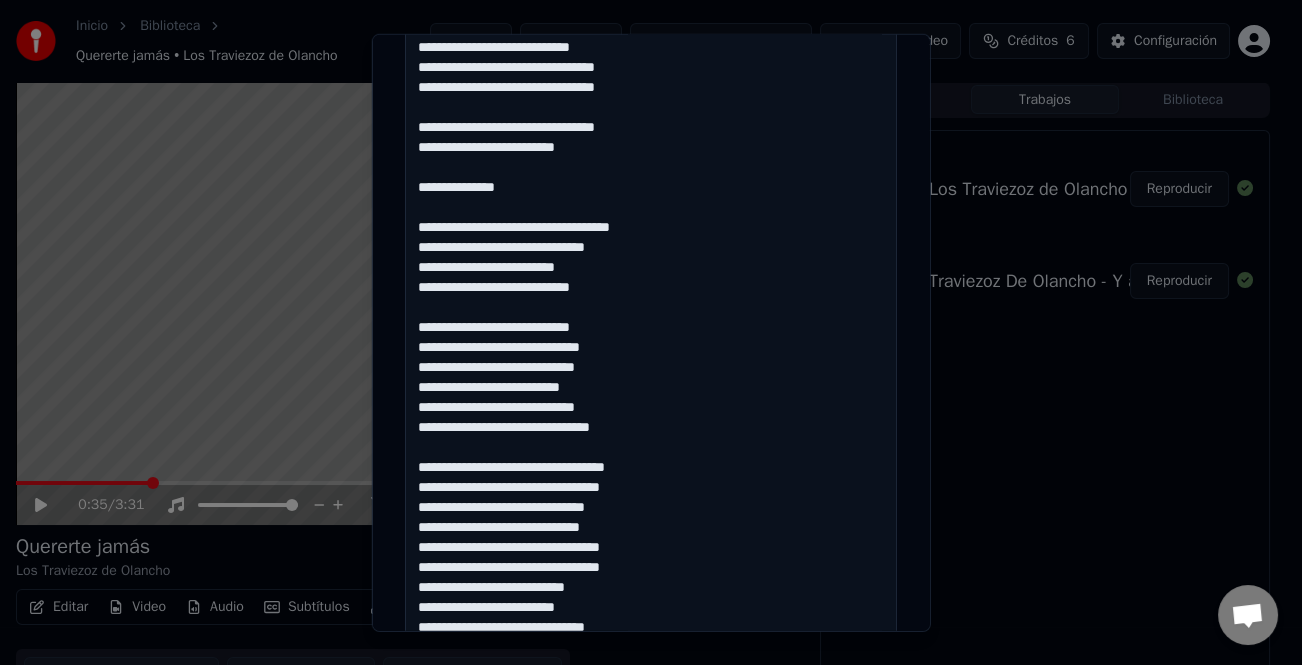 click at bounding box center [651, 438] 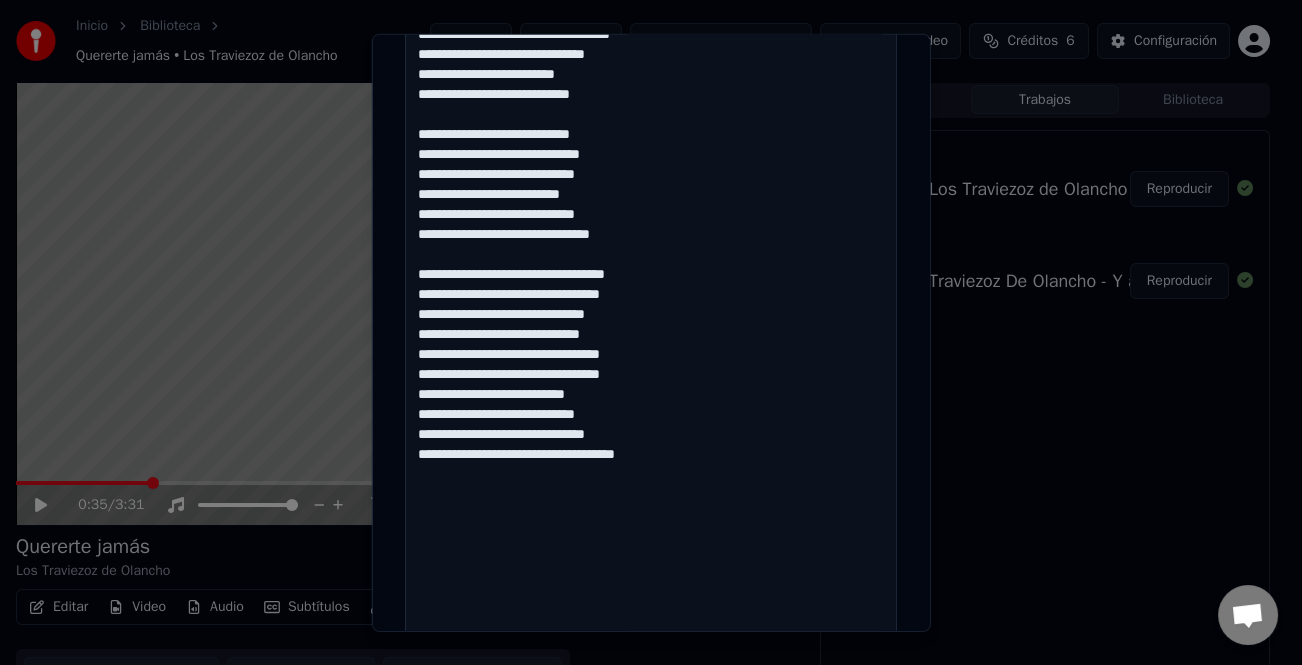 scroll, scrollTop: 800, scrollLeft: 0, axis: vertical 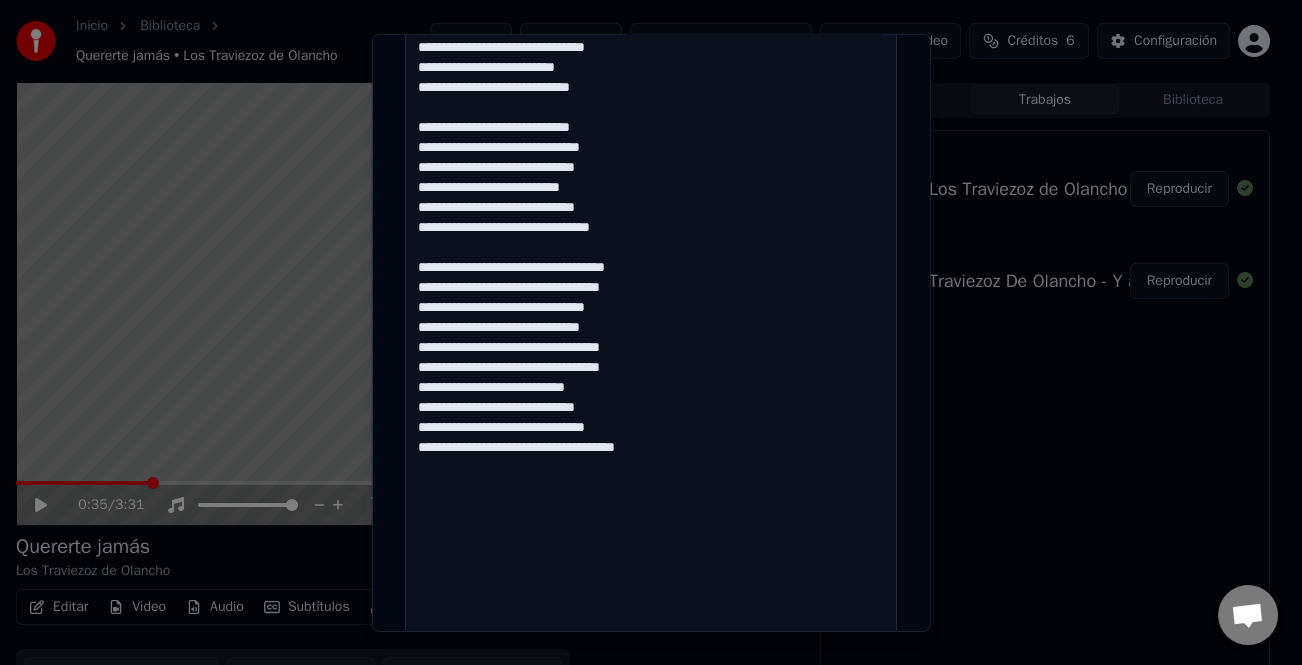 click at bounding box center (651, 238) 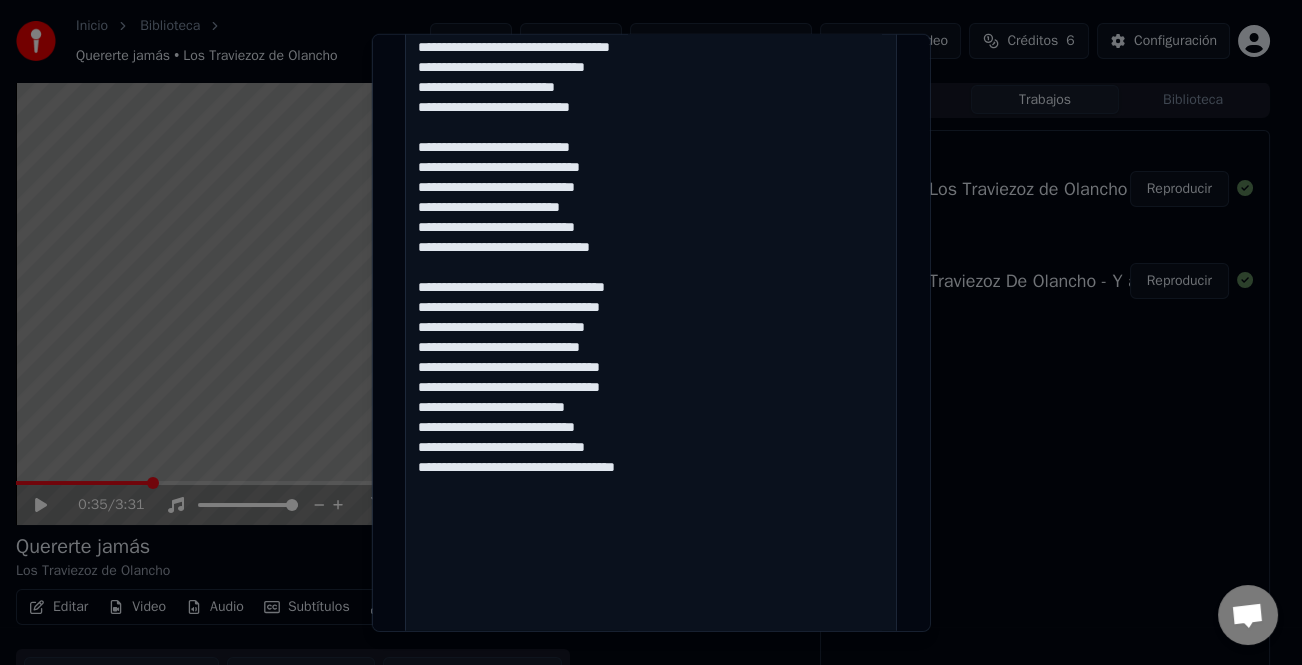 scroll, scrollTop: 201, scrollLeft: 0, axis: vertical 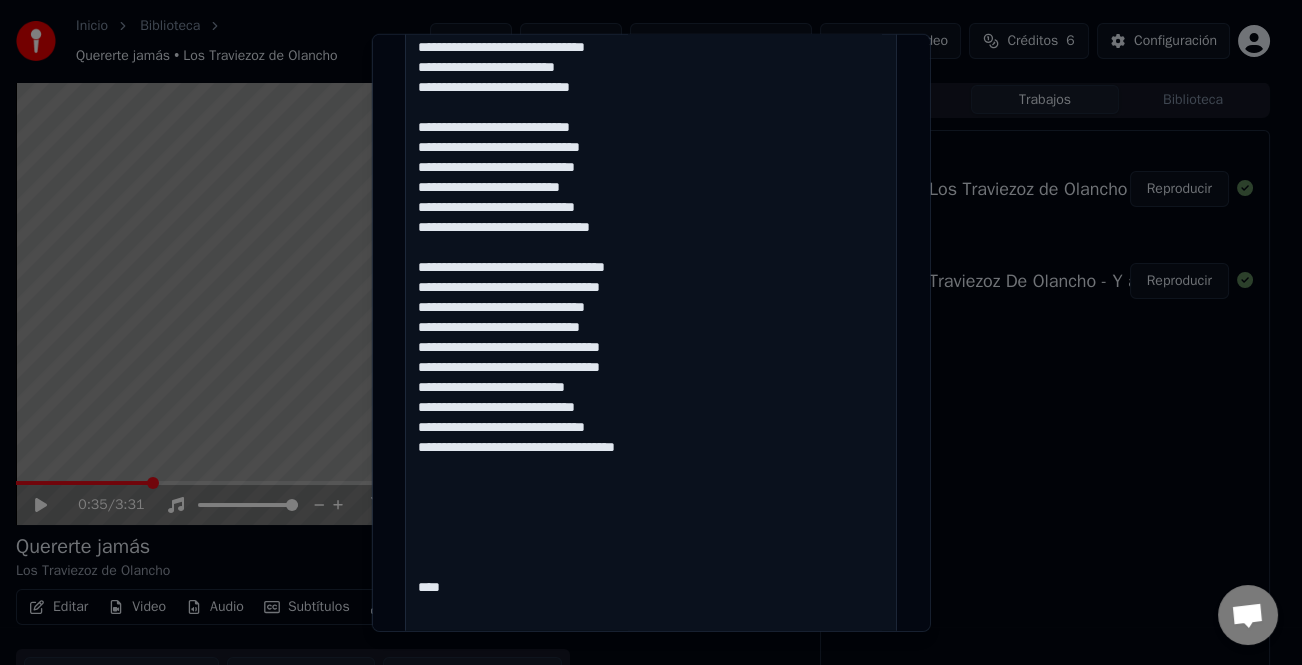 drag, startPoint x: 487, startPoint y: 605, endPoint x: 390, endPoint y: 516, distance: 131.64346 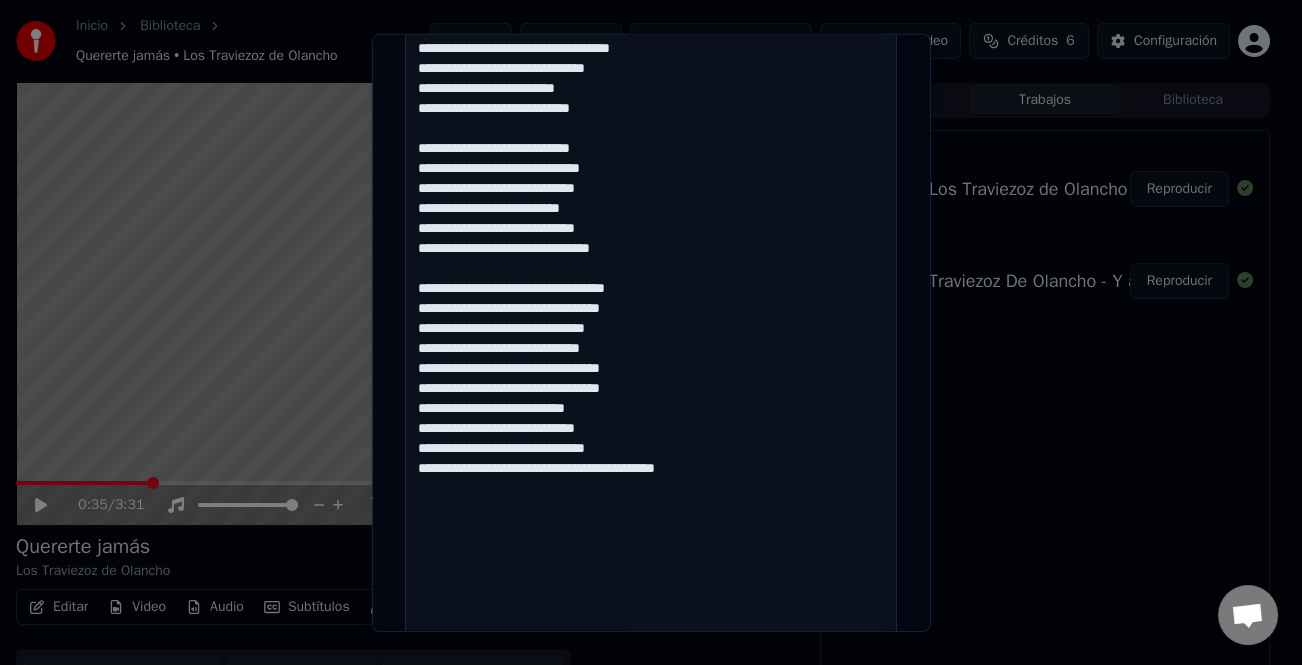 scroll, scrollTop: 0, scrollLeft: 0, axis: both 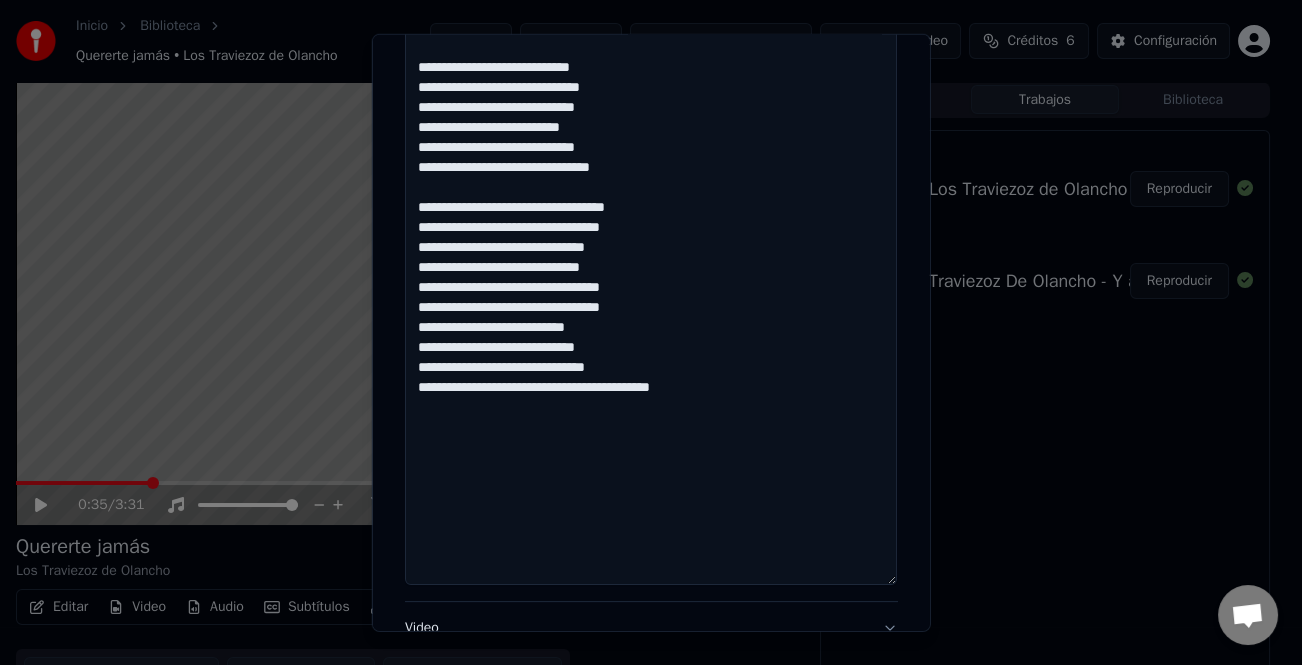 click at bounding box center [651, 17] 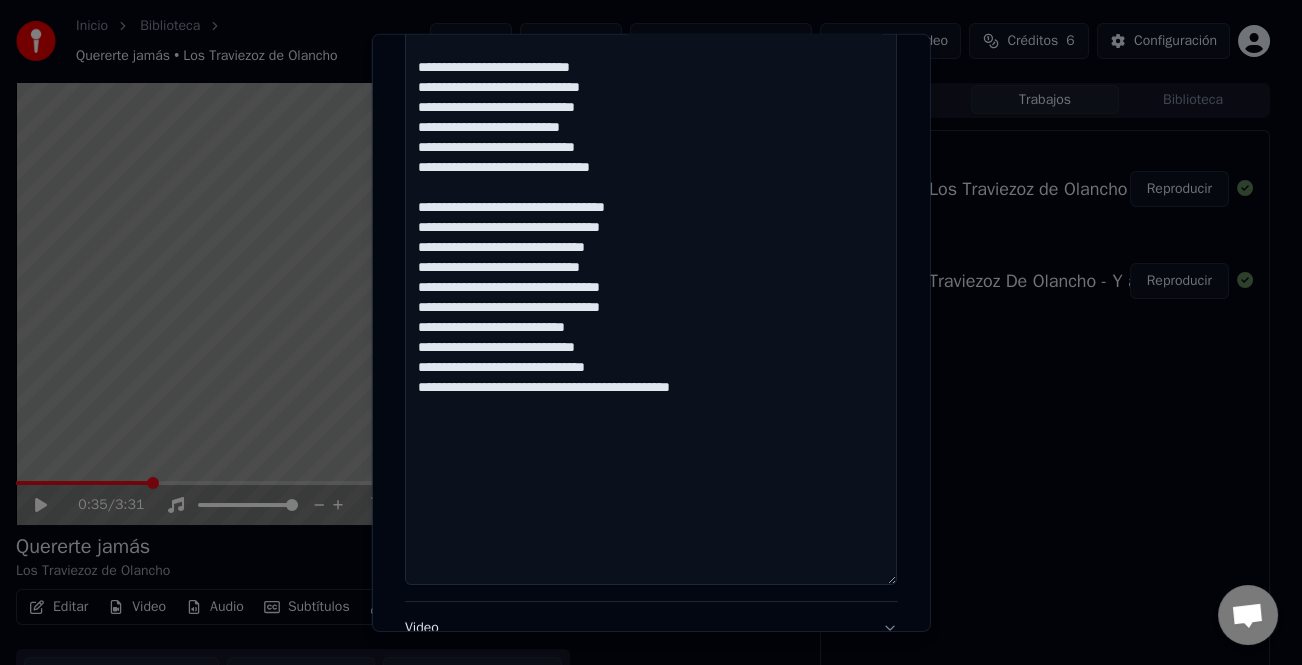 click at bounding box center (651, 17) 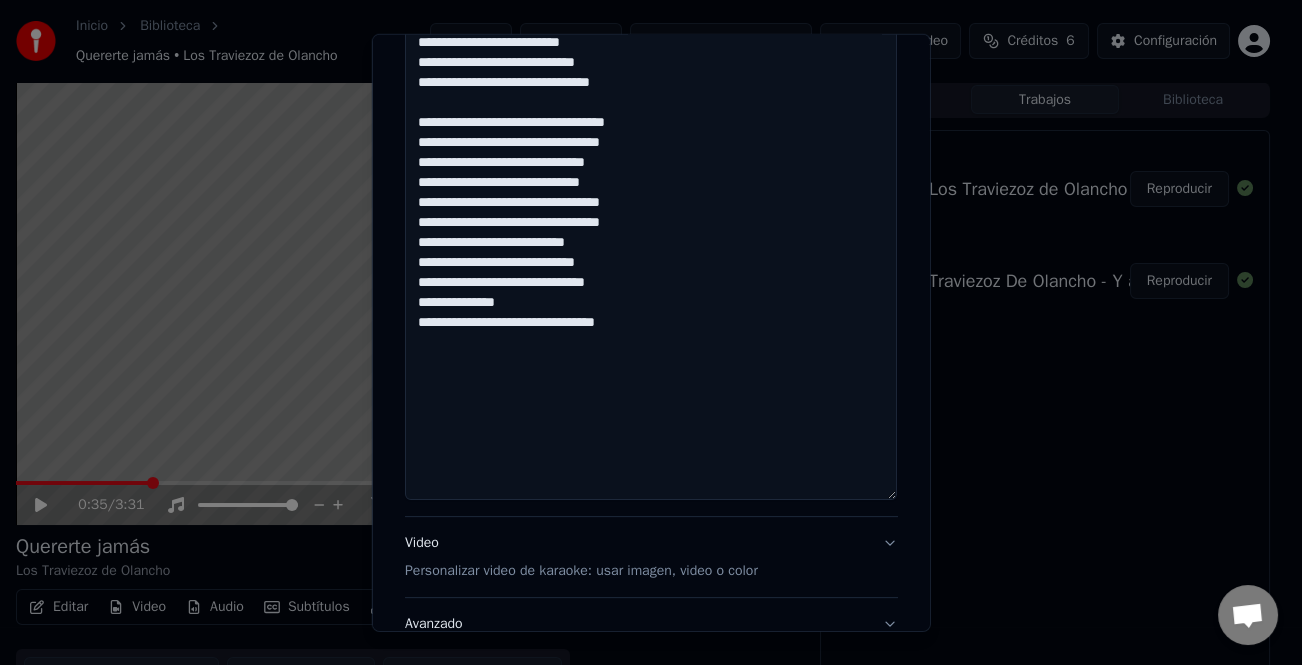 scroll, scrollTop: 1265, scrollLeft: 0, axis: vertical 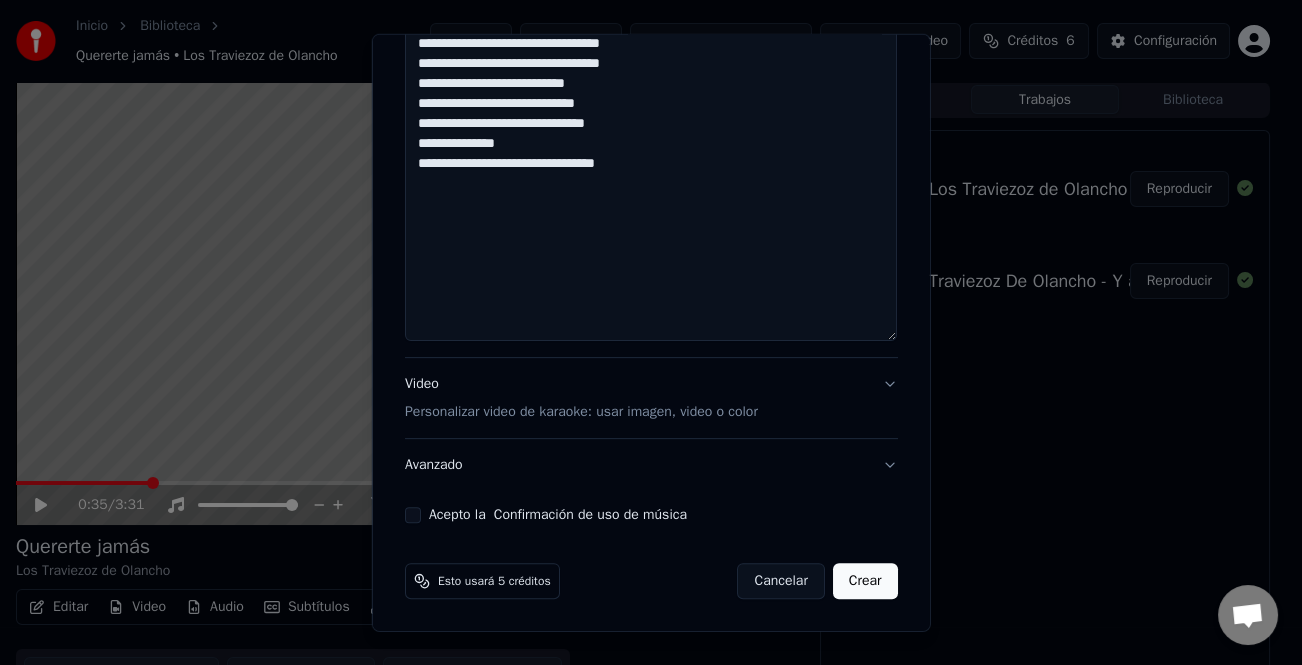 click at bounding box center [651, -227] 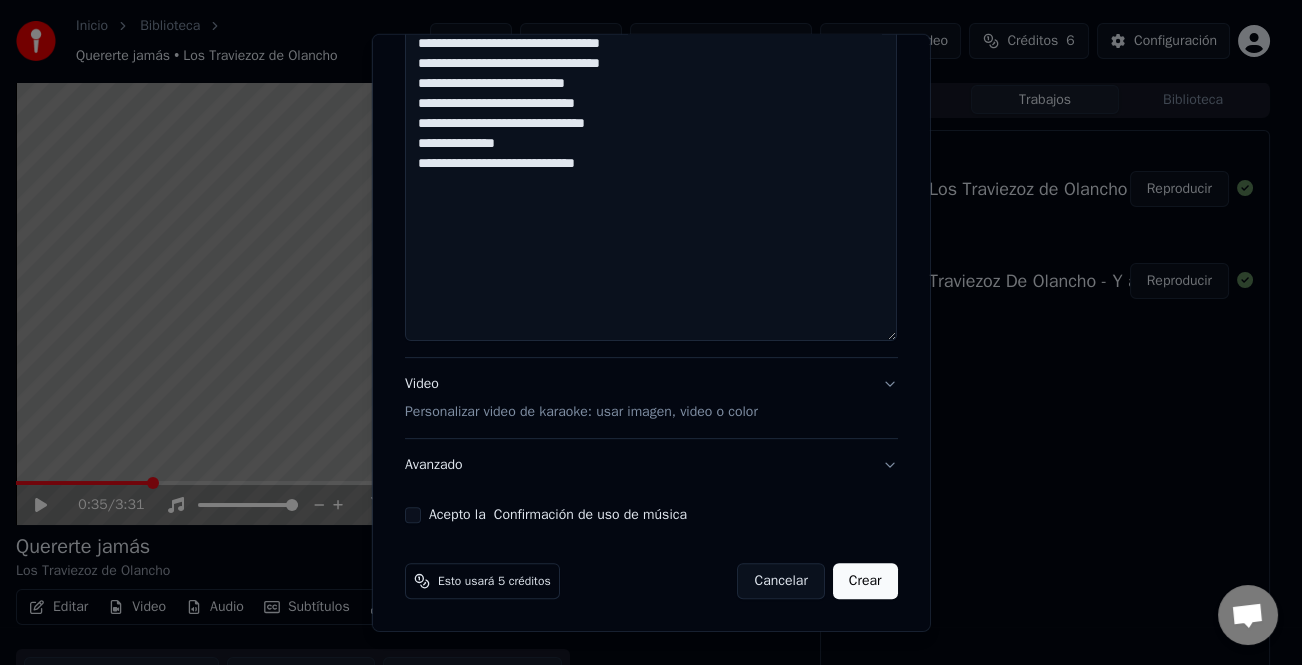 type on "**********" 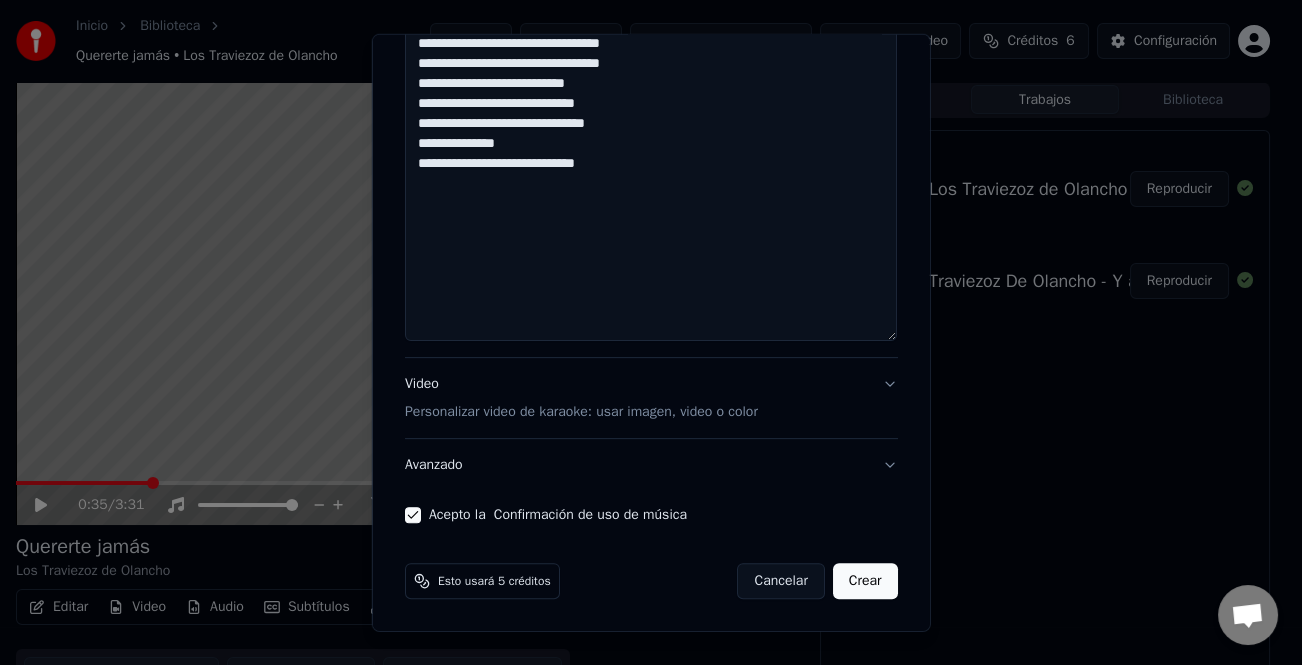 click on "Crear" at bounding box center (865, 581) 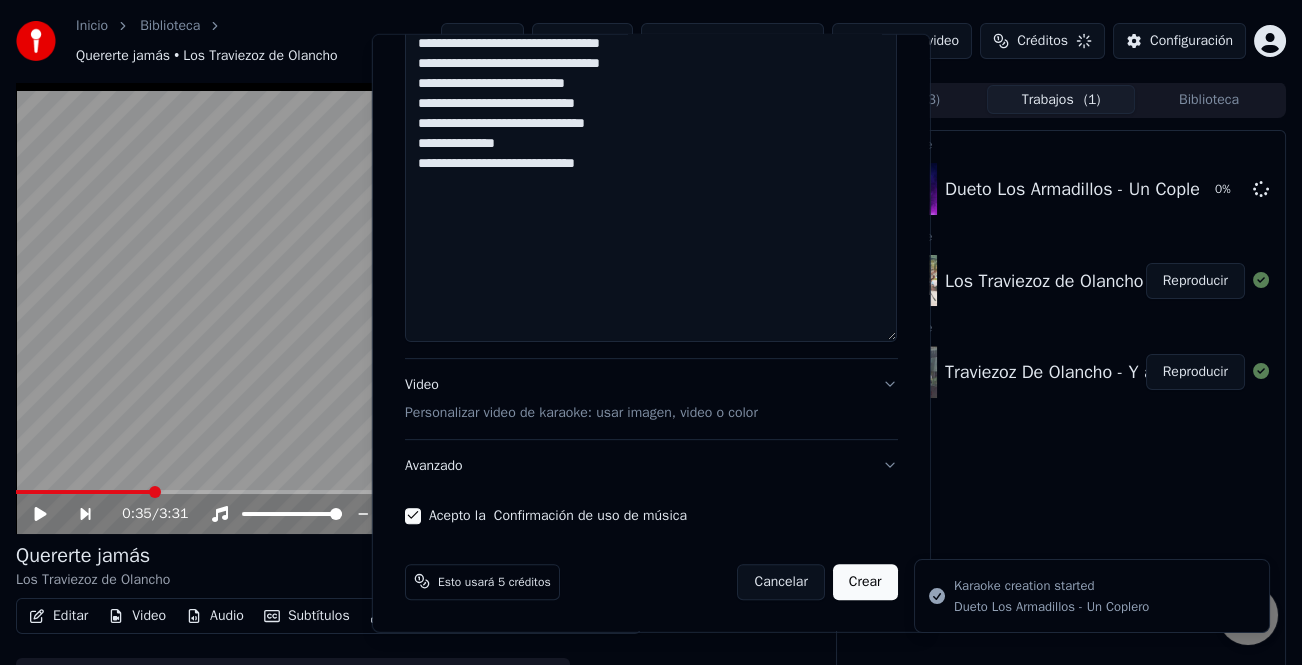 type 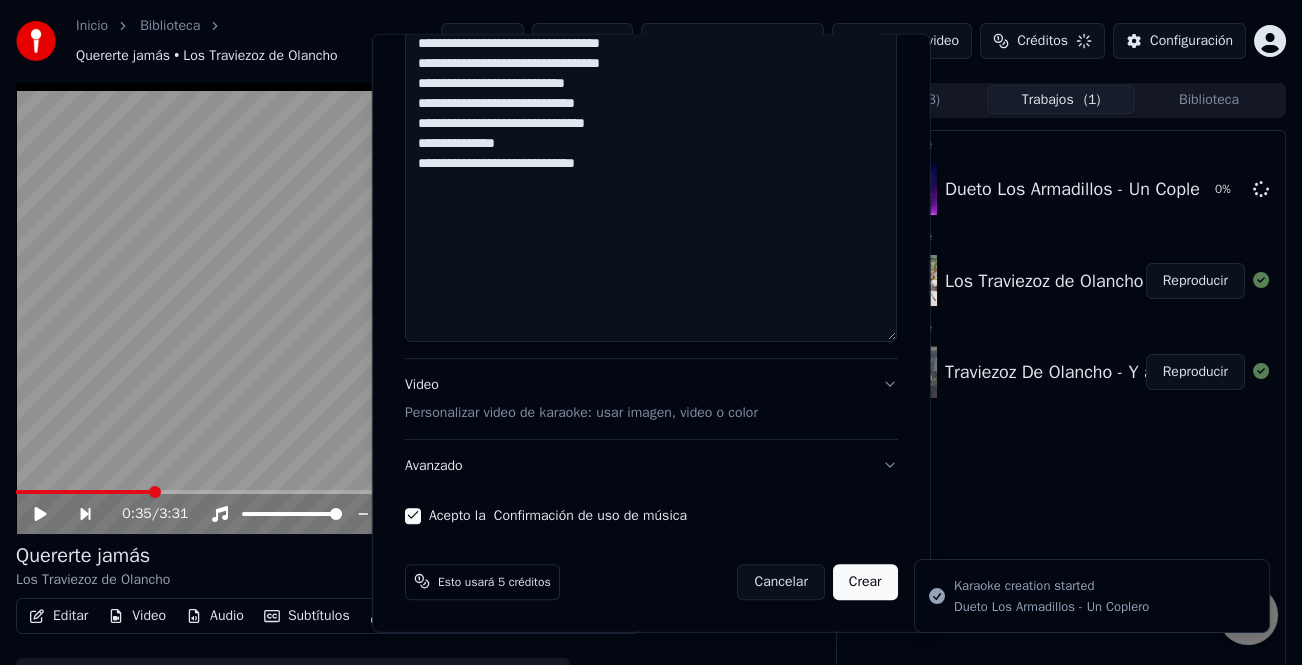 type 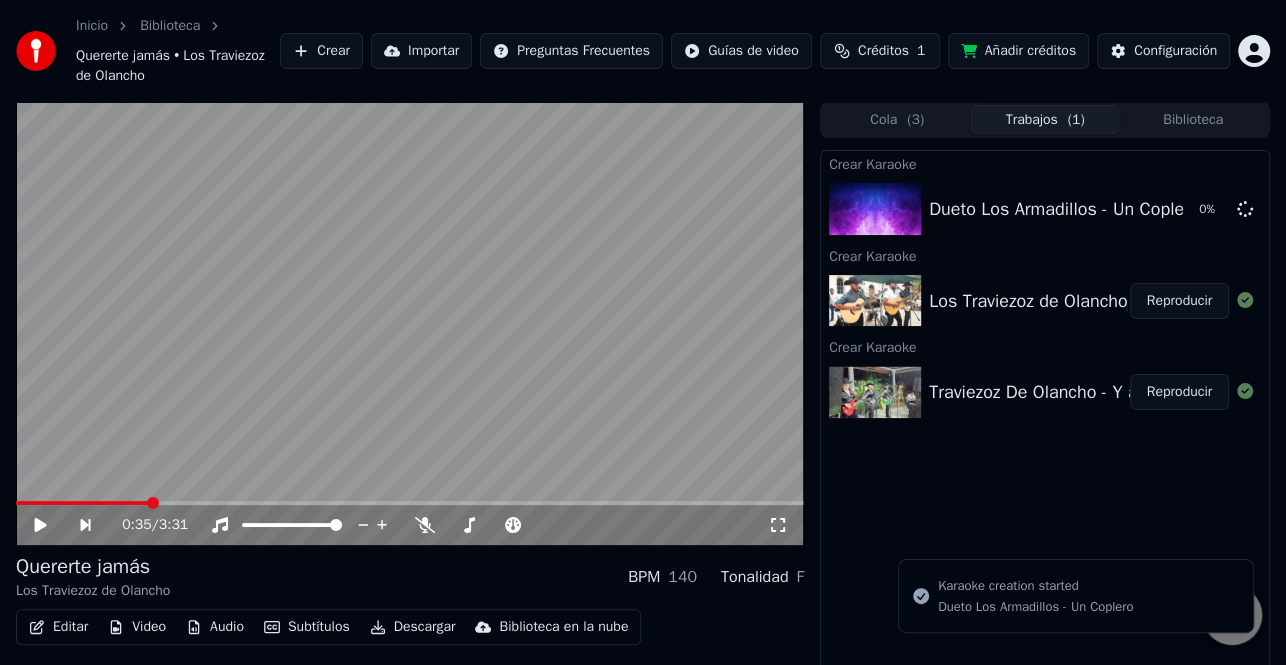 drag, startPoint x: 1198, startPoint y: 398, endPoint x: 1161, endPoint y: 399, distance: 37.01351 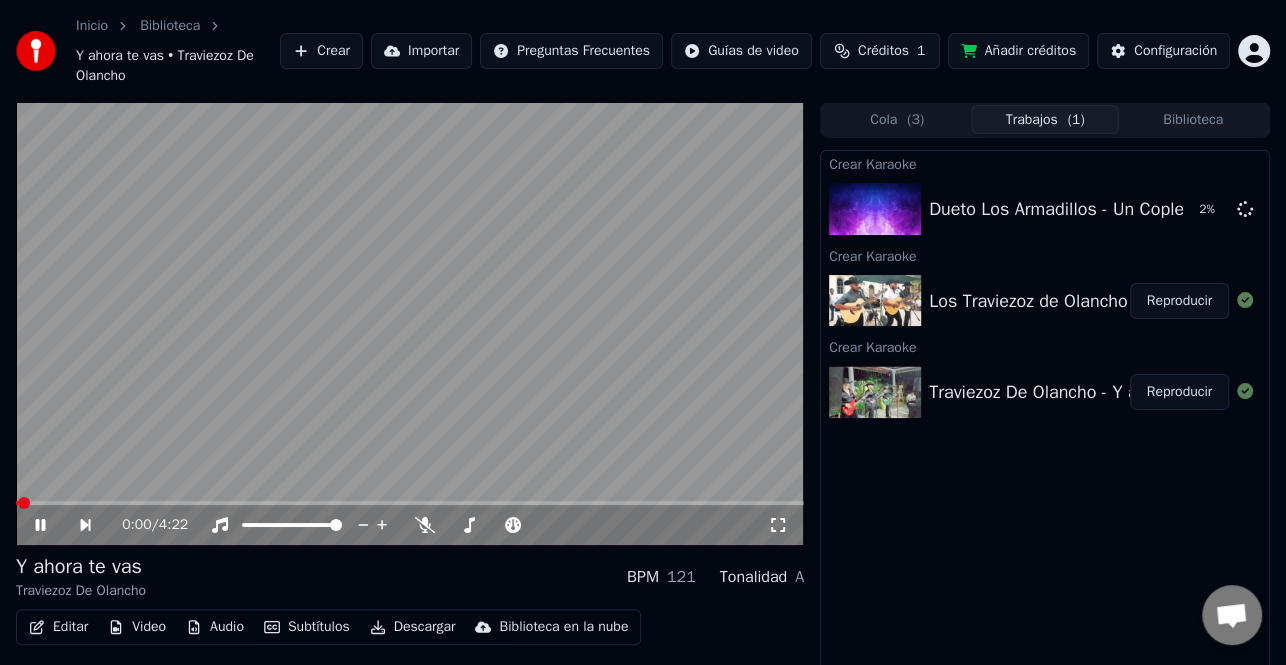 click 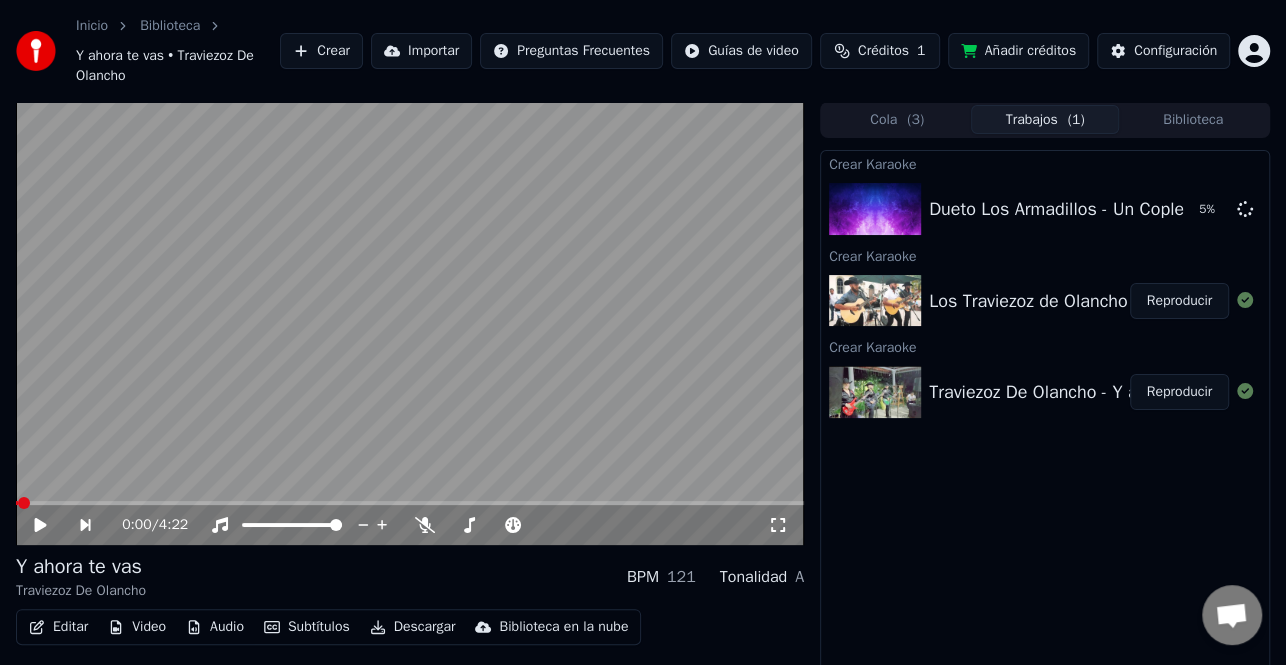 click on "Editar" at bounding box center [58, 627] 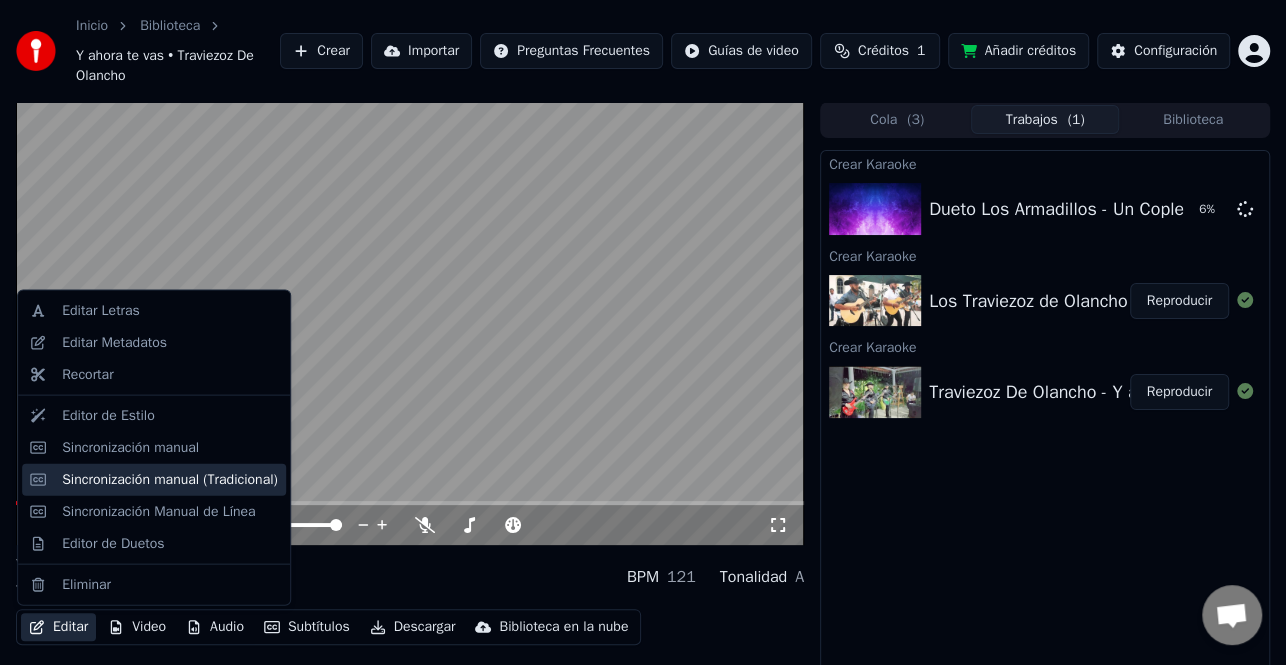 click on "Sincronización manual (Tradicional)" at bounding box center [154, 479] 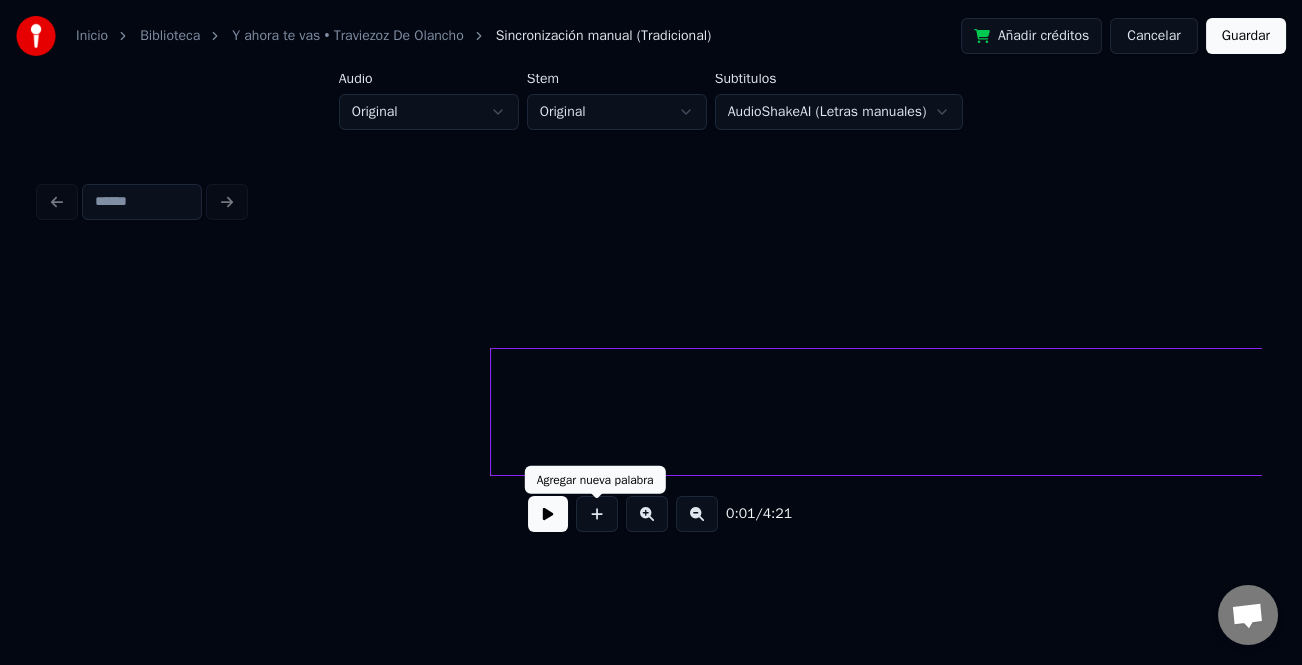 drag, startPoint x: 536, startPoint y: 513, endPoint x: 479, endPoint y: 448, distance: 86.4523 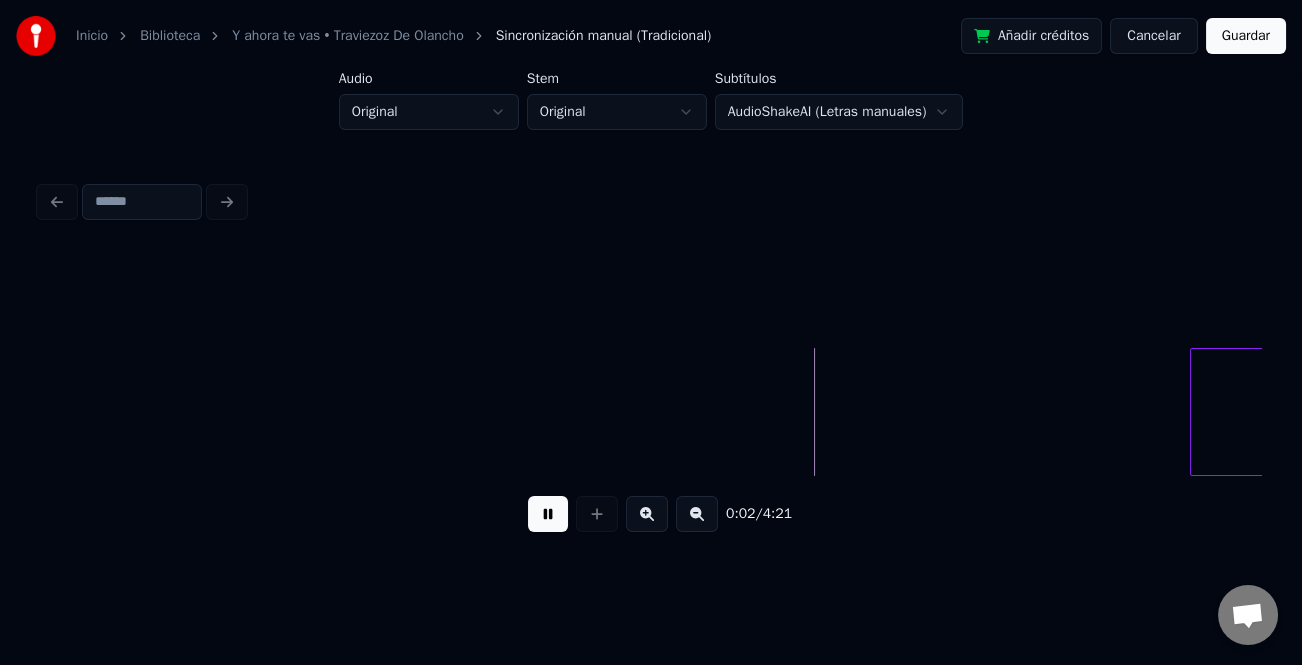 click at bounding box center [1194, 412] 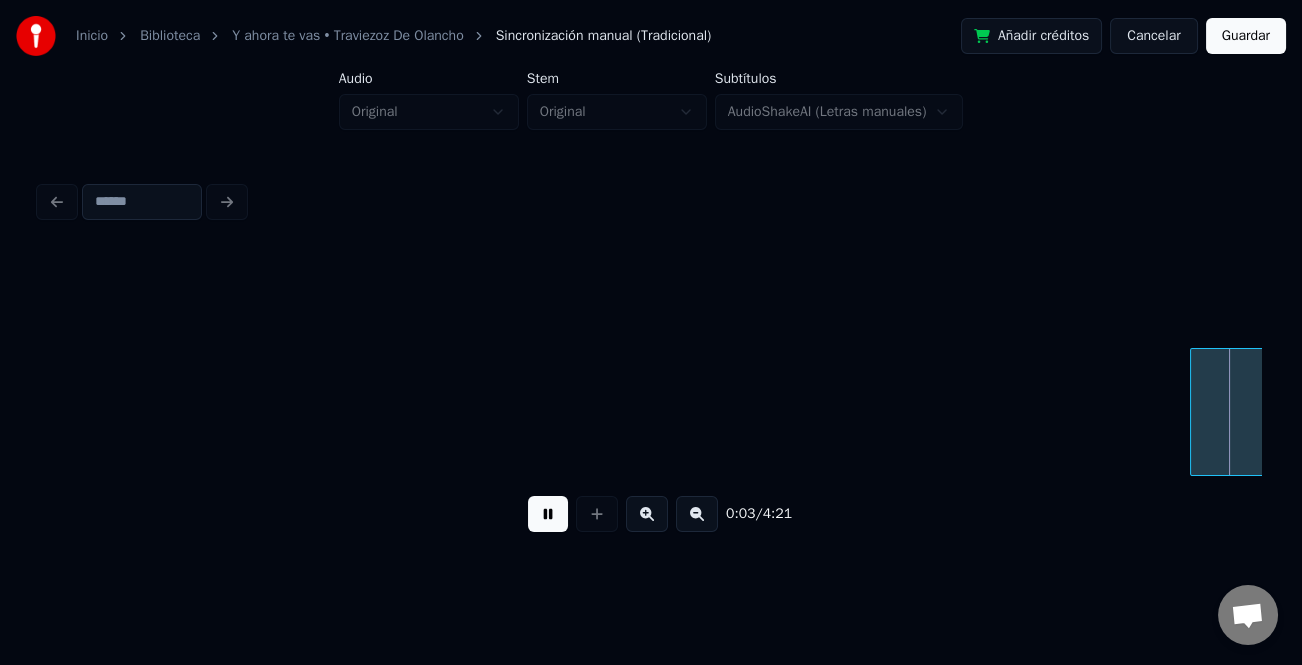 click on "Yo" at bounding box center (39238, 412) 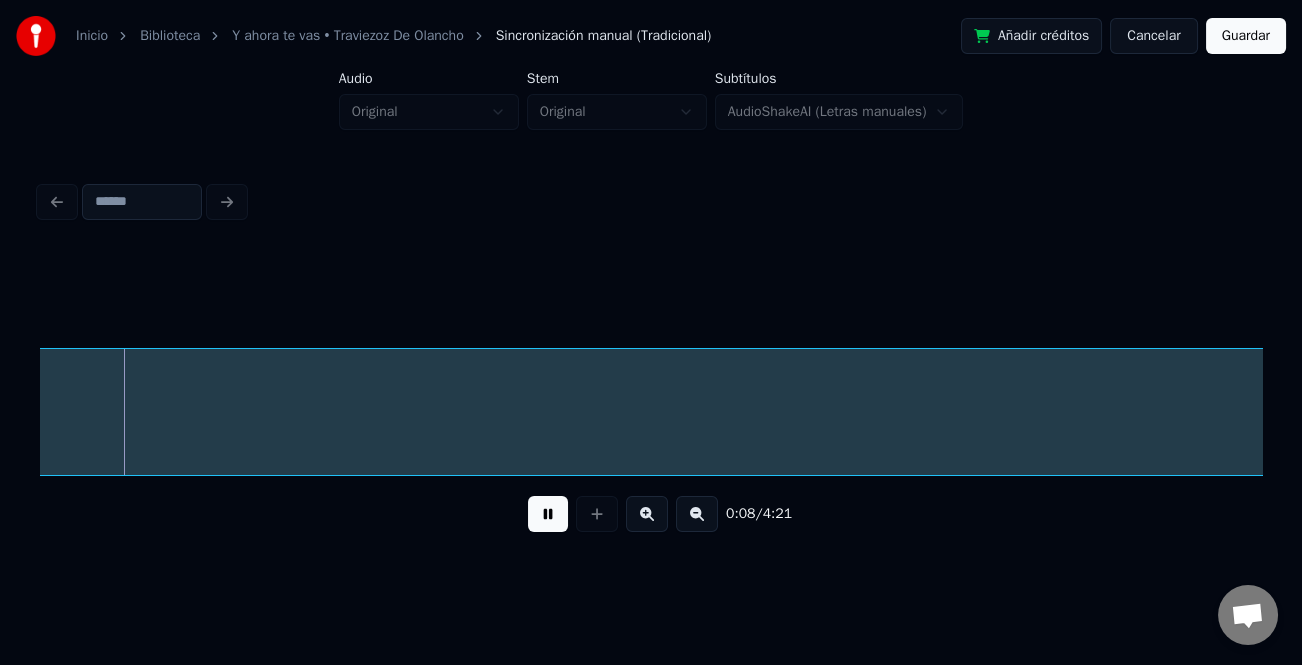 click at bounding box center [697, 514] 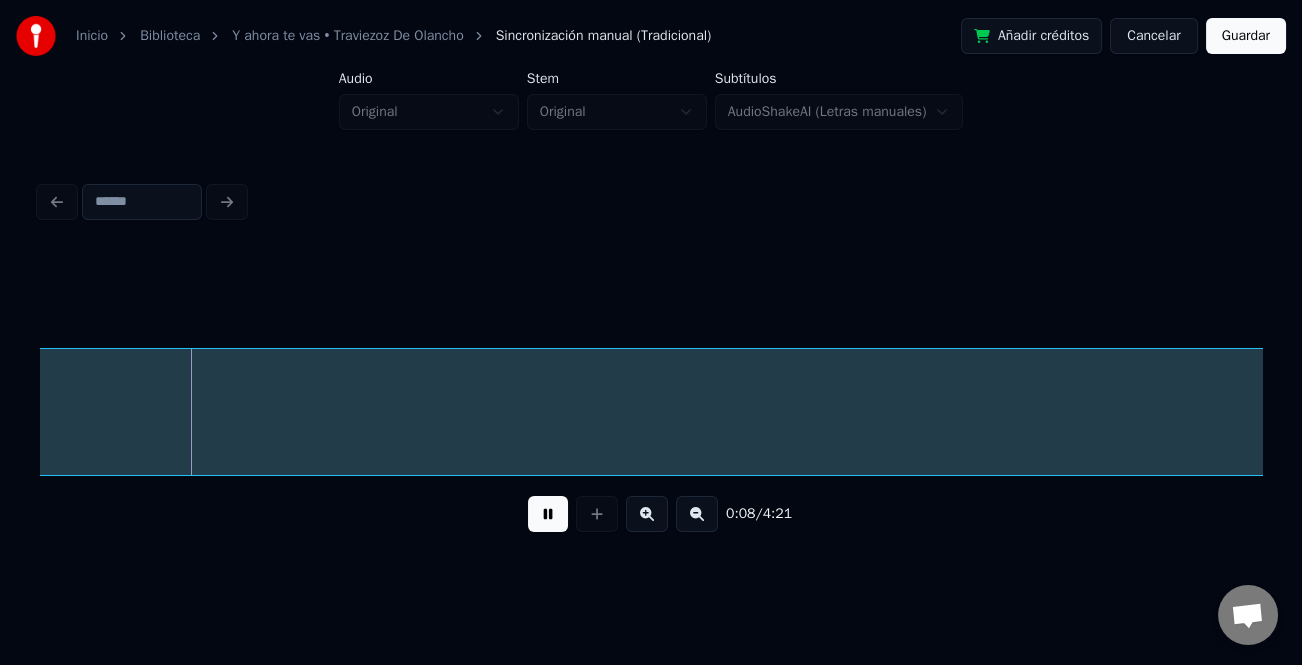 click at bounding box center [697, 514] 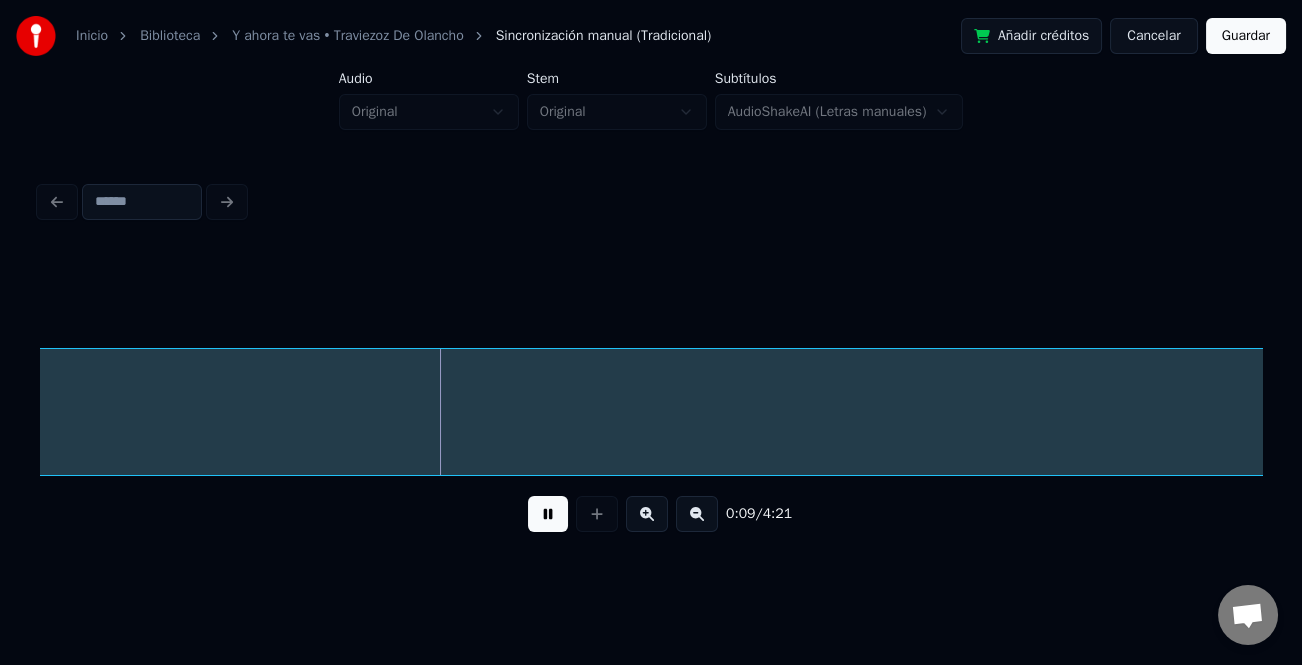 click at bounding box center [697, 514] 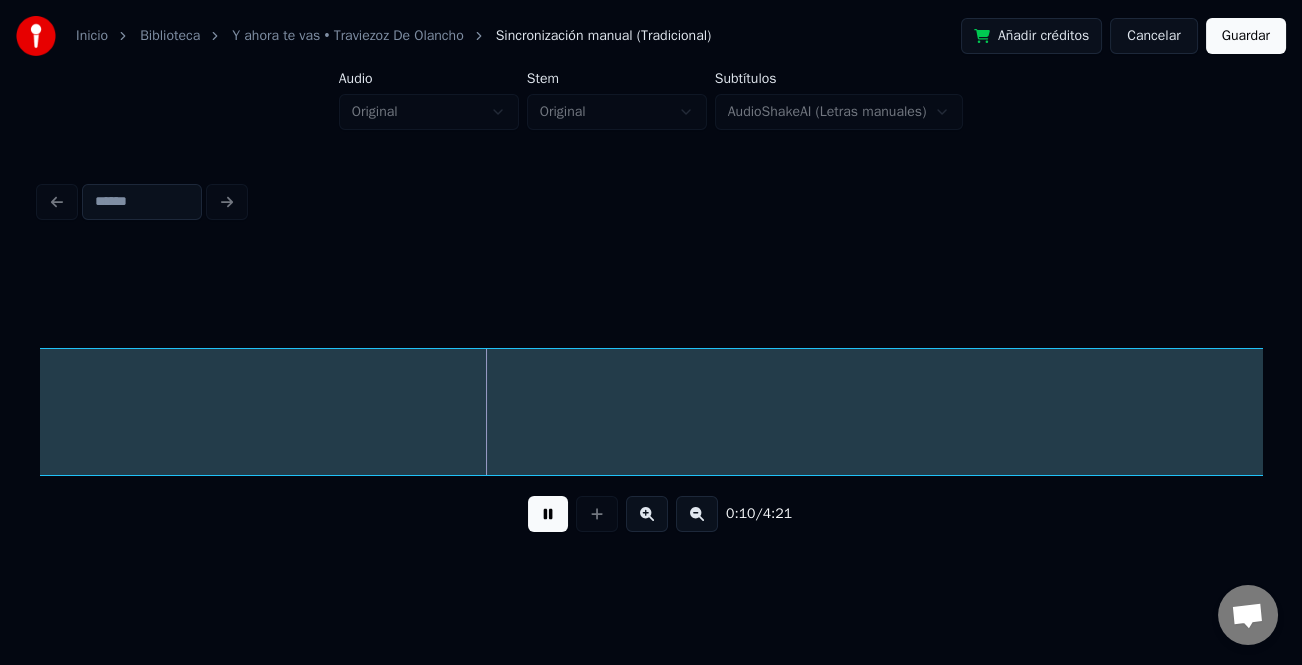 click at bounding box center [697, 514] 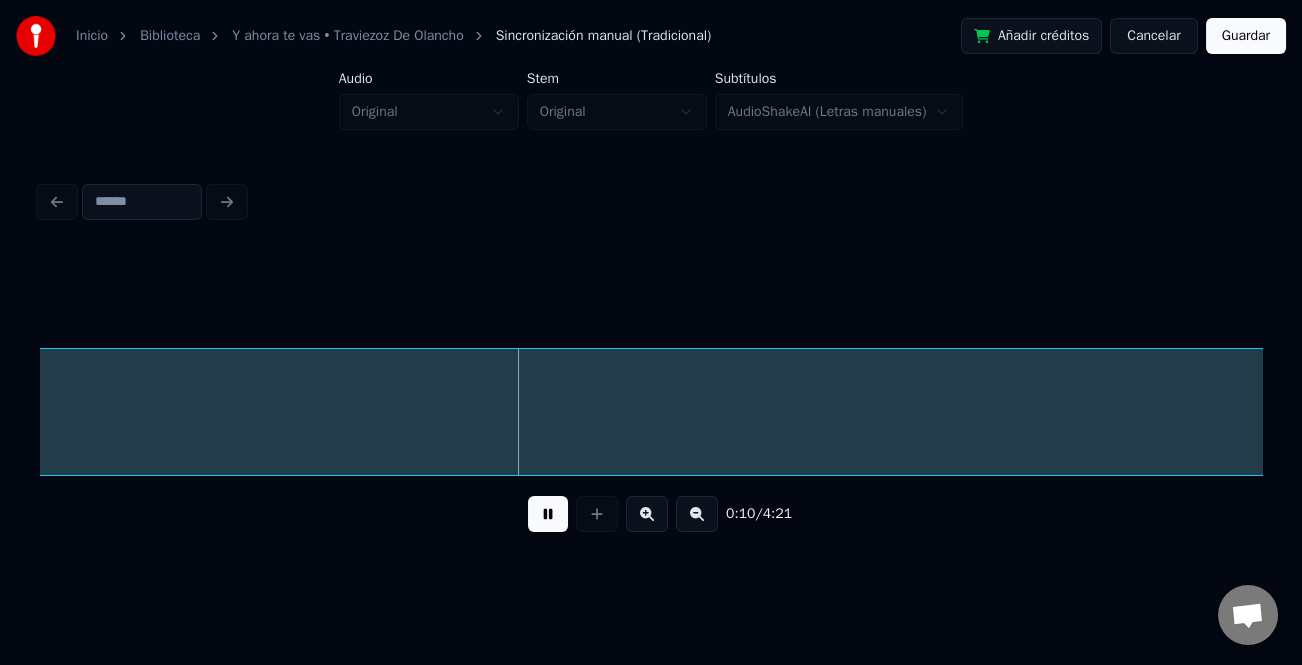 click at bounding box center (697, 514) 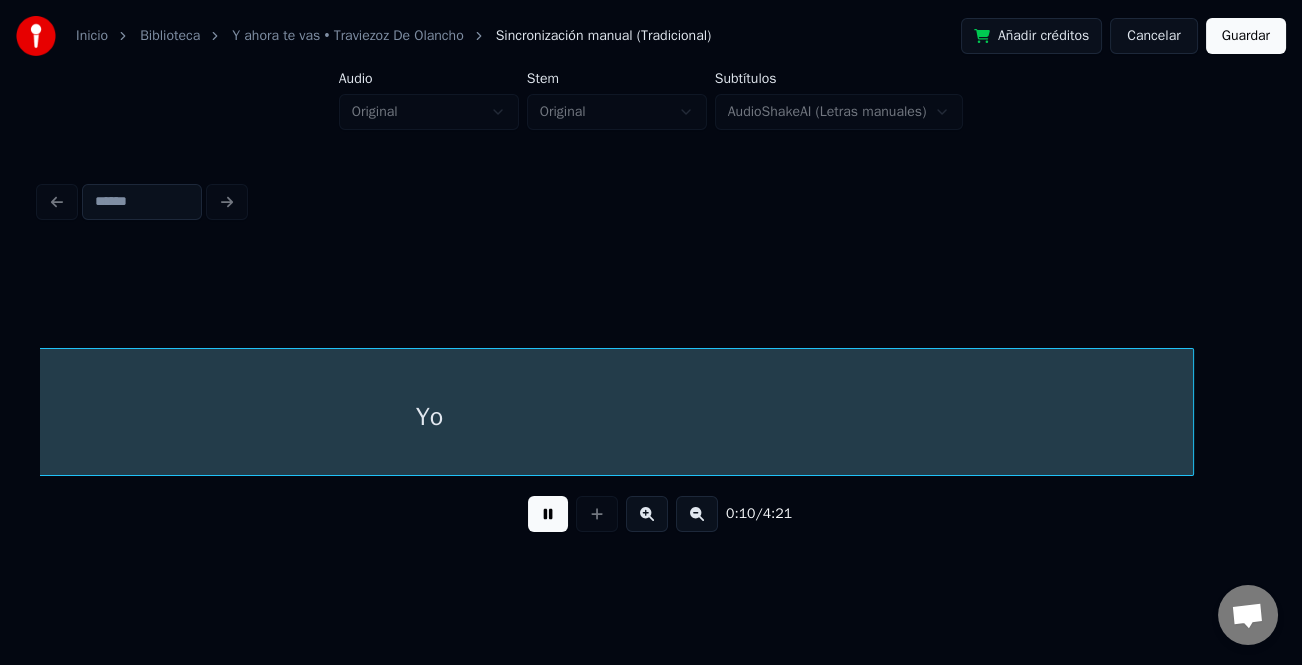 scroll, scrollTop: 0, scrollLeft: 36, axis: horizontal 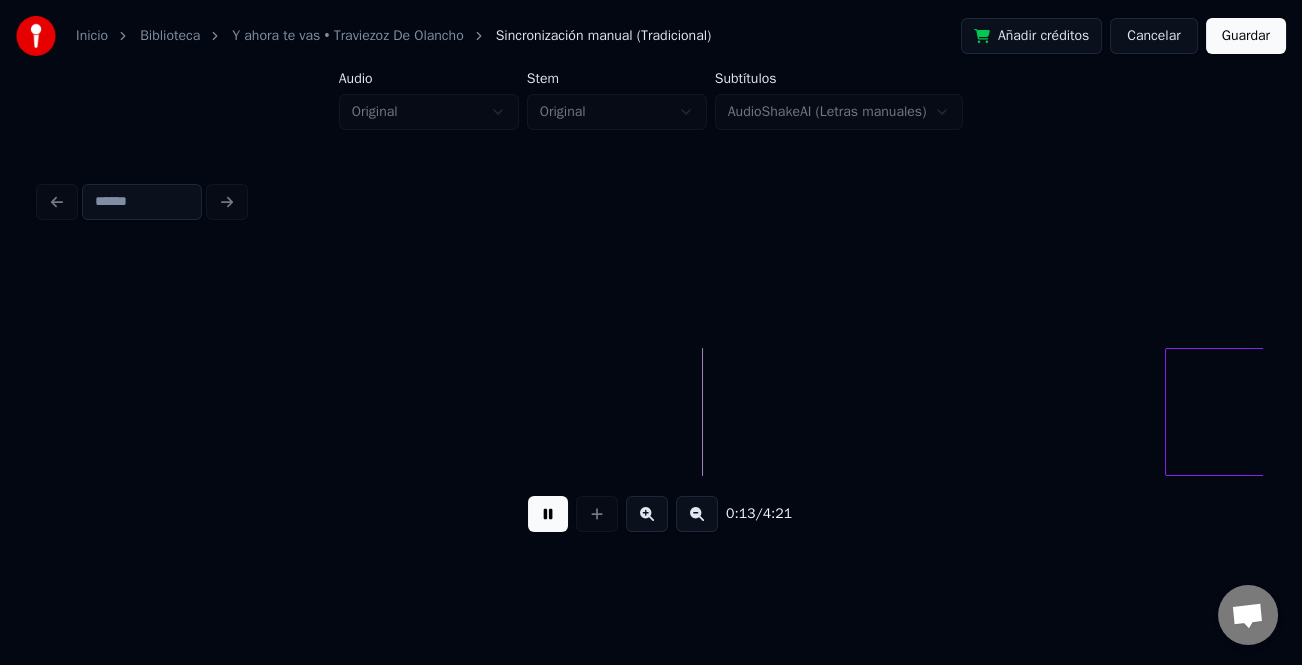 click on "Yo" at bounding box center [651, 412] 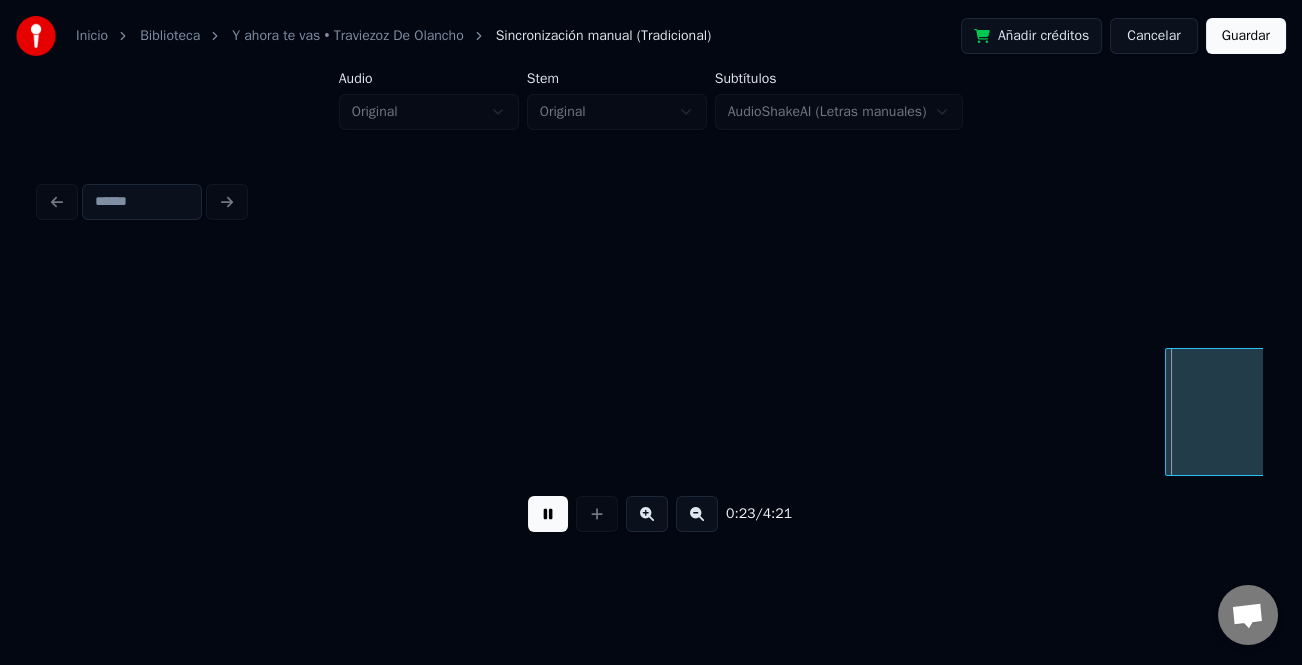 click on "Yo" at bounding box center (6537, 412) 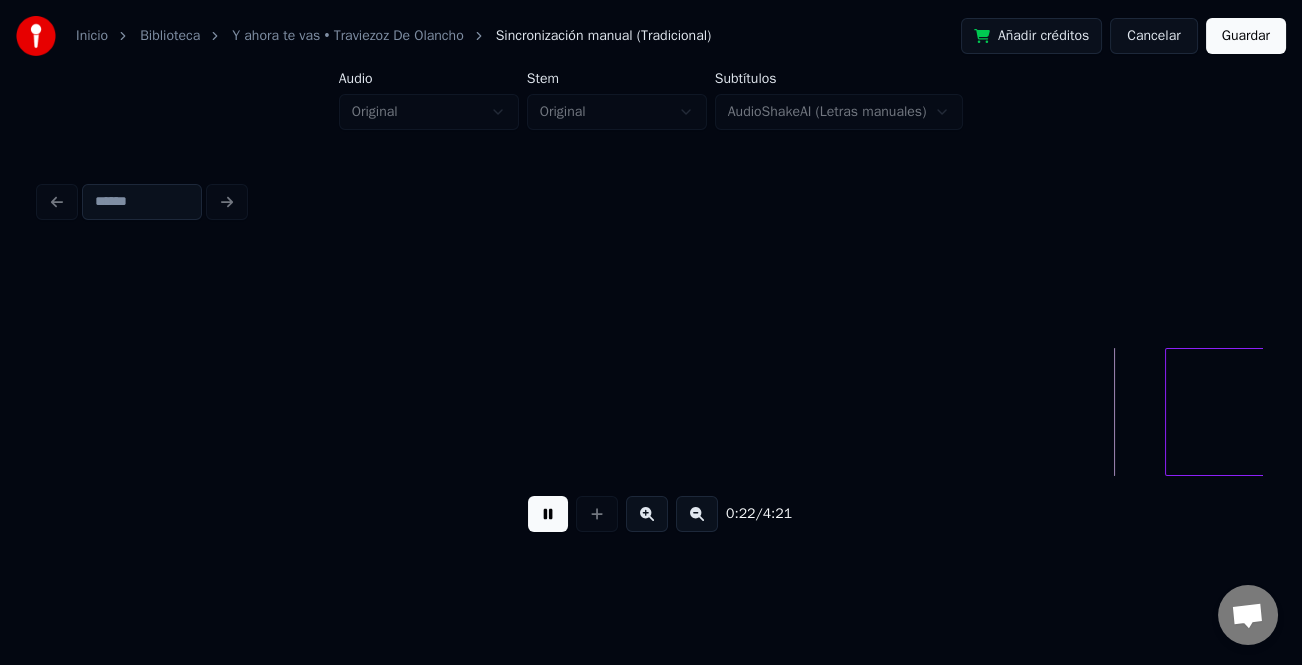 click at bounding box center [697, 514] 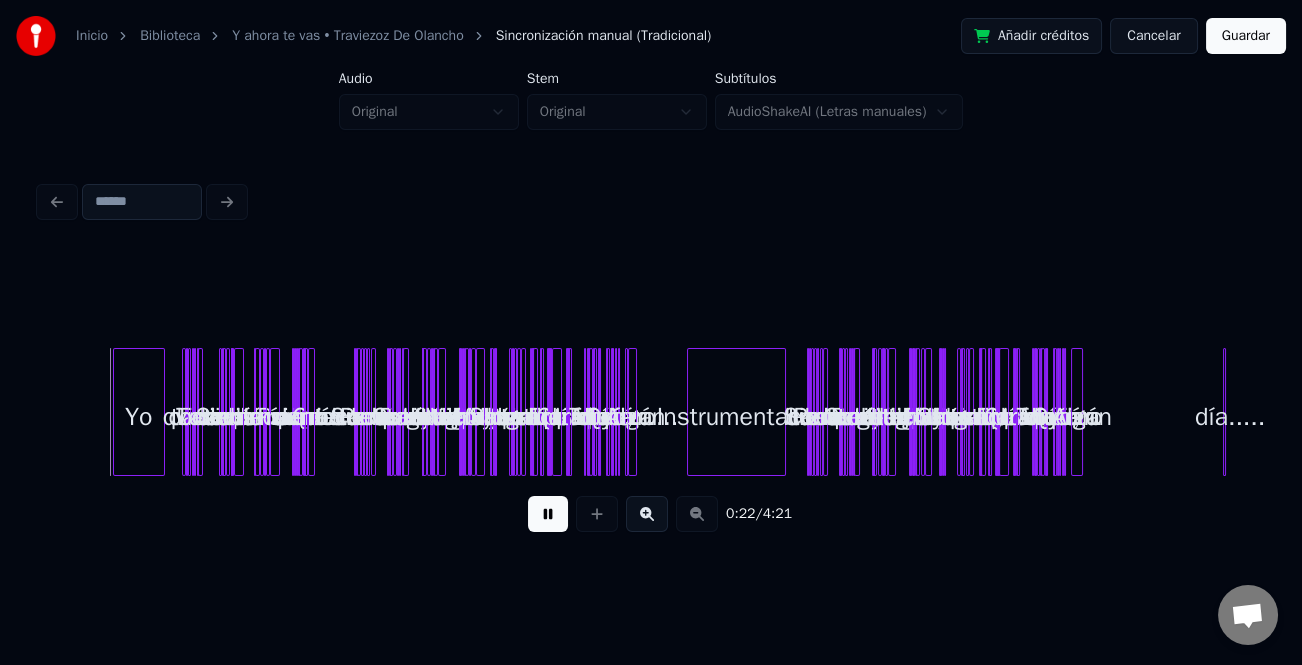 scroll, scrollTop: 0, scrollLeft: 0, axis: both 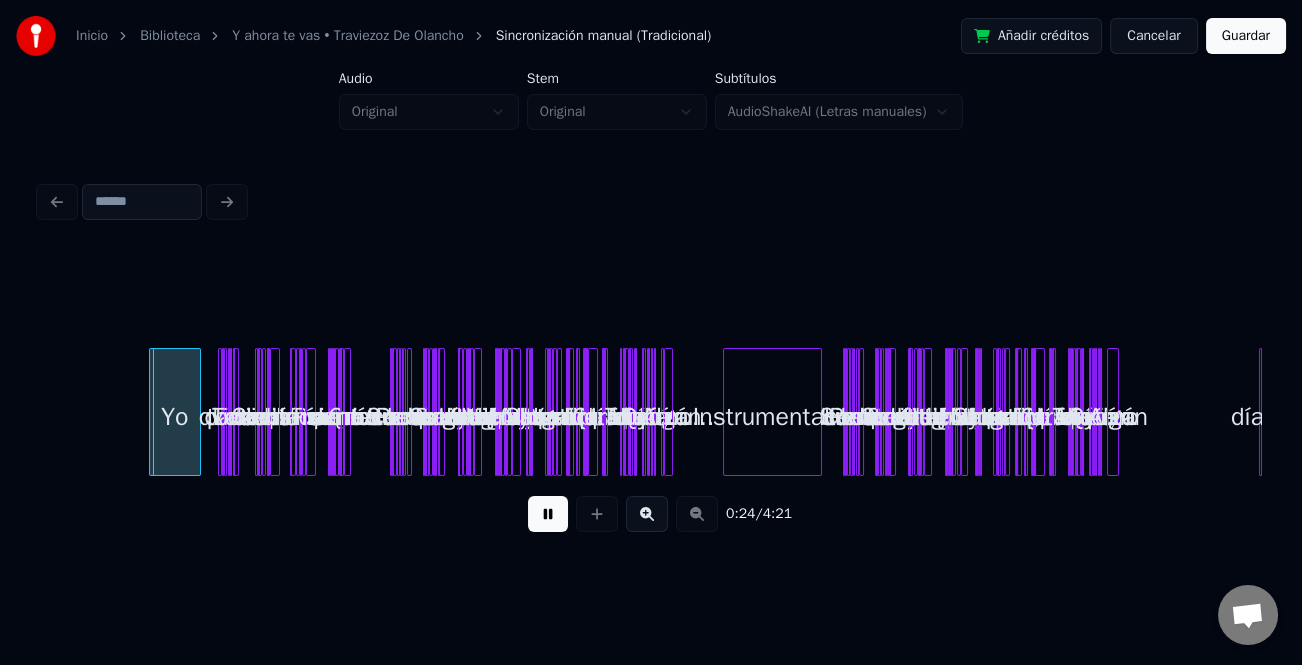 click at bounding box center [647, 514] 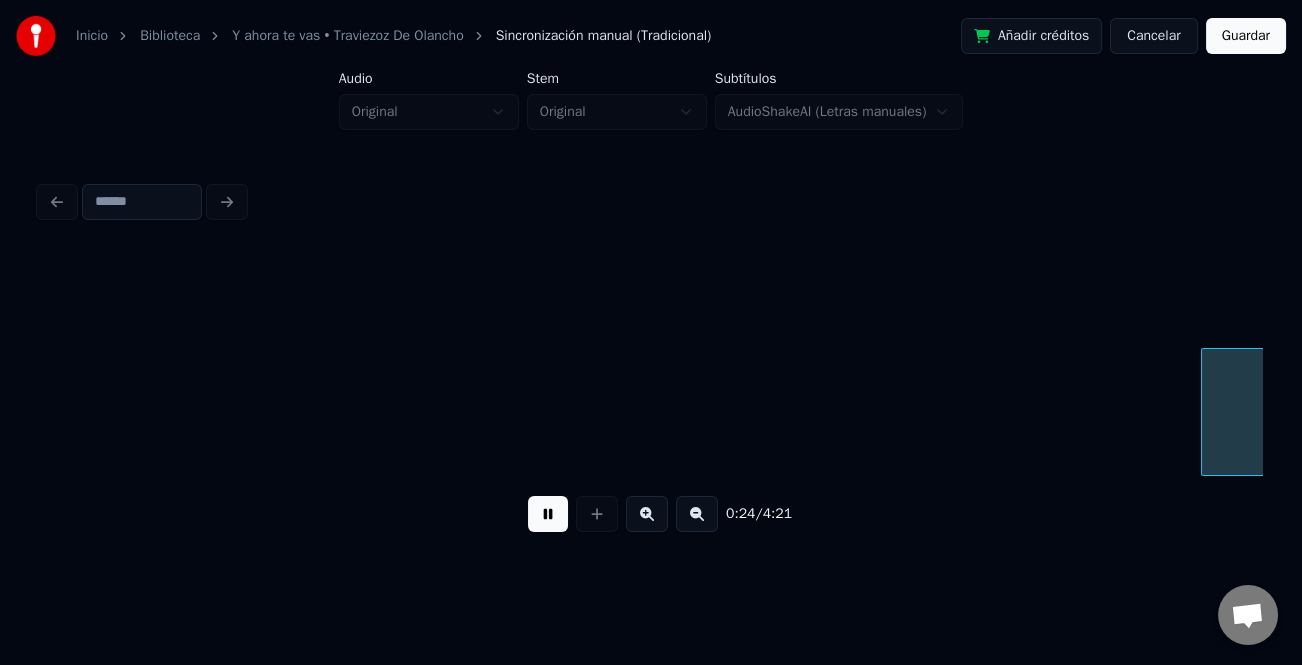 scroll, scrollTop: 0, scrollLeft: 1100, axis: horizontal 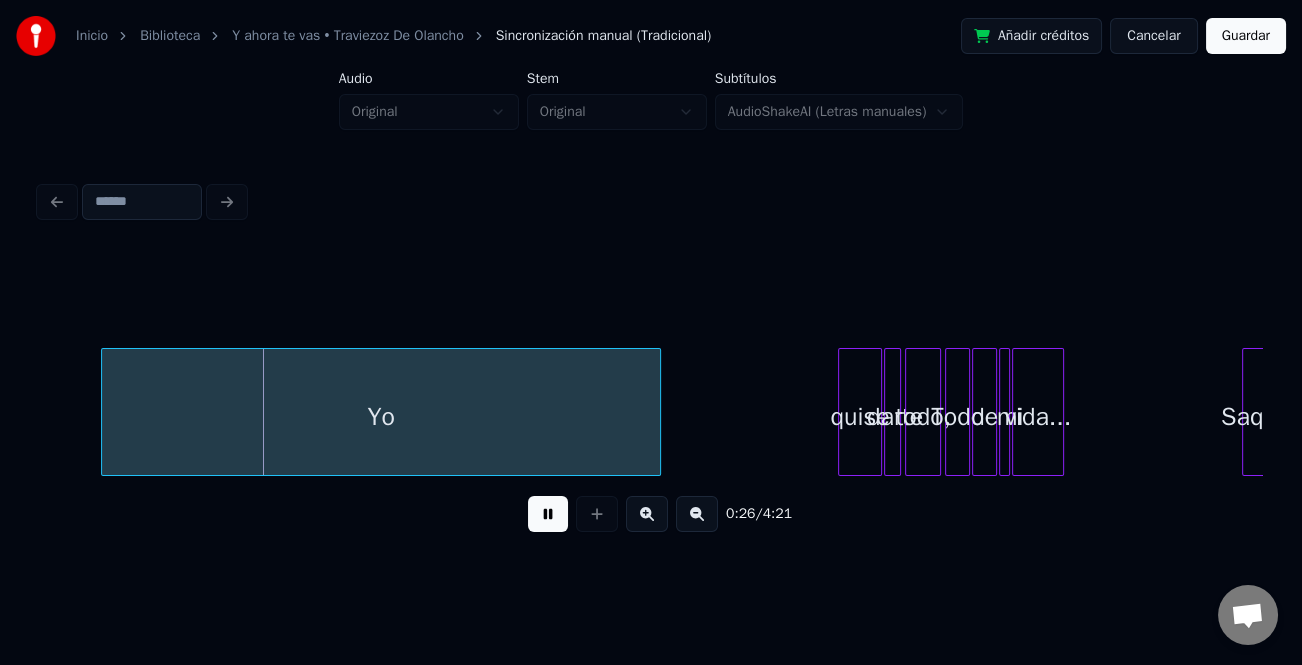 click on "Yo quise darte todo, Todo de mi vida... Saque" at bounding box center (5473, 412) 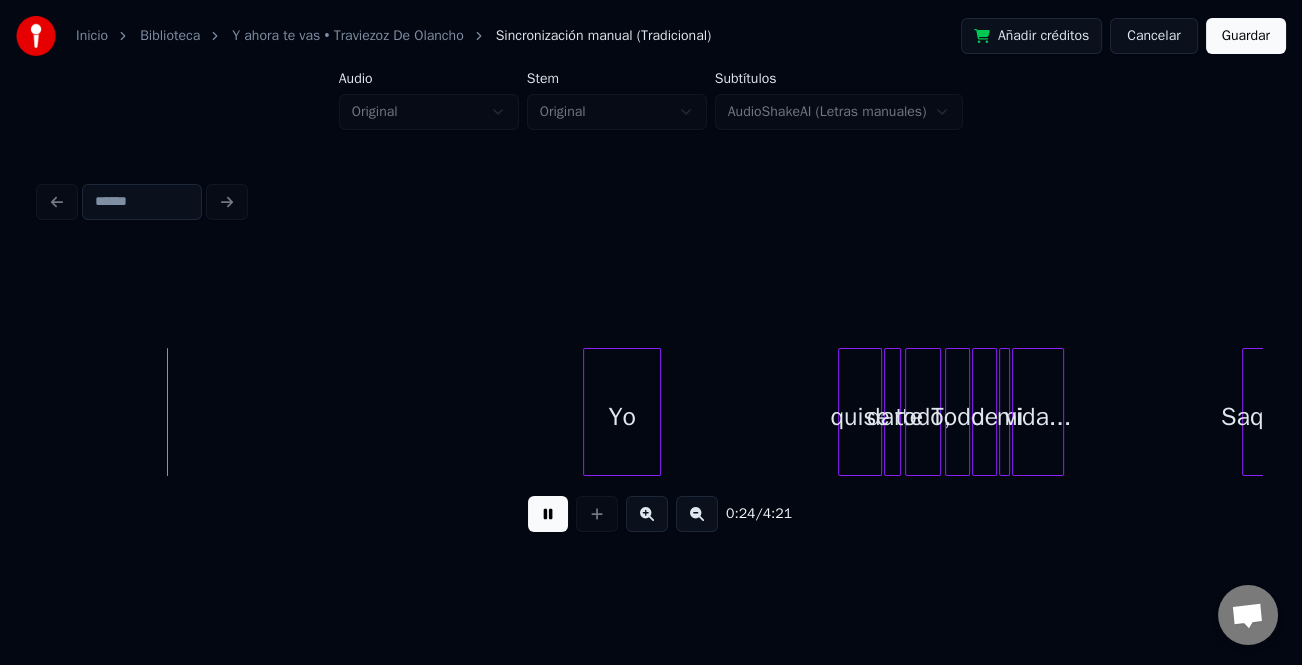 click on "Yo quise darte todo, Todo de mi vida... Saque" at bounding box center (651, 412) 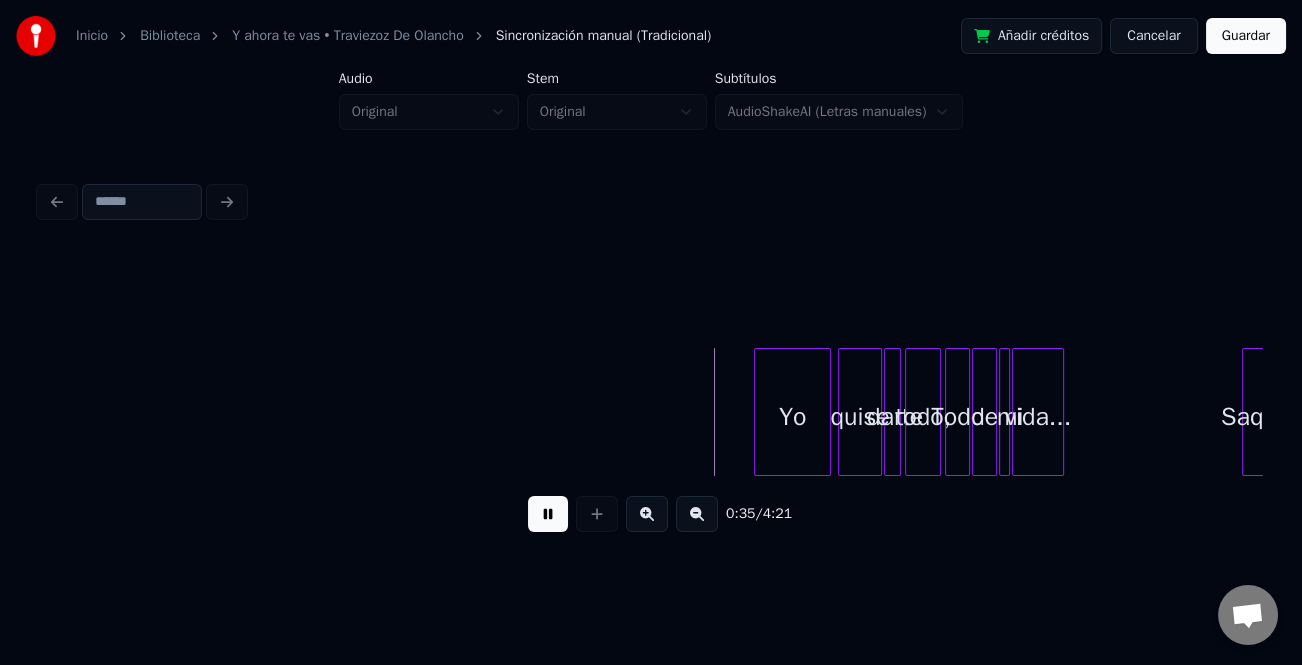 click on "Yo" at bounding box center [793, 417] 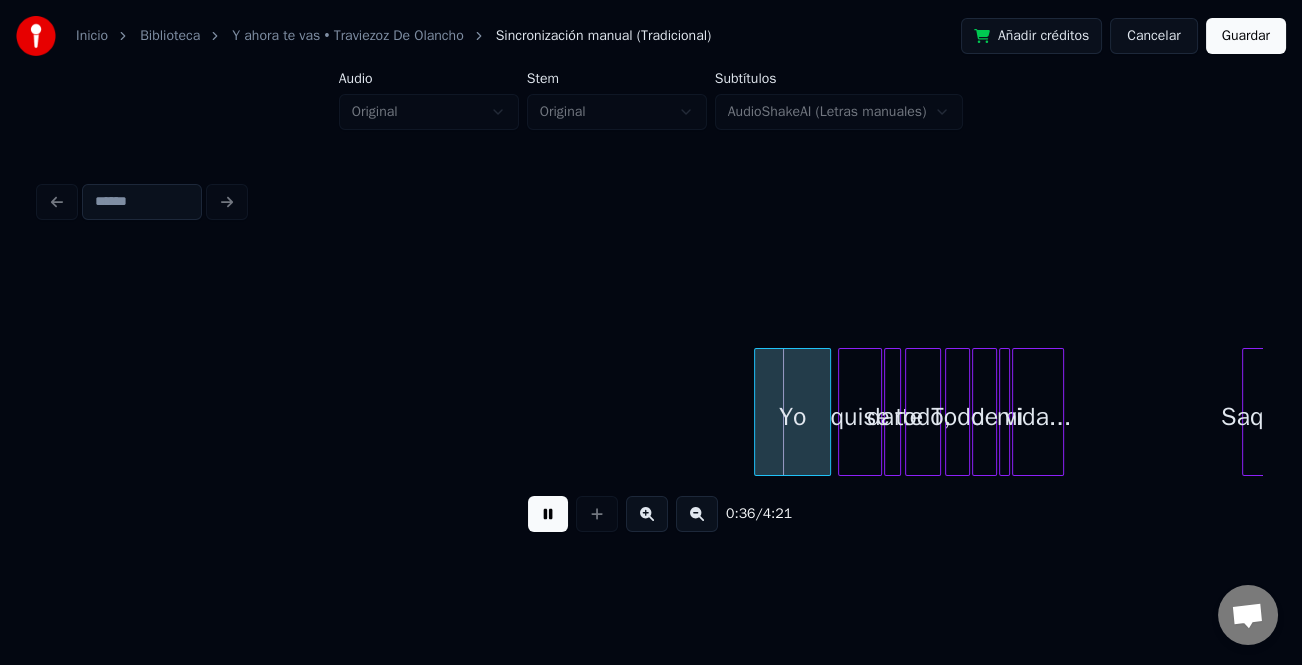click at bounding box center [647, 514] 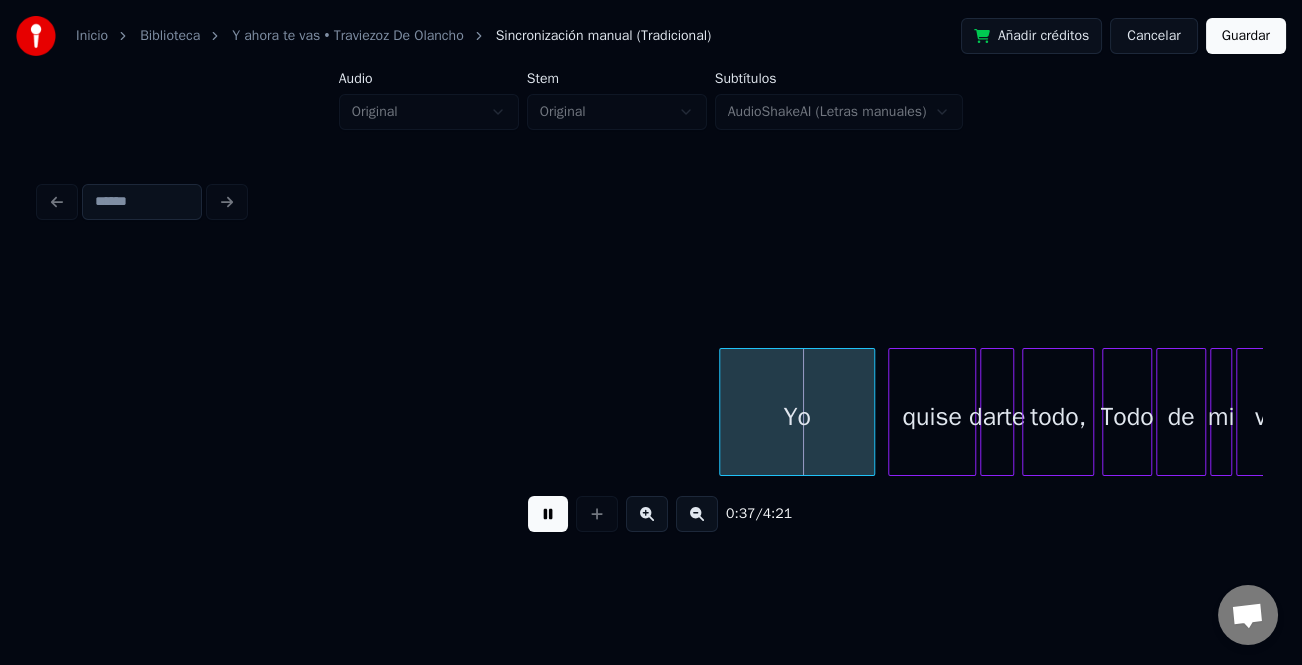 click at bounding box center [647, 514] 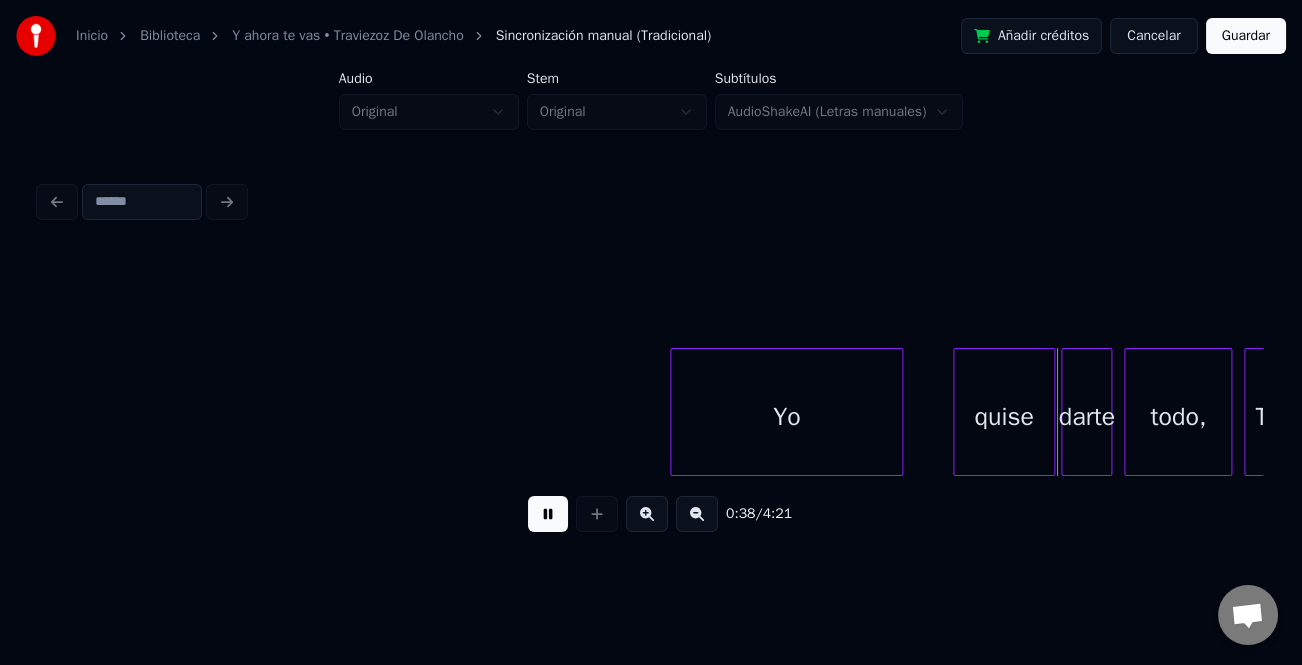 click at bounding box center [957, 412] 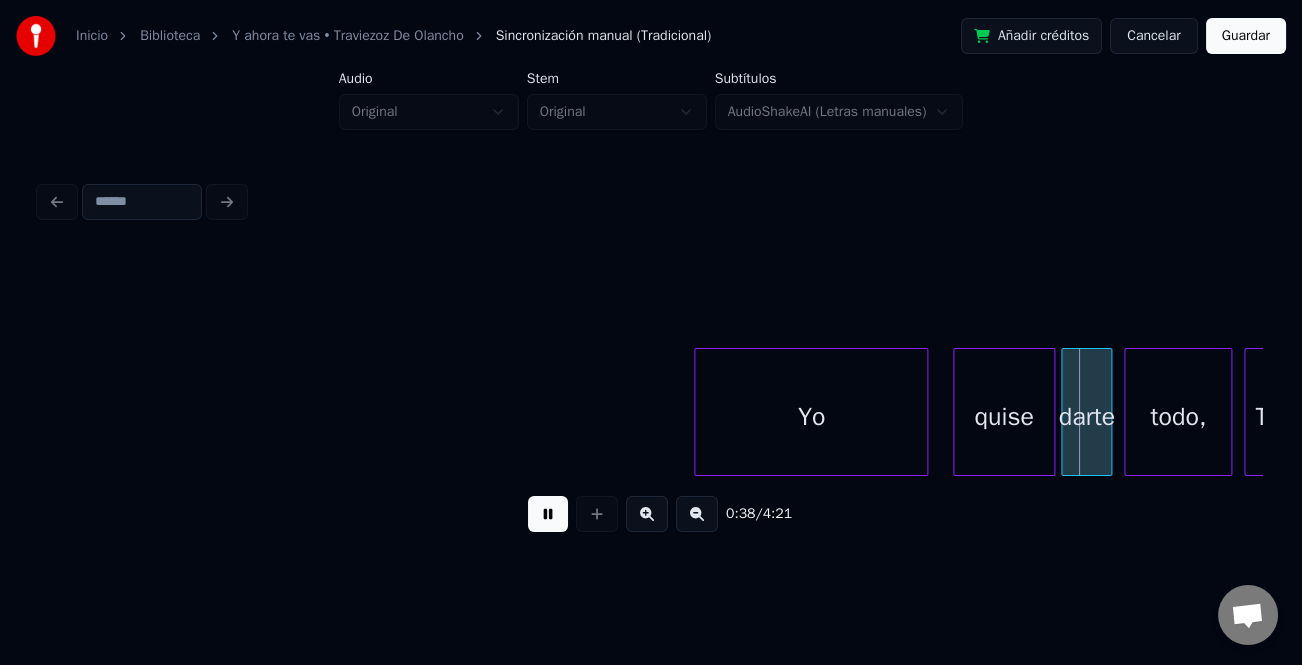 click on "Yo" at bounding box center [811, 417] 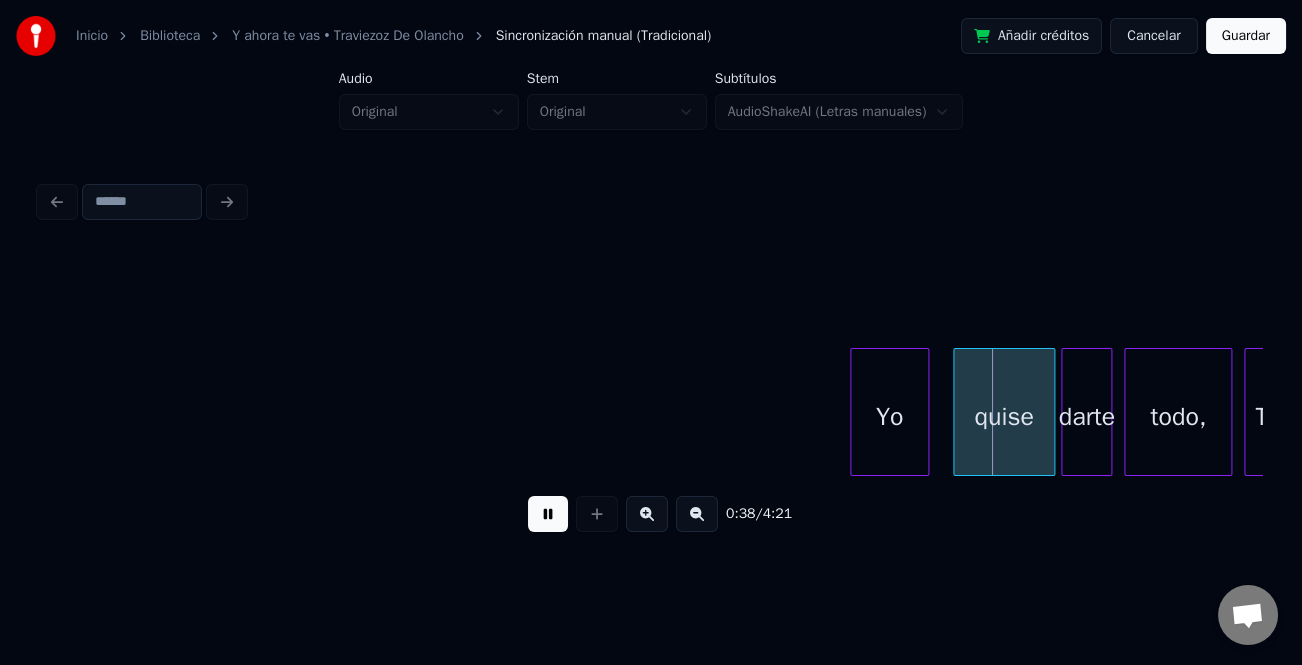 click at bounding box center [854, 412] 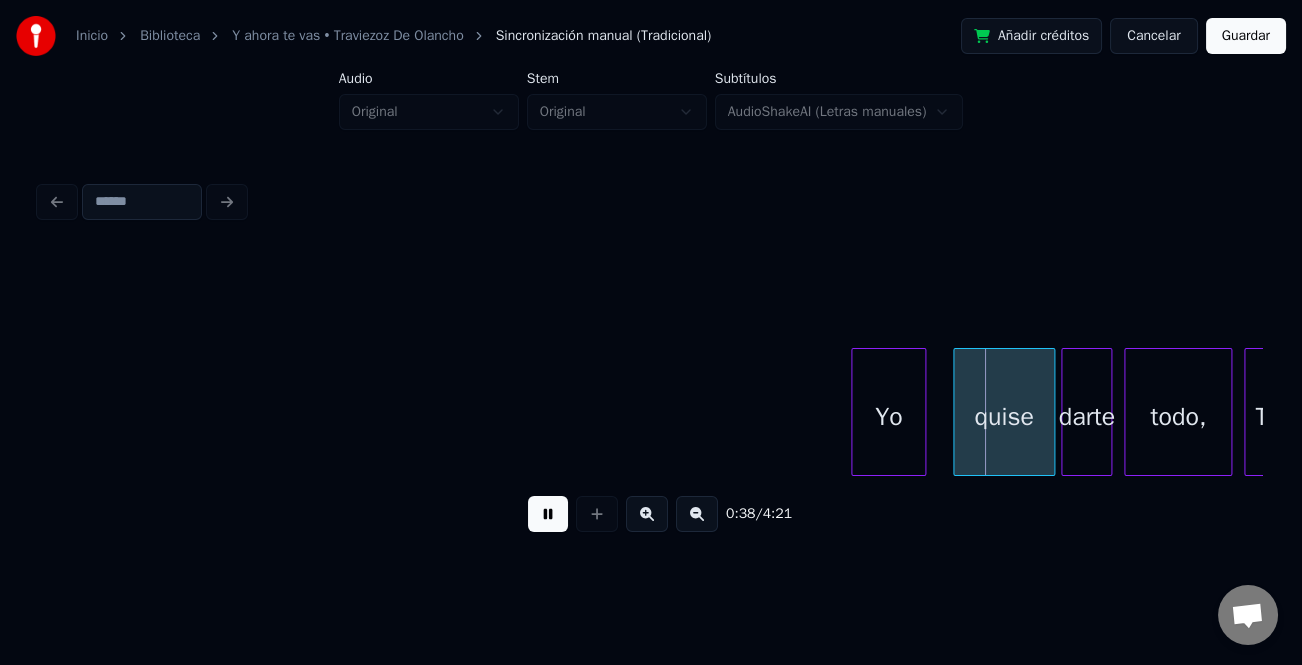 click at bounding box center [922, 412] 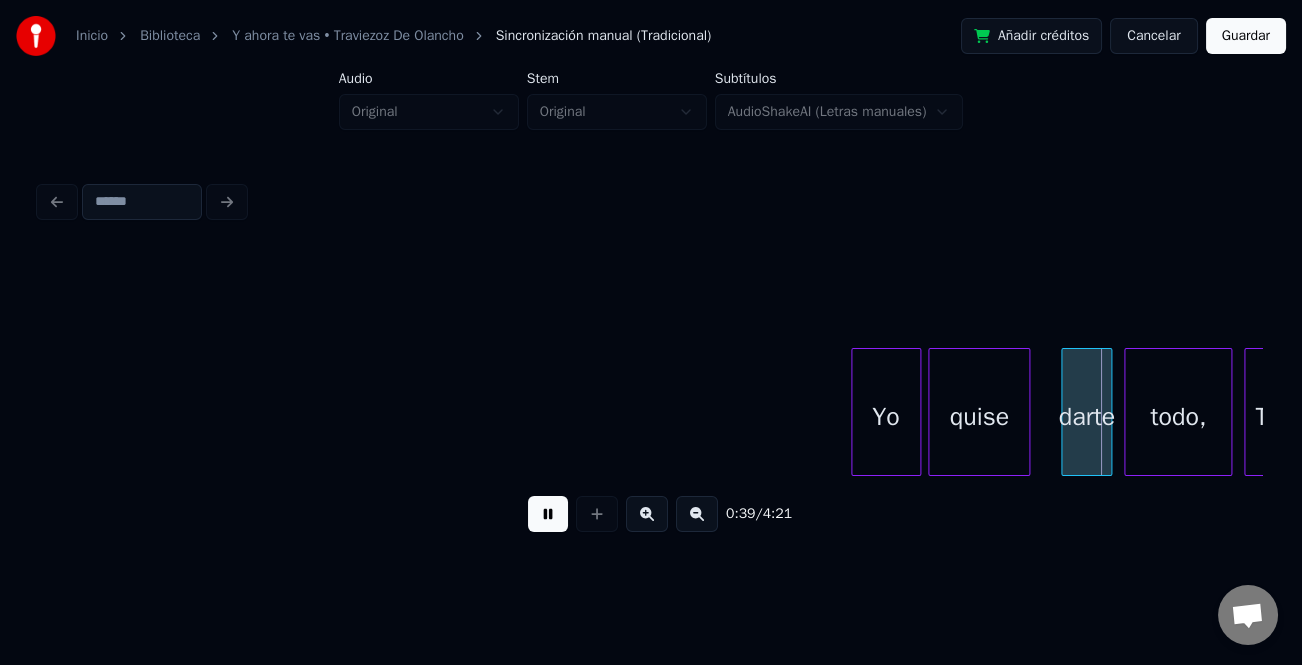 click on "quise" at bounding box center [979, 417] 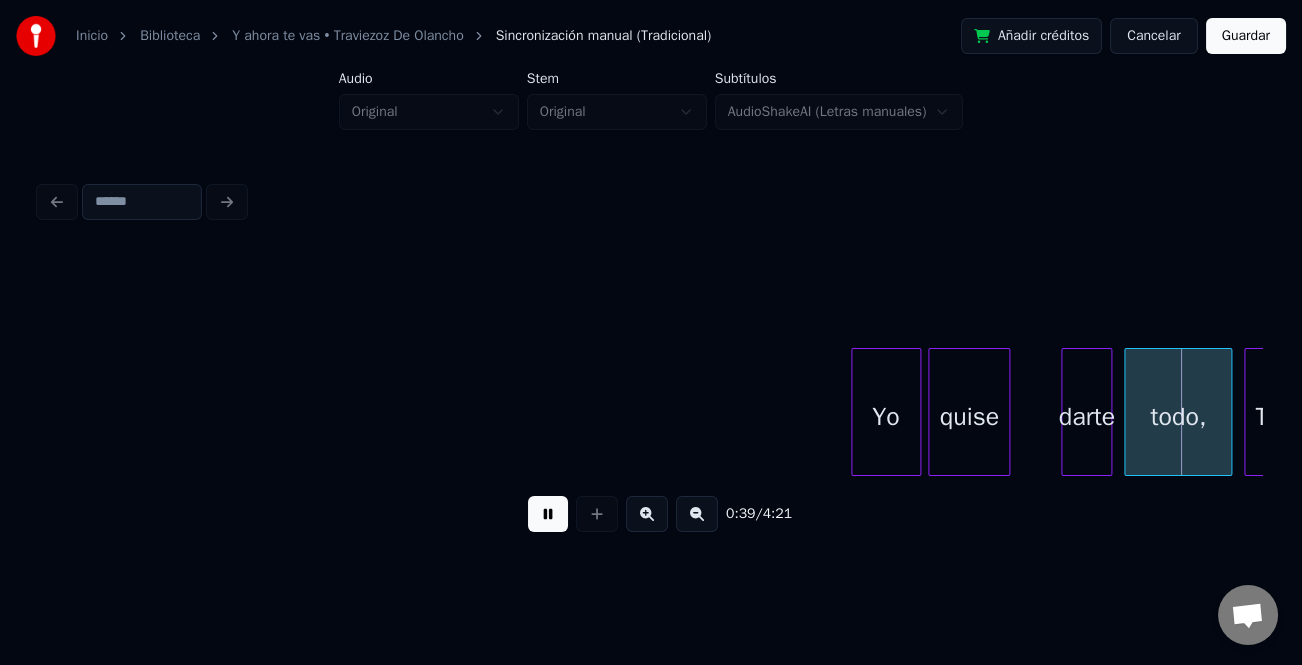 click at bounding box center (1006, 412) 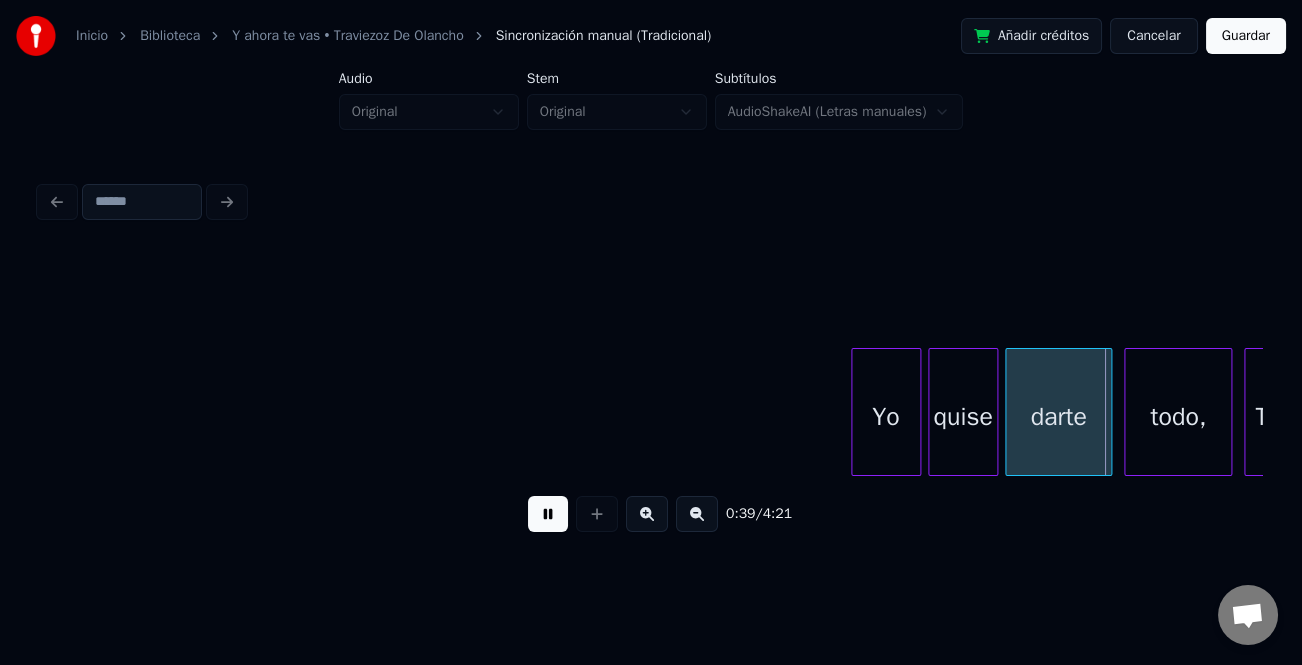 click at bounding box center [1009, 412] 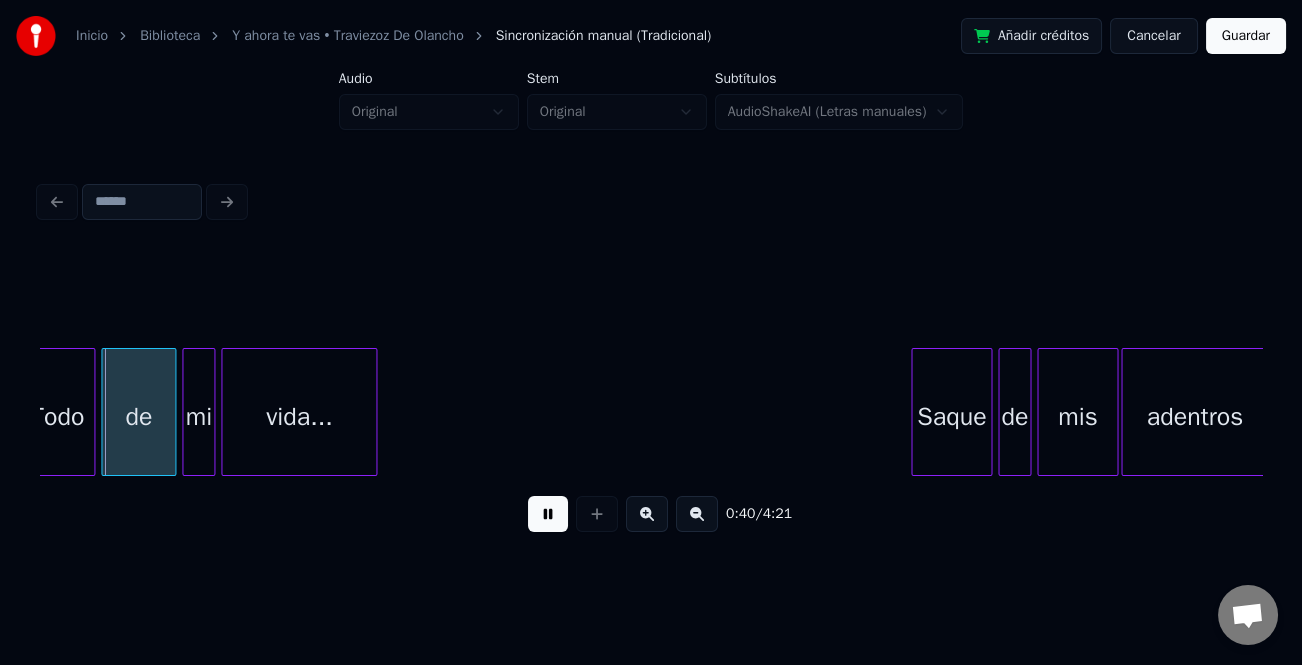 scroll, scrollTop: 0, scrollLeft: 5620, axis: horizontal 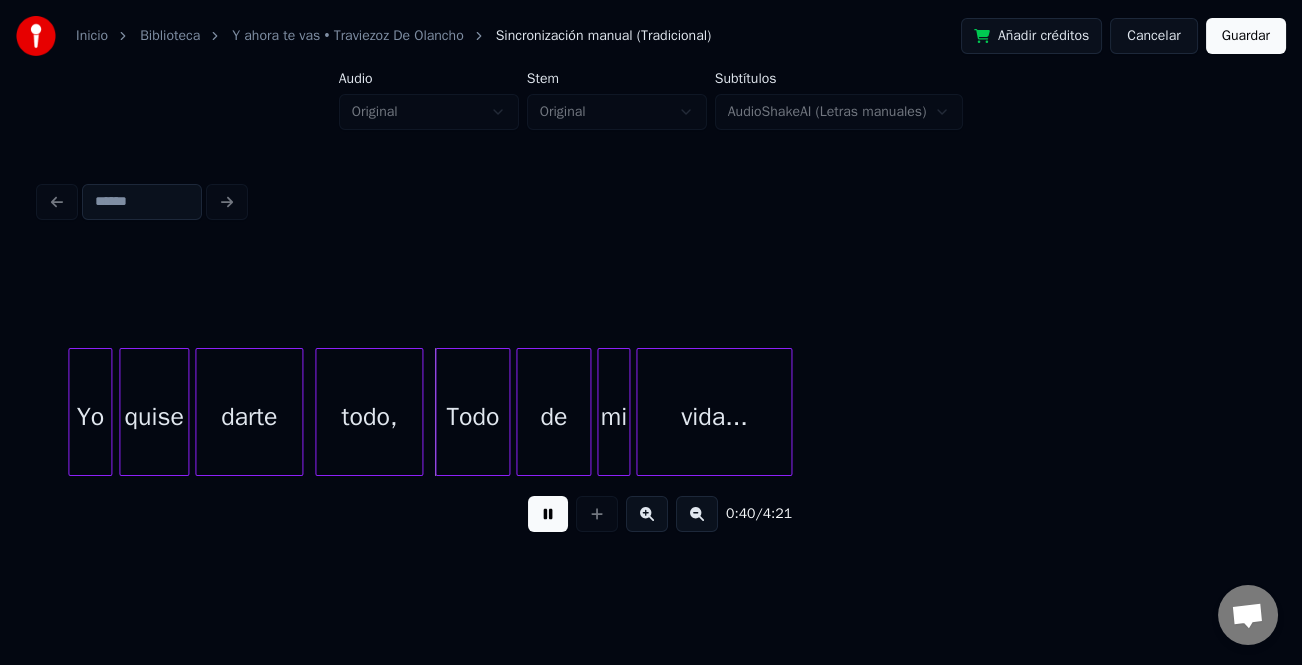click at bounding box center (72, 412) 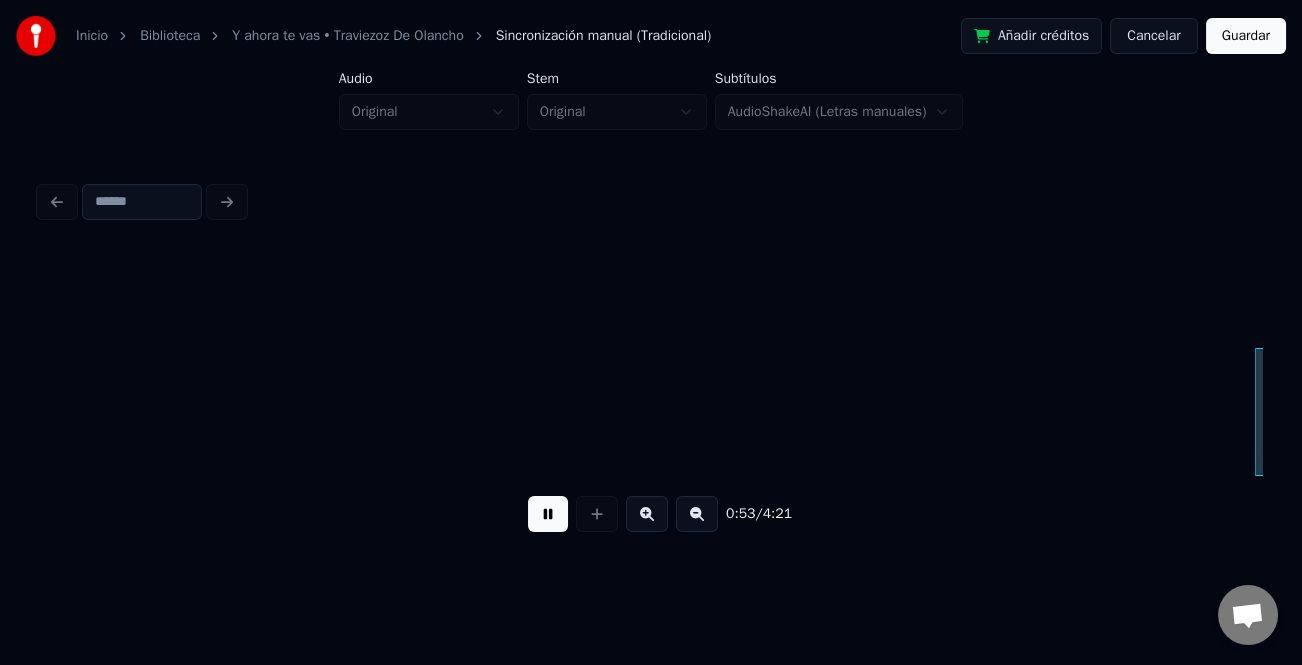 scroll, scrollTop: 0, scrollLeft: 8067, axis: horizontal 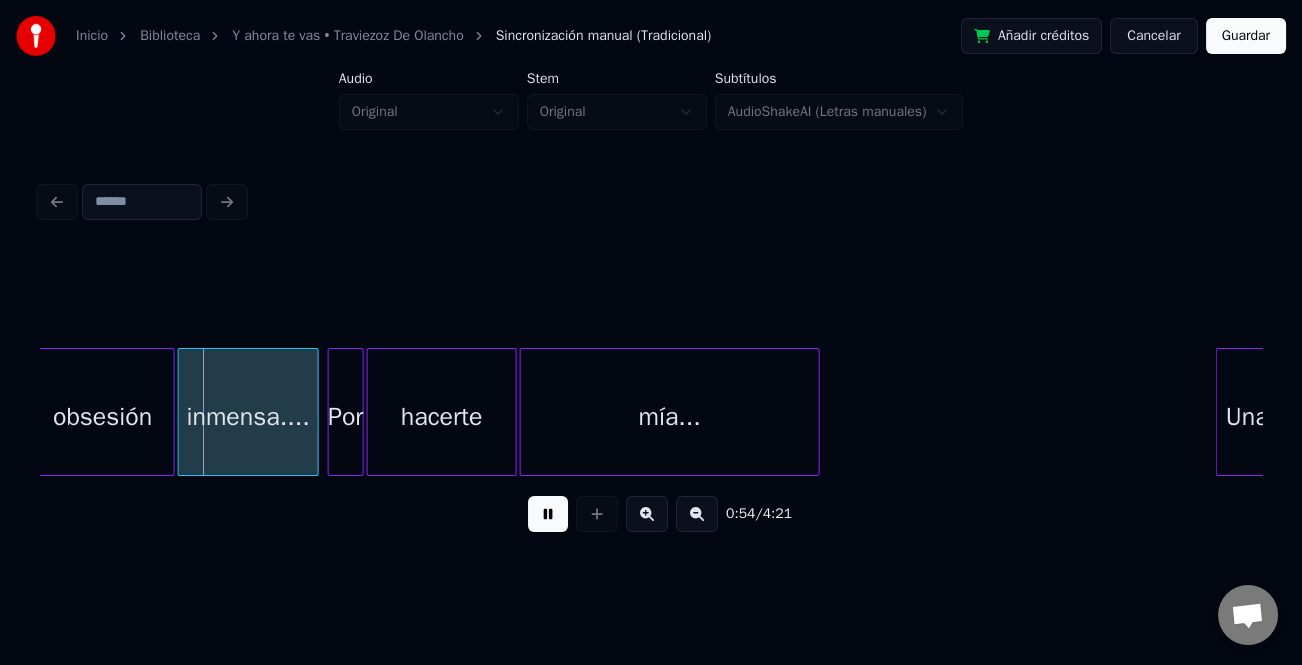 click at bounding box center (647, 514) 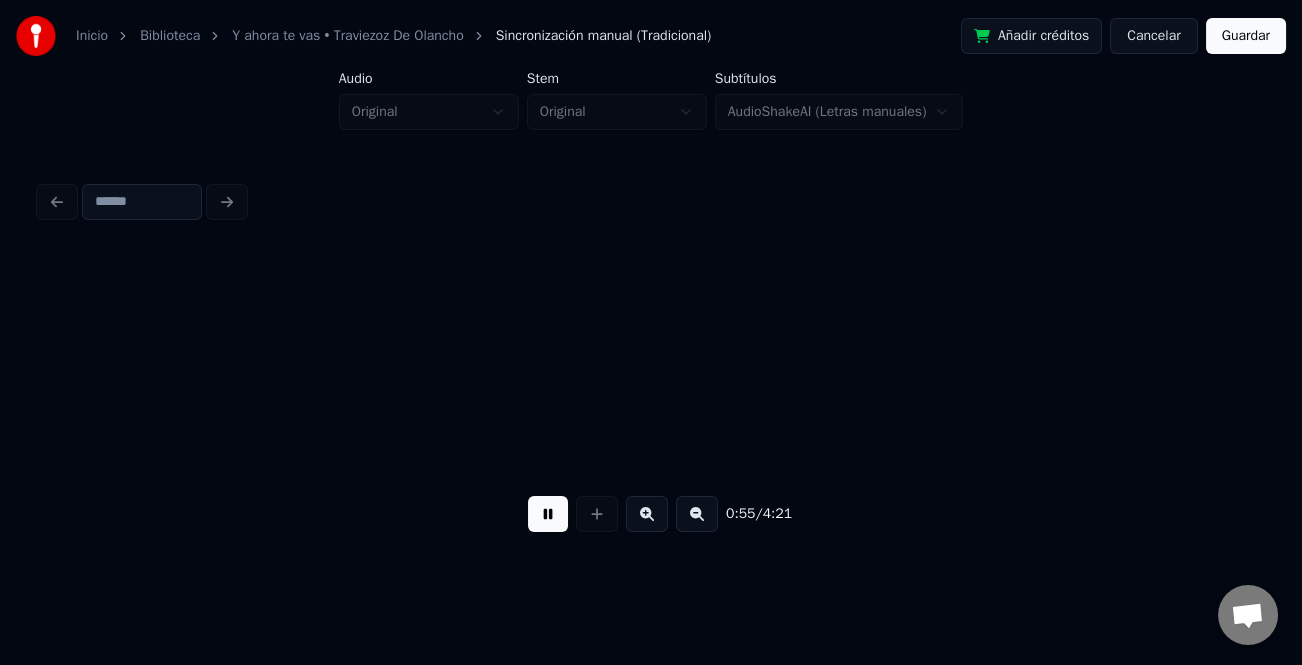 scroll, scrollTop: 0, scrollLeft: 13576, axis: horizontal 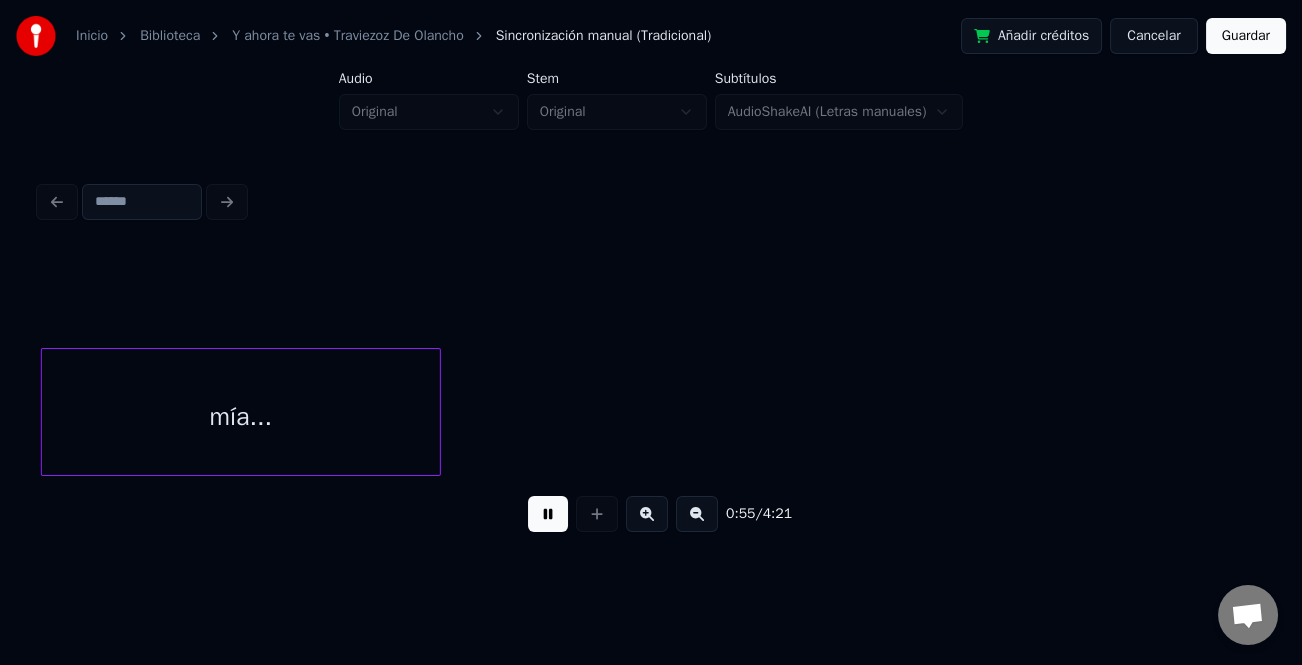 click at bounding box center (647, 514) 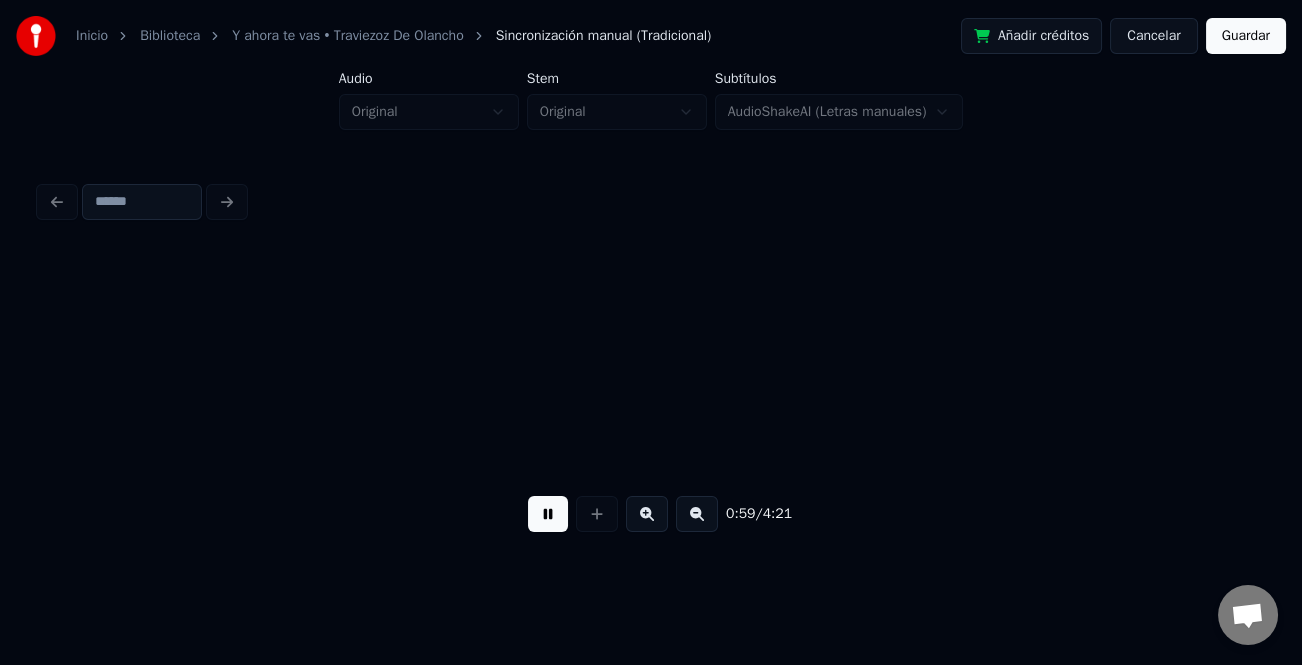 scroll, scrollTop: 0, scrollLeft: 14800, axis: horizontal 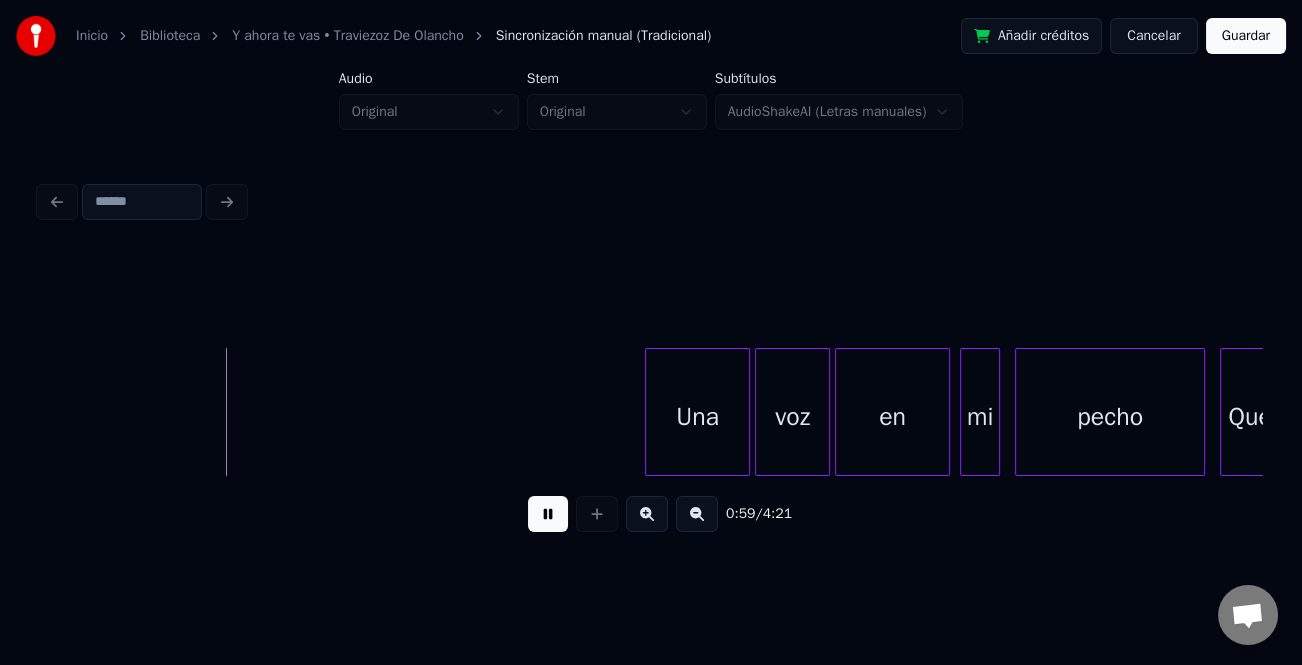 click on "Una" at bounding box center [697, 417] 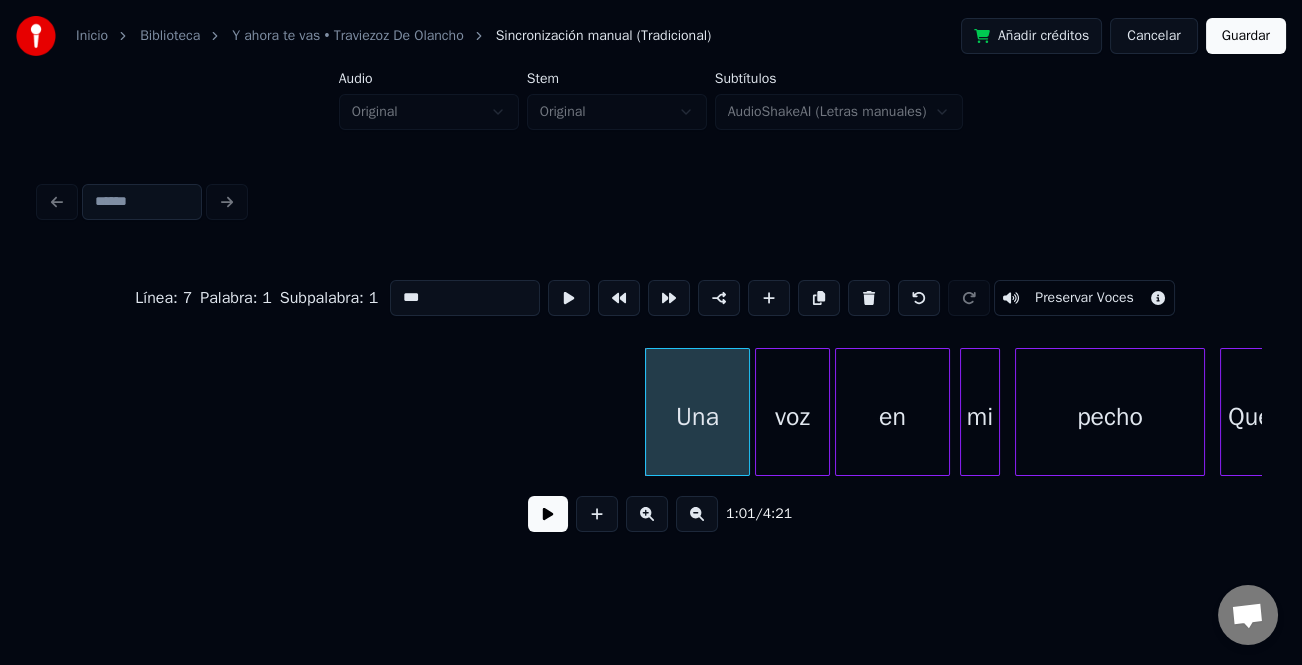 click on "Una voz en mi pecho Que" at bounding box center (17905, 412) 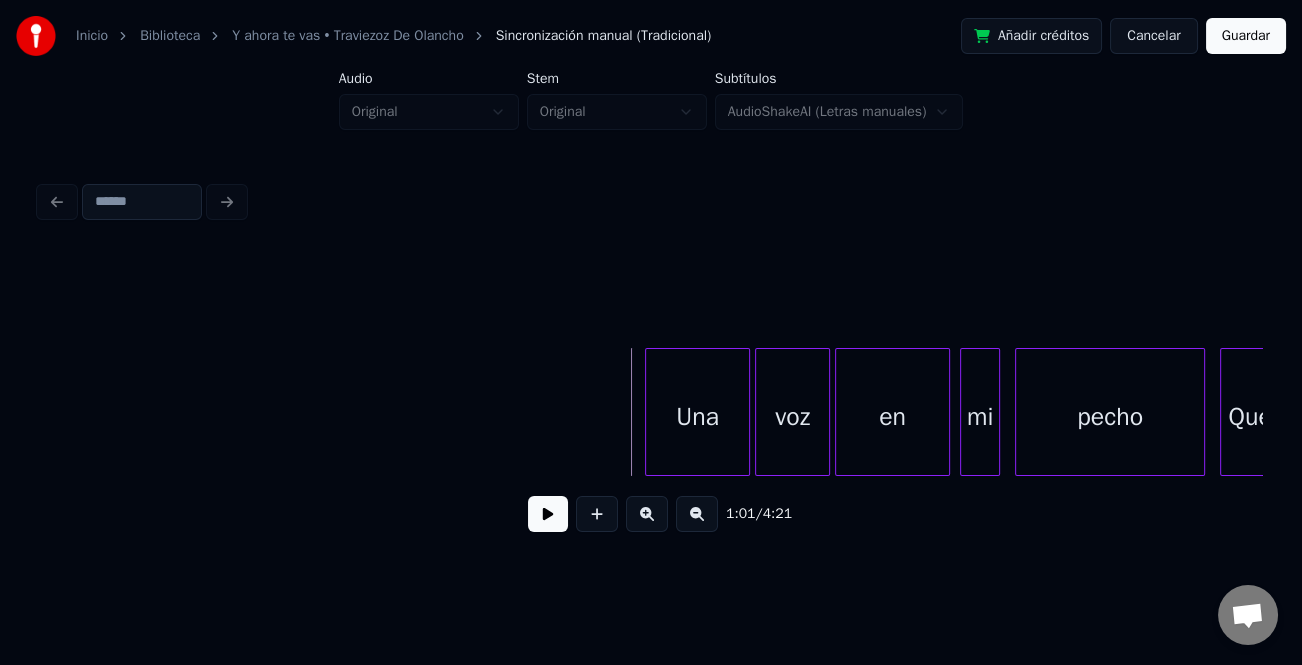 click at bounding box center (548, 514) 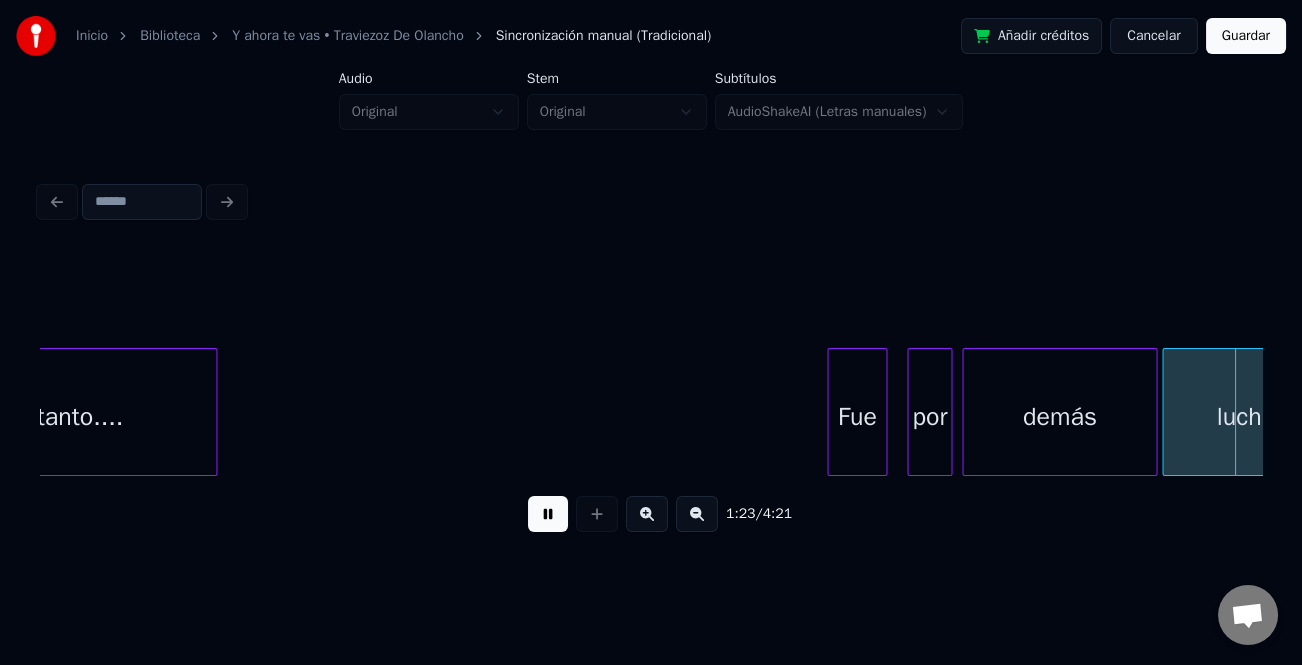 scroll, scrollTop: 0, scrollLeft: 20919, axis: horizontal 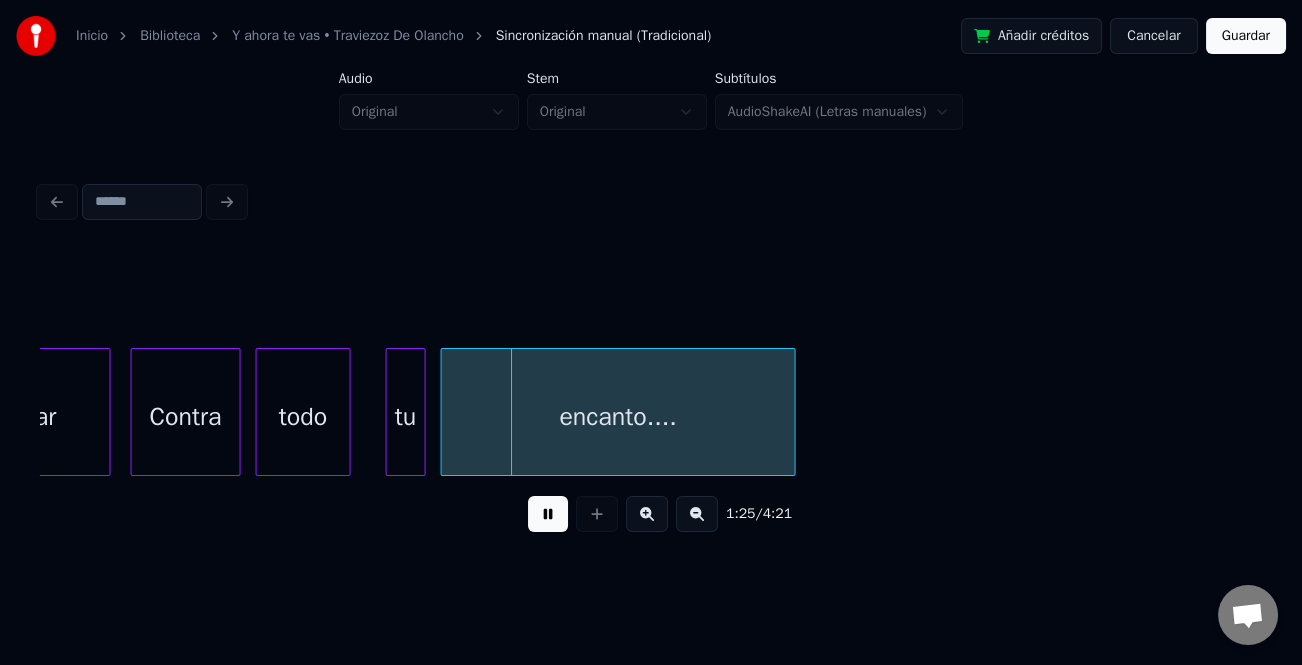 drag, startPoint x: 550, startPoint y: 519, endPoint x: 534, endPoint y: 520, distance: 16.03122 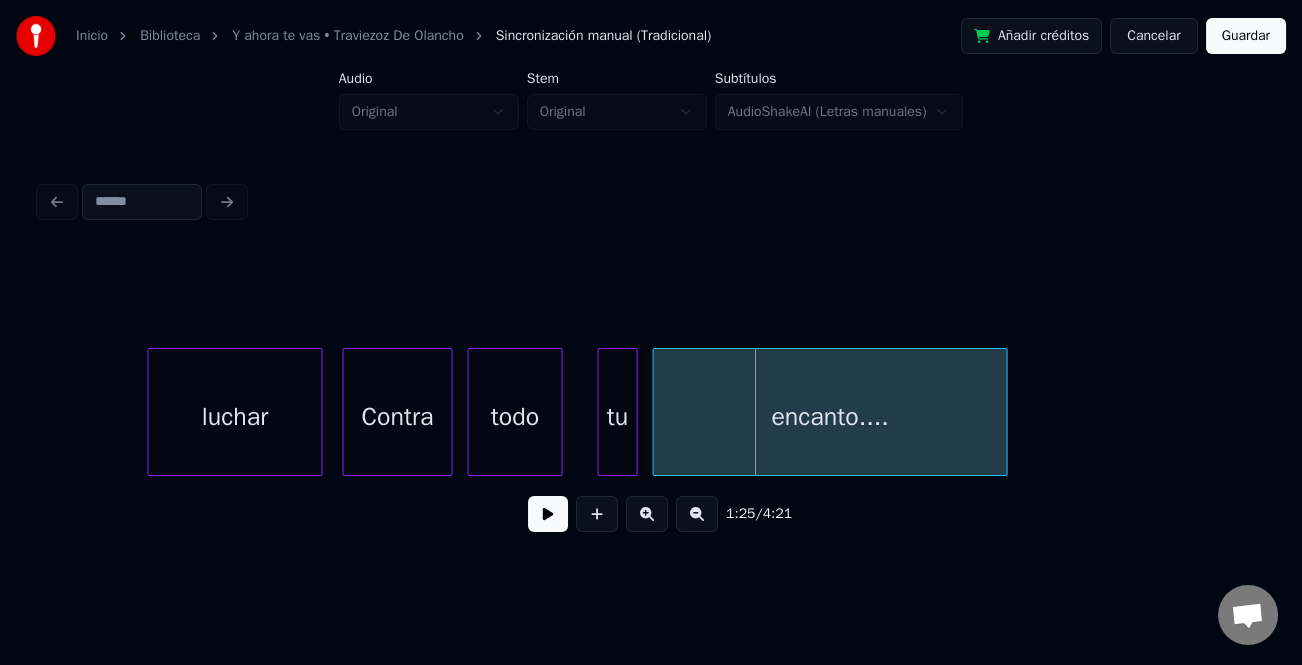scroll, scrollTop: 0, scrollLeft: 20916, axis: horizontal 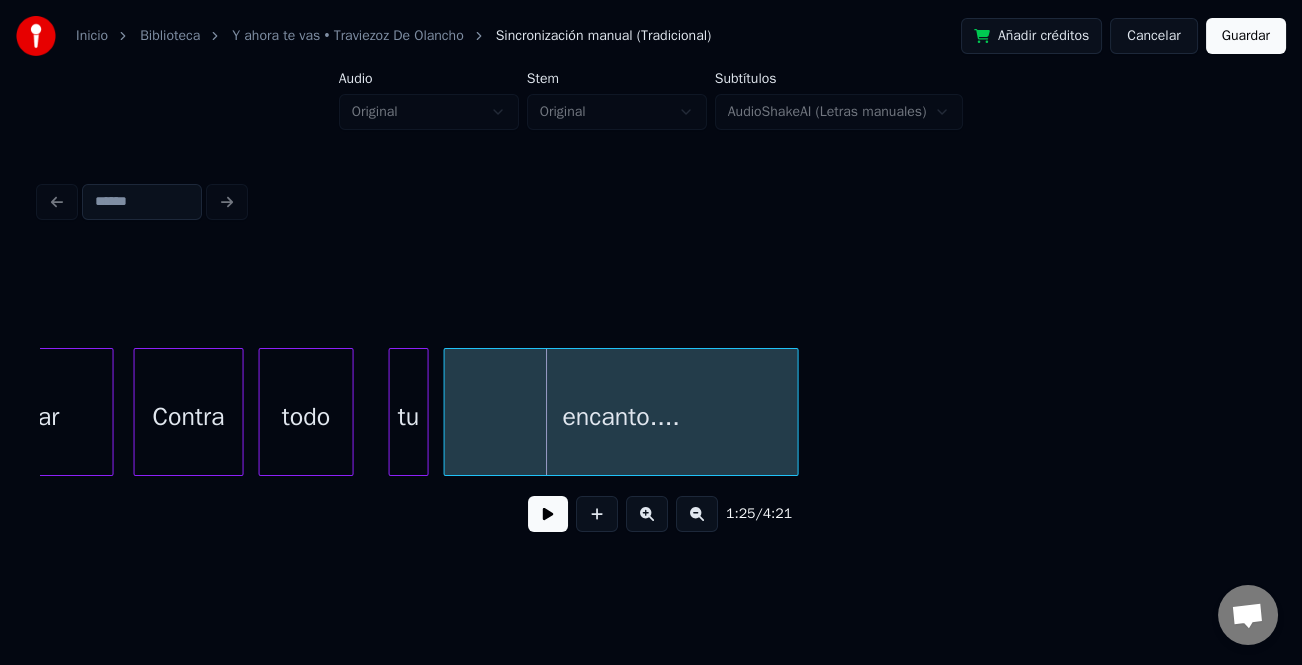 drag, startPoint x: 557, startPoint y: 515, endPoint x: 569, endPoint y: 512, distance: 12.369317 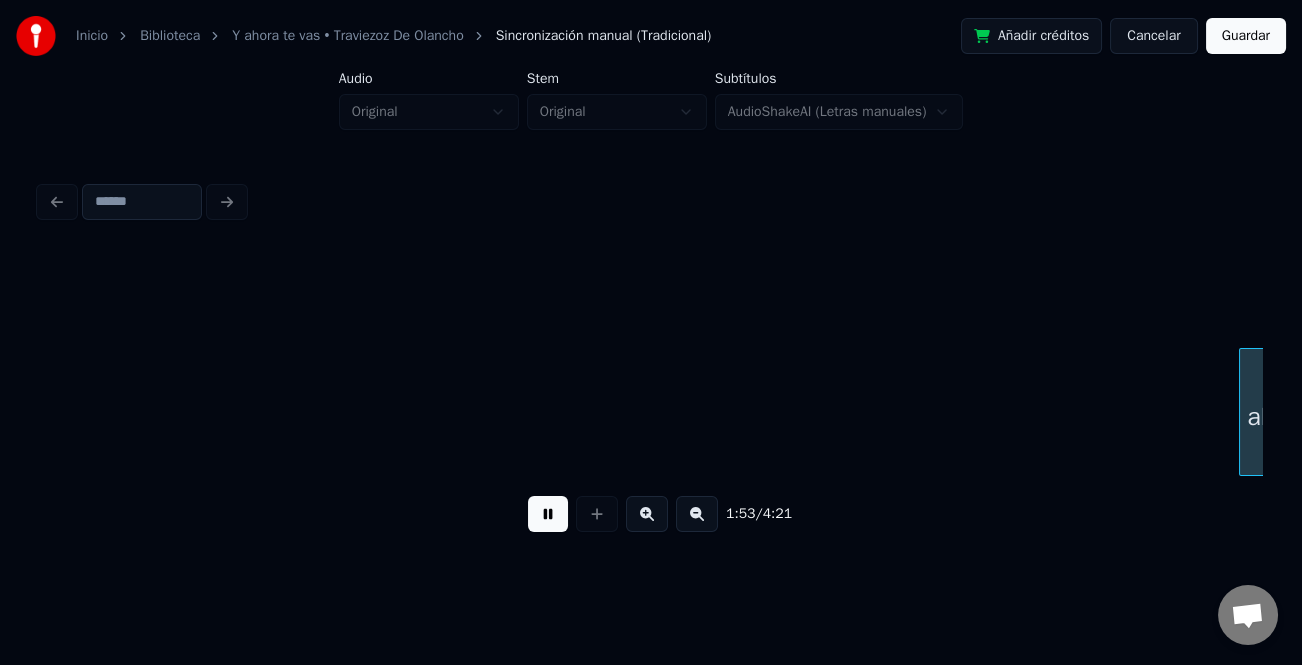 scroll, scrollTop: 0, scrollLeft: 28256, axis: horizontal 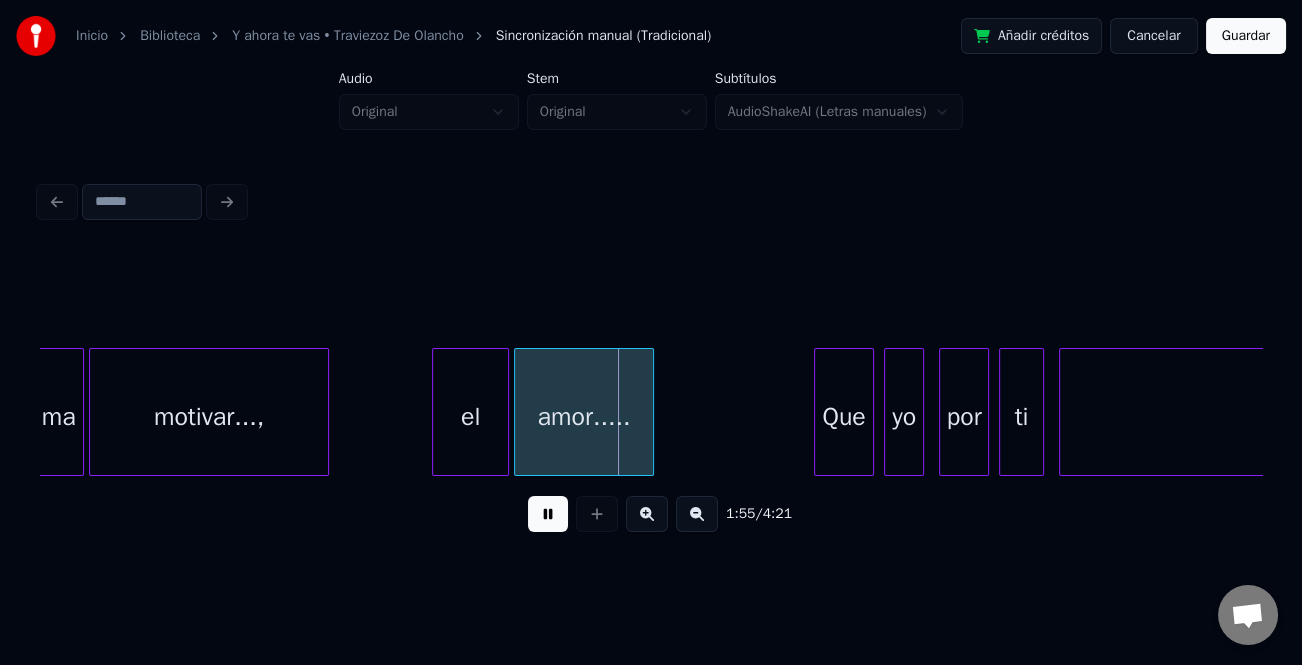 click at bounding box center [436, 412] 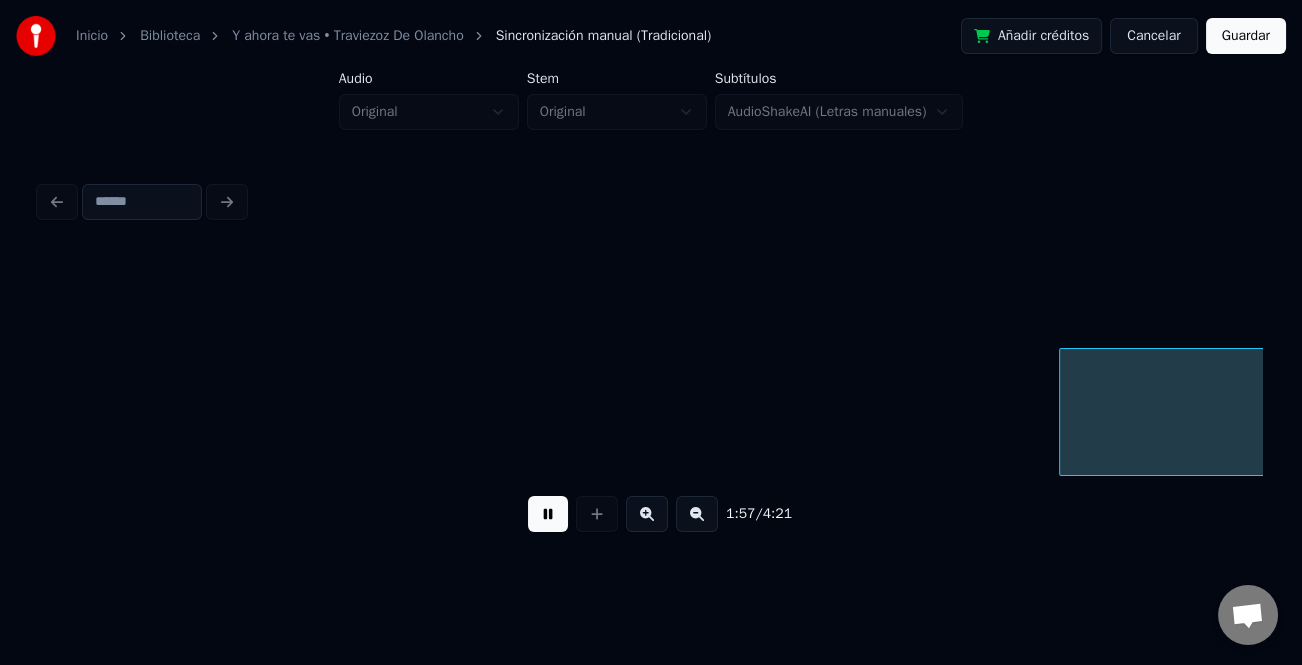 scroll, scrollTop: 0, scrollLeft: 29479, axis: horizontal 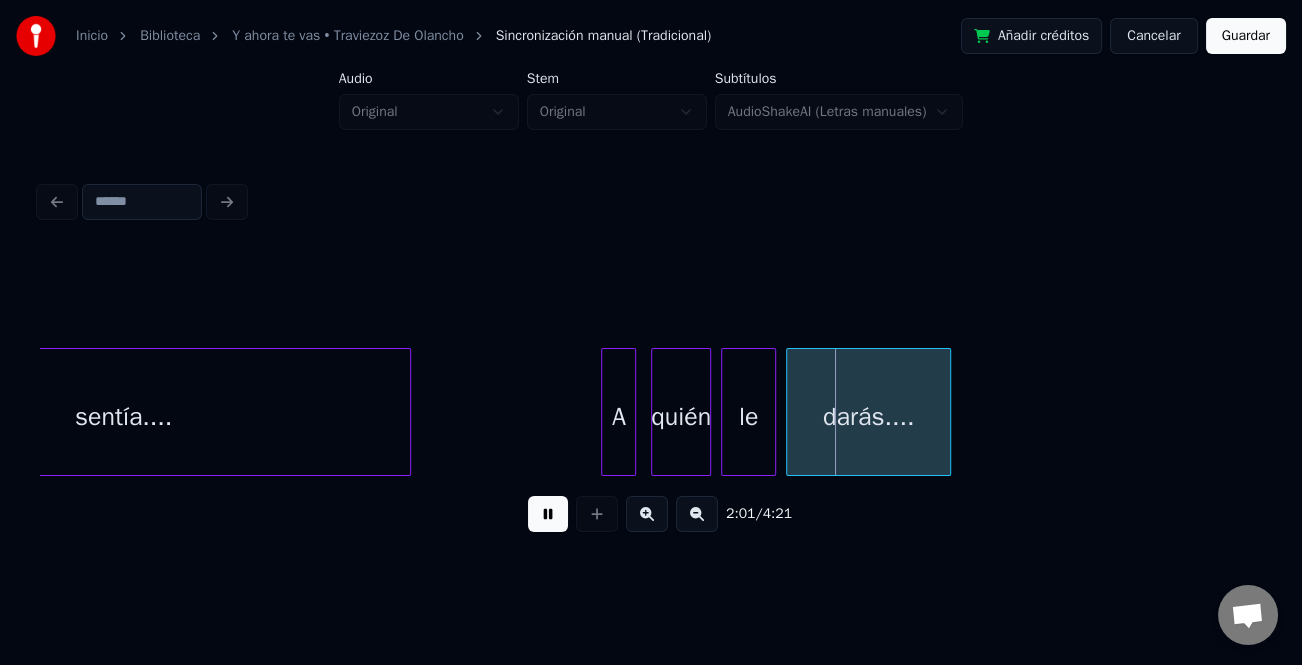 click on "A" at bounding box center (618, 417) 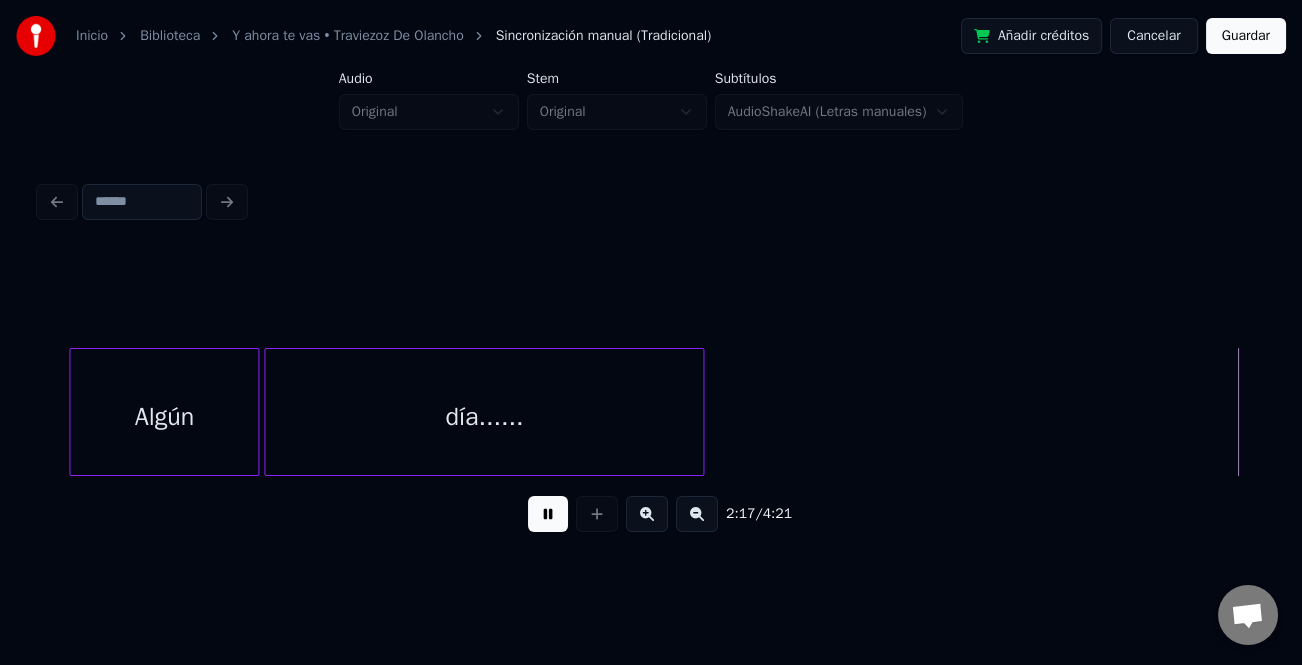scroll, scrollTop: 0, scrollLeft: 34379, axis: horizontal 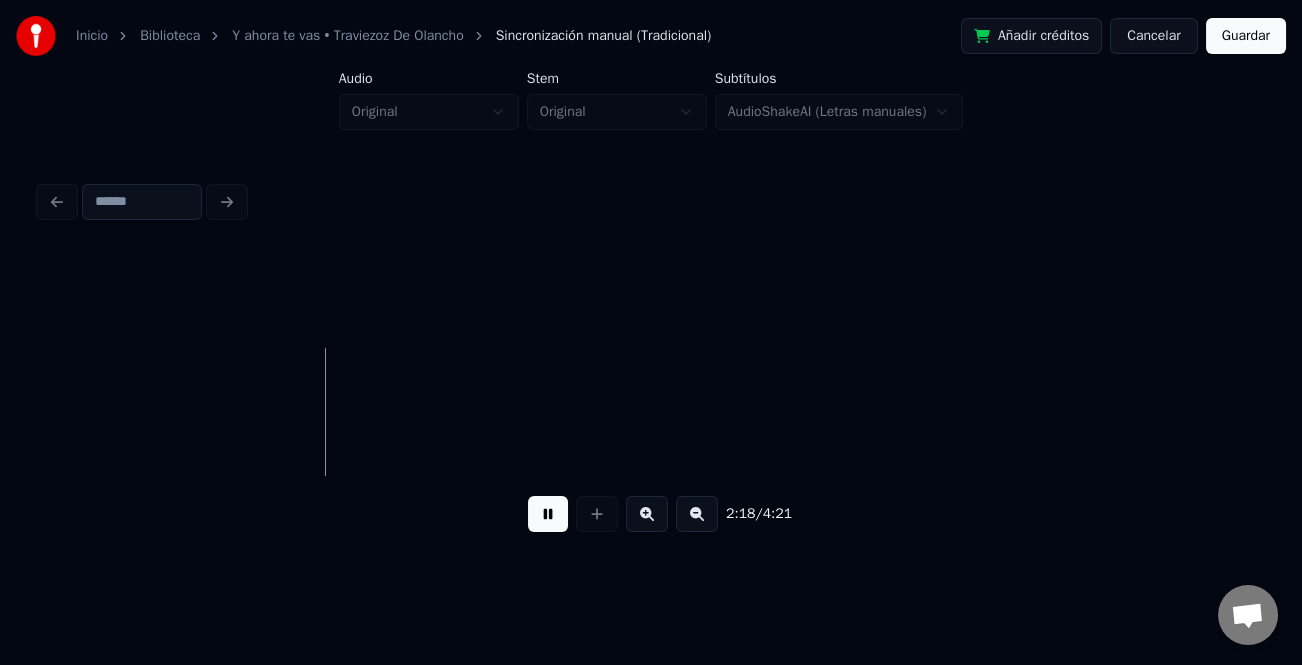 click at bounding box center [697, 514] 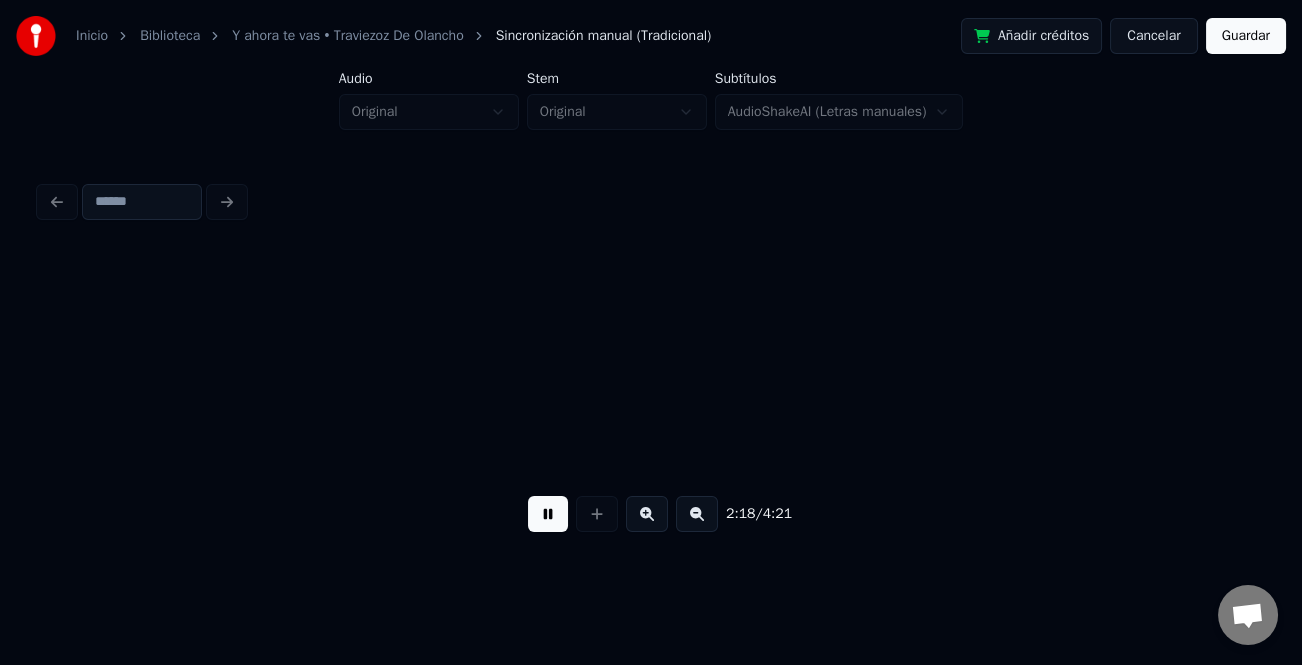 click at bounding box center [697, 514] 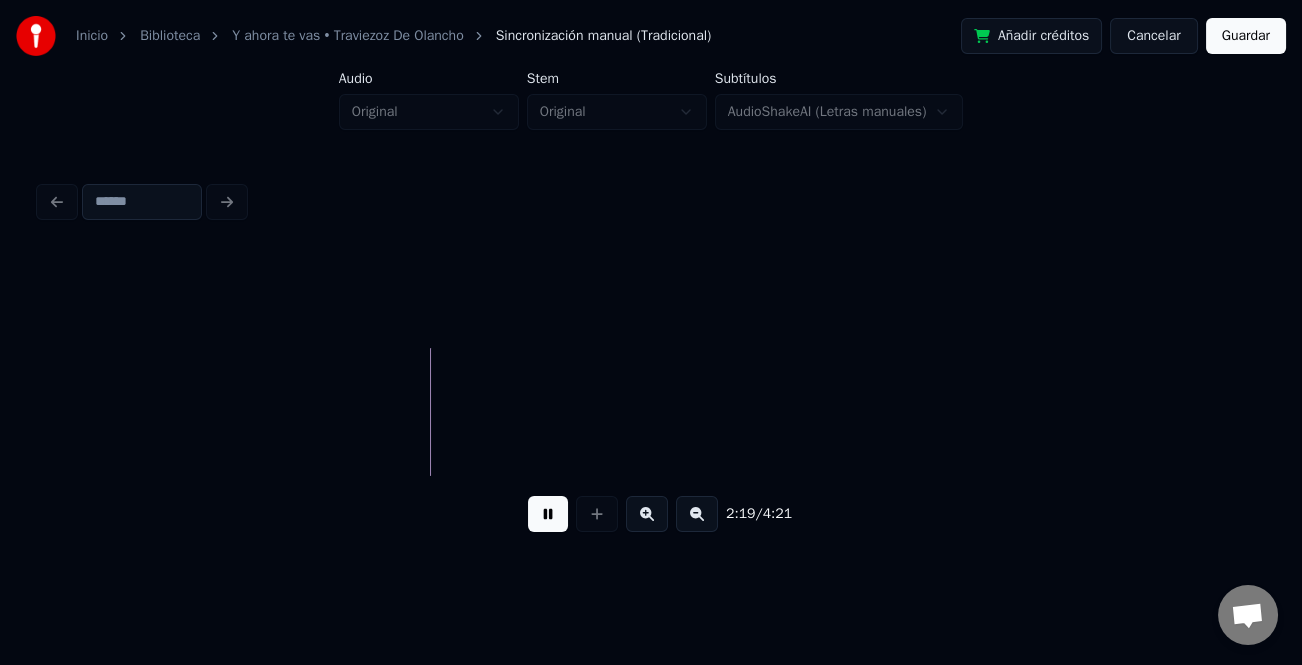 click at bounding box center (697, 514) 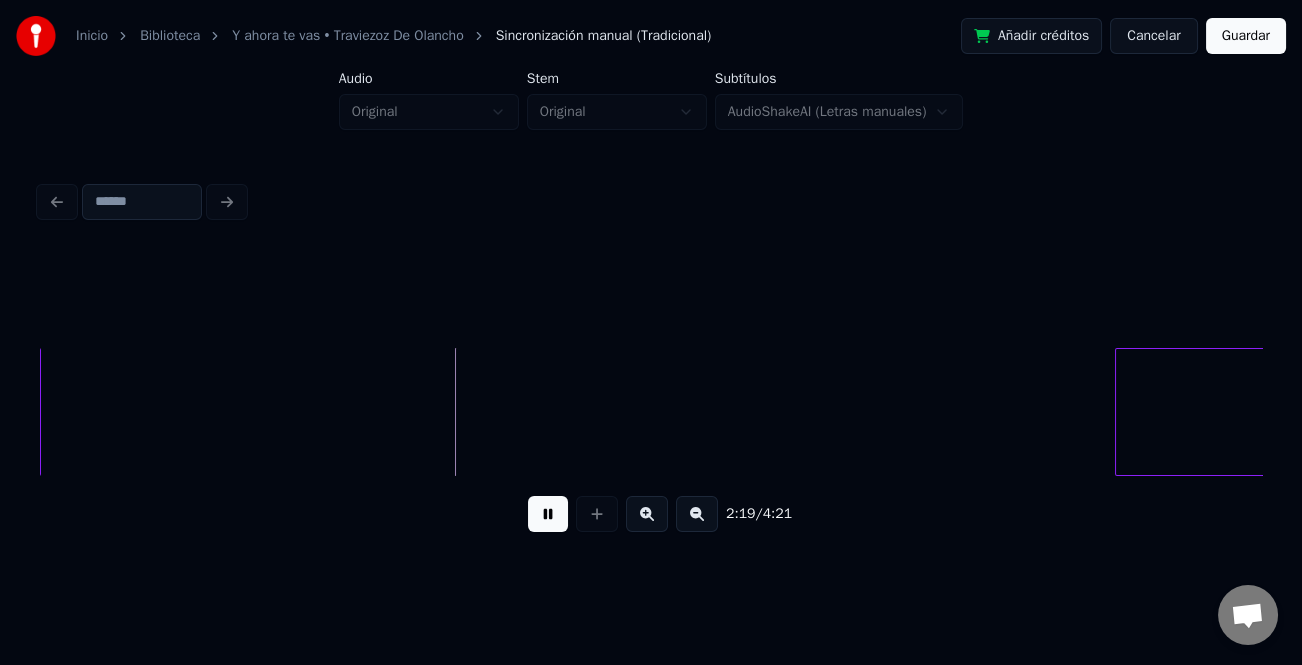 click at bounding box center [697, 514] 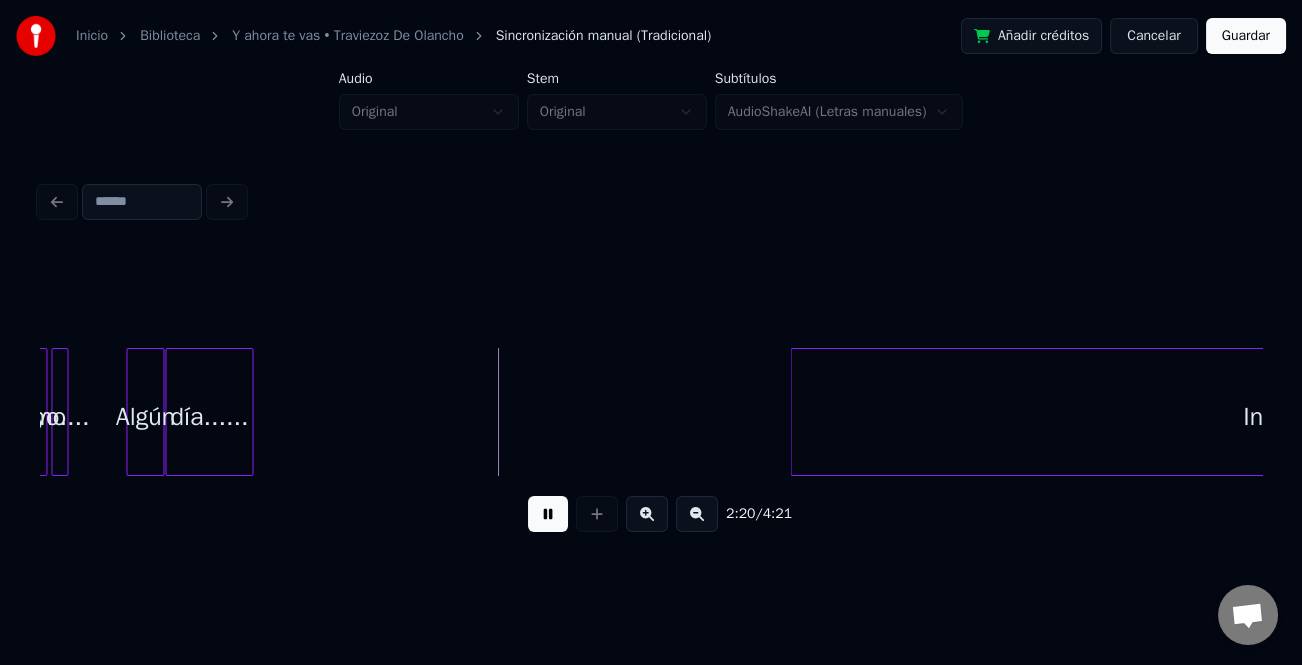 click at bounding box center [548, 514] 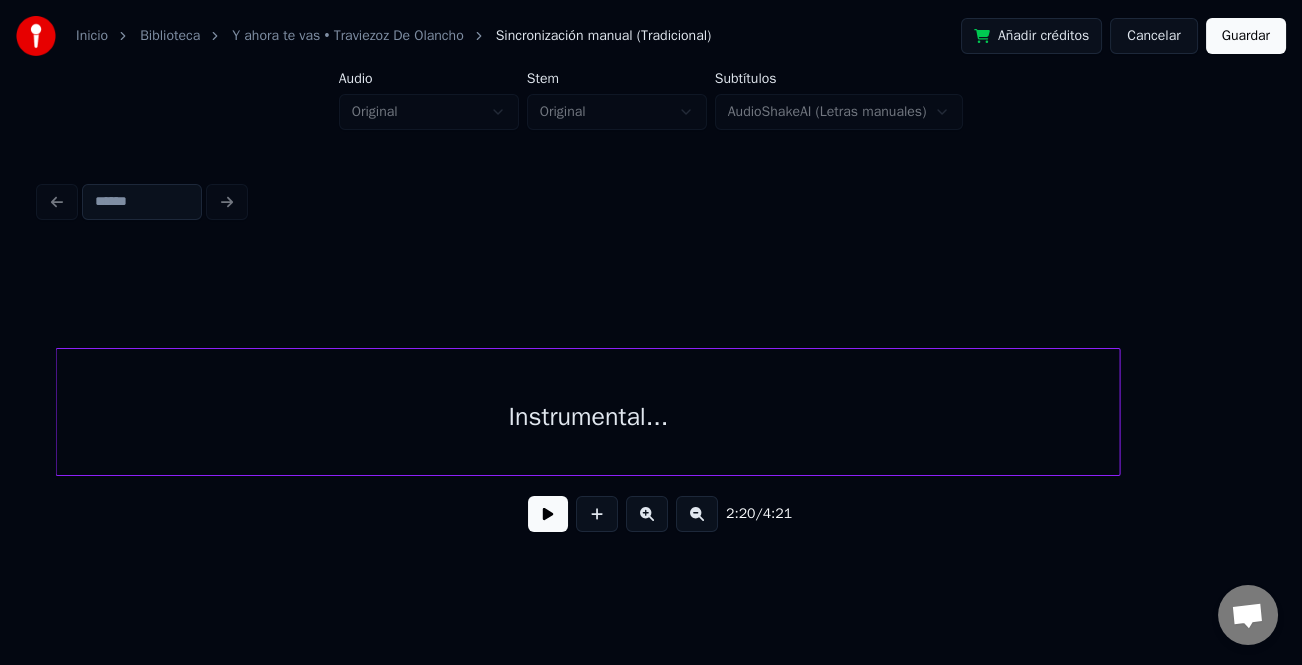 click on "Instrumental..." at bounding box center [588, 417] 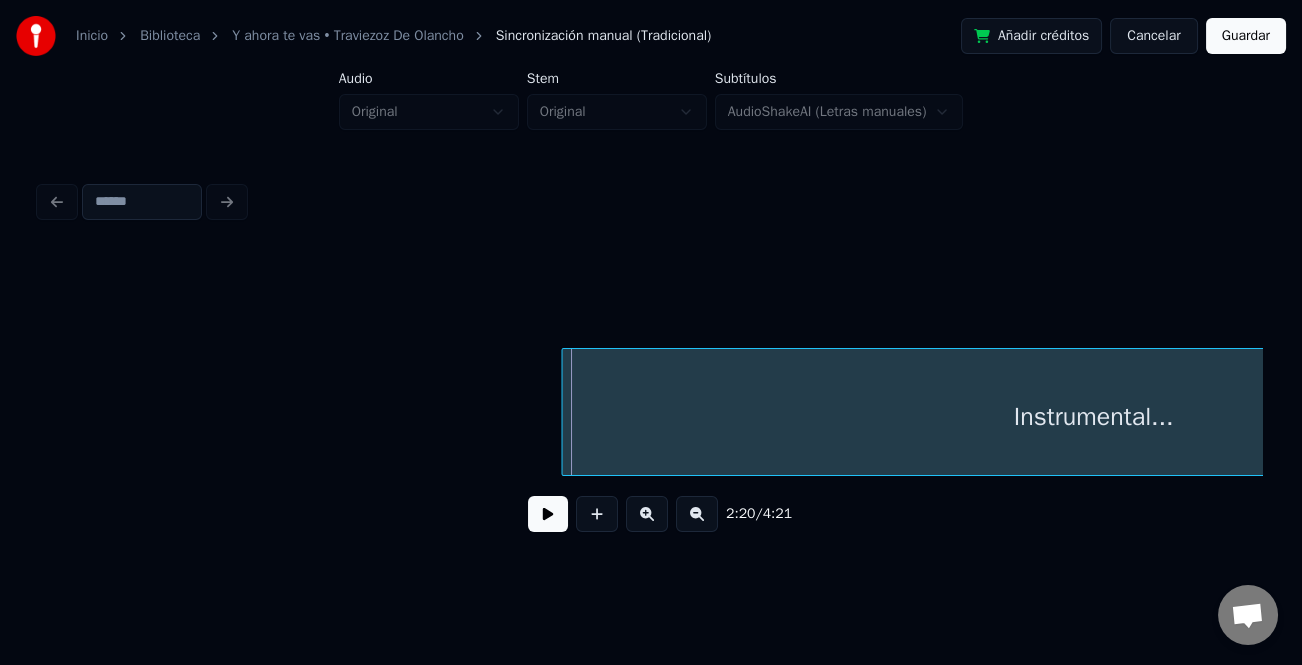 scroll, scrollTop: 0, scrollLeft: 6853, axis: horizontal 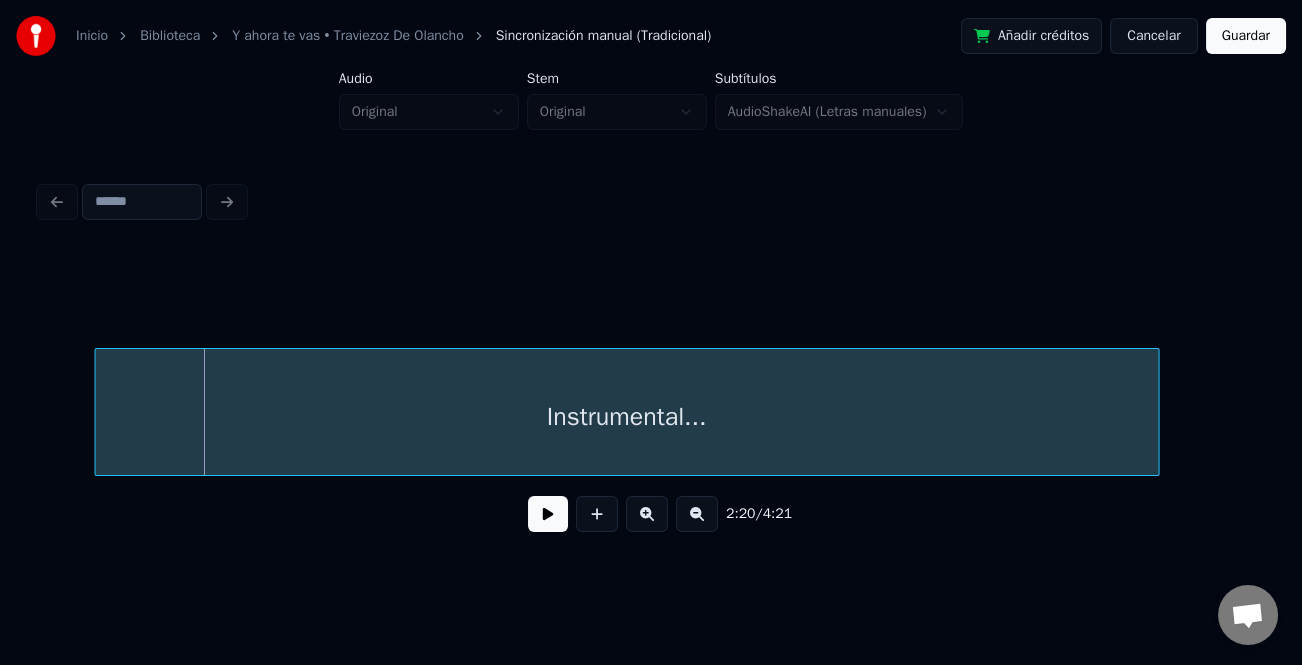 click on "Instrumental..." at bounding box center [626, 417] 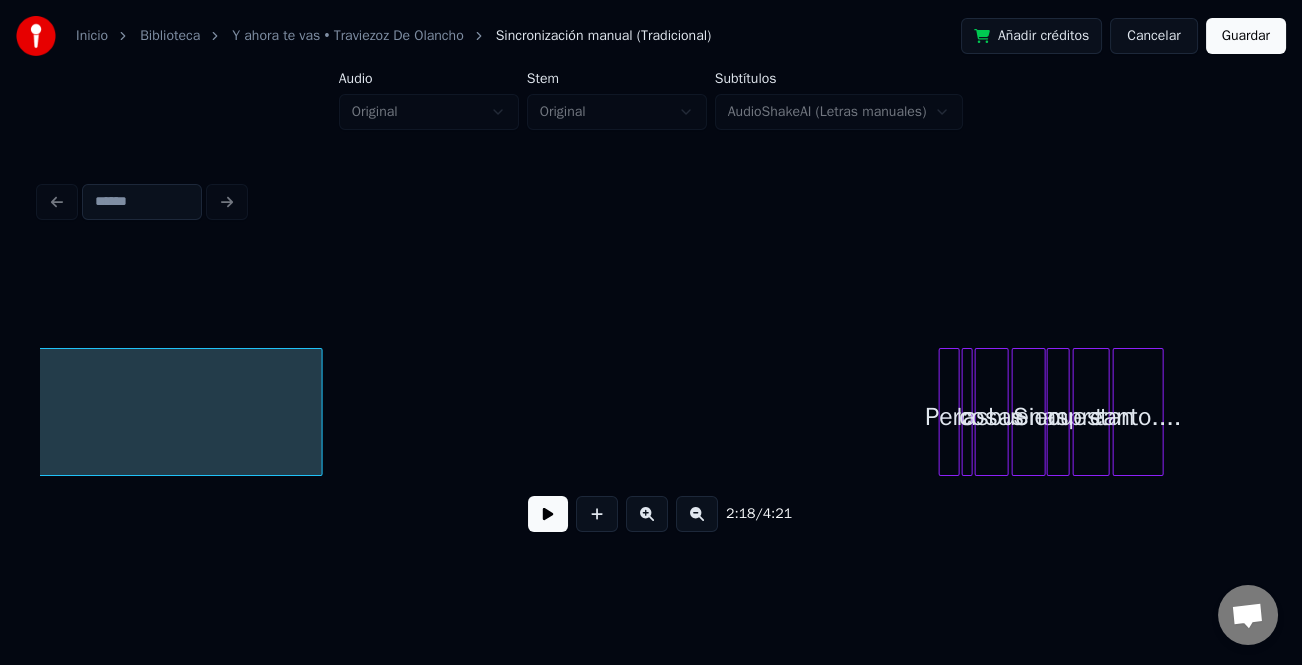 scroll, scrollTop: 0, scrollLeft: 7659, axis: horizontal 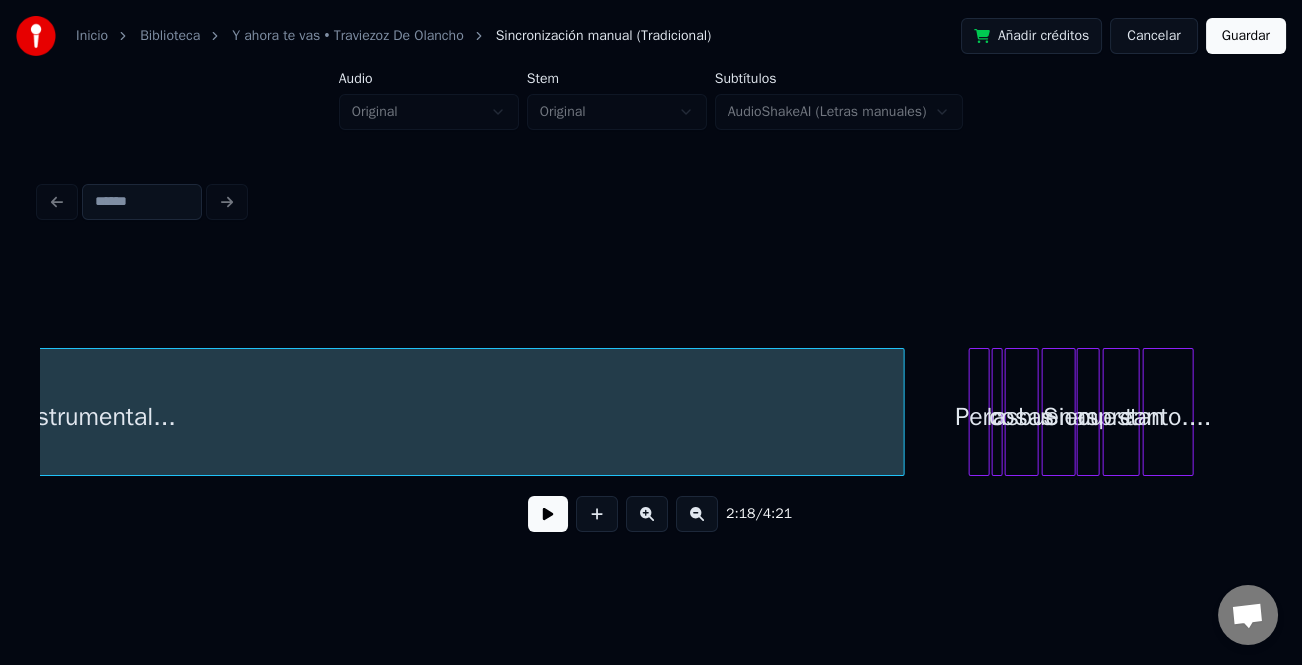 click at bounding box center (901, 412) 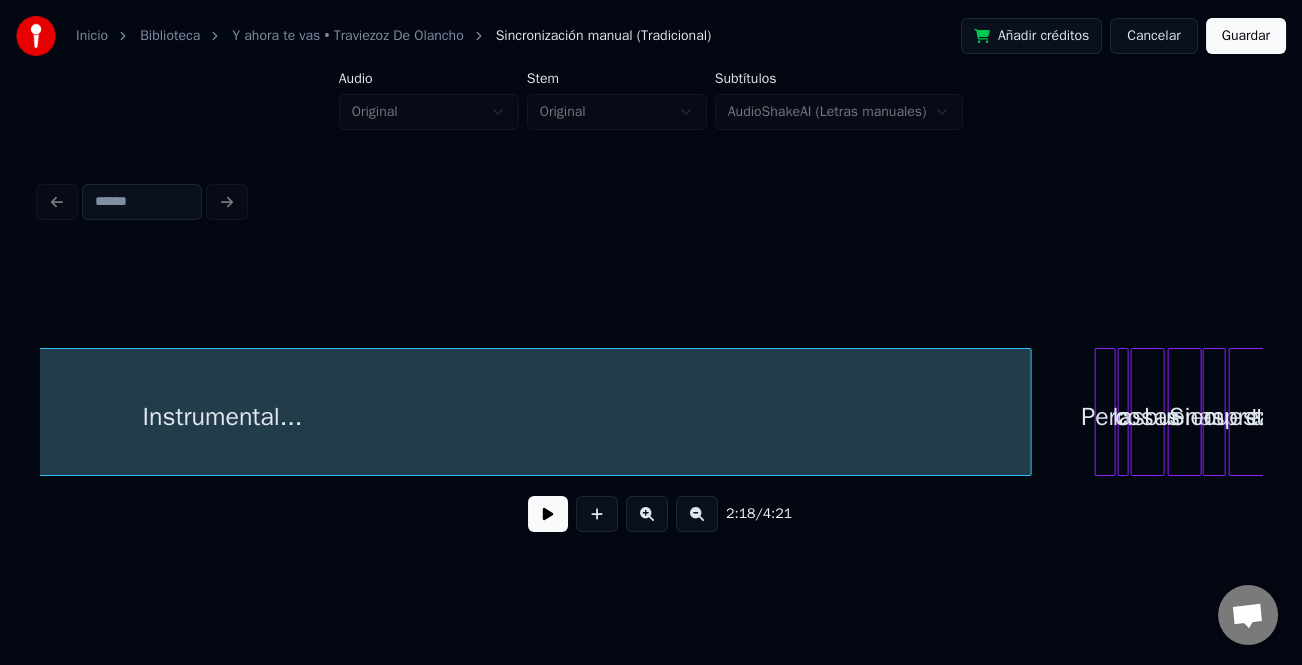 scroll, scrollTop: 0, scrollLeft: 7805, axis: horizontal 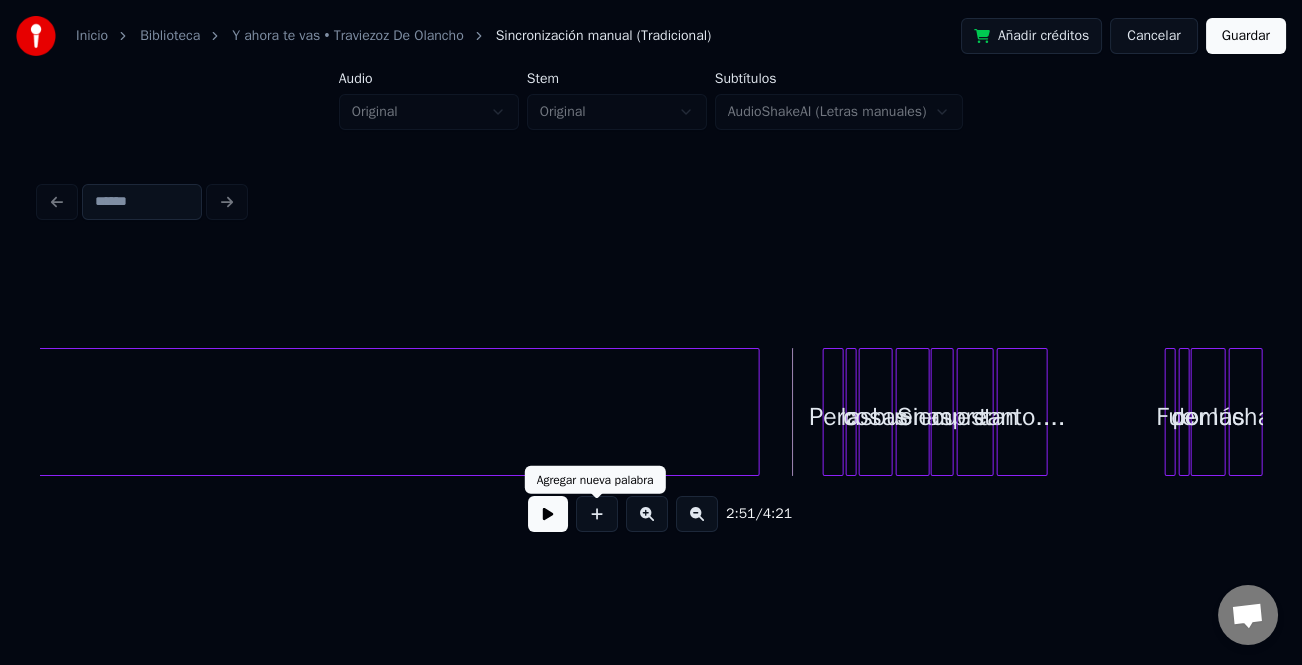 click at bounding box center [548, 514] 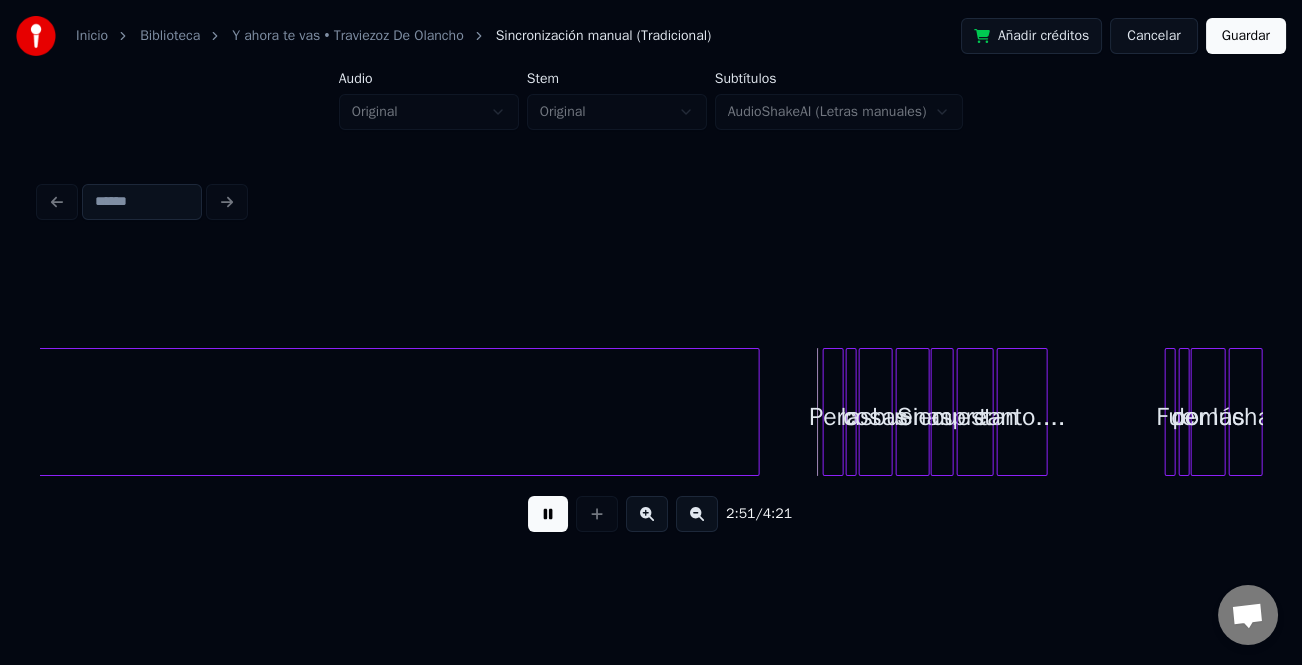 click at bounding box center (647, 514) 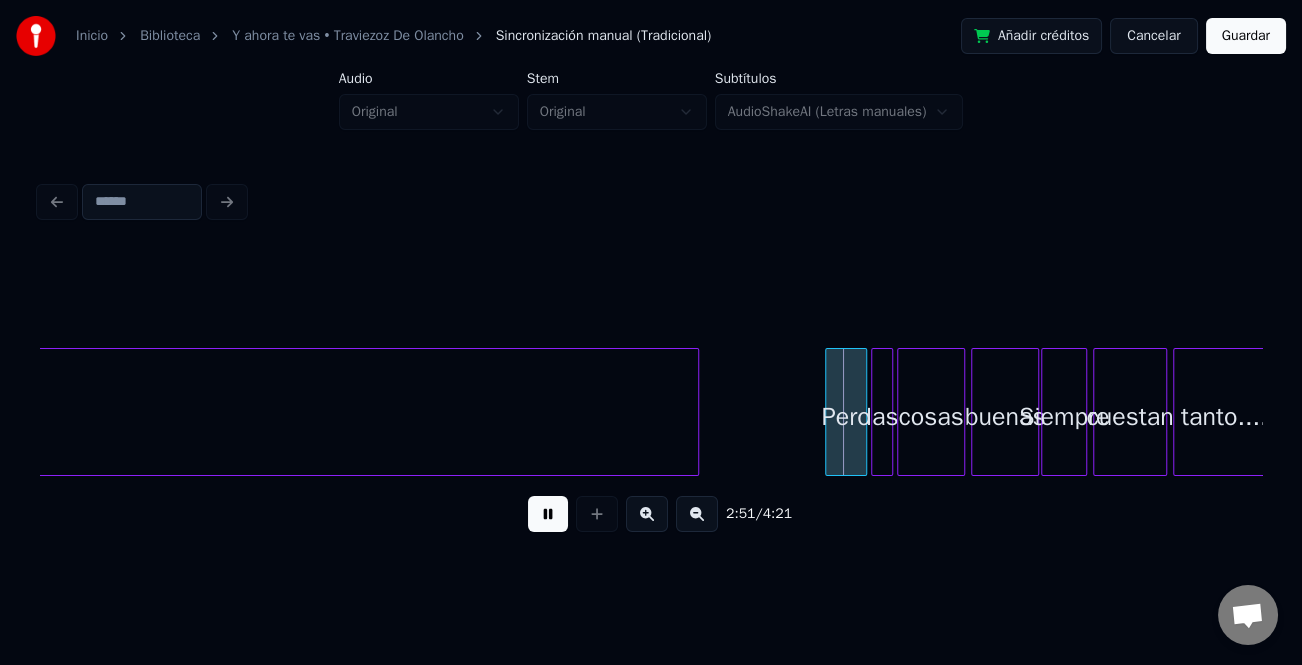 click at bounding box center [647, 514] 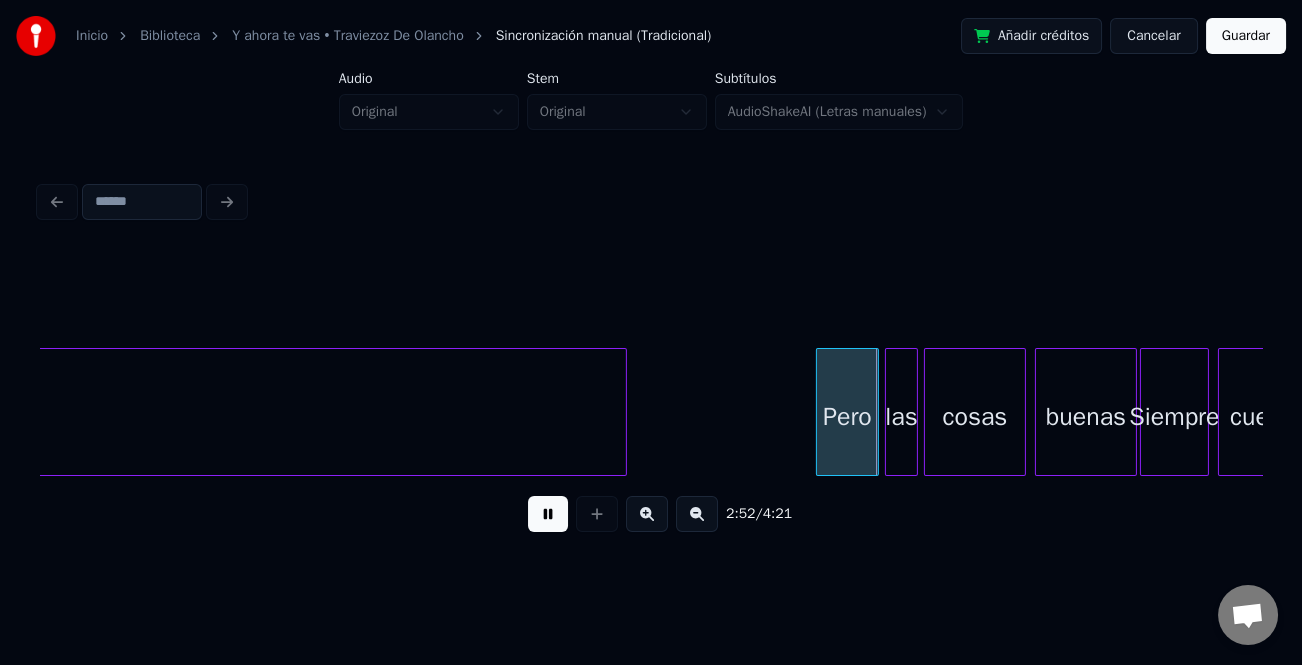 click at bounding box center (647, 514) 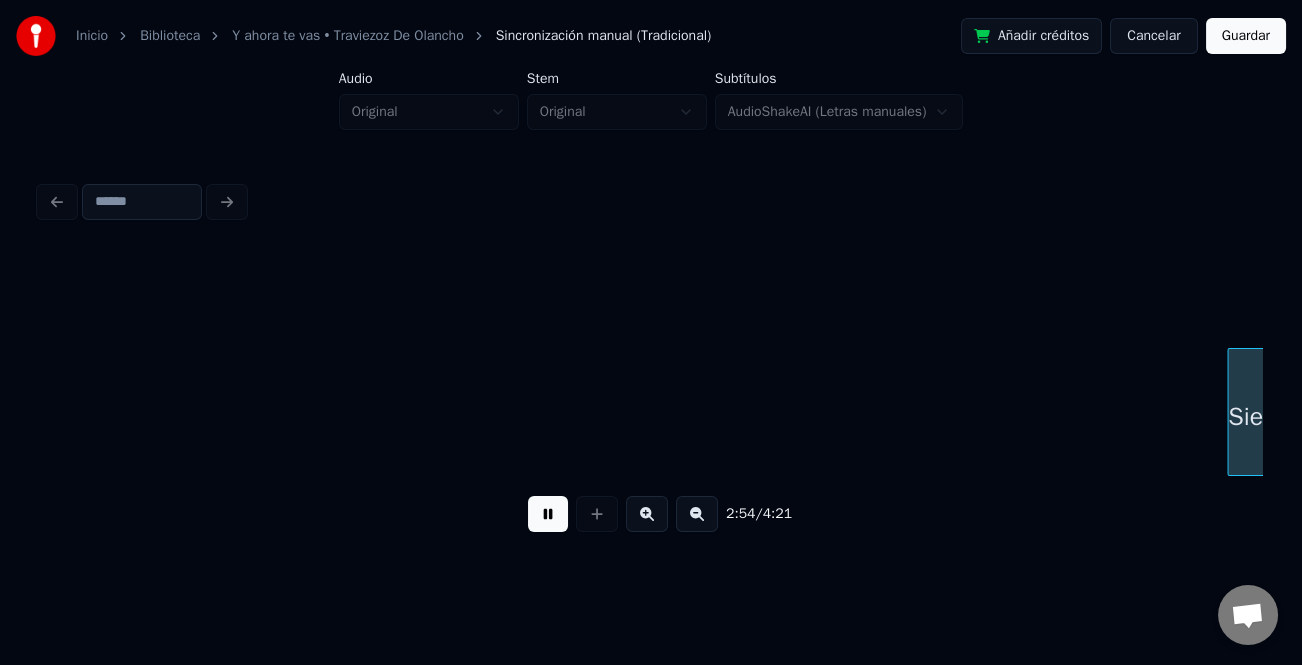 scroll, scrollTop: 0, scrollLeft: 34820, axis: horizontal 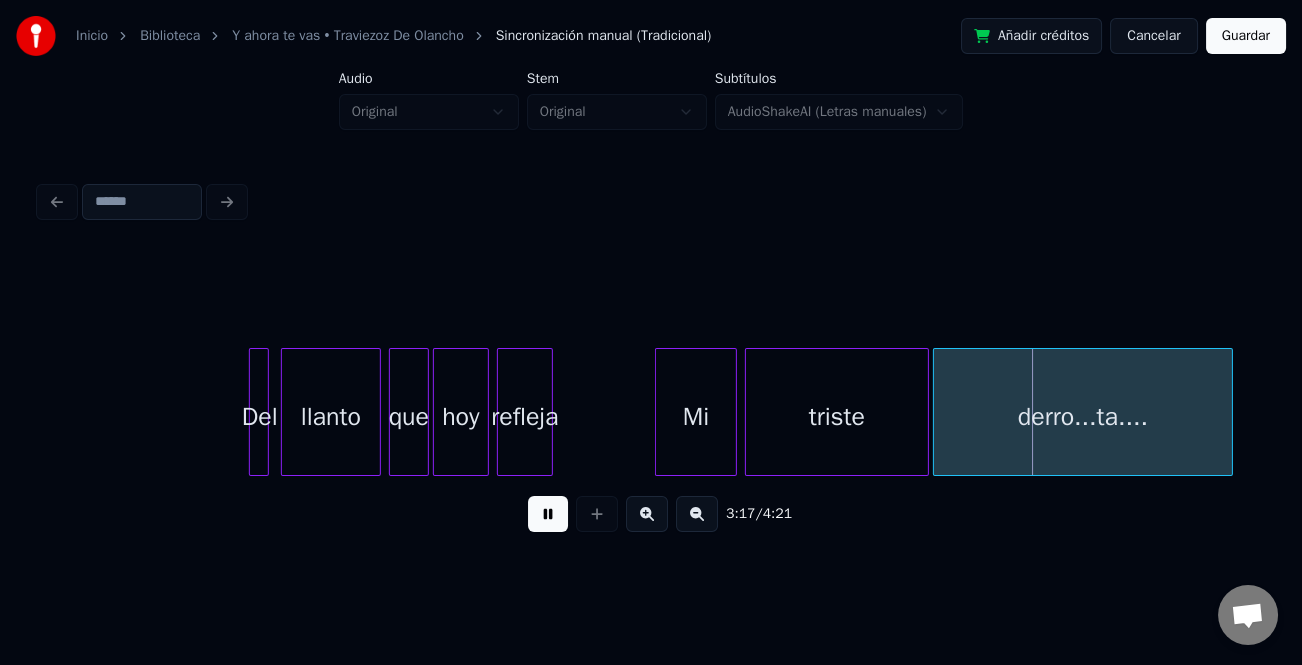 click at bounding box center [659, 412] 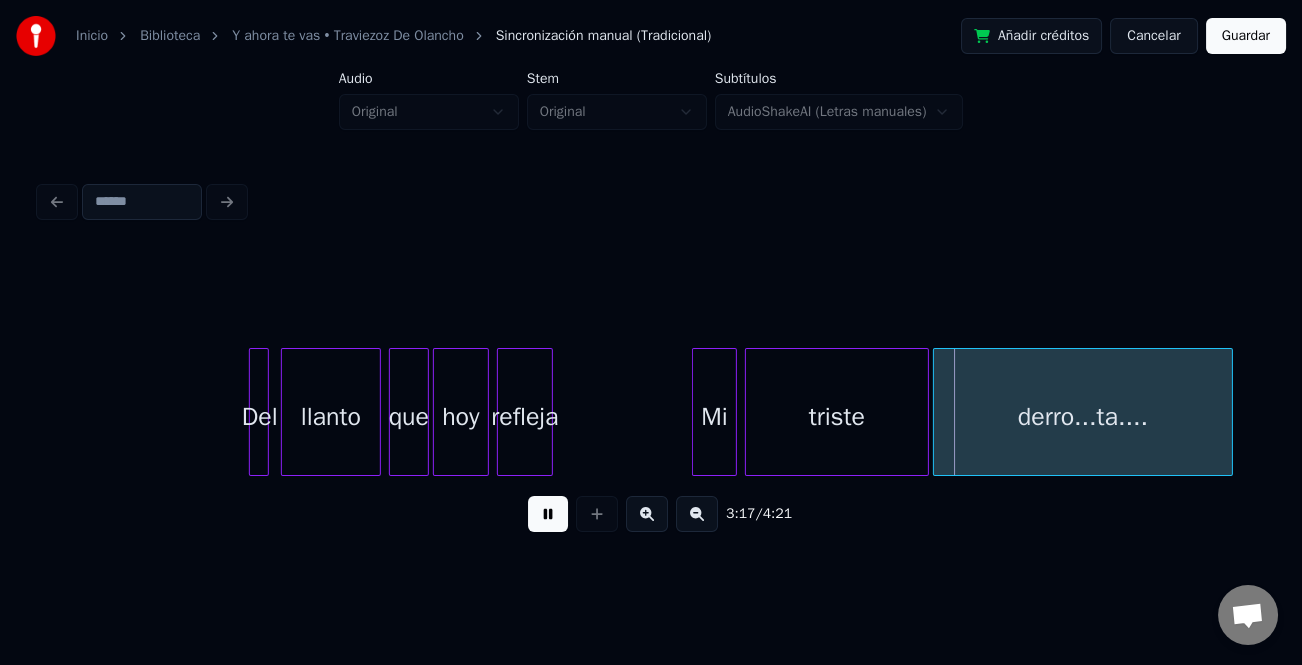 click at bounding box center (696, 412) 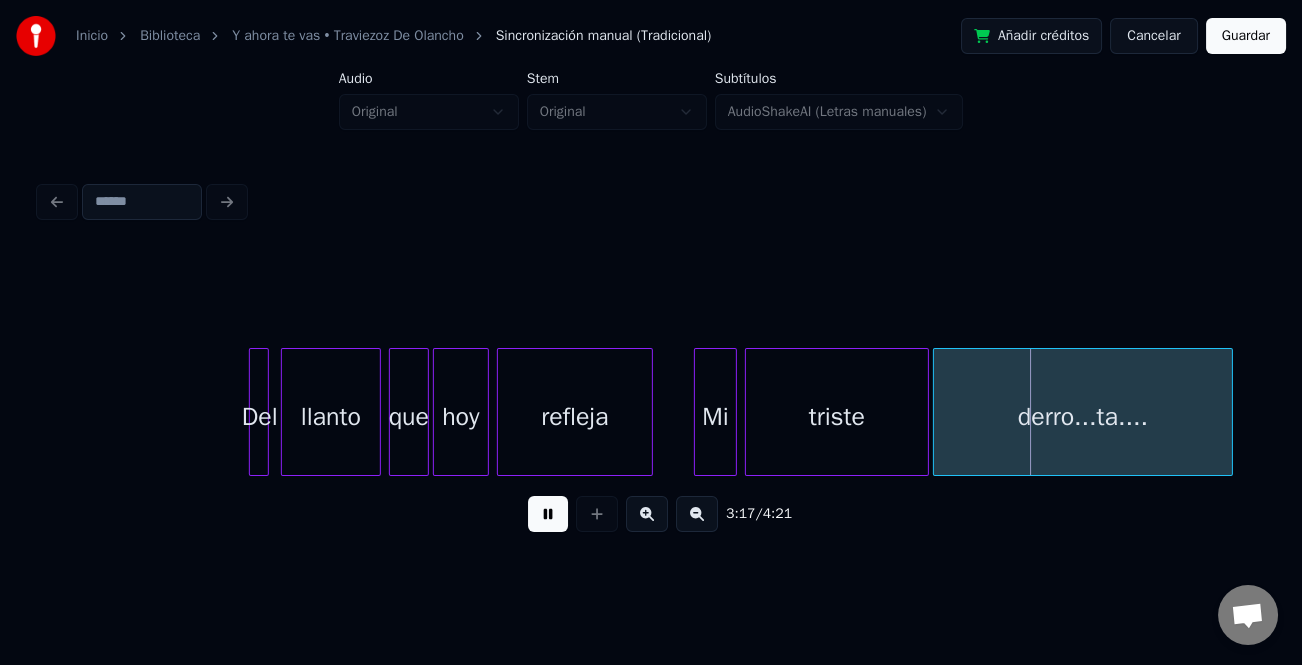 click at bounding box center [649, 412] 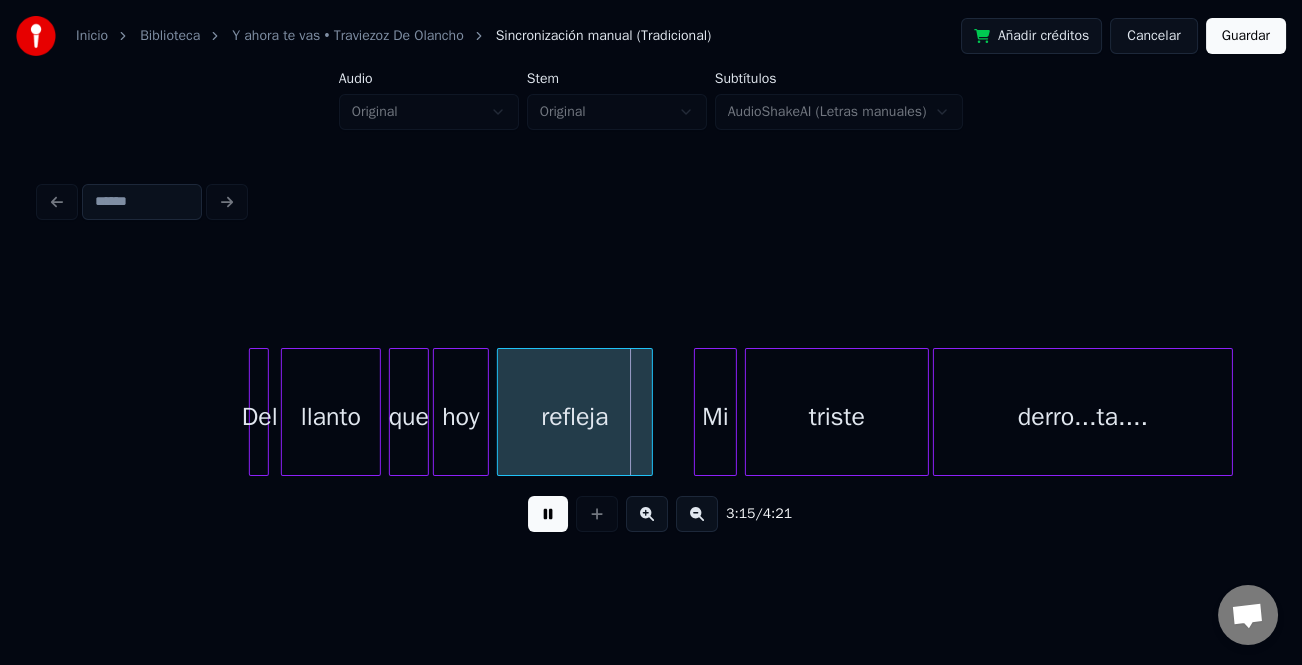 click on "que" at bounding box center [409, 417] 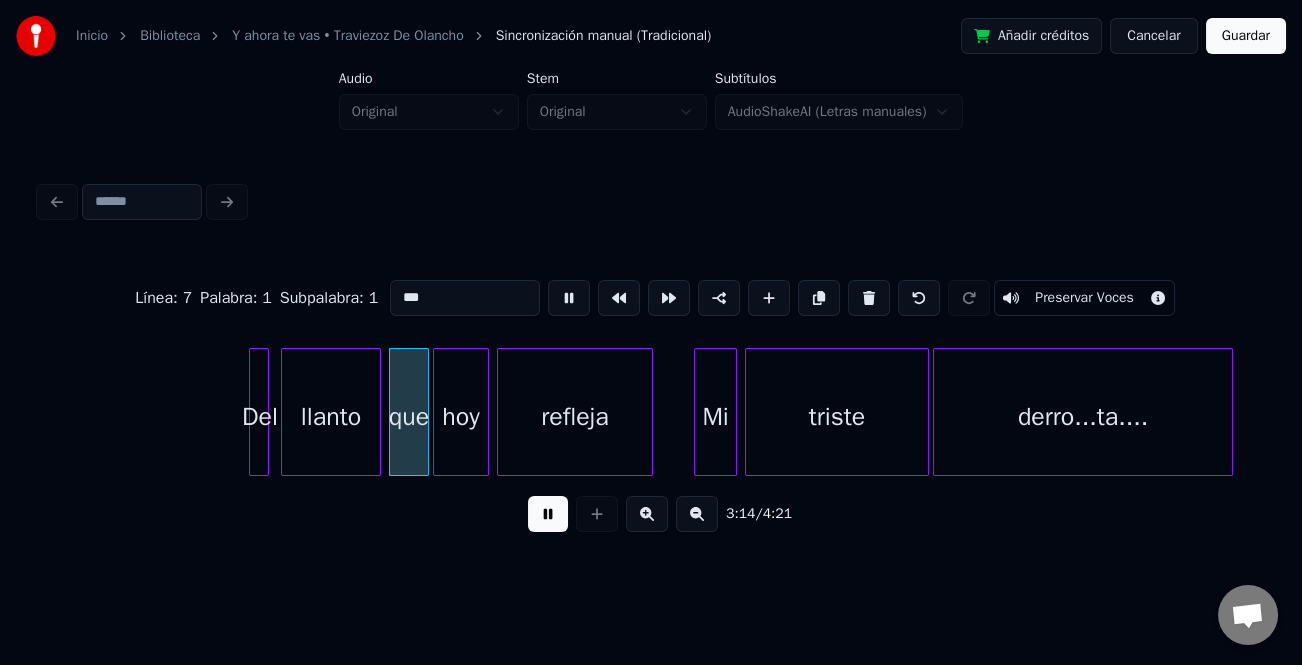 type on "***" 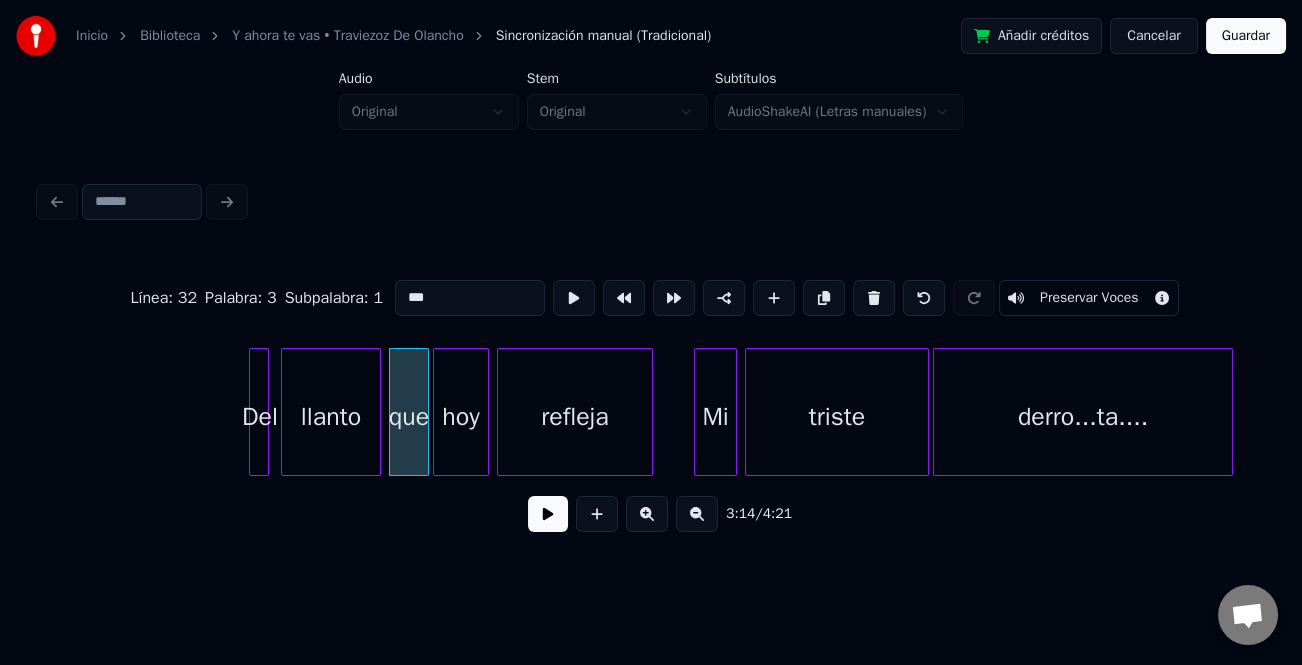 drag, startPoint x: 199, startPoint y: 404, endPoint x: 395, endPoint y: 457, distance: 203.0394 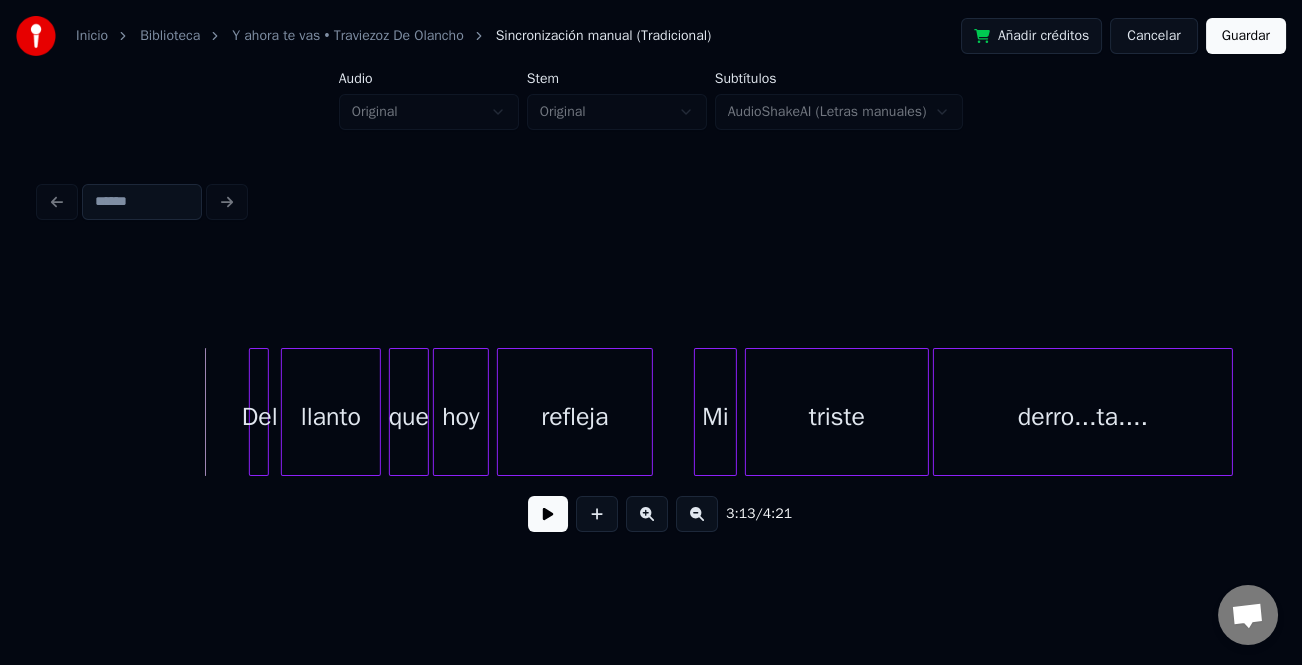 click at bounding box center (548, 514) 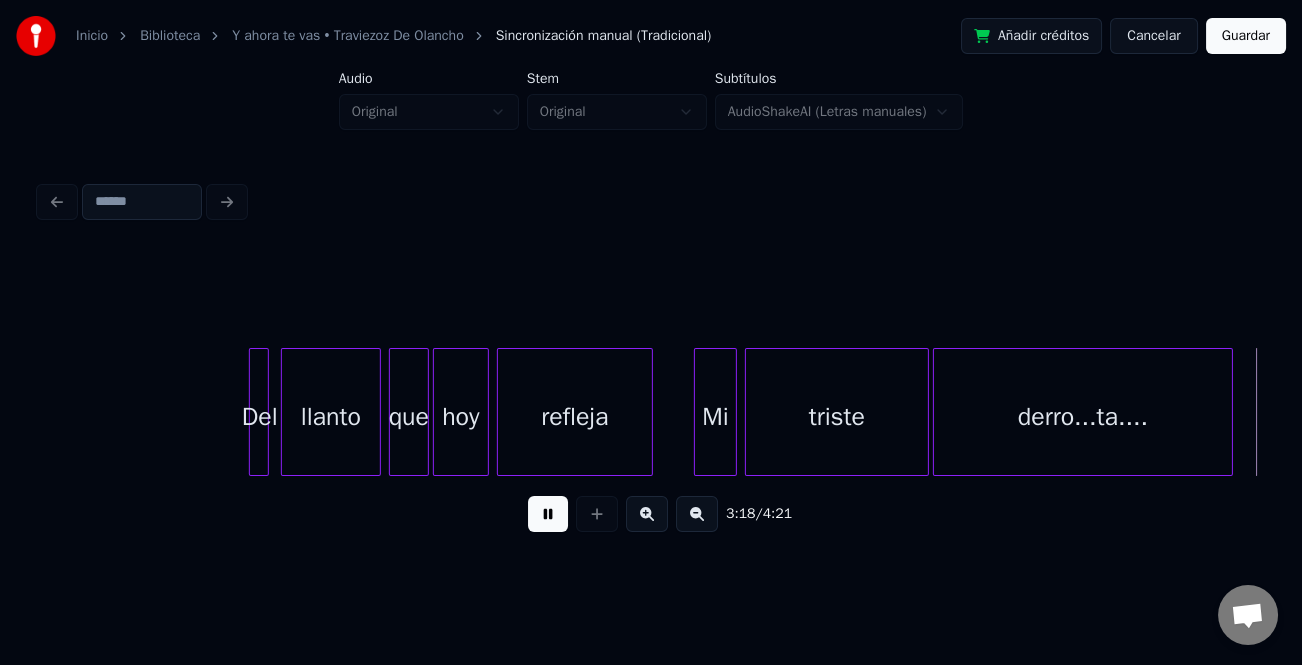 scroll, scrollTop: 0, scrollLeft: 39718, axis: horizontal 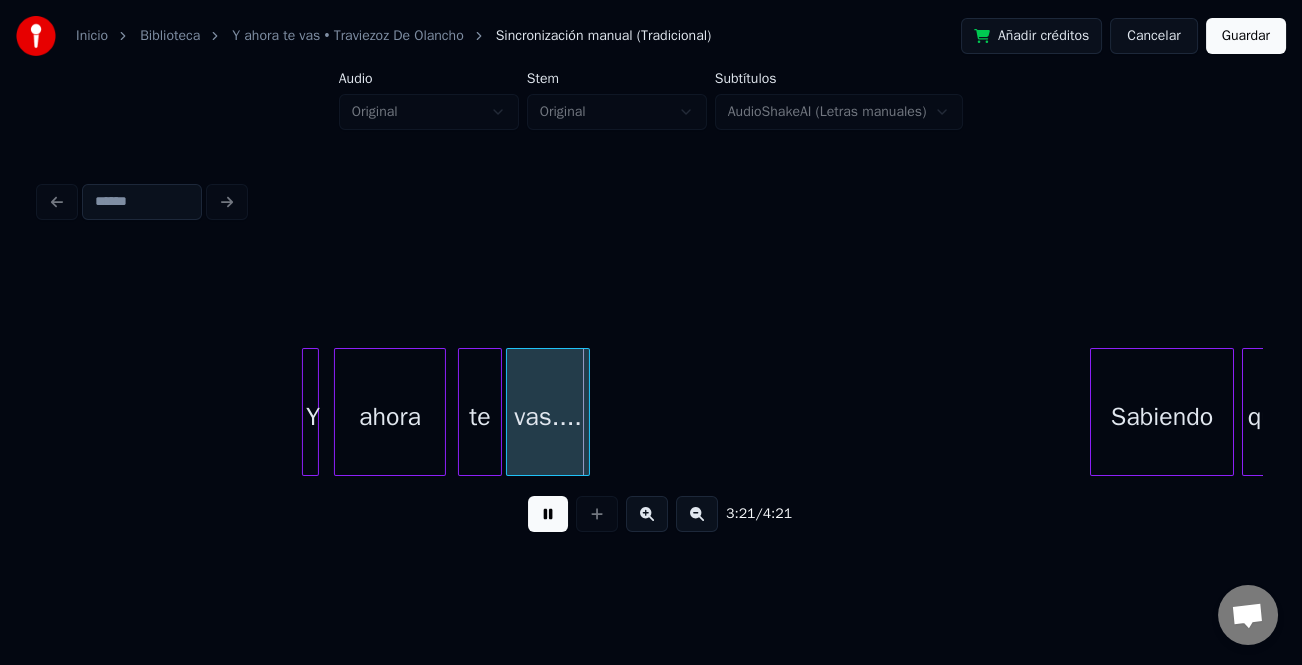 click at bounding box center (315, 412) 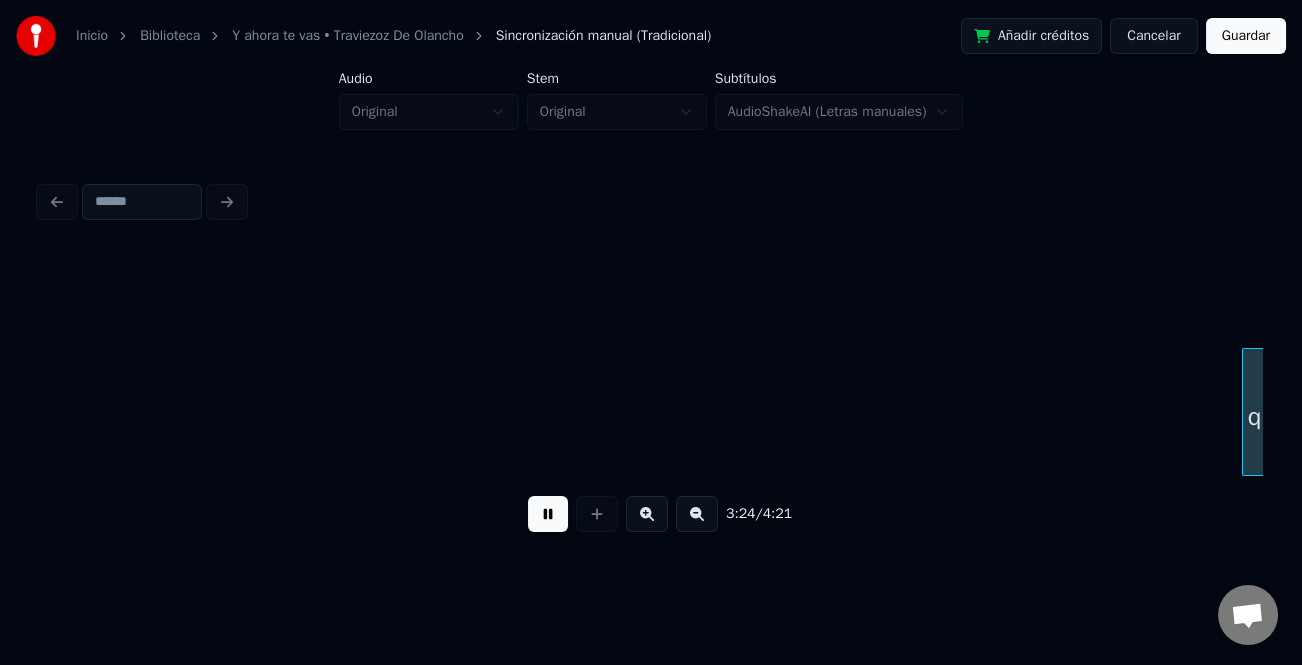 scroll, scrollTop: 0, scrollLeft: 40940, axis: horizontal 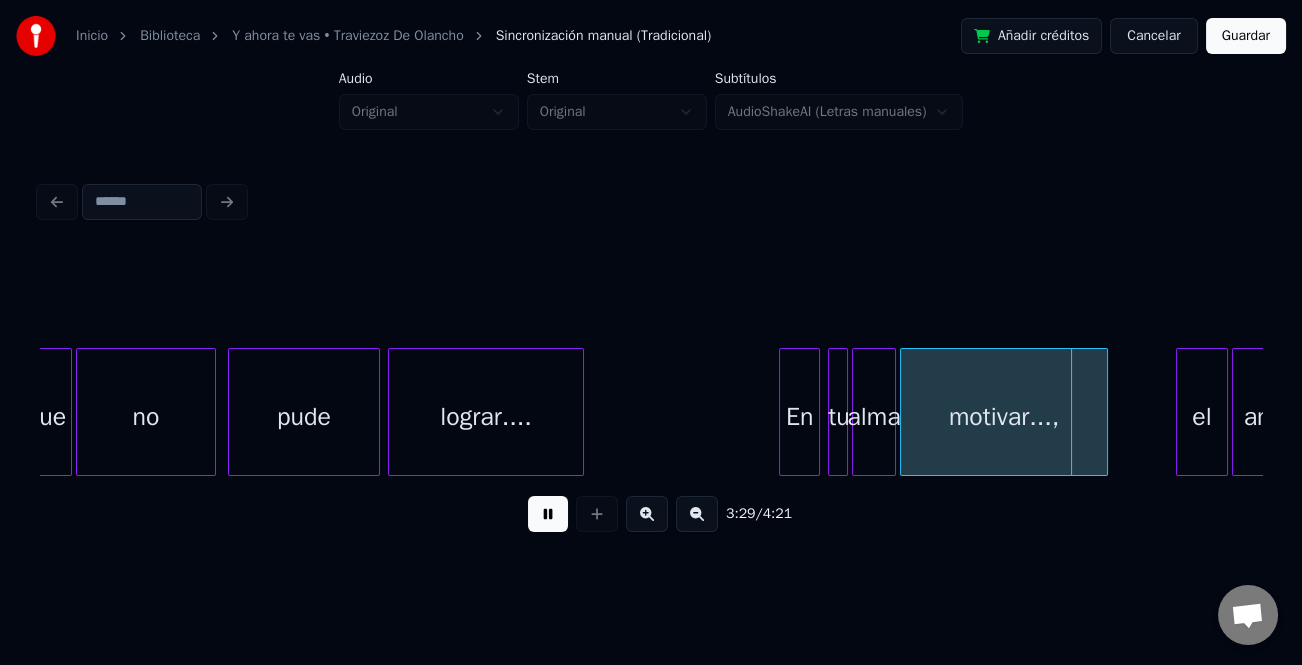click at bounding box center [783, 412] 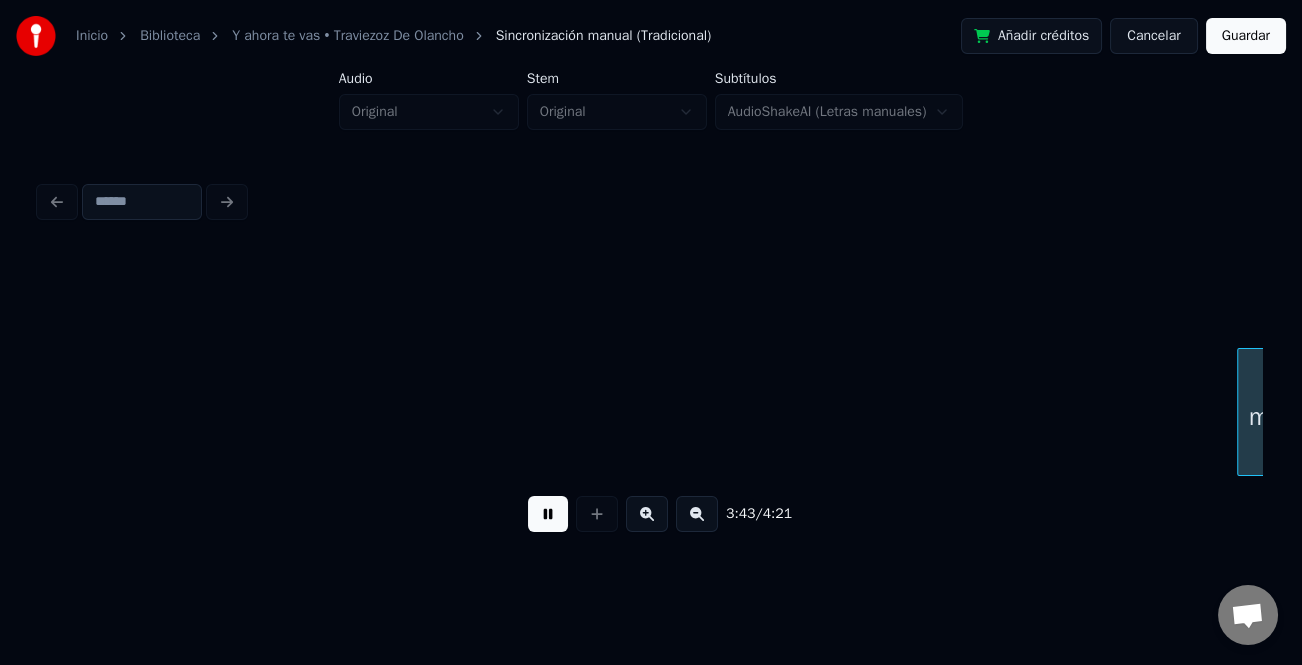 scroll, scrollTop: 0, scrollLeft: 44613, axis: horizontal 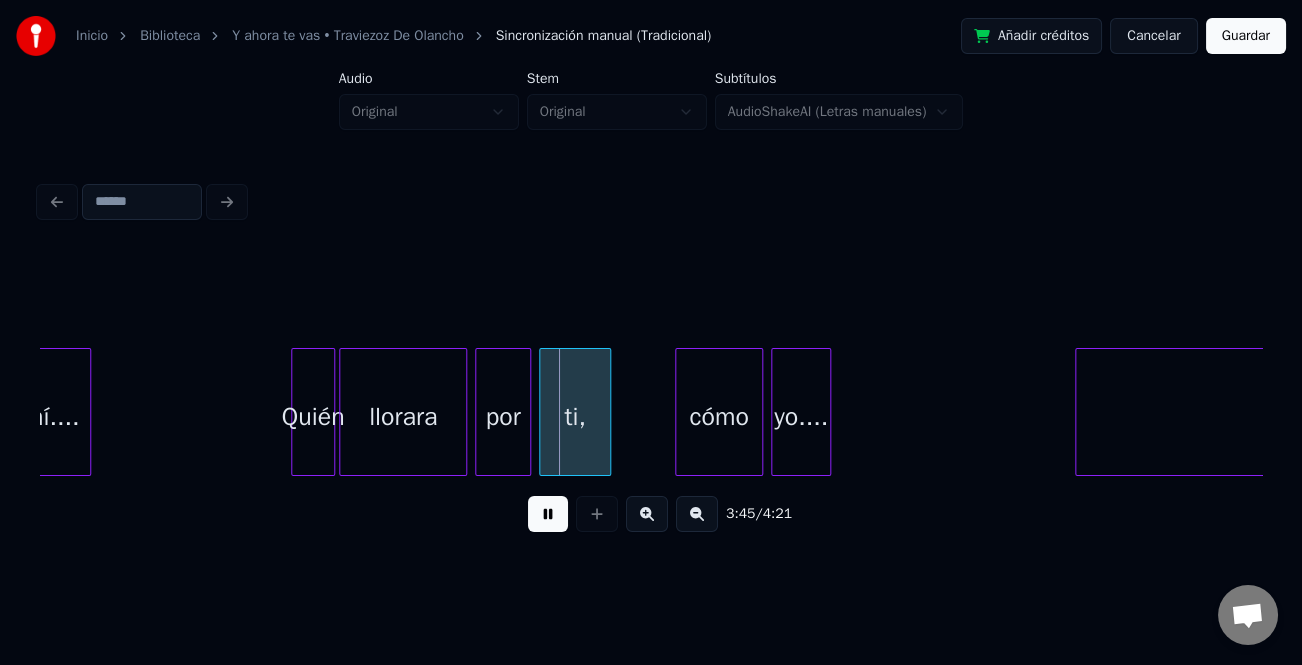 click at bounding box center [548, 514] 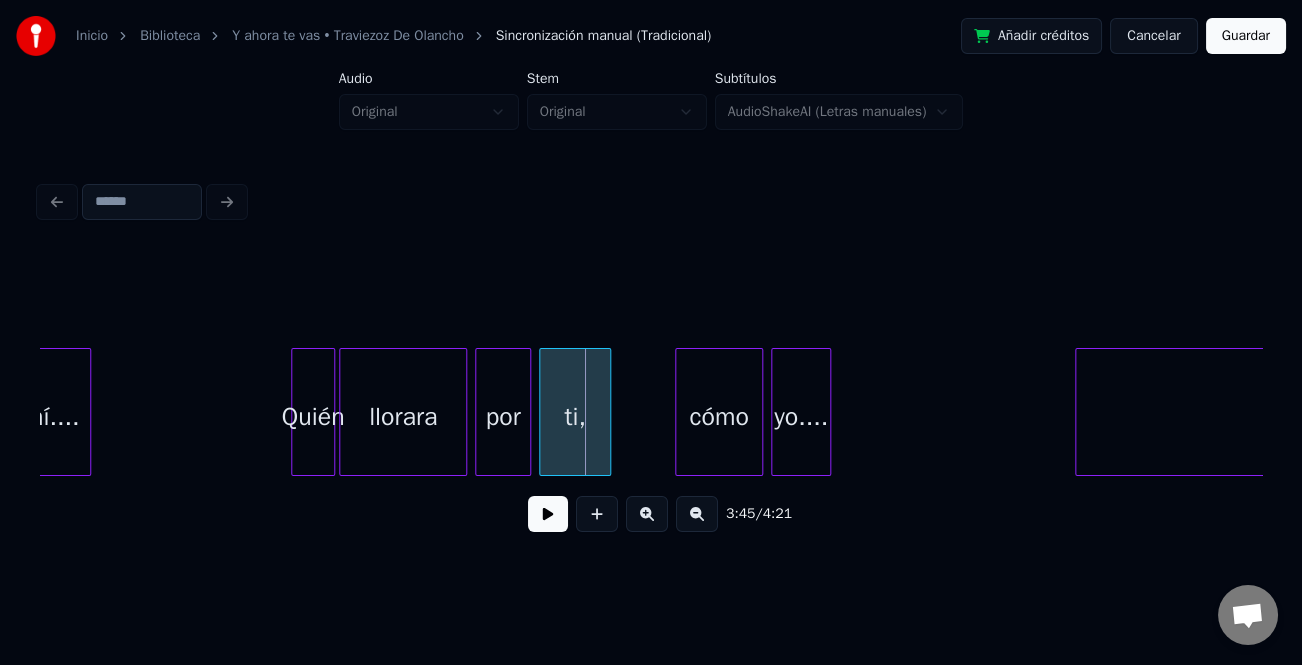 click at bounding box center (548, 514) 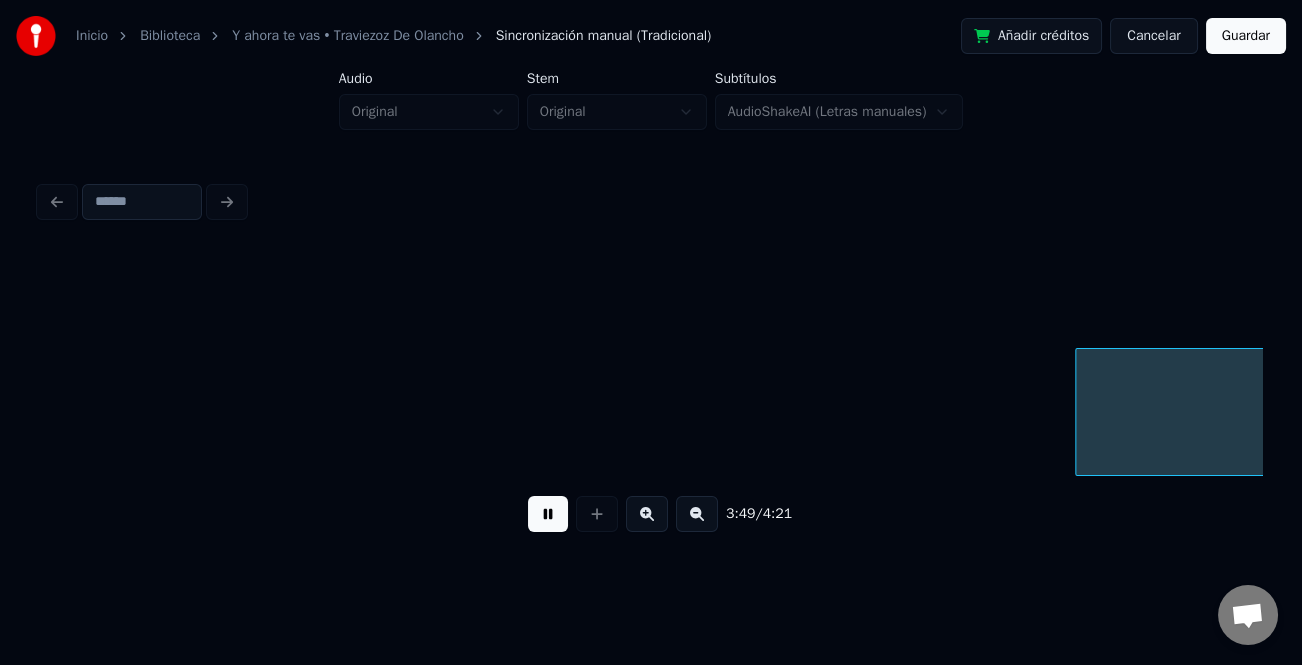 scroll, scrollTop: 0, scrollLeft: 45835, axis: horizontal 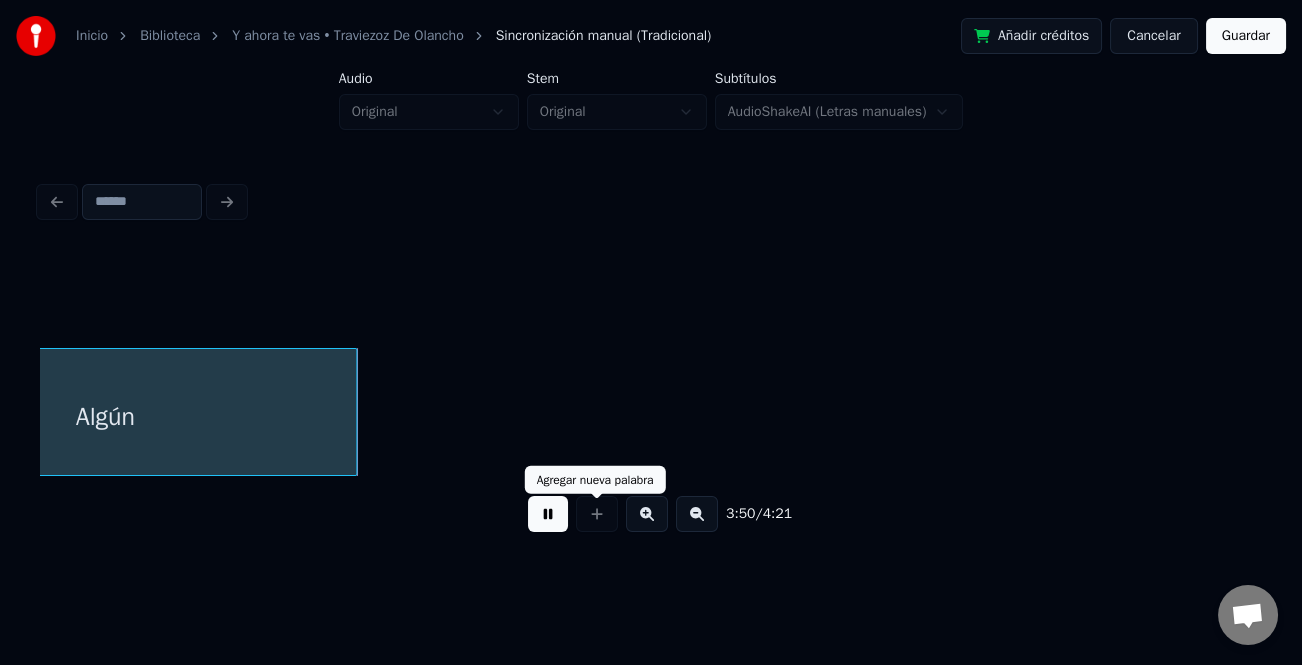 drag, startPoint x: 547, startPoint y: 529, endPoint x: 454, endPoint y: 476, distance: 107.042046 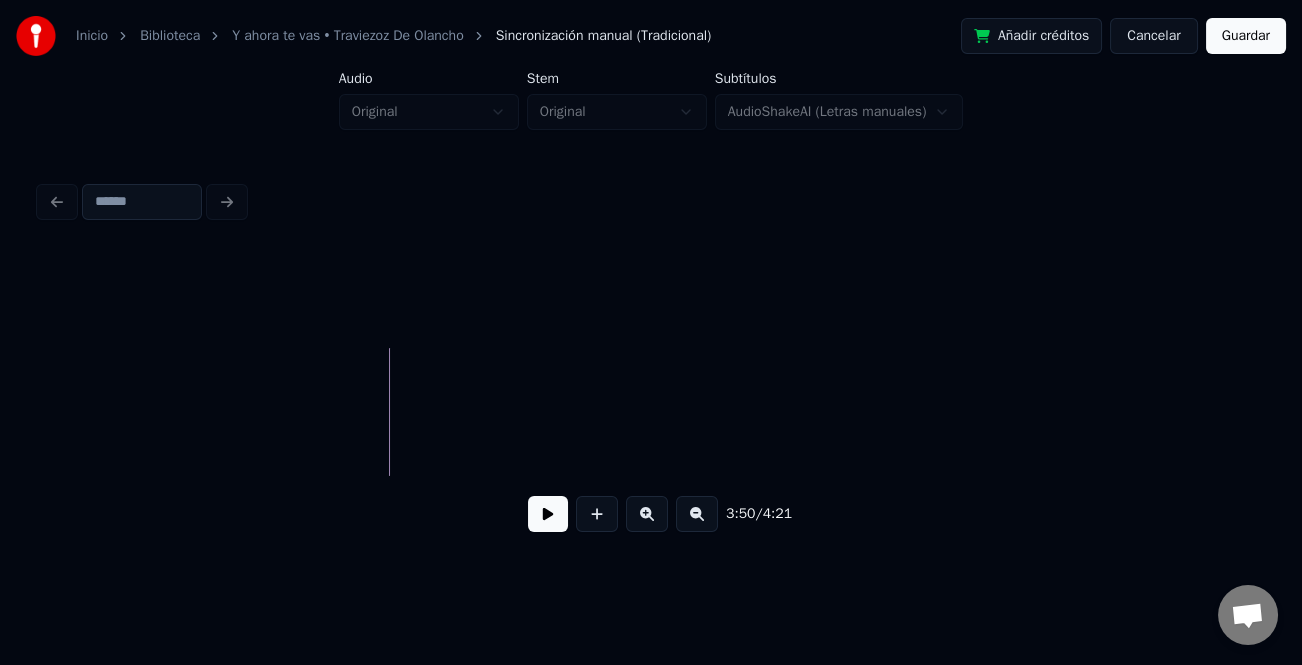 click on "Inicio Biblioteca Y ahora te vas • Traviezoz De Olancho Sincronización manual (Tradicional) Añadir créditos Cancelar Guardar Audio Original Stem Original Subtítulos AudioShakeAI (Letras manuales) 3:50  /  4:21" at bounding box center [651, 280] 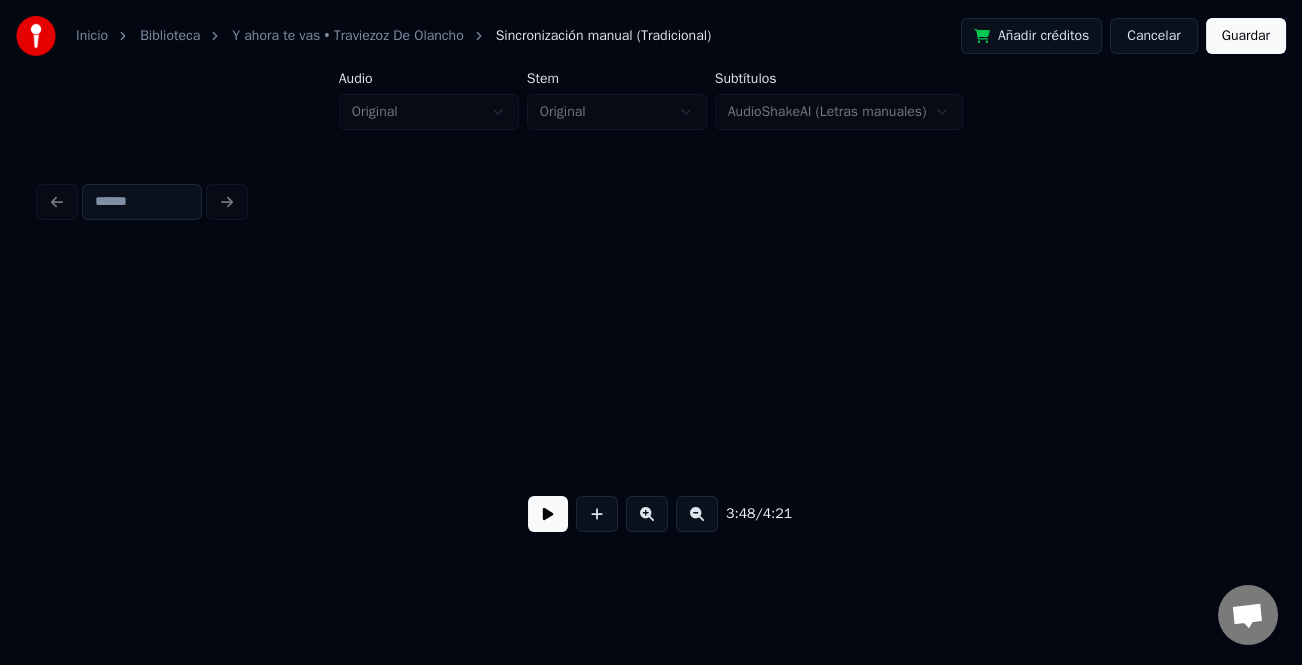 scroll, scrollTop: 0, scrollLeft: 51041, axis: horizontal 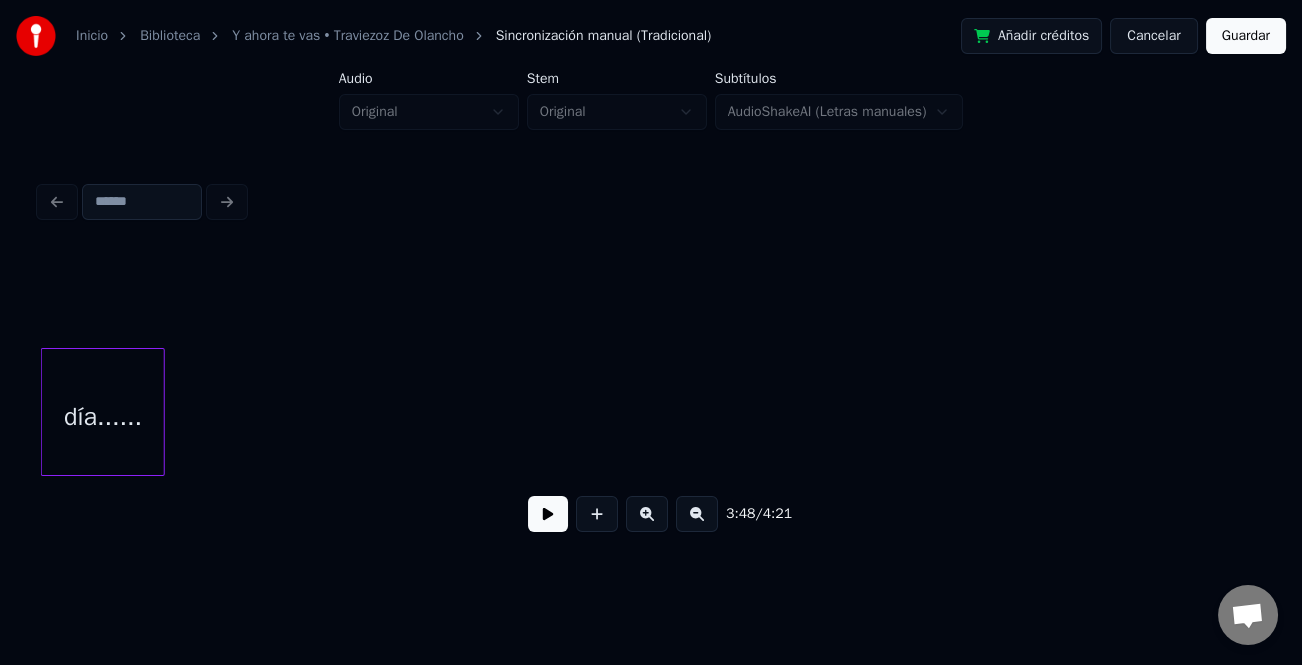 click on "Inicio Biblioteca Y ahora te vas • Traviezoz De Olancho Sincronización manual (Tradicional) Añadir créditos Cancelar Guardar Audio Original Stem Original Subtítulos AudioShakeAI (Letras manuales) 3:48  /  4:21" at bounding box center [651, 280] 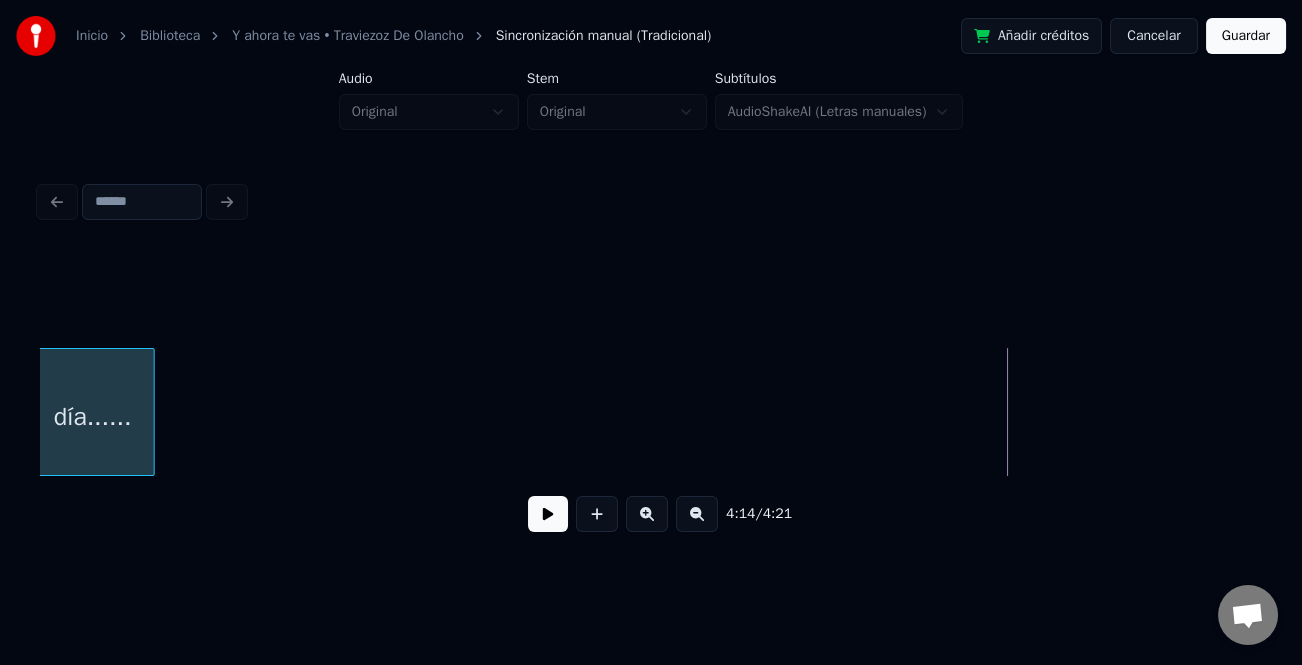 scroll, scrollTop: 0, scrollLeft: 49967, axis: horizontal 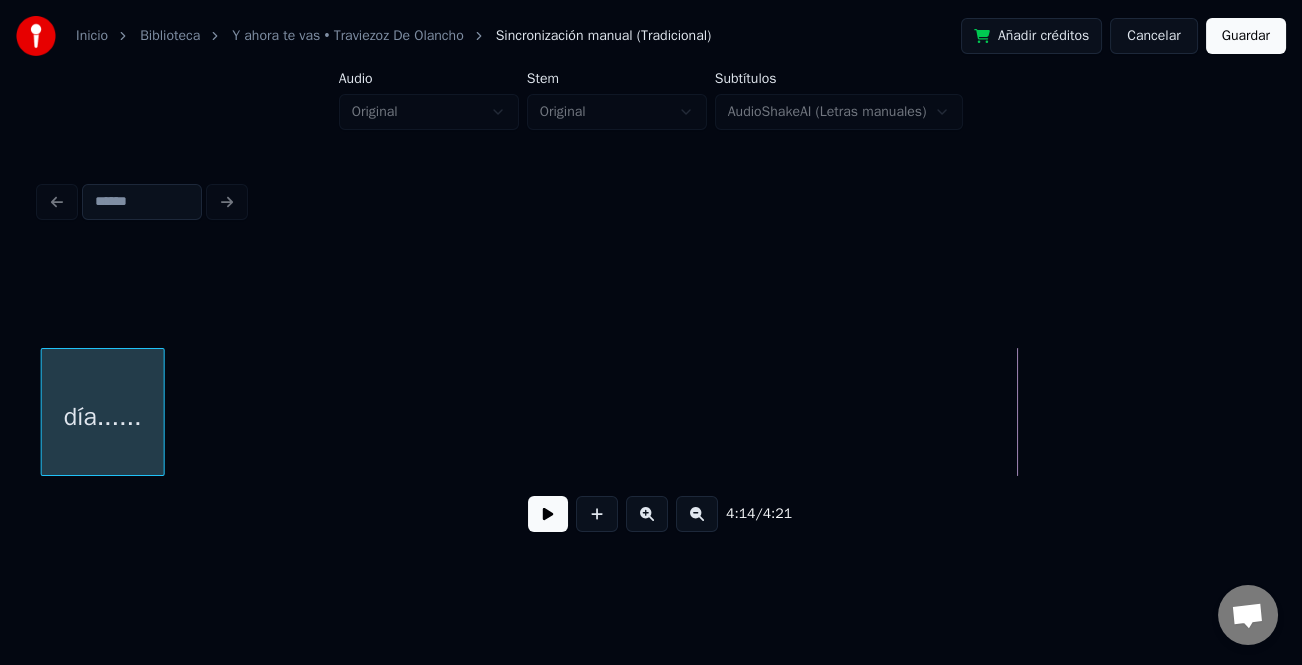 click on "día......" at bounding box center (103, 417) 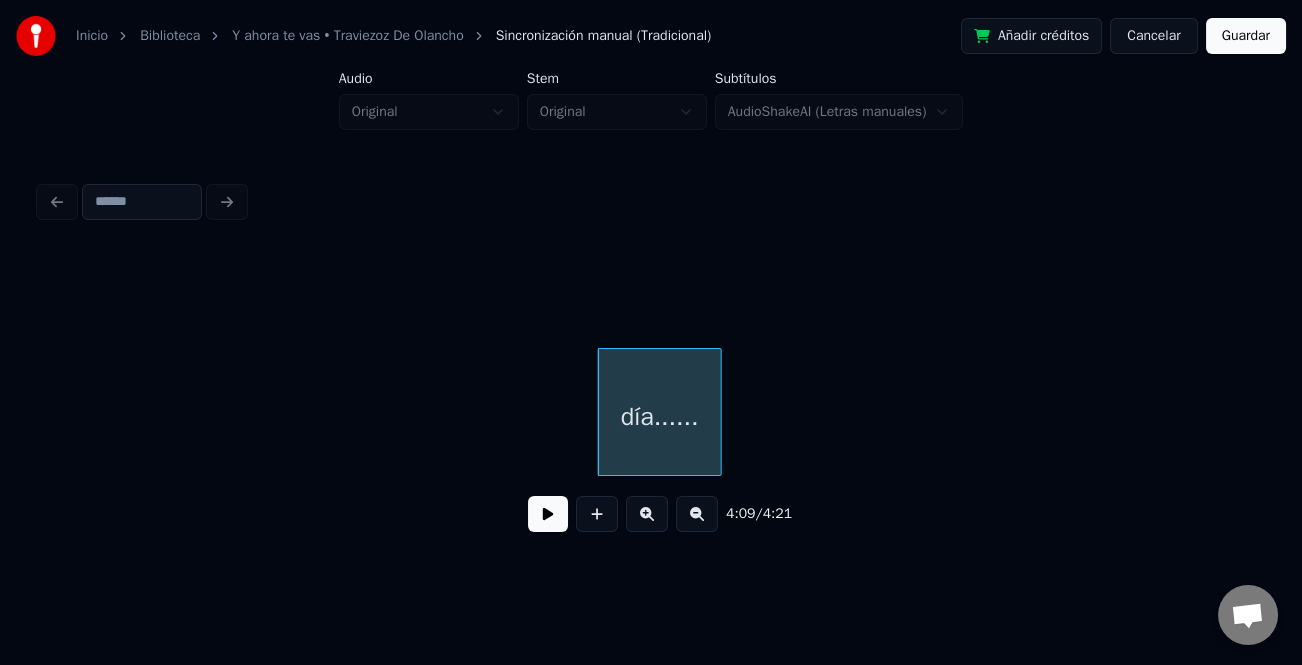 scroll, scrollTop: 0, scrollLeft: 48991, axis: horizontal 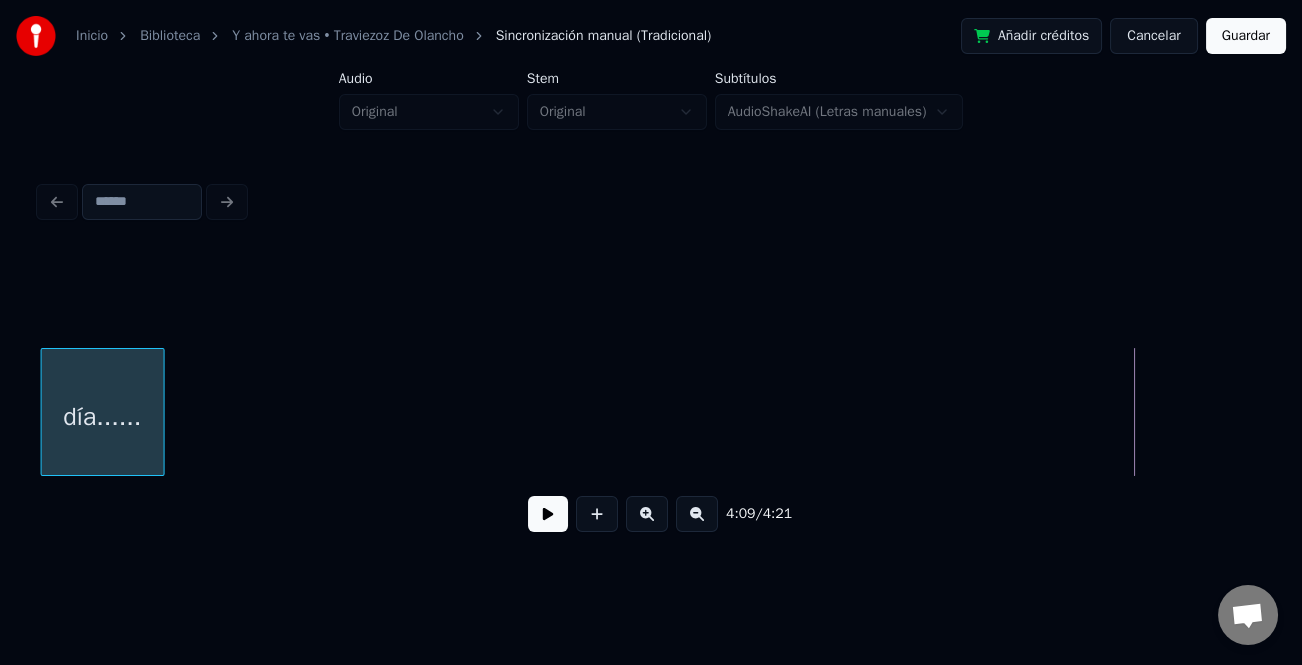 click on "Inicio Biblioteca Y ahora te vas • Traviezoz De Olancho Sincronización manual (Tradicional) Añadir créditos Cancelar Guardar Audio Original Stem Original Subtítulos AudioShakeAI (Letras manuales) 4:09  /  4:21" at bounding box center [651, 280] 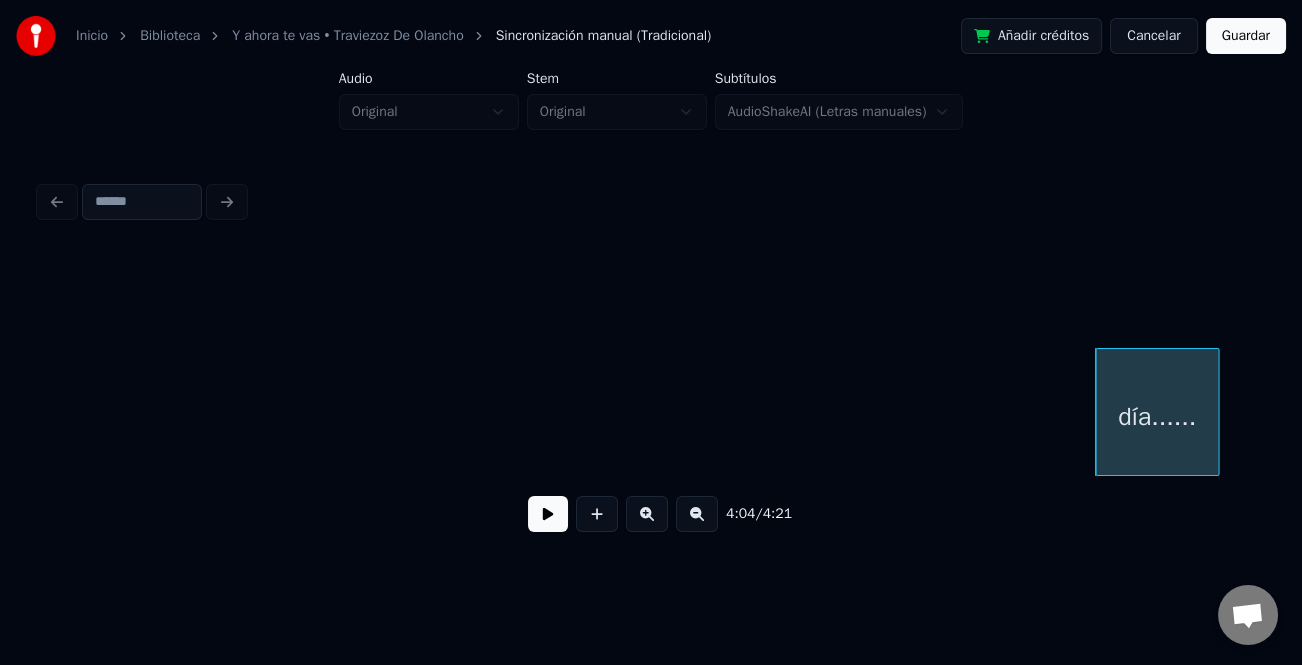scroll, scrollTop: 0, scrollLeft: 47653, axis: horizontal 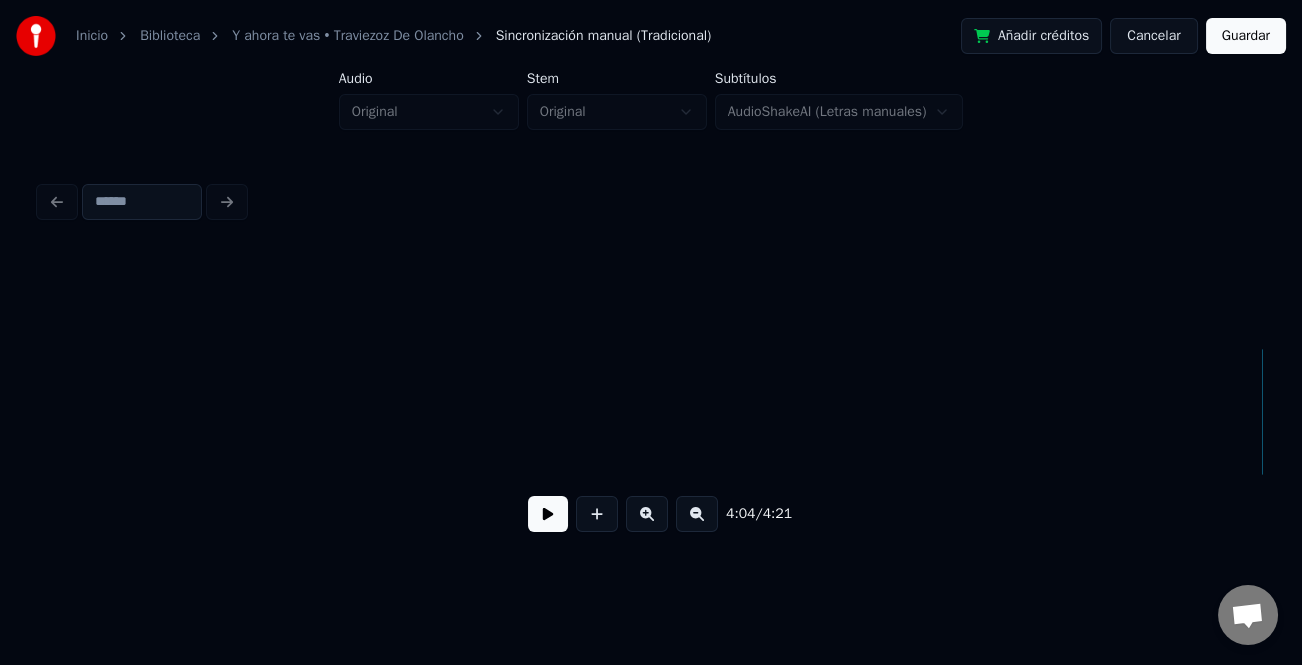 click at bounding box center (697, 514) 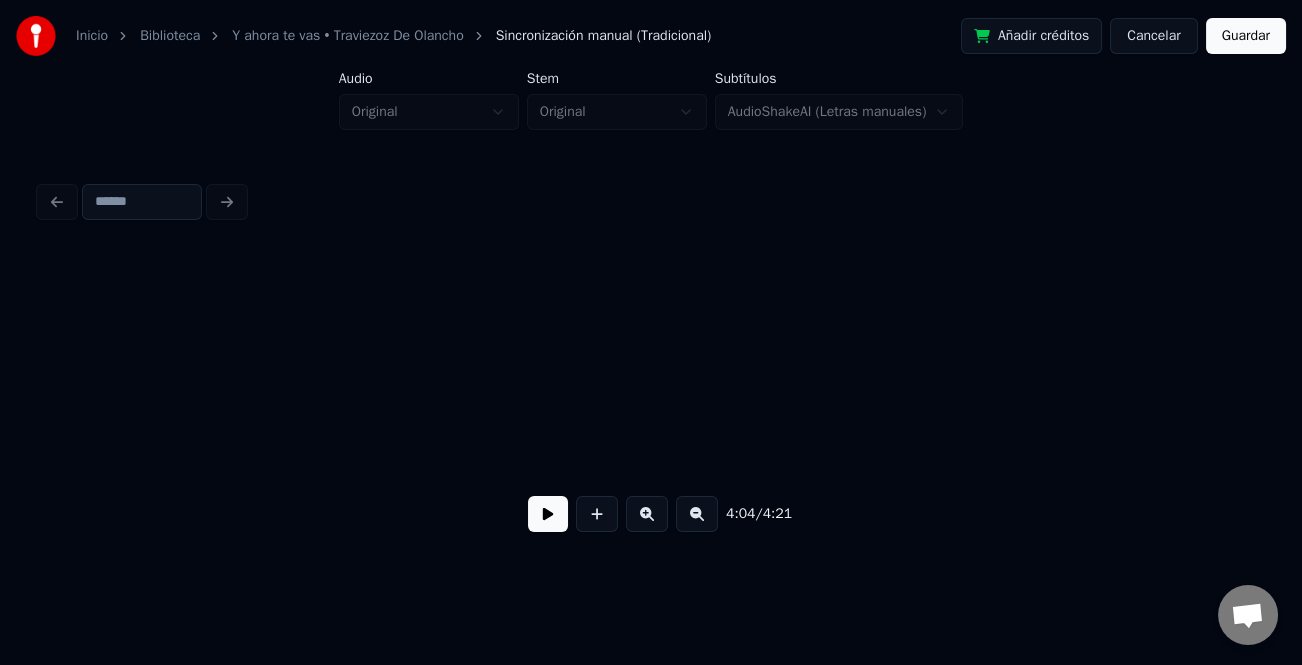 scroll, scrollTop: 0, scrollLeft: 35528, axis: horizontal 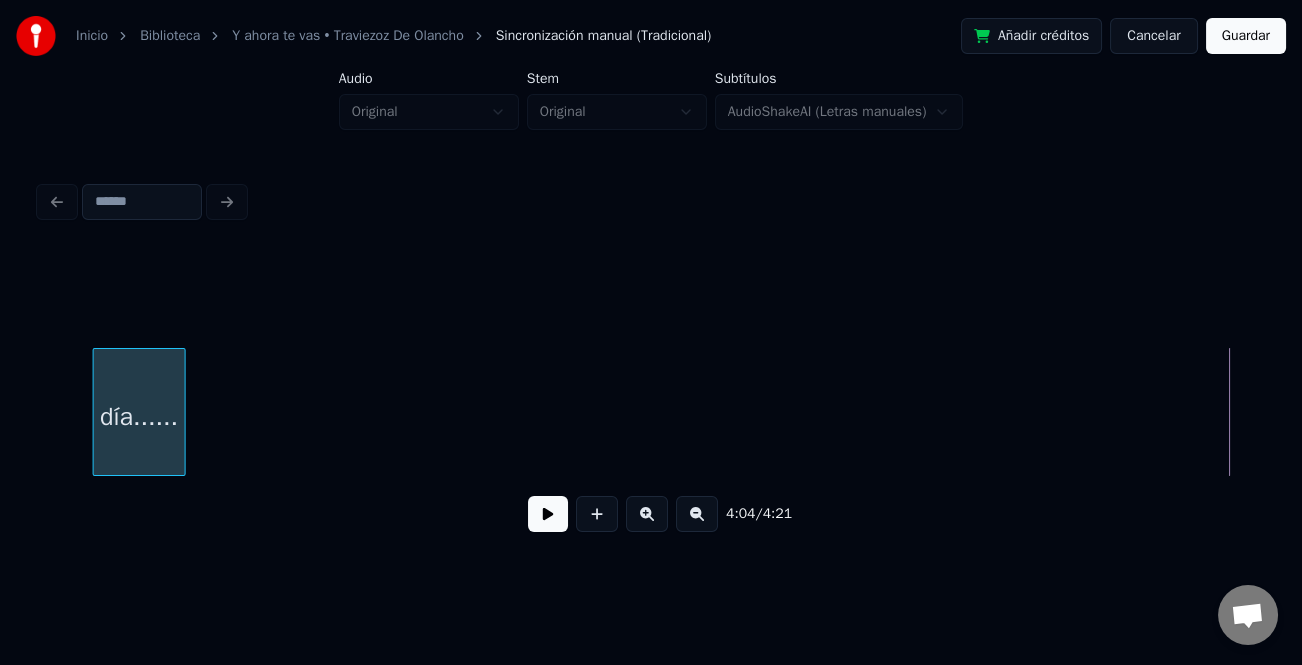 click on "Inicio Biblioteca Y ahora te vas • Traviezoz De Olancho Sincronización manual (Tradicional) Añadir créditos Cancelar Guardar Audio Original Stem Original Subtítulos AudioShakeAI (Letras manuales) 4:04  /  4:21" at bounding box center [651, 280] 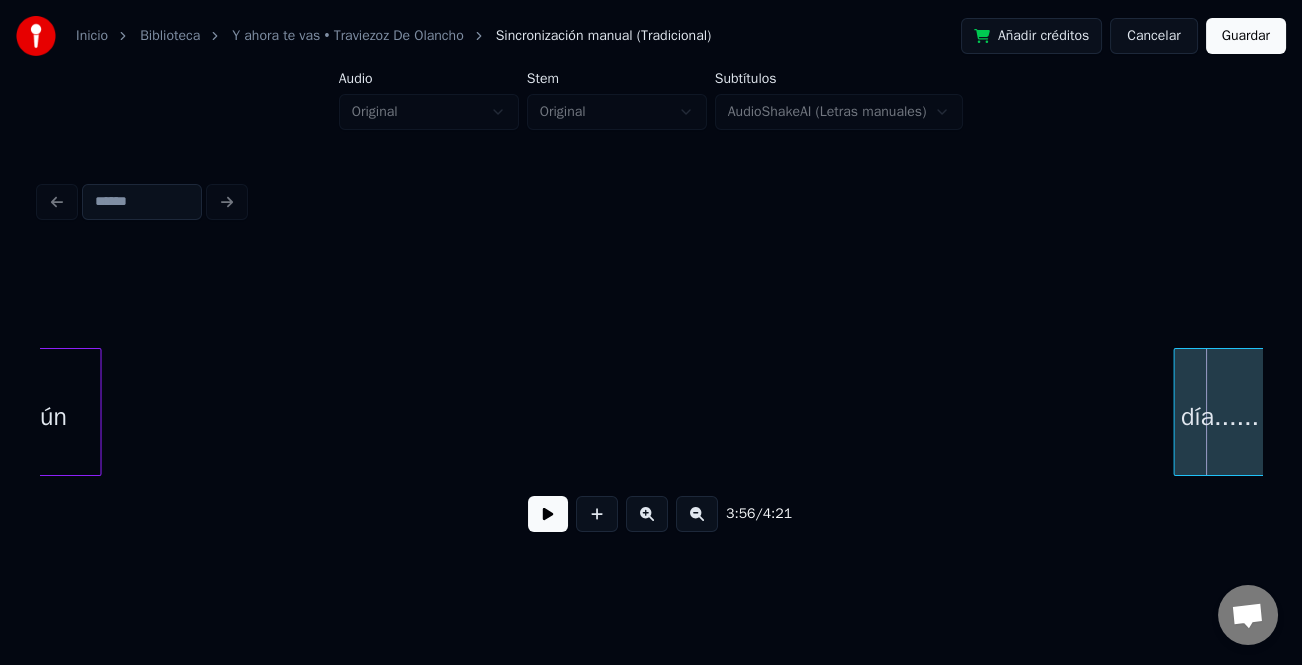 scroll, scrollTop: 0, scrollLeft: 34330, axis: horizontal 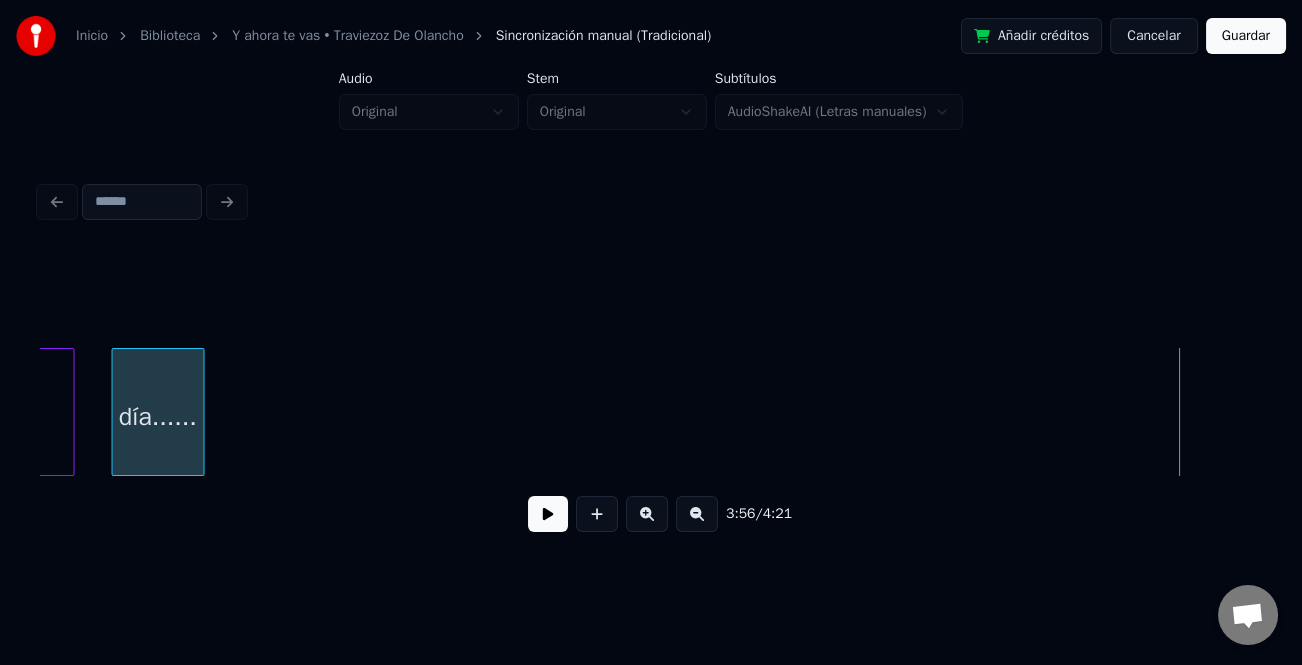 click on "día......" at bounding box center (158, 417) 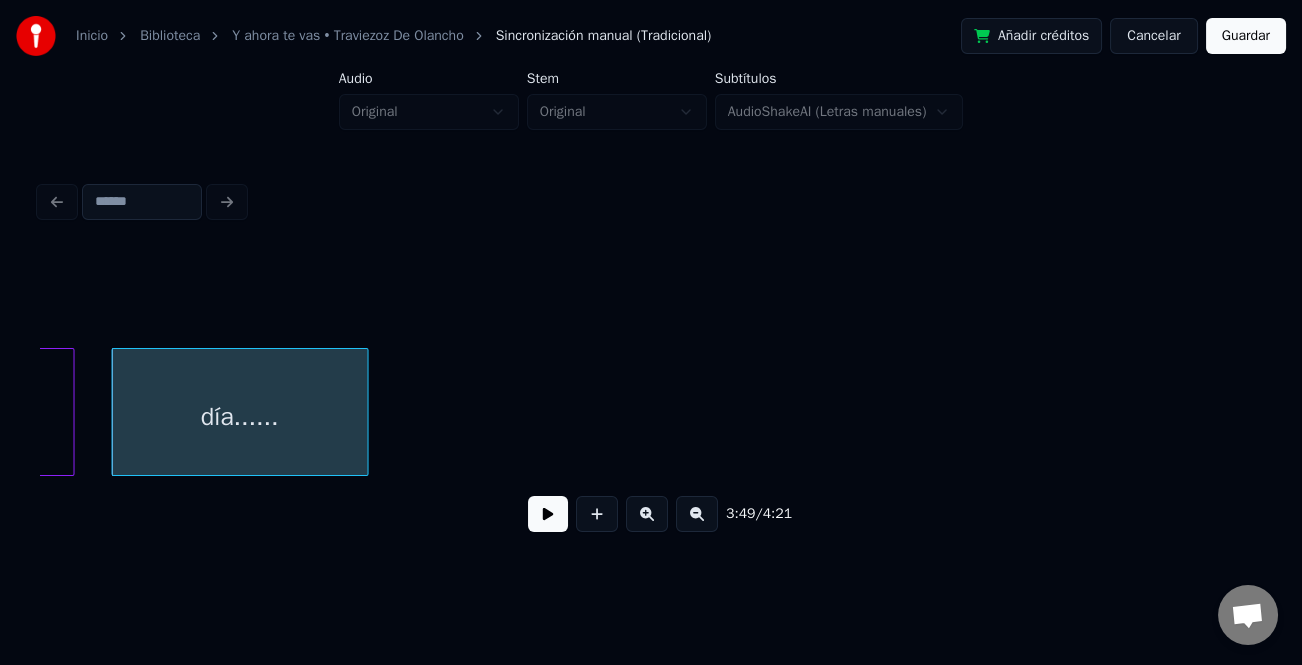 click on "día...... Algún" at bounding box center [651, 412] 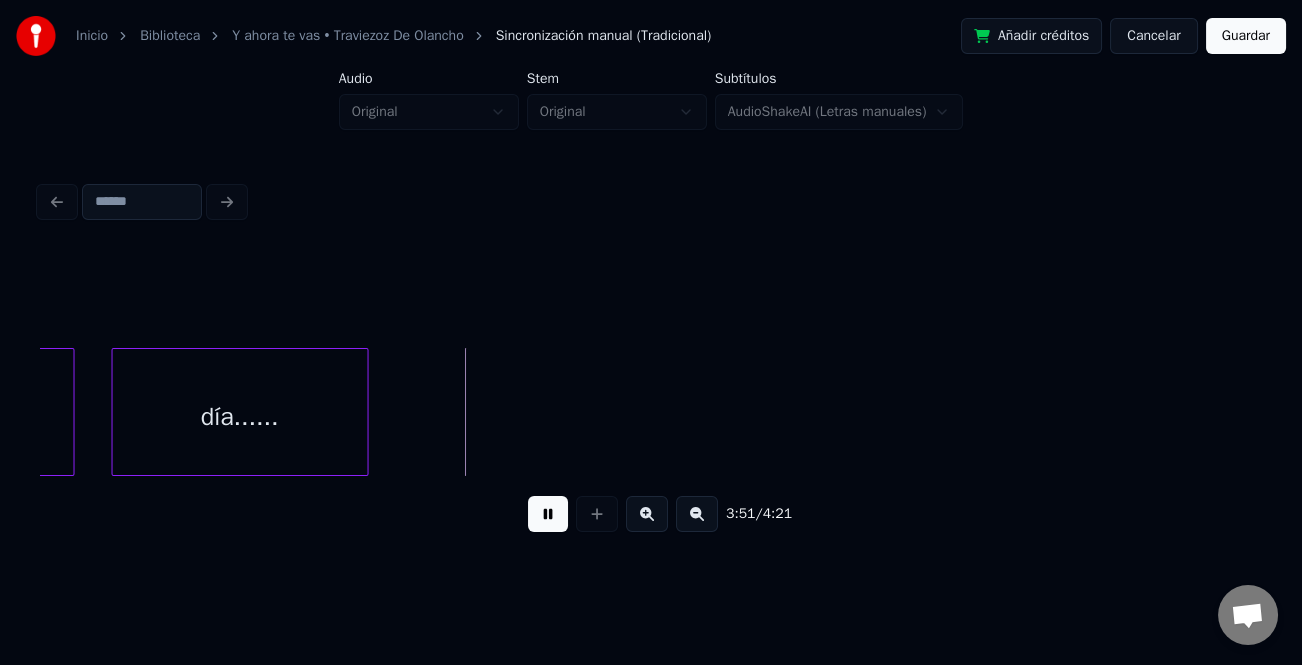 click on "Guardar" at bounding box center (1246, 36) 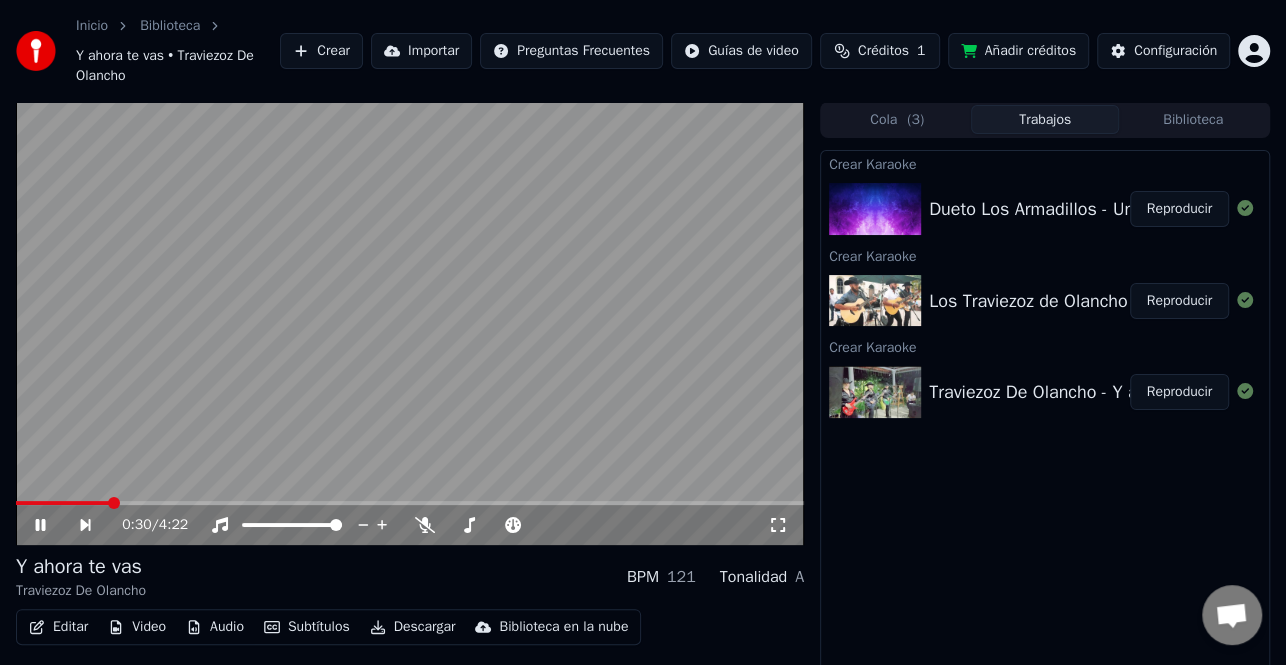 click 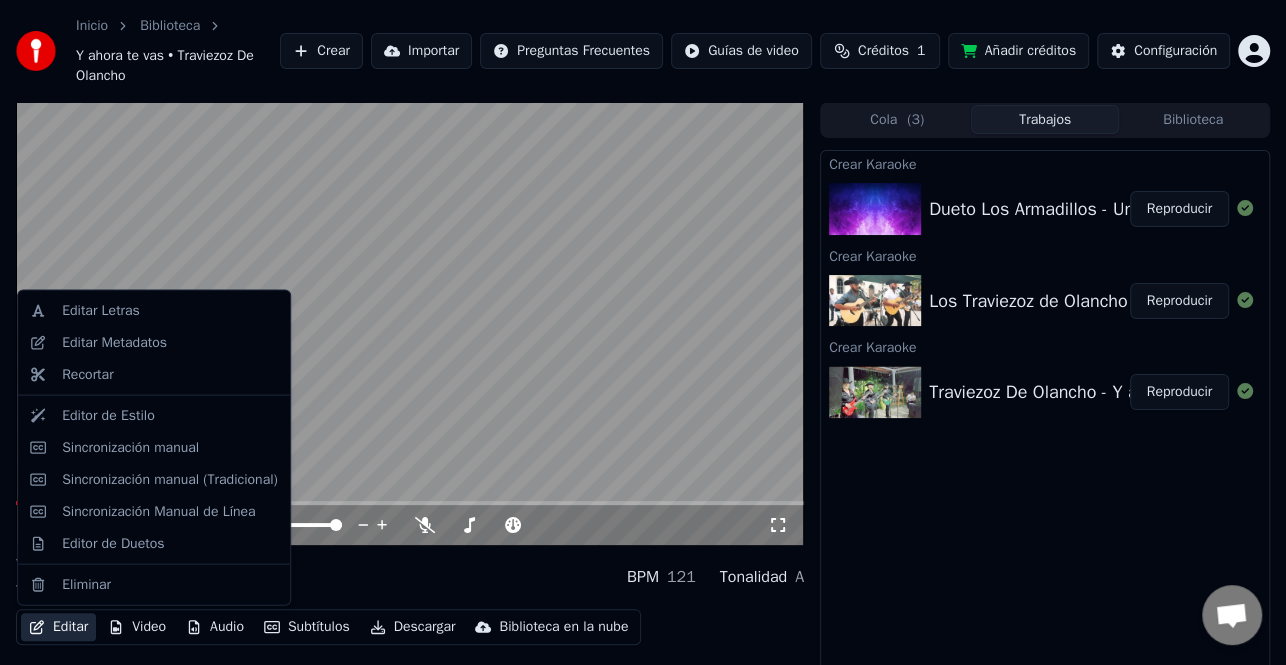 click on "Editar" at bounding box center (58, 627) 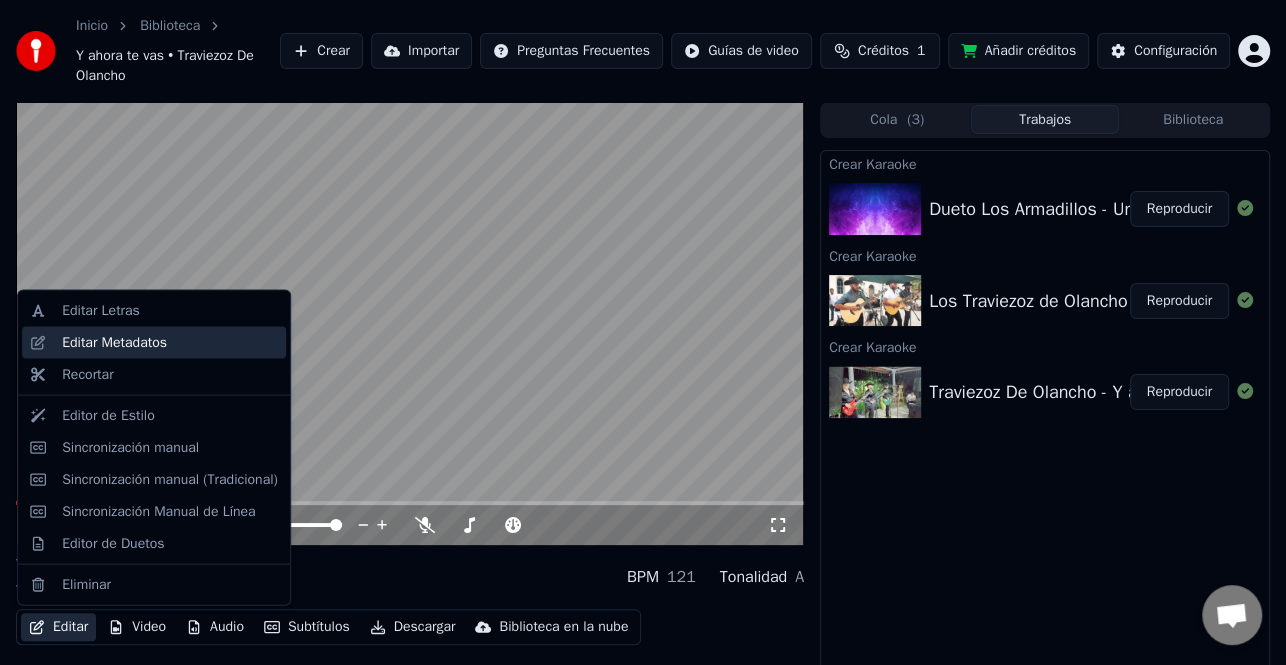 click on "Editar Metadatos" at bounding box center (154, 343) 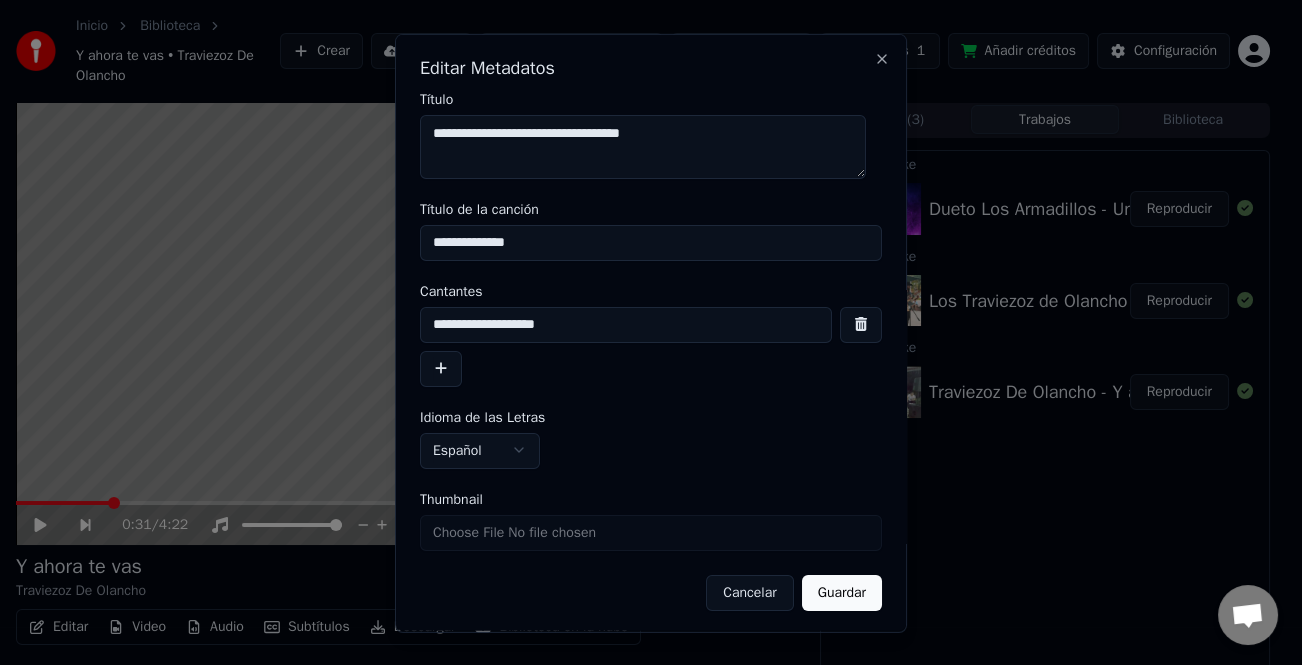 drag, startPoint x: 419, startPoint y: 369, endPoint x: 445, endPoint y: 370, distance: 26.019224 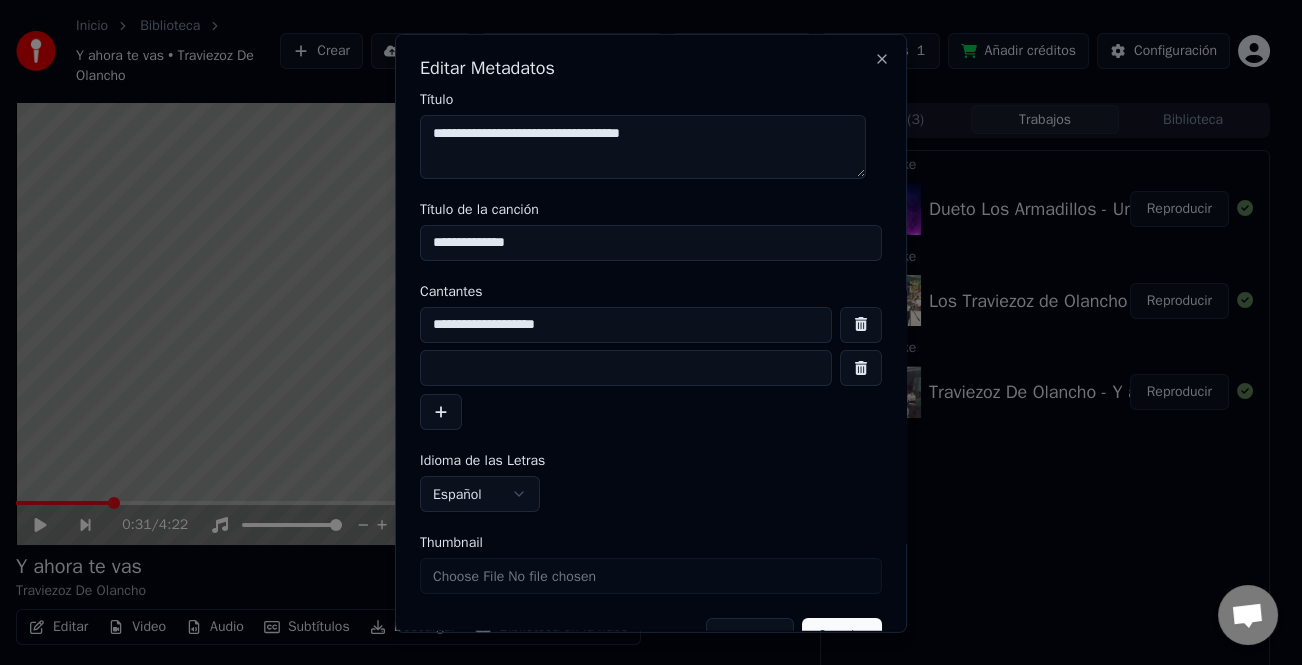 click at bounding box center [626, 368] 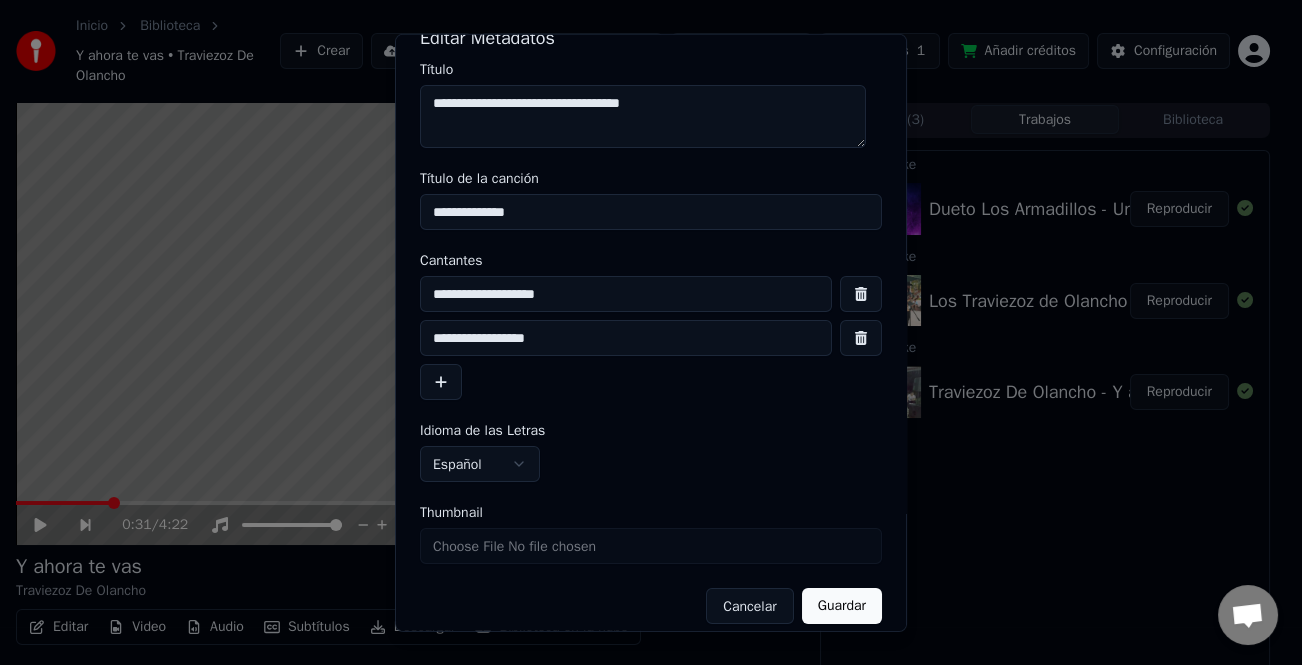 scroll, scrollTop: 47, scrollLeft: 0, axis: vertical 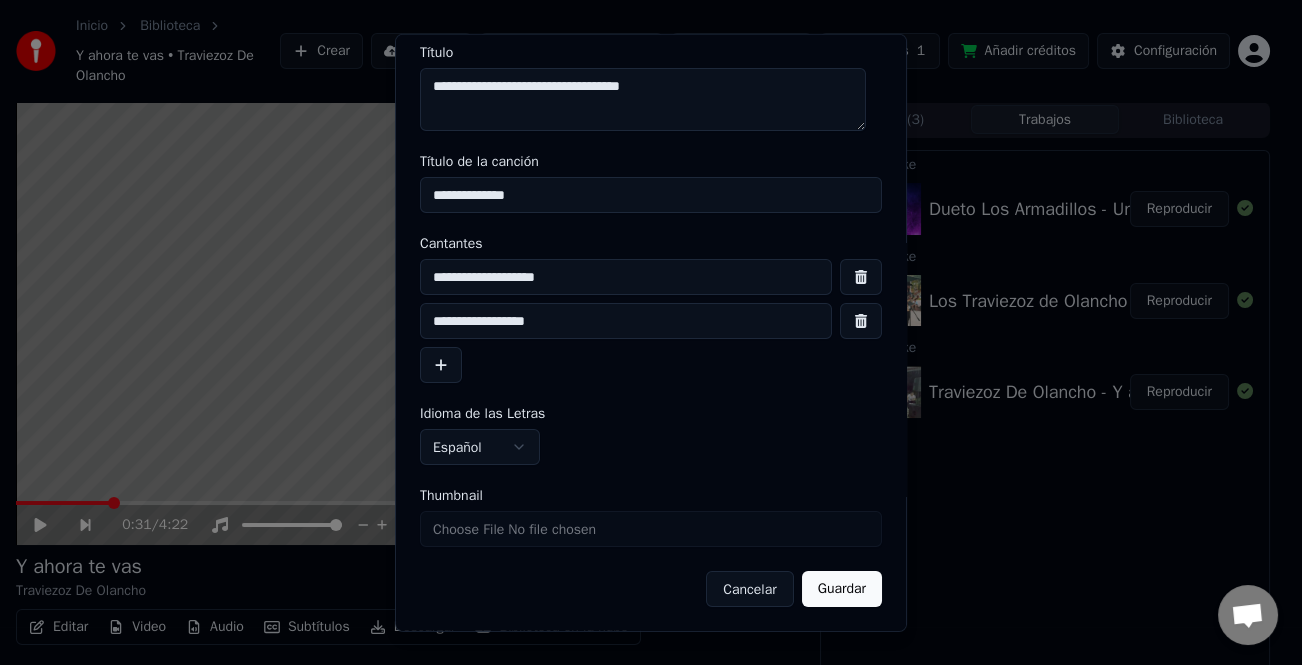 type on "**********" 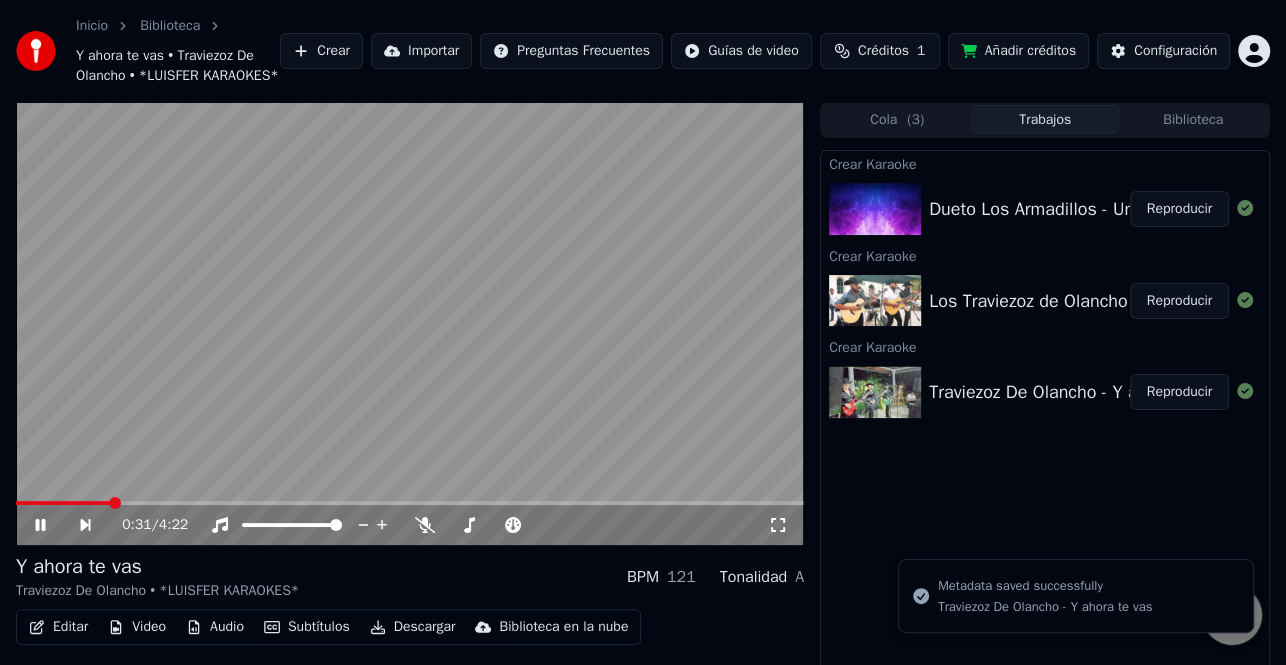click on "Reproducir" at bounding box center (1179, 301) 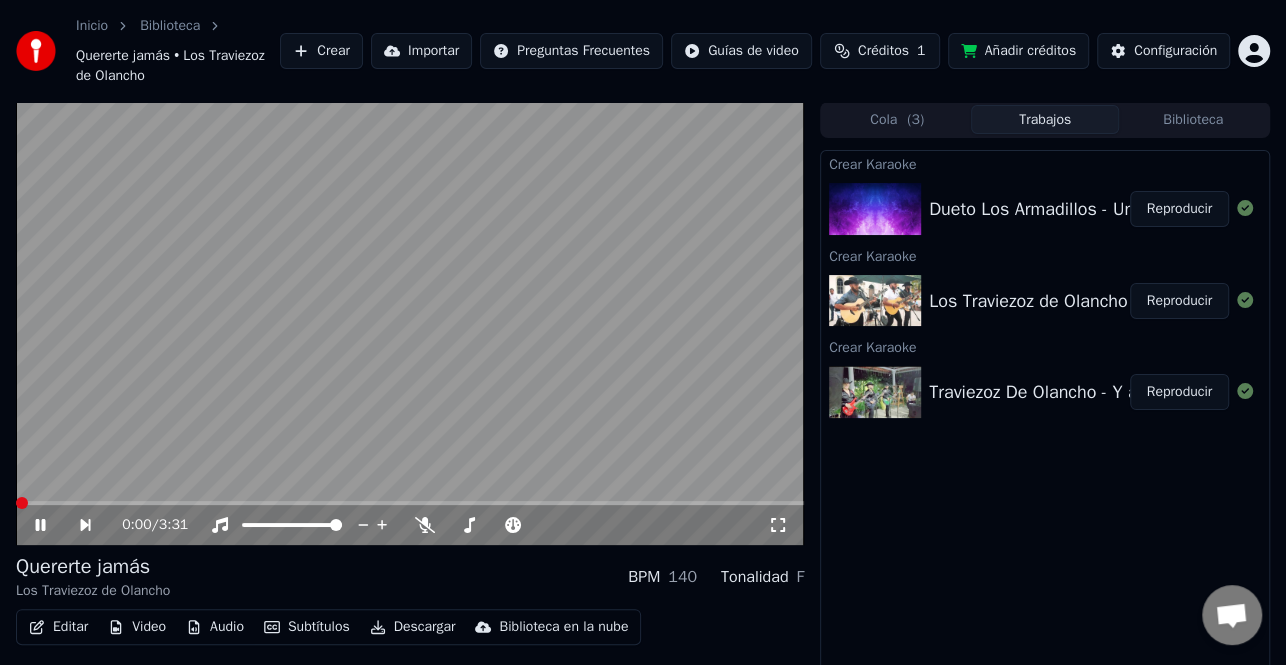 click 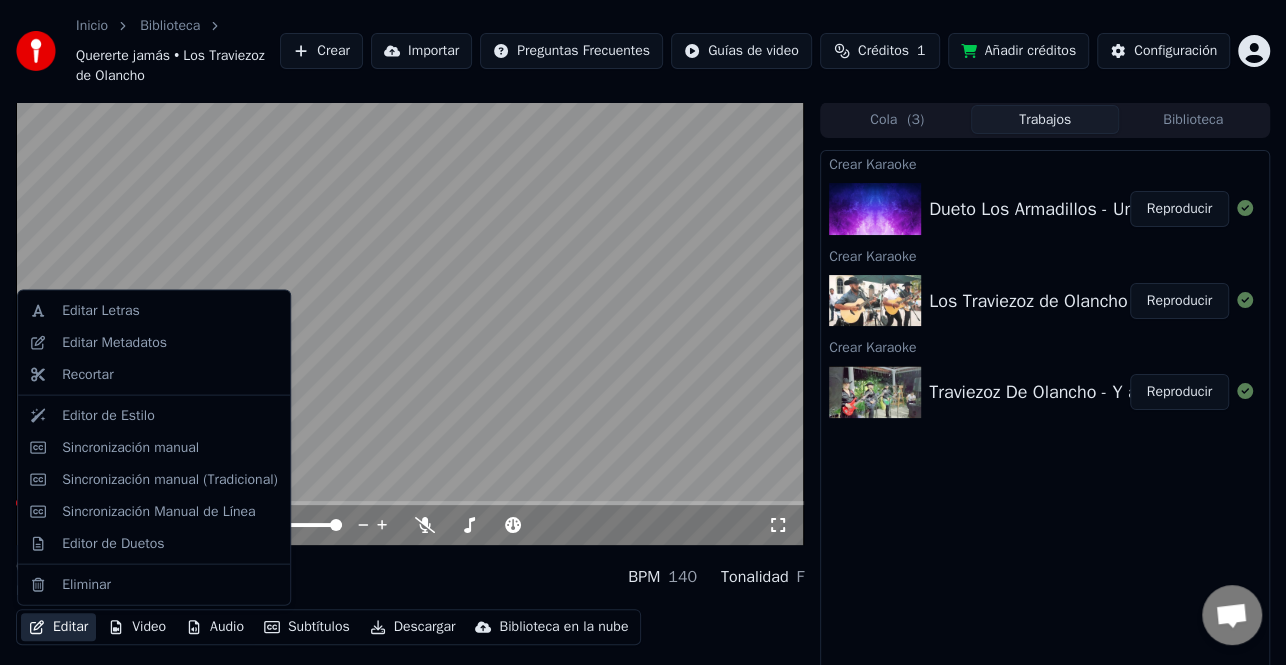 click on "Editar" at bounding box center [58, 627] 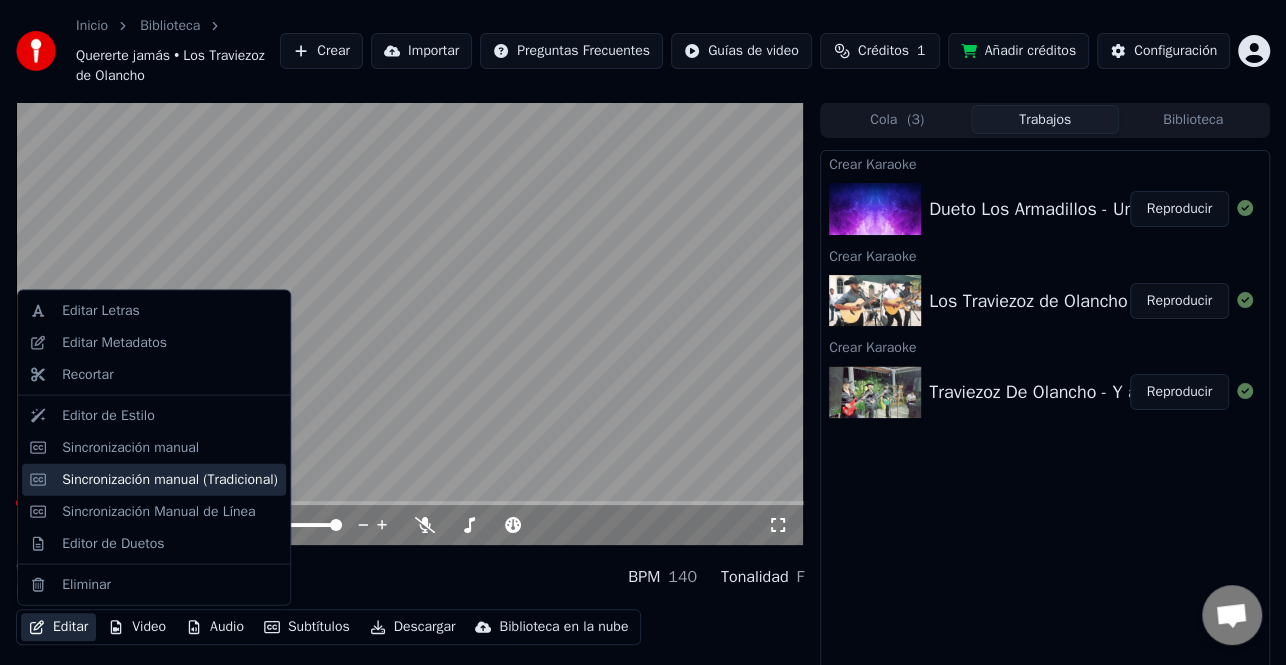 click on "Sincronización manual (Tradicional)" at bounding box center [170, 479] 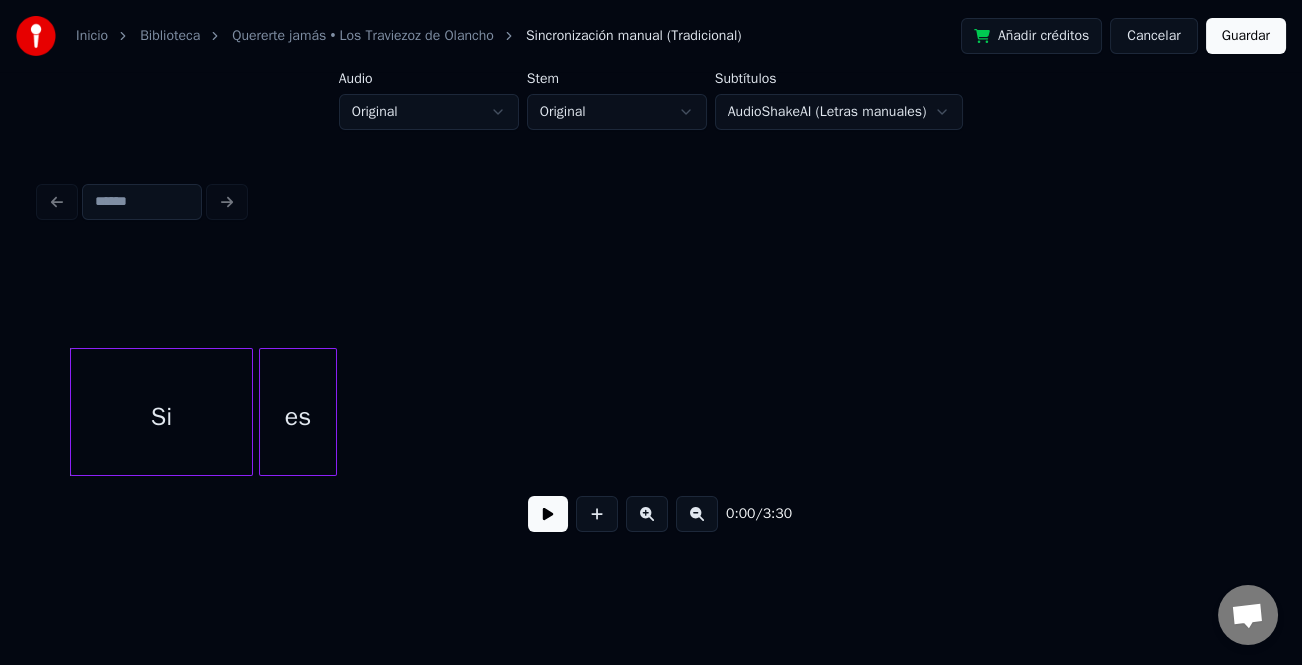 click at bounding box center (548, 514) 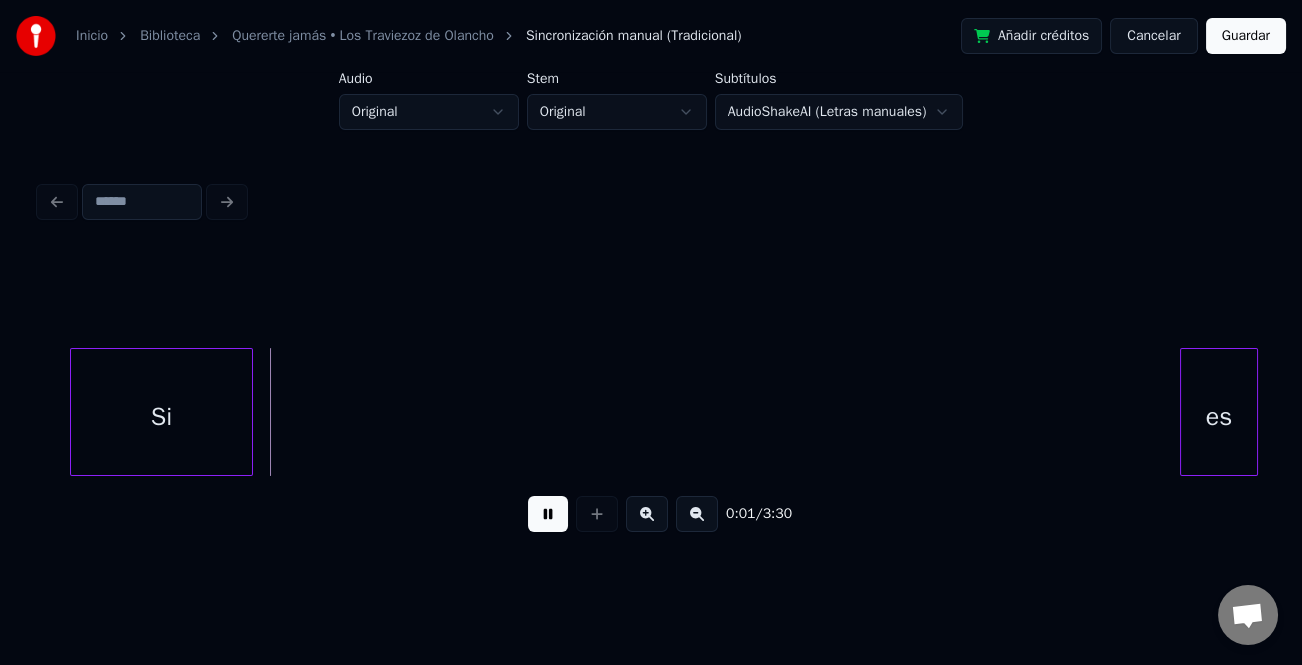 click on "es" at bounding box center [1219, 417] 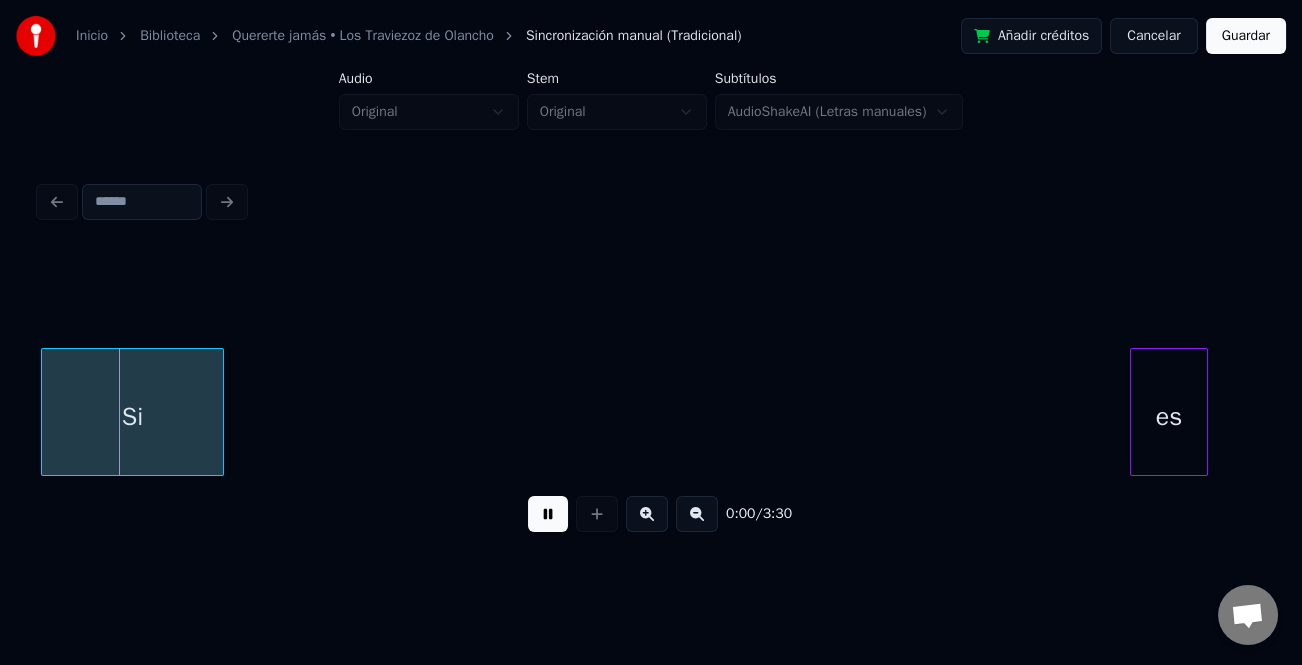 click at bounding box center [697, 514] 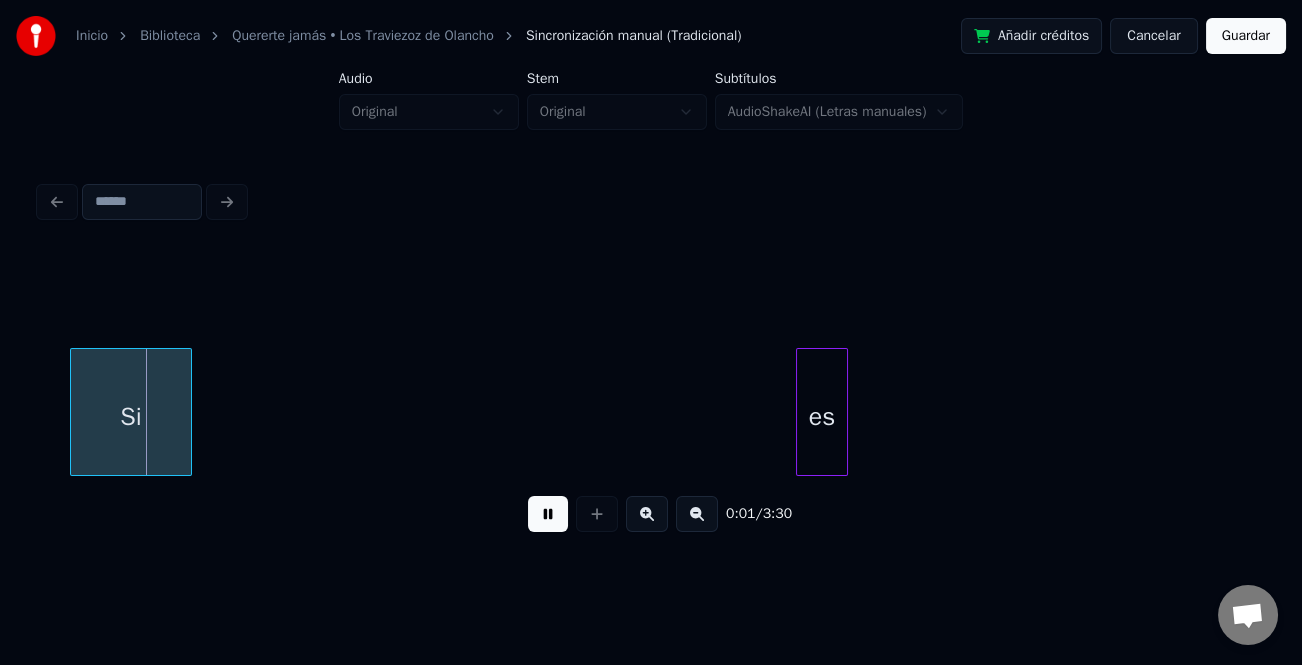 click at bounding box center [697, 514] 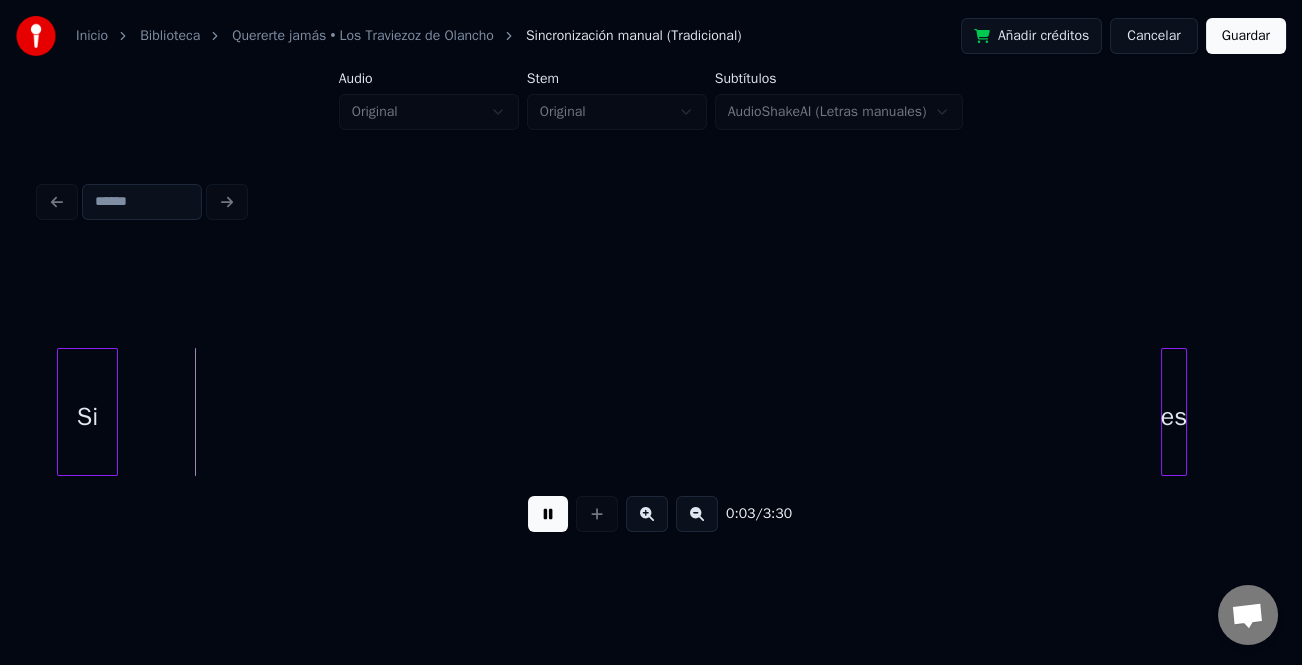 click on "es" at bounding box center [1174, 417] 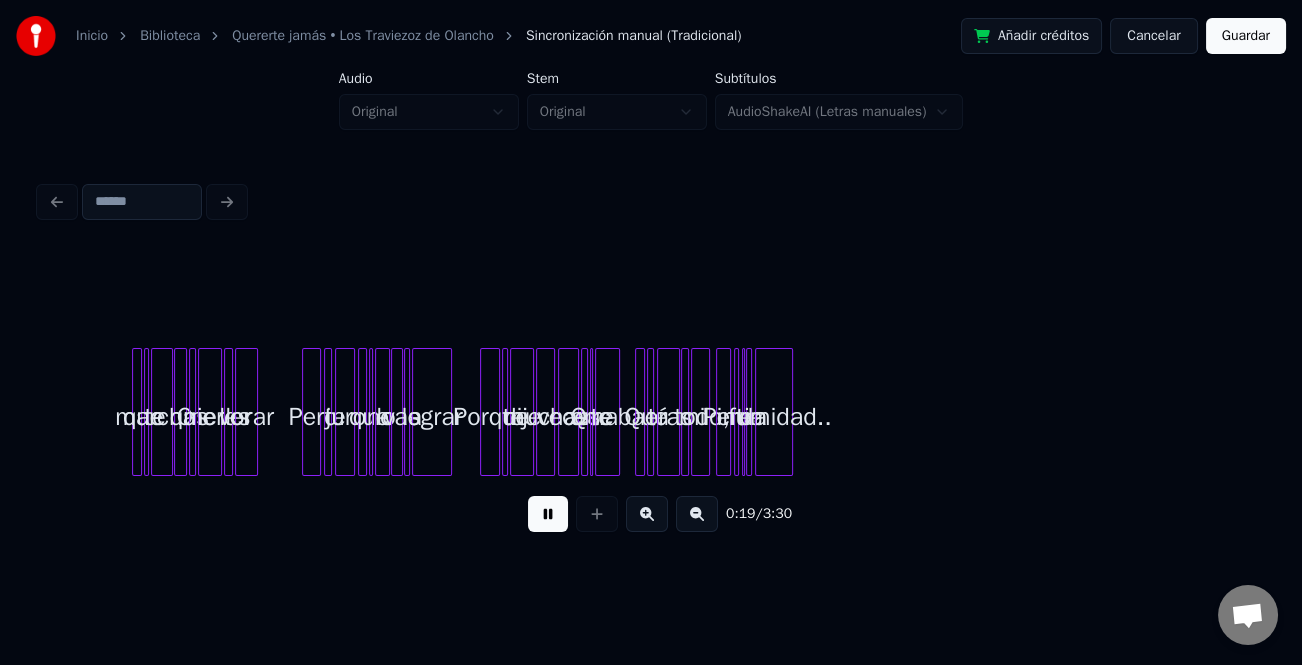 scroll, scrollTop: 0, scrollLeft: 987, axis: horizontal 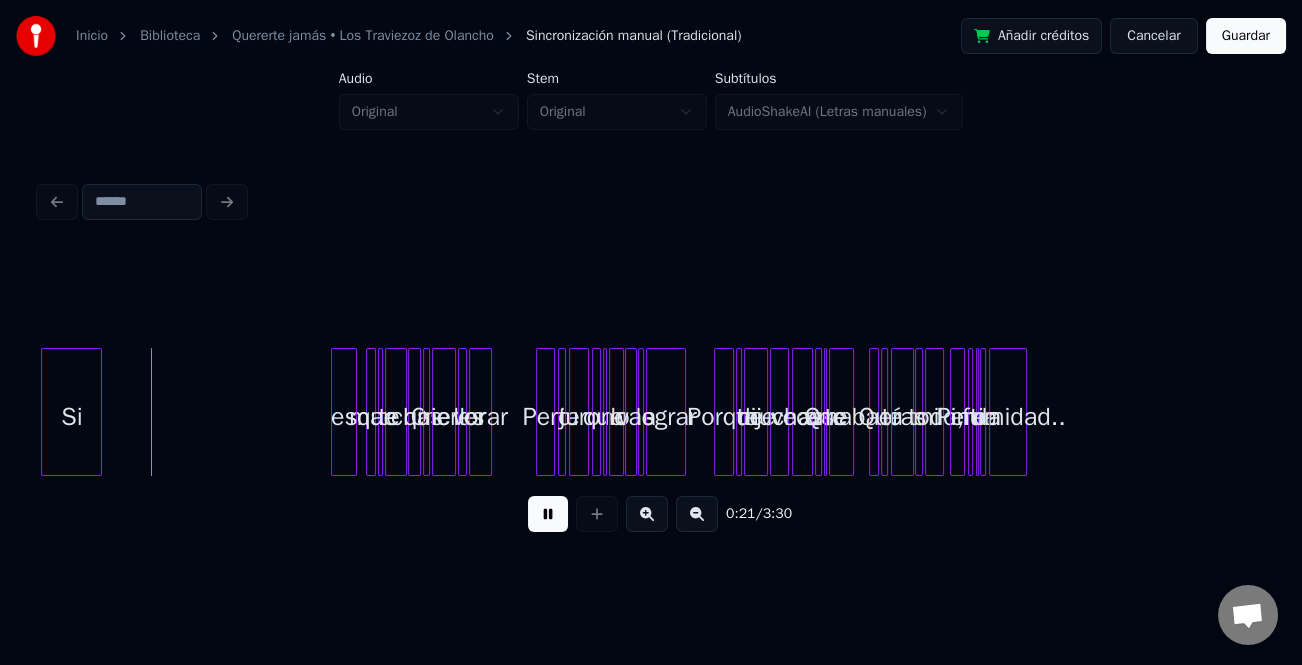 click on "es" at bounding box center (344, 417) 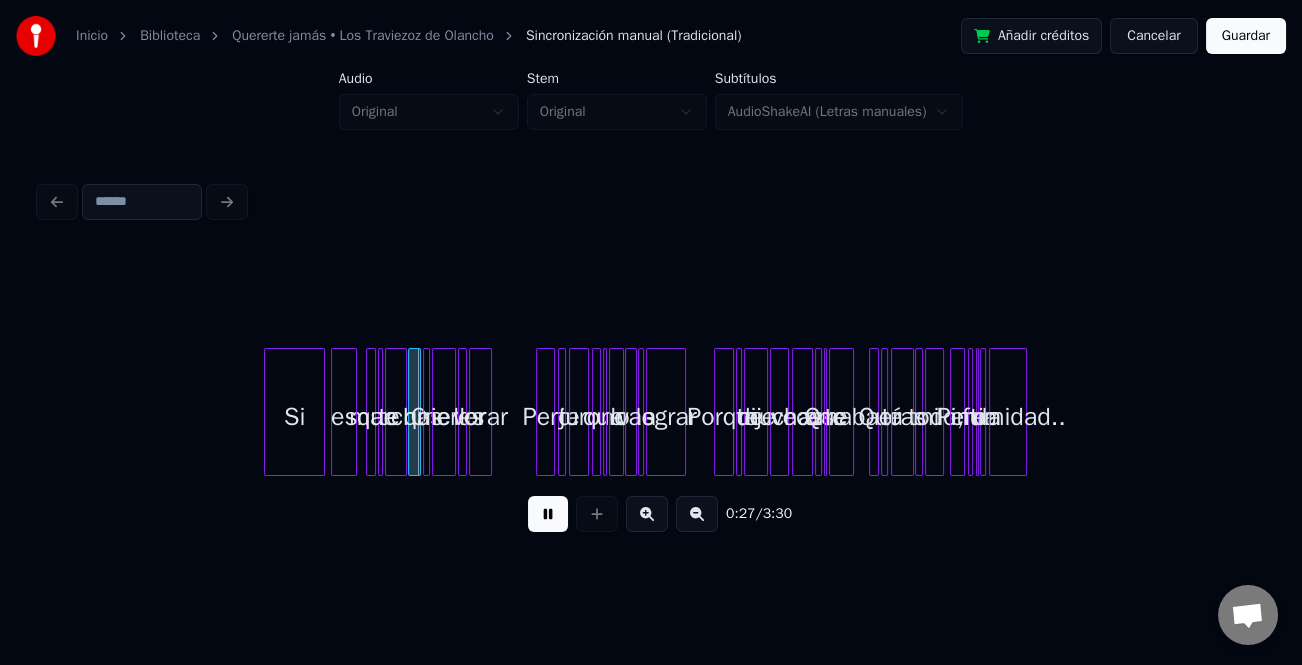 click on "Si" at bounding box center [294, 417] 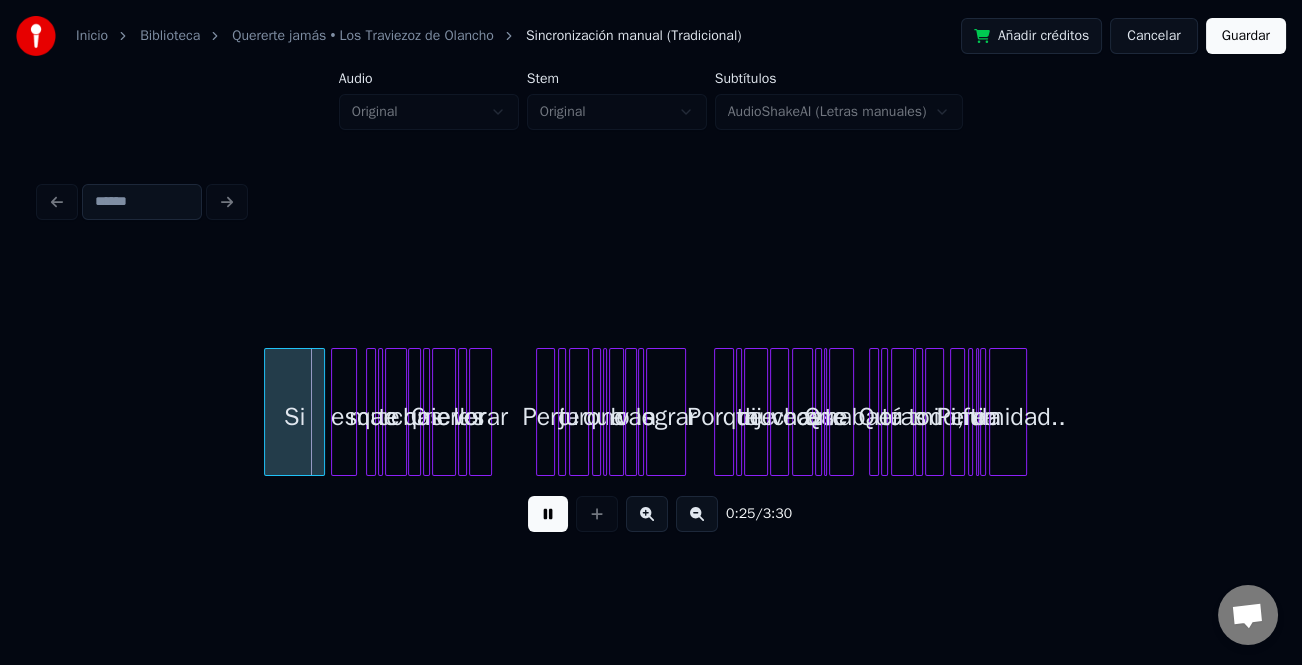 click at bounding box center [647, 514] 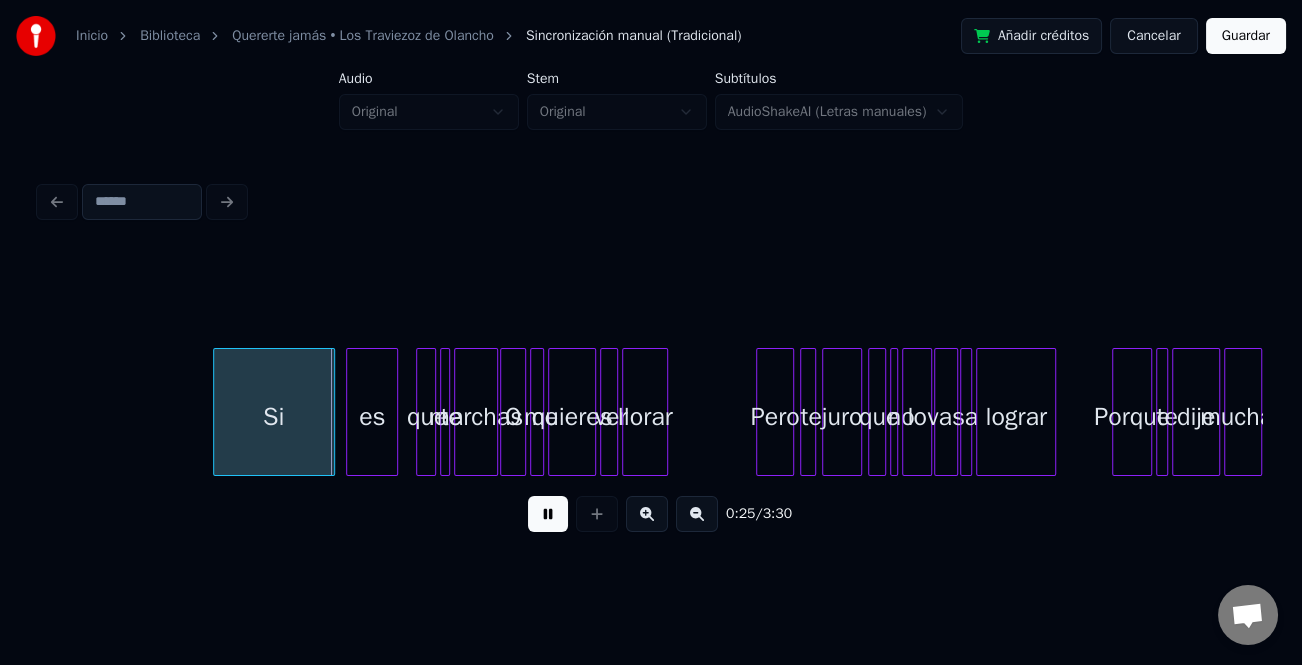 click at bounding box center [647, 514] 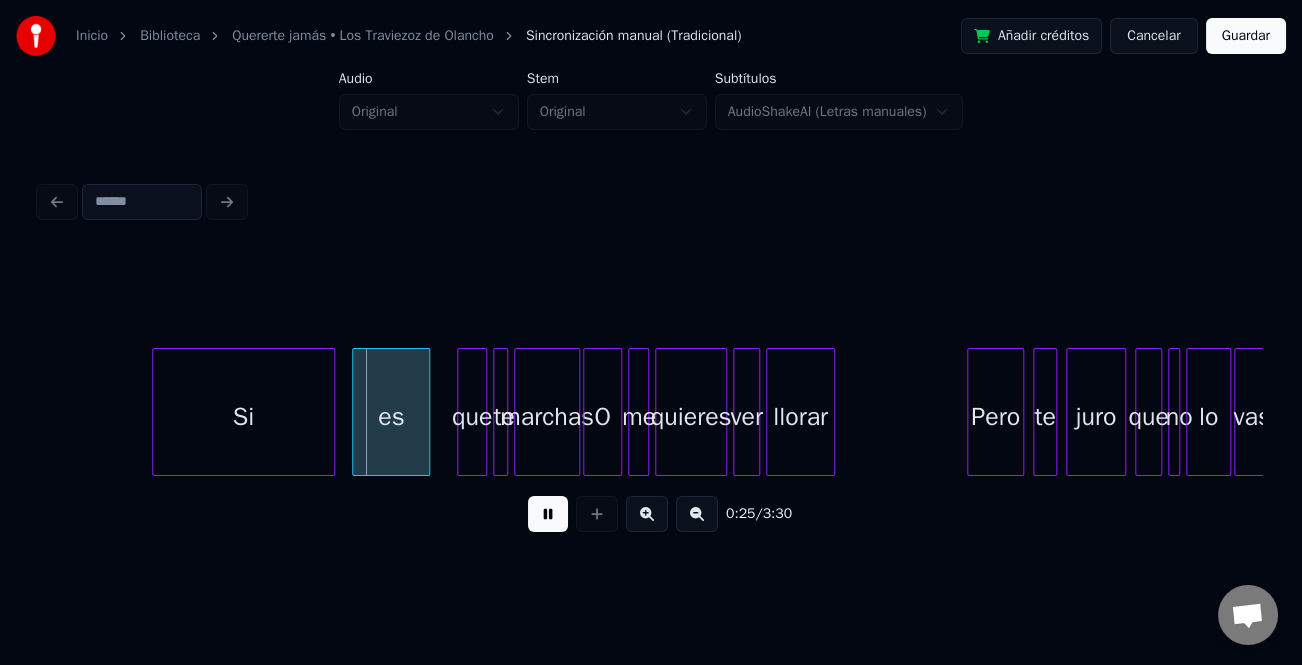 click at bounding box center [647, 514] 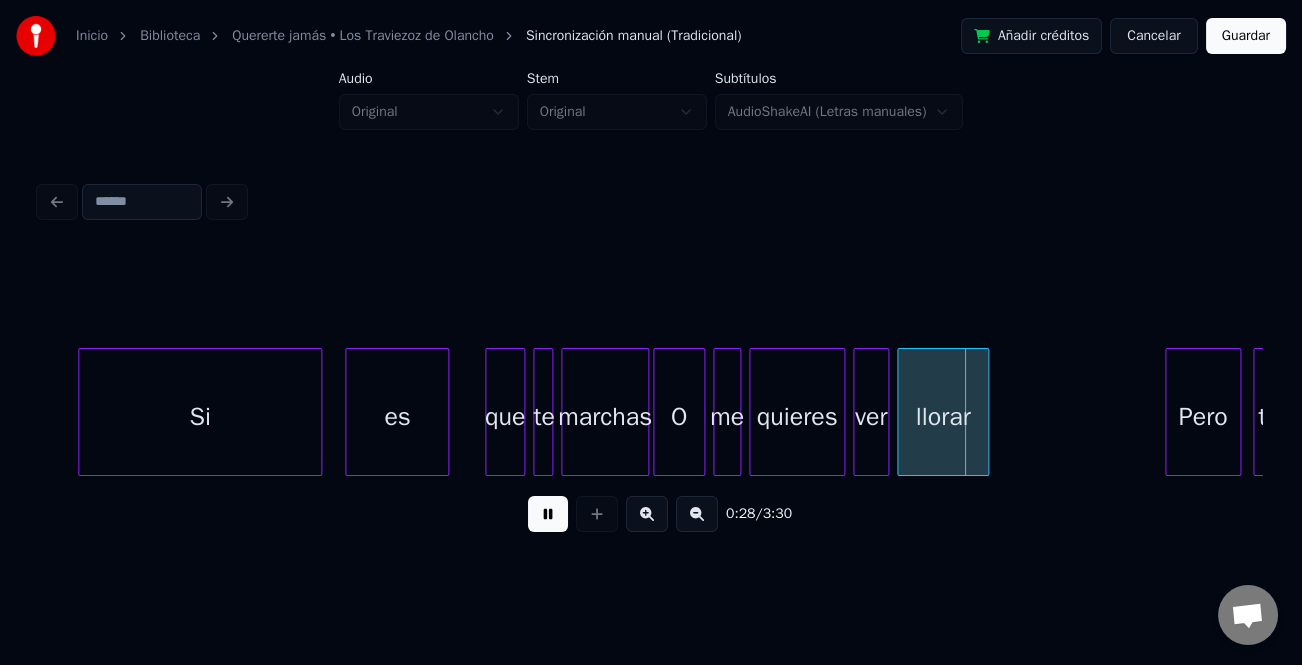 click at bounding box center [647, 514] 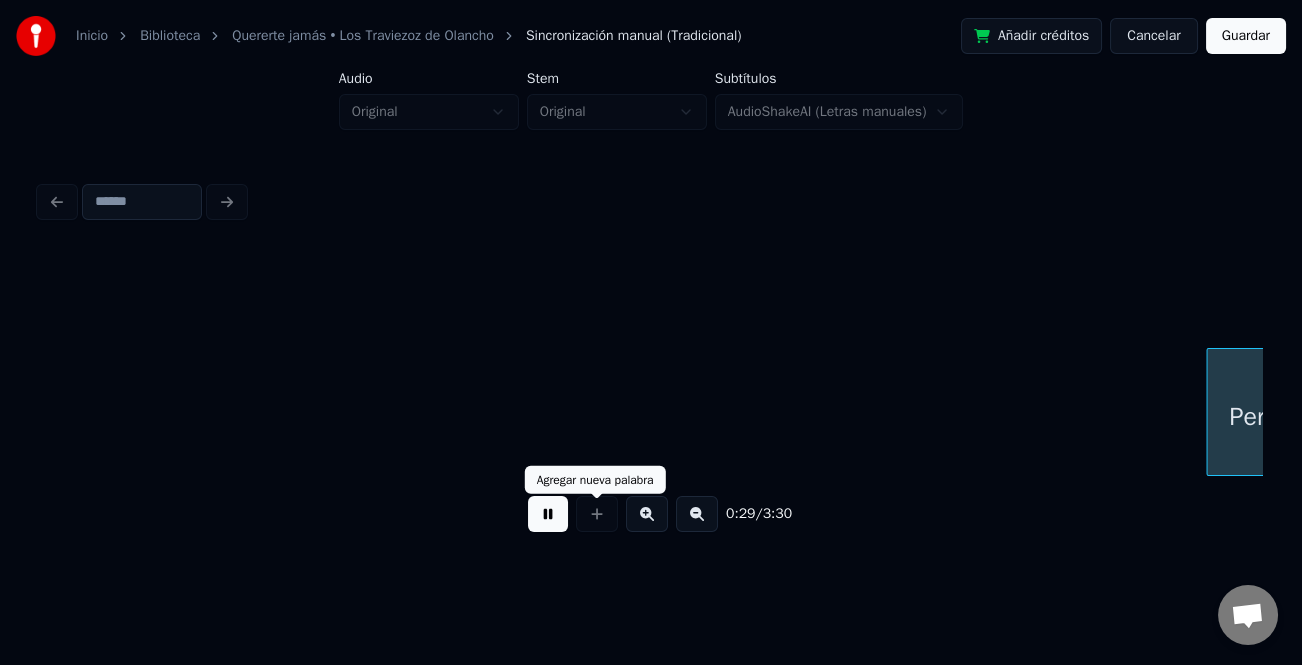 scroll, scrollTop: 0, scrollLeft: 7473, axis: horizontal 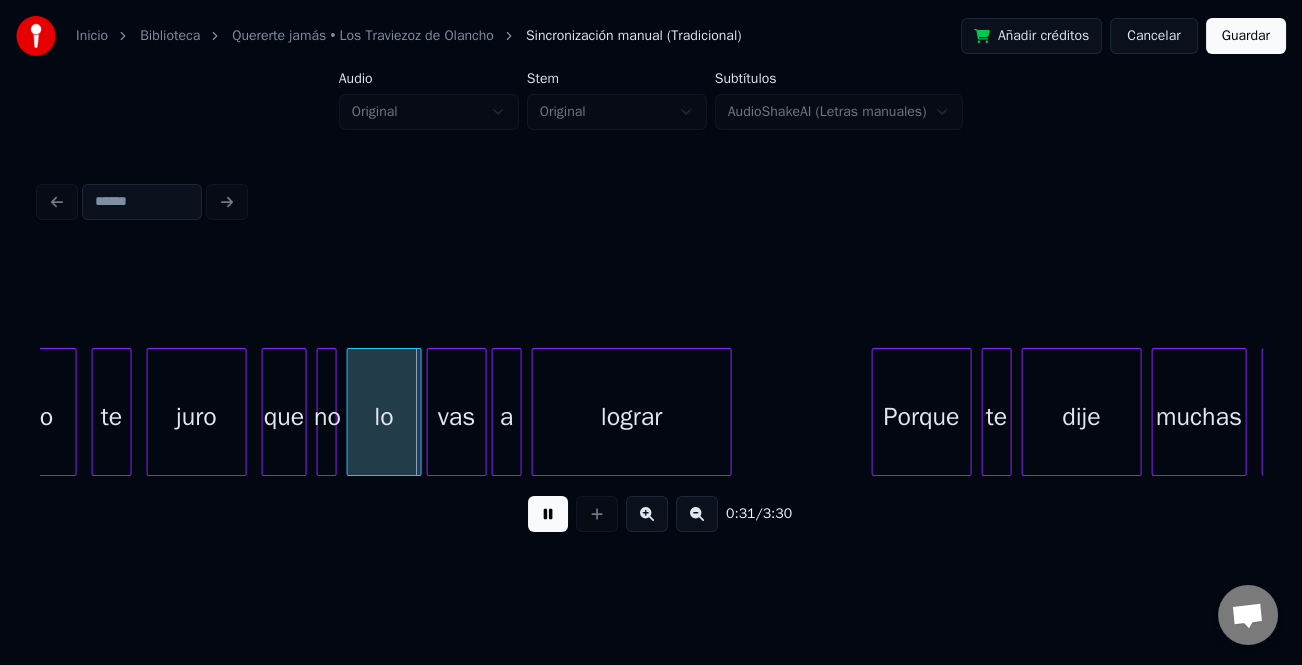 drag, startPoint x: 557, startPoint y: 518, endPoint x: 283, endPoint y: 480, distance: 276.6225 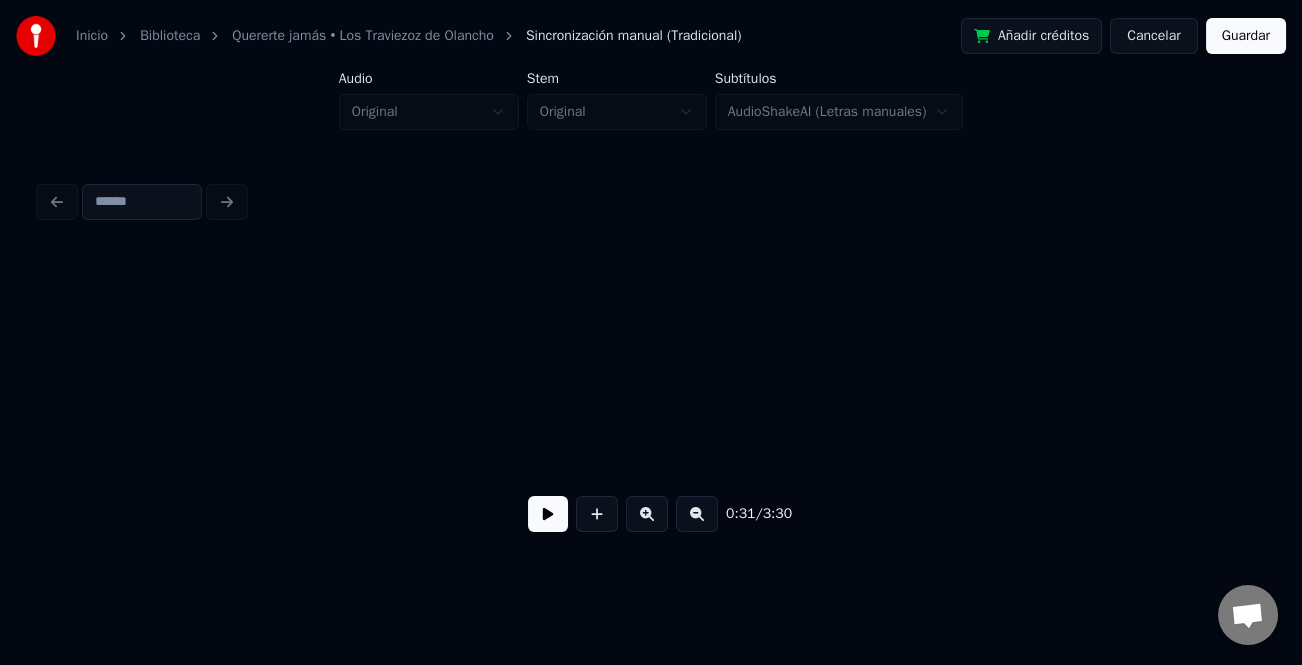 scroll, scrollTop: 0, scrollLeft: 0, axis: both 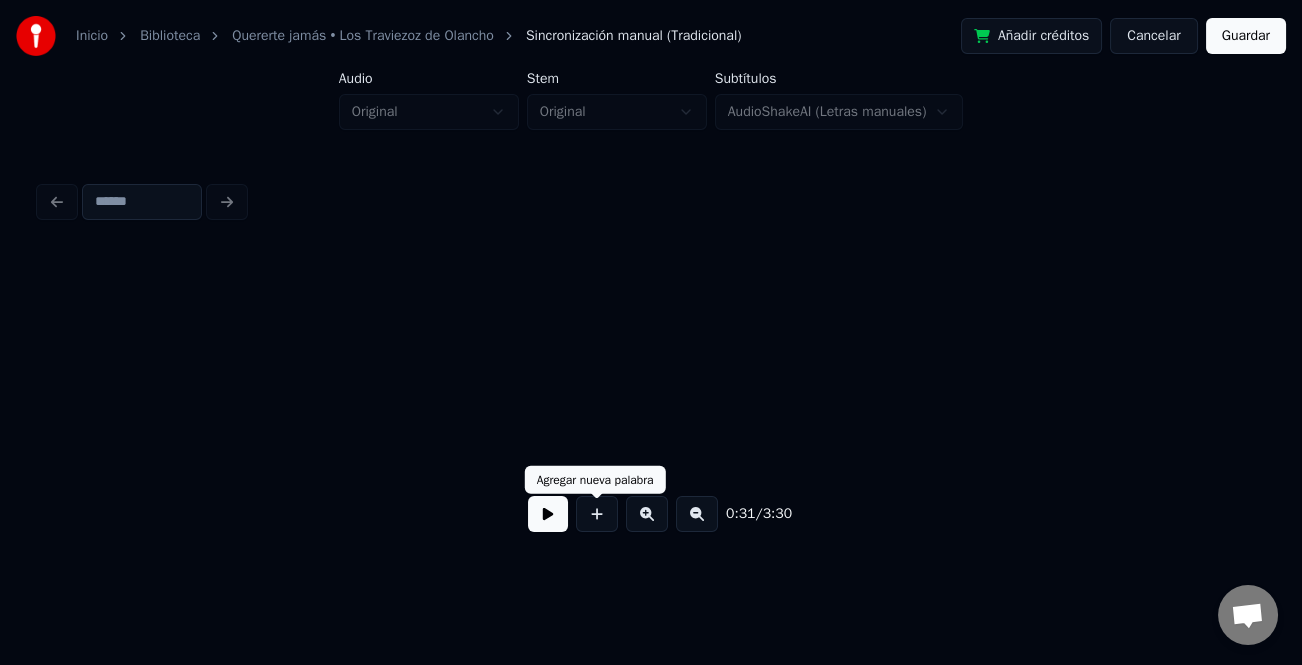 click at bounding box center (548, 514) 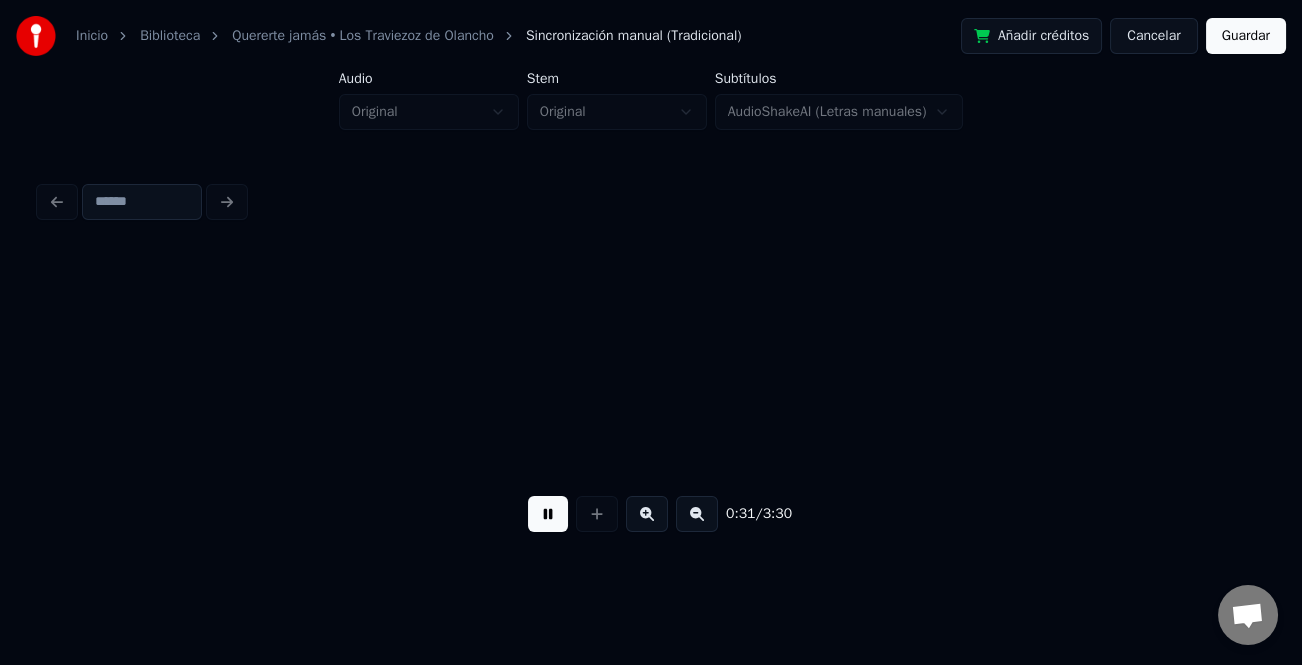scroll, scrollTop: 0, scrollLeft: 7893, axis: horizontal 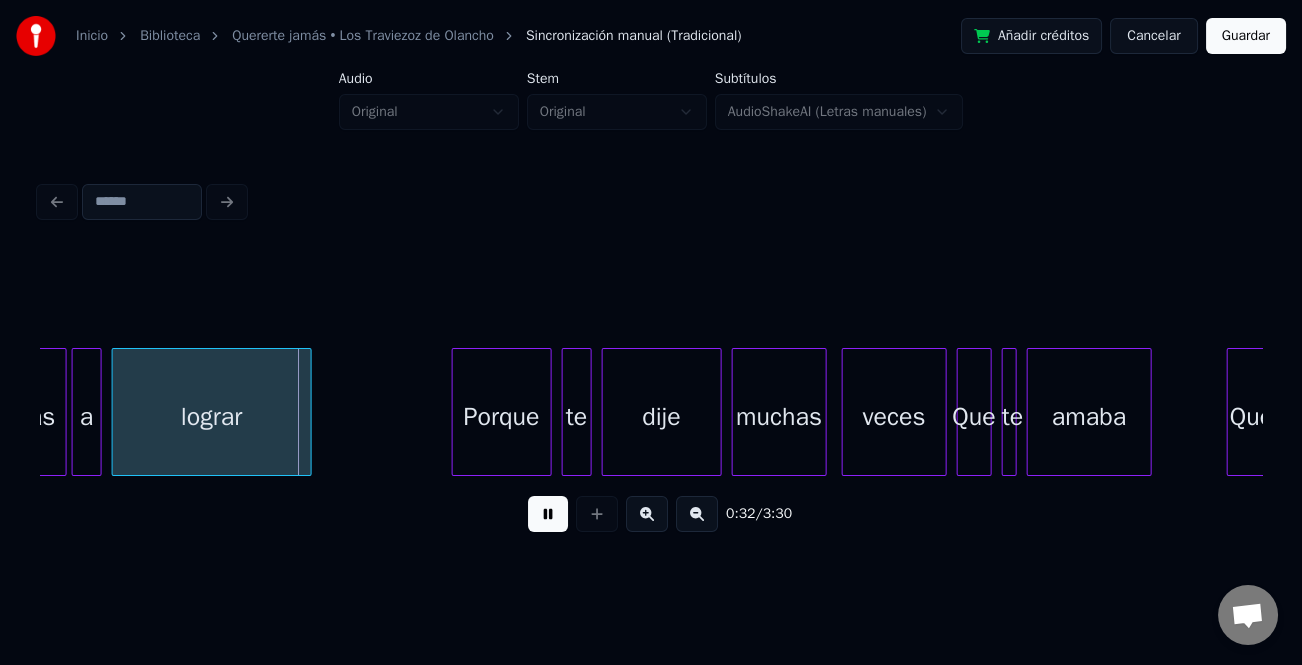 drag, startPoint x: 558, startPoint y: 525, endPoint x: 186, endPoint y: 489, distance: 373.73788 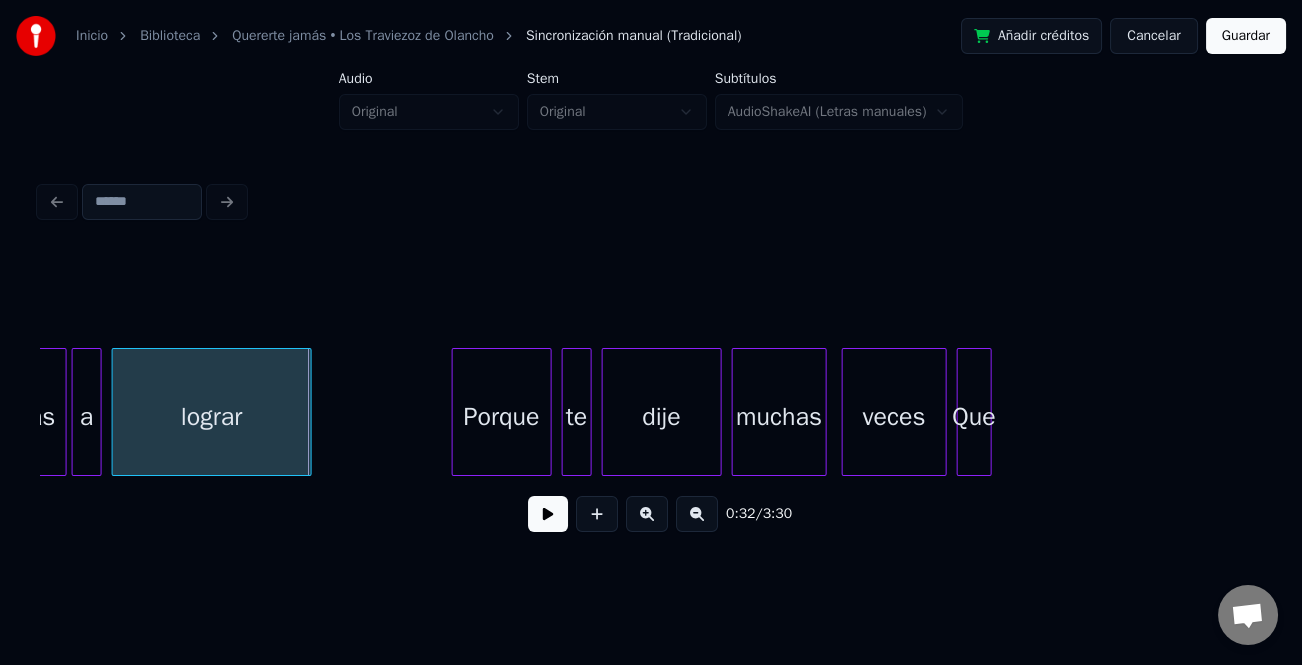 scroll, scrollTop: 0, scrollLeft: 0, axis: both 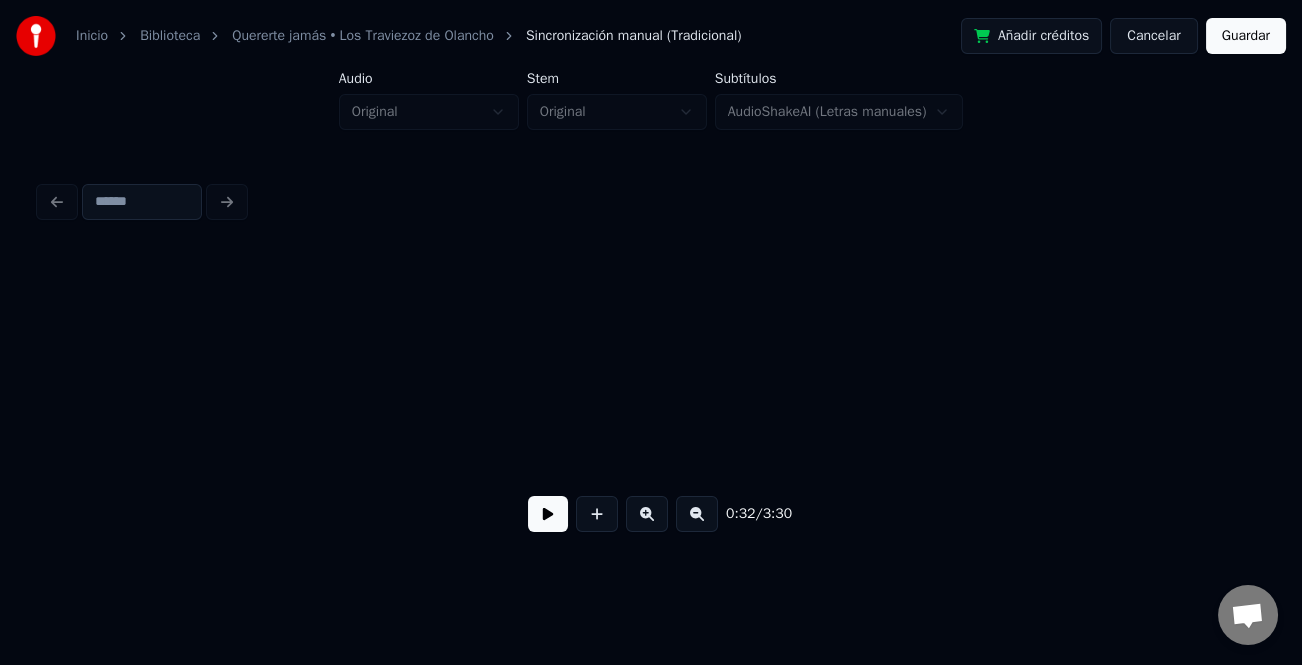 click at bounding box center (26319, 412) 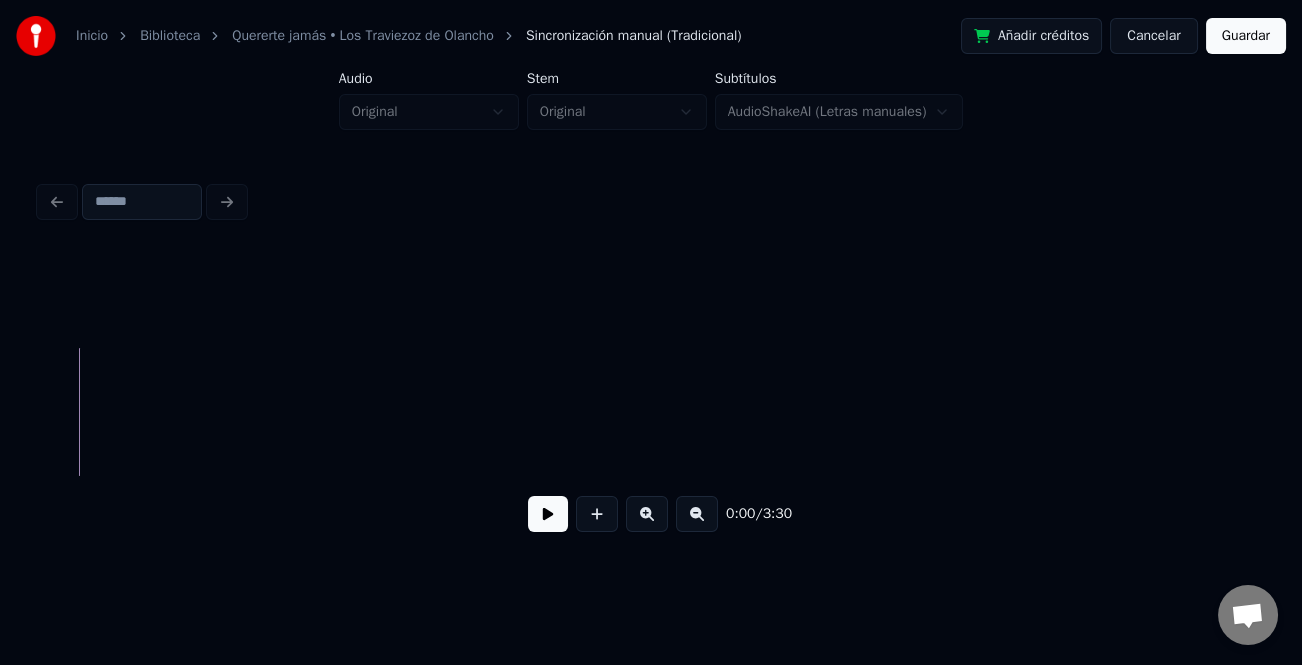 click at bounding box center [548, 514] 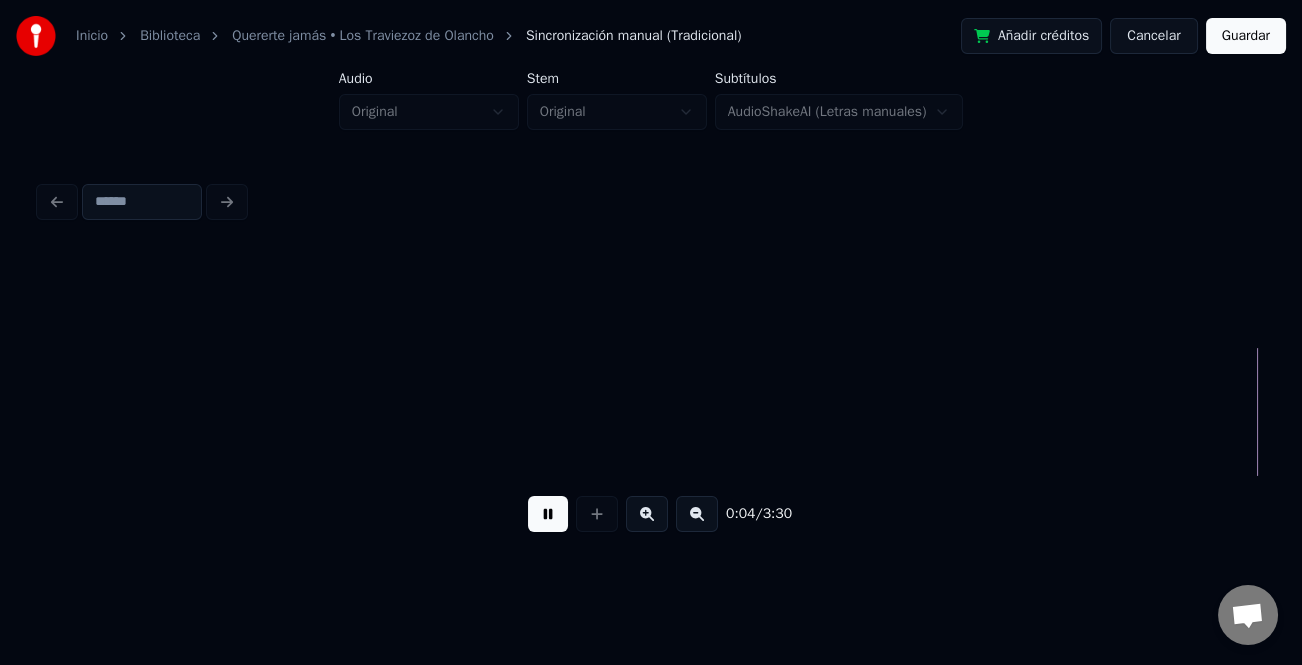 scroll, scrollTop: 0, scrollLeft: 1222, axis: horizontal 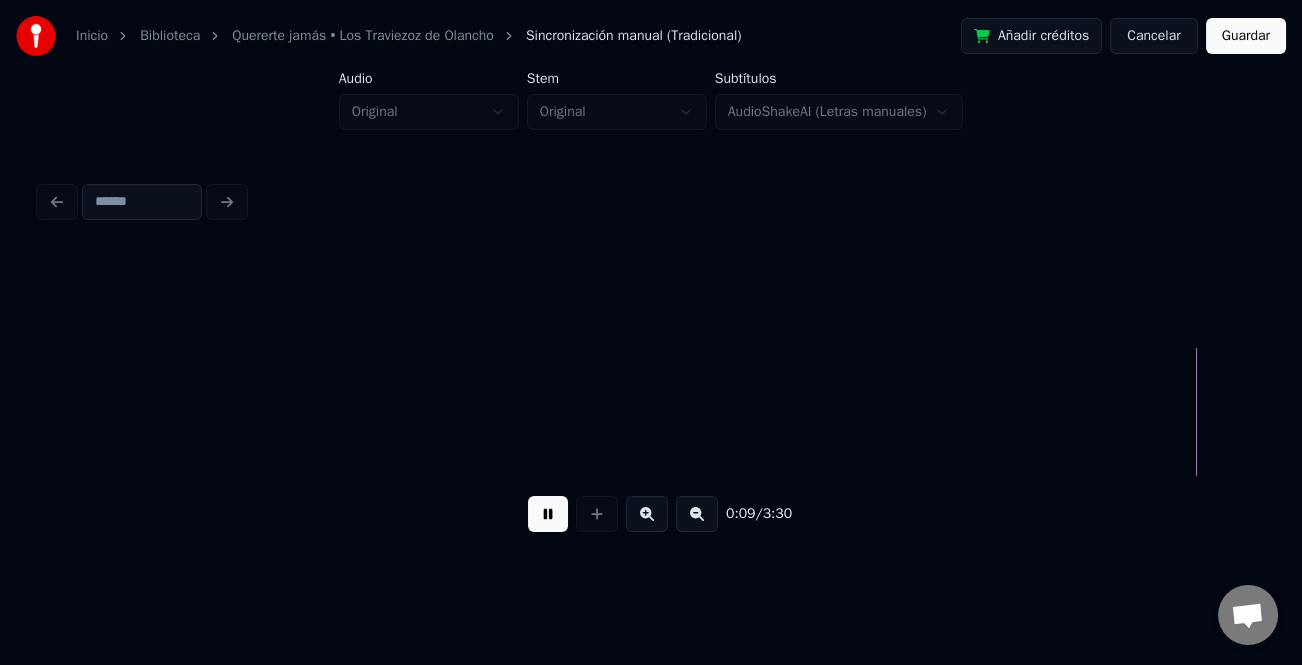 click at bounding box center (25097, 412) 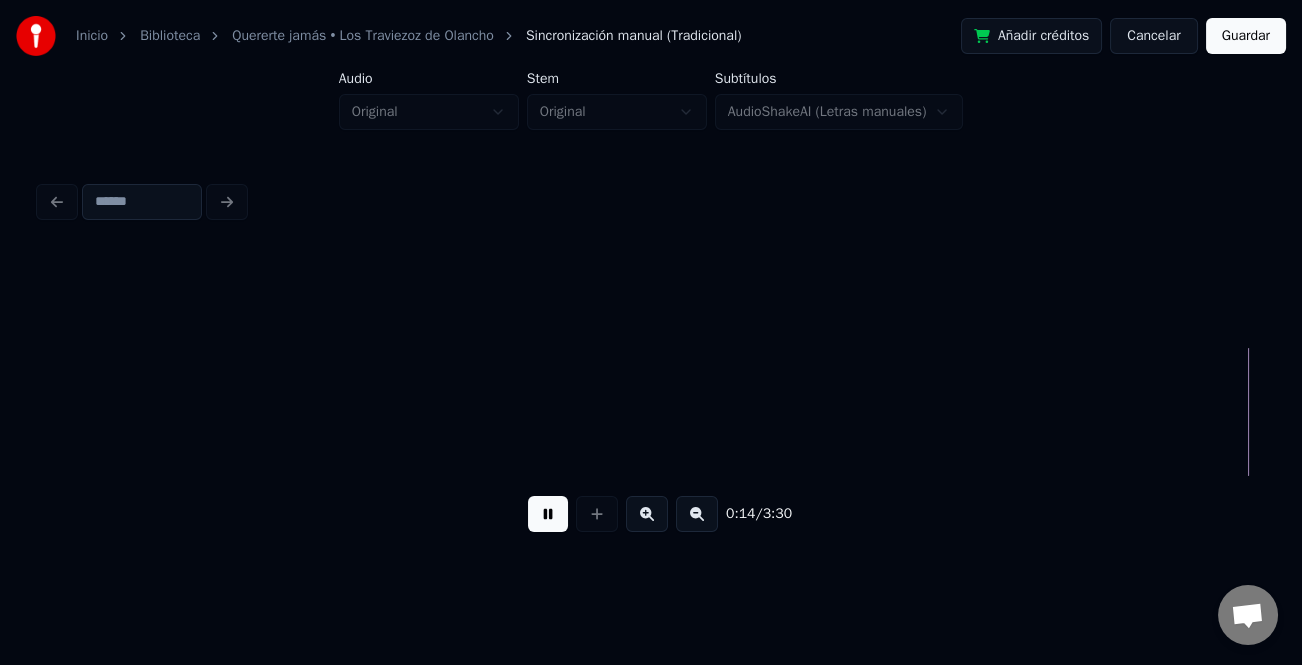 scroll, scrollTop: 0, scrollLeft: 3670, axis: horizontal 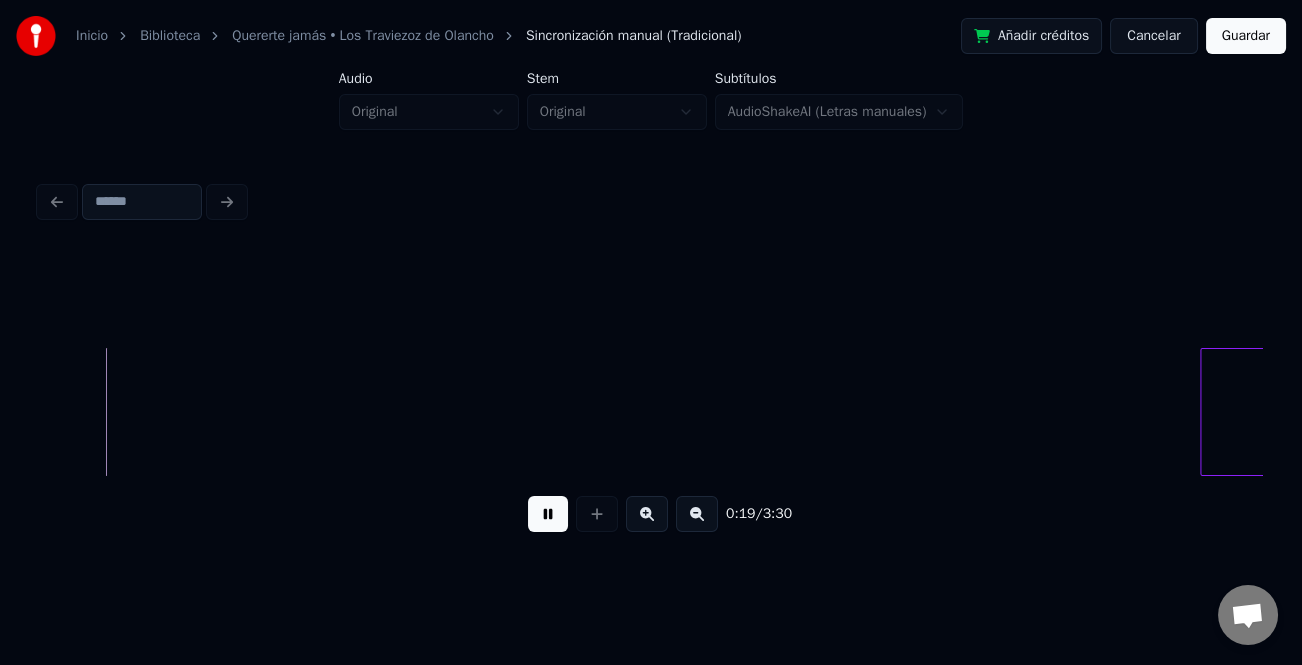click at bounding box center (697, 514) 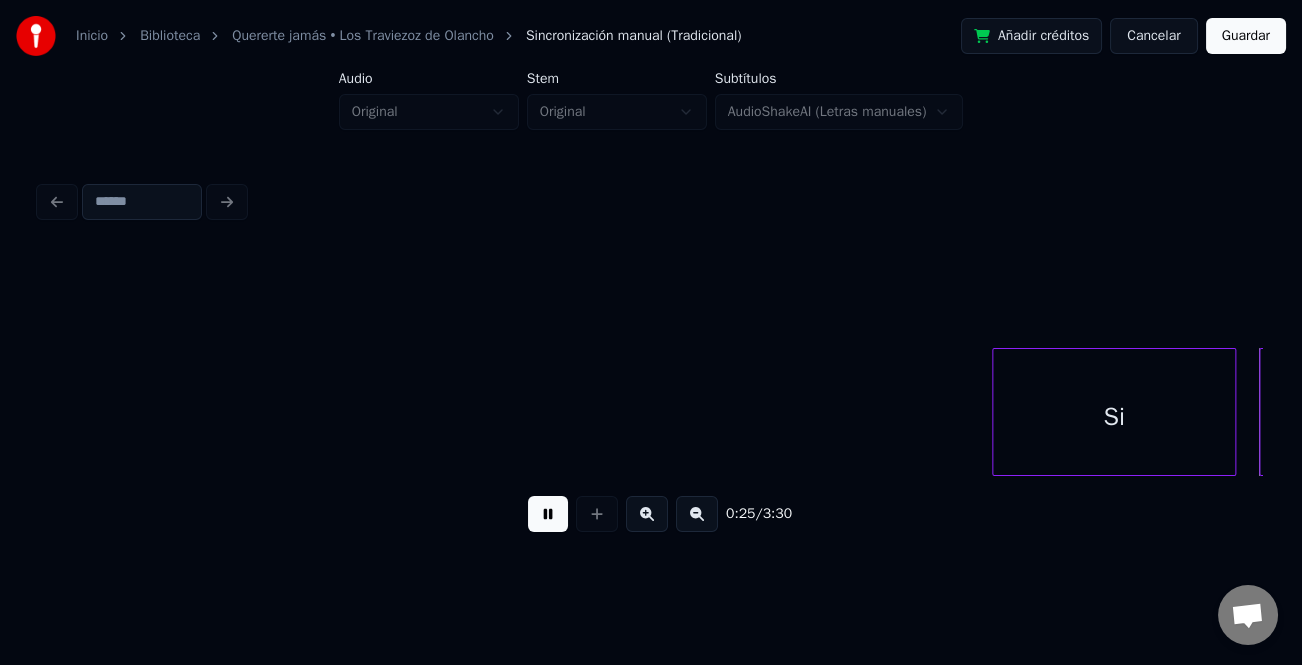 scroll, scrollTop: 0, scrollLeft: 5115, axis: horizontal 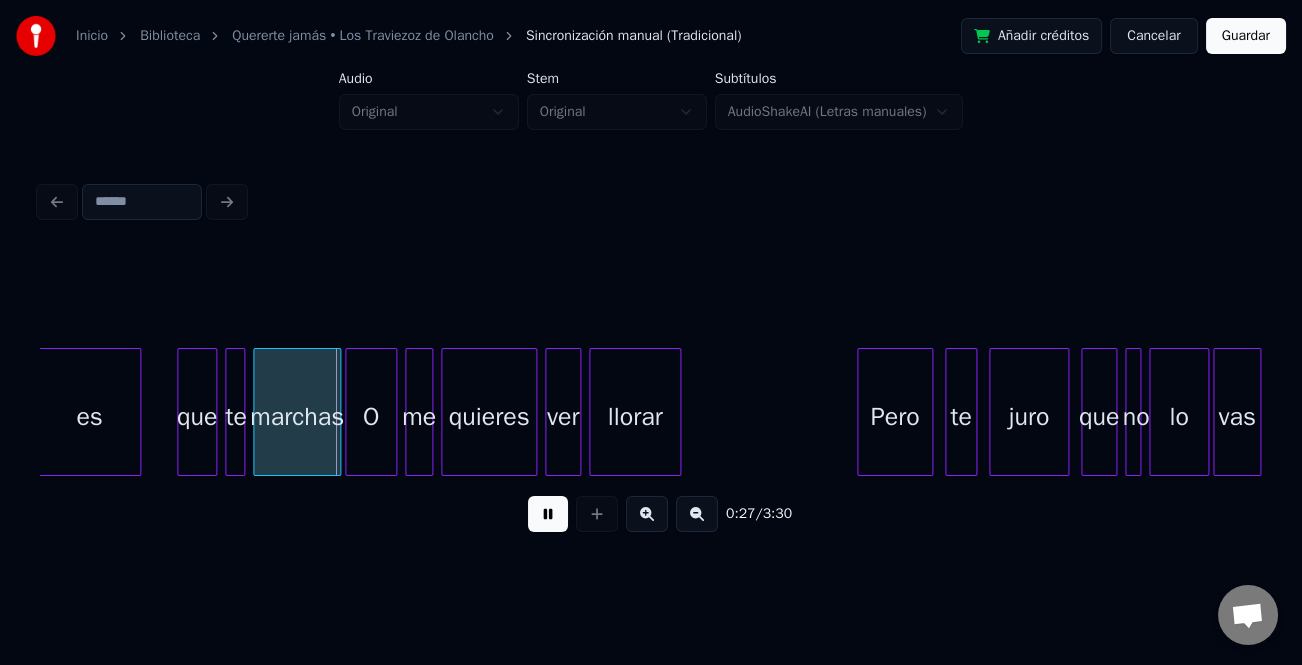 drag, startPoint x: 539, startPoint y: 516, endPoint x: 221, endPoint y: 428, distance: 329.9515 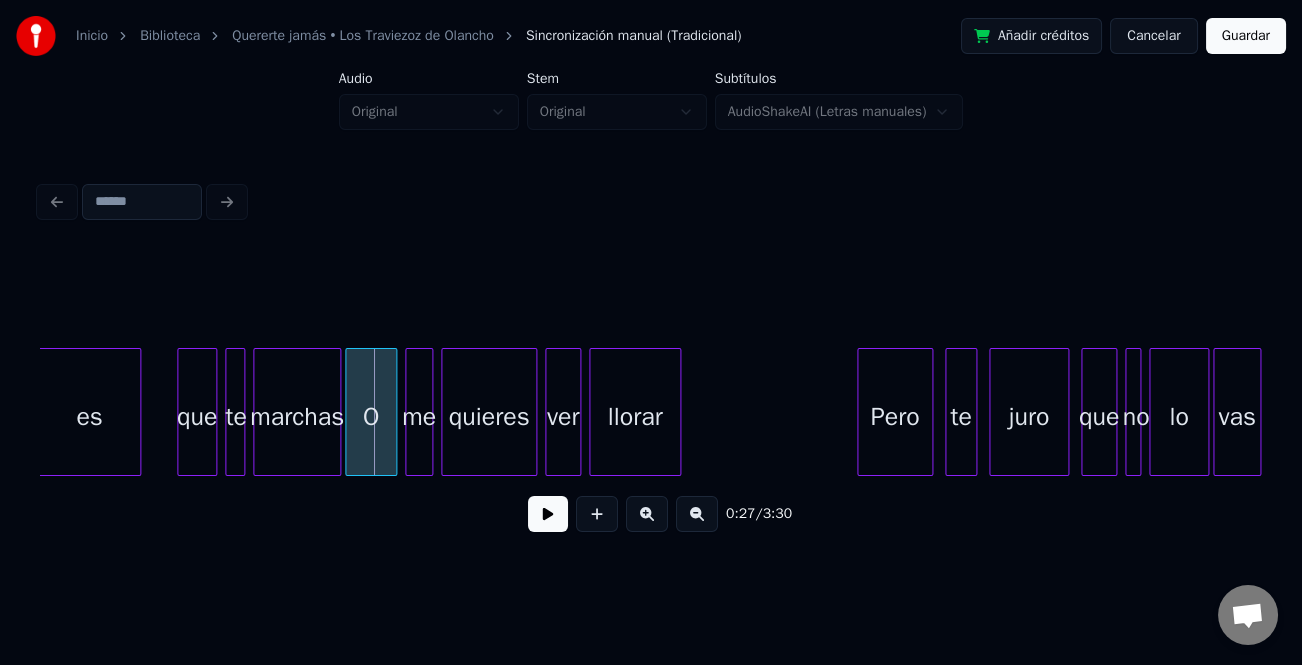click on "es" at bounding box center [89, 417] 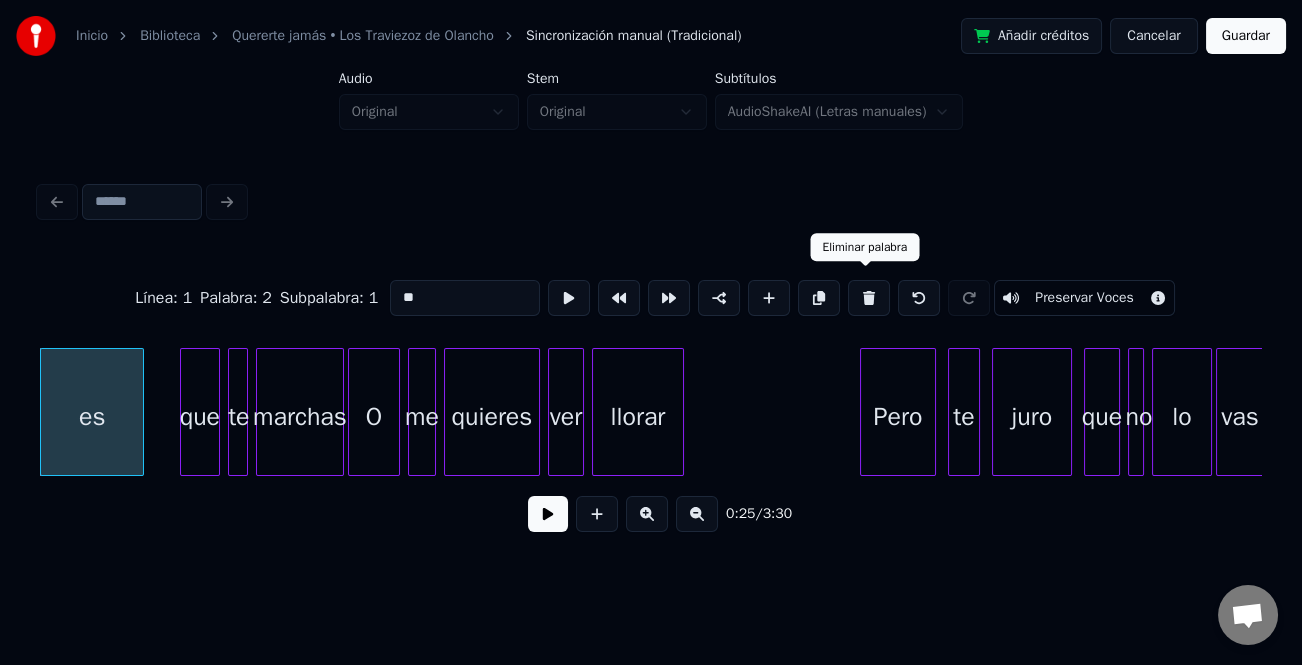 click at bounding box center (869, 298) 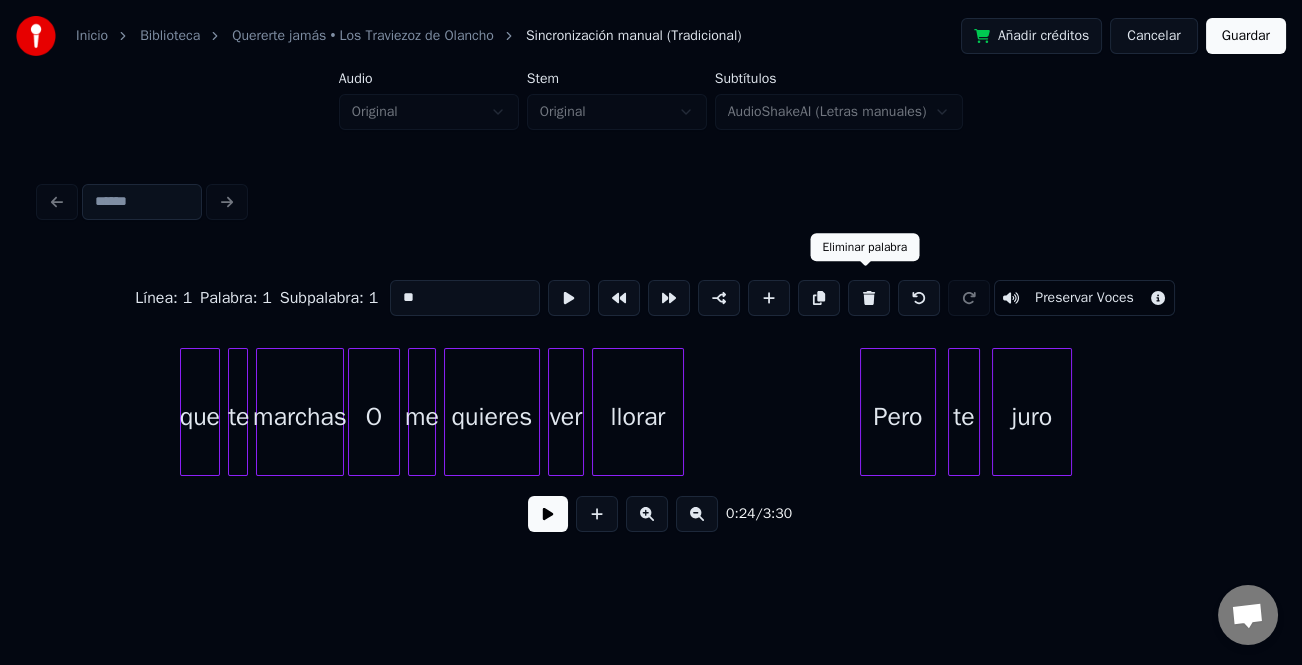 scroll, scrollTop: 0, scrollLeft: 4844, axis: horizontal 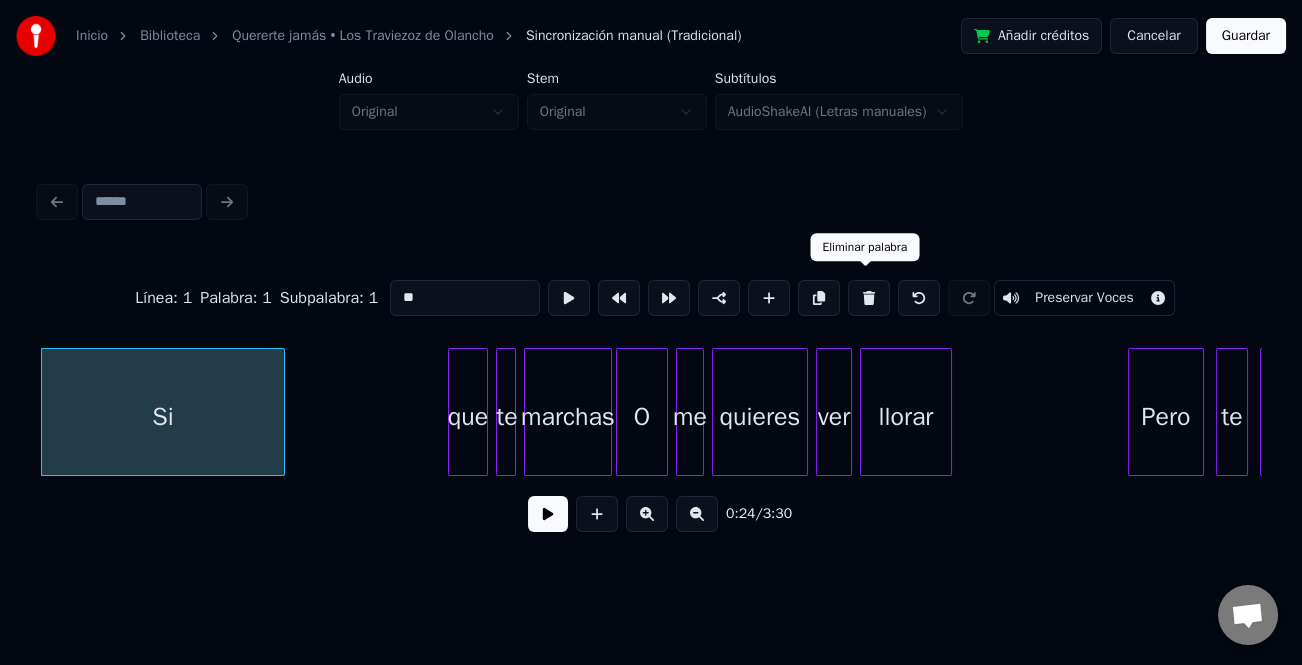 drag, startPoint x: 861, startPoint y: 299, endPoint x: 807, endPoint y: 307, distance: 54.589375 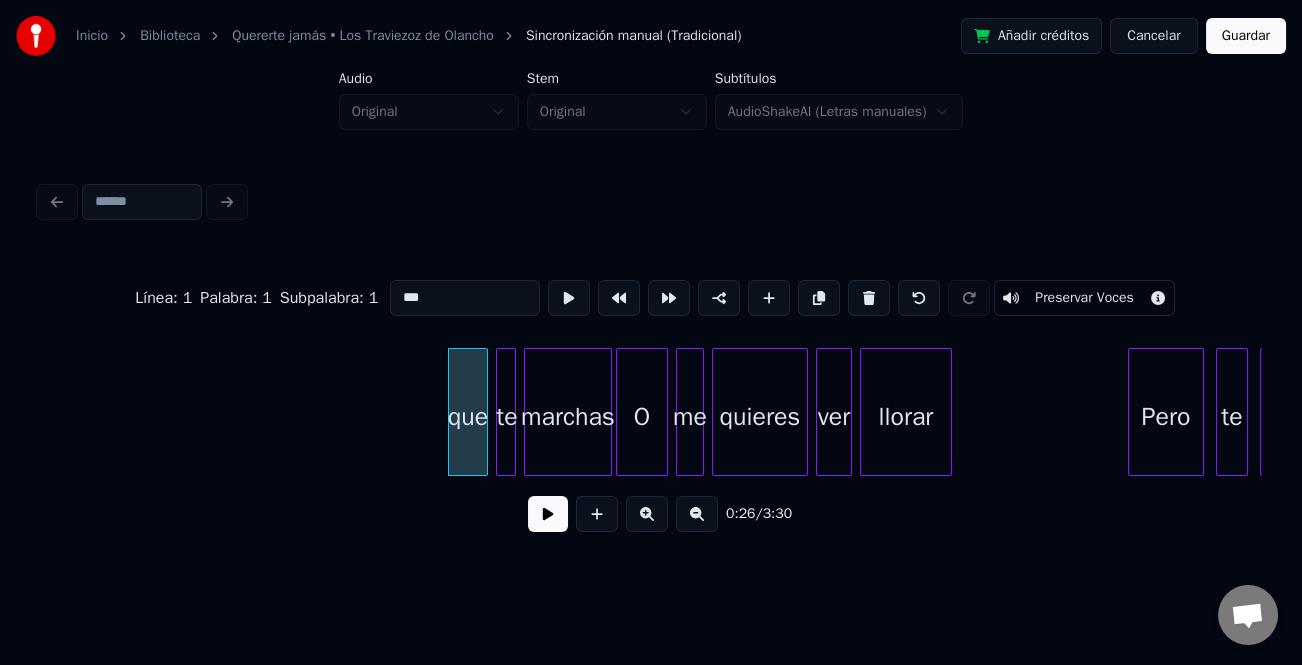 click on "que" at bounding box center [468, 417] 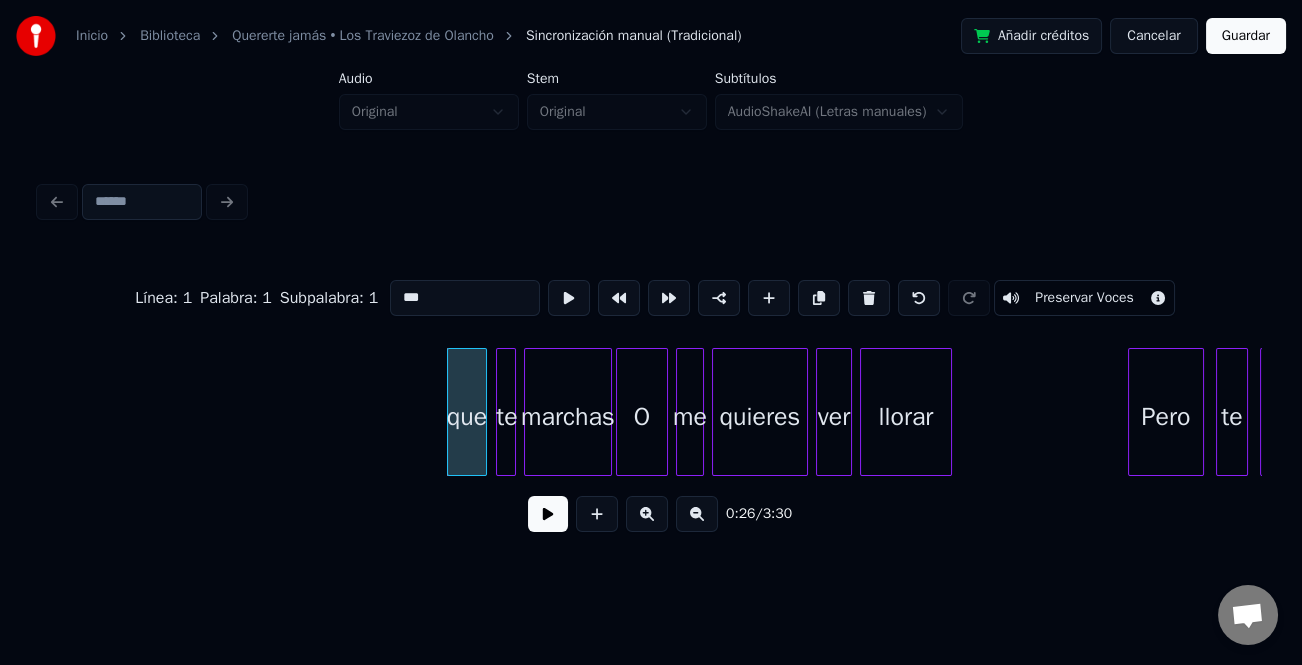 click on "***" at bounding box center (465, 298) 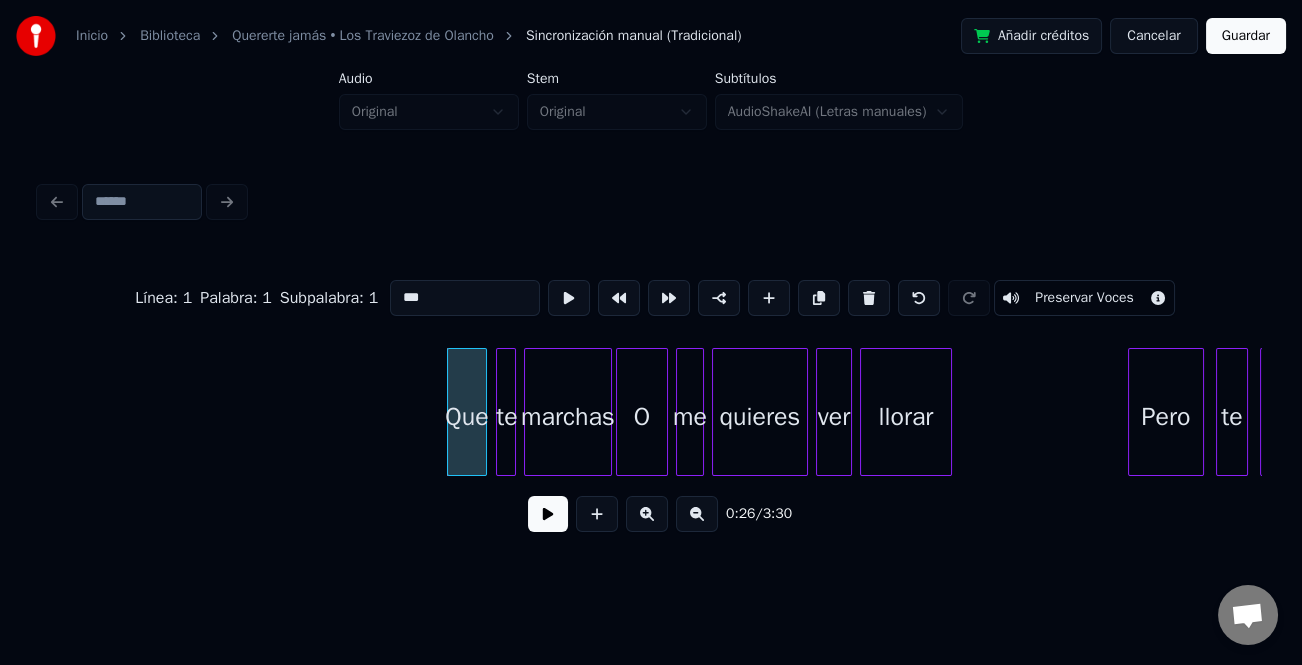type on "***" 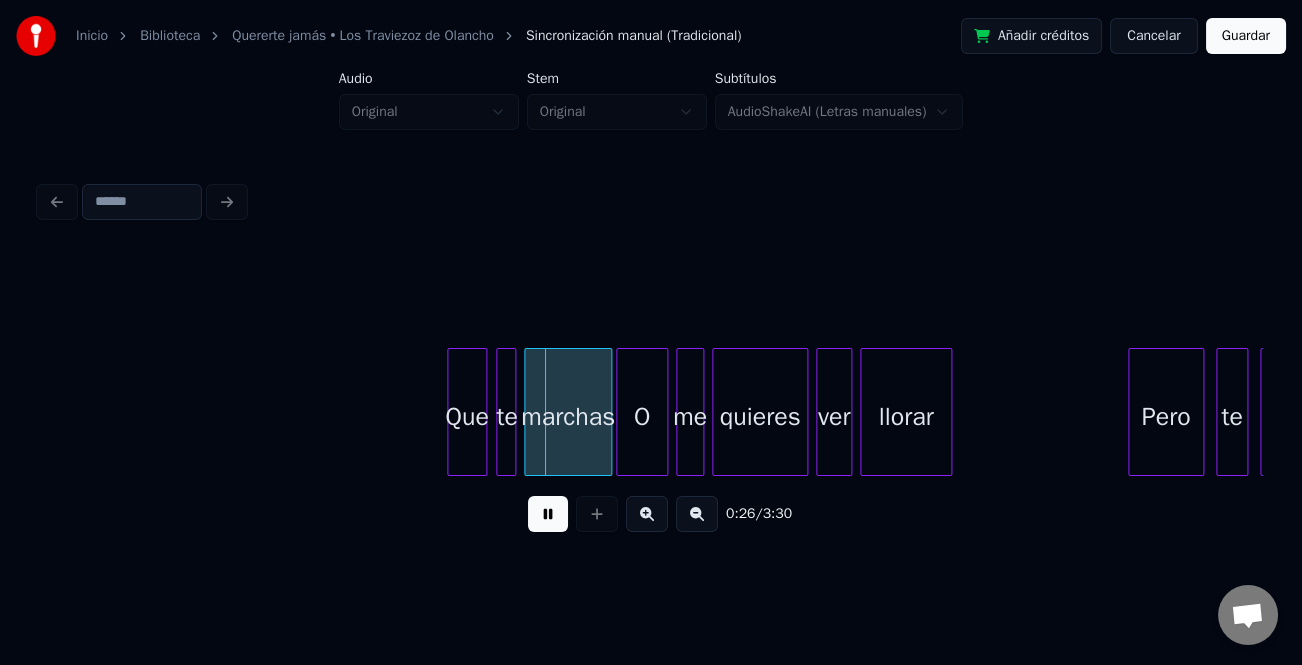 click at bounding box center [647, 514] 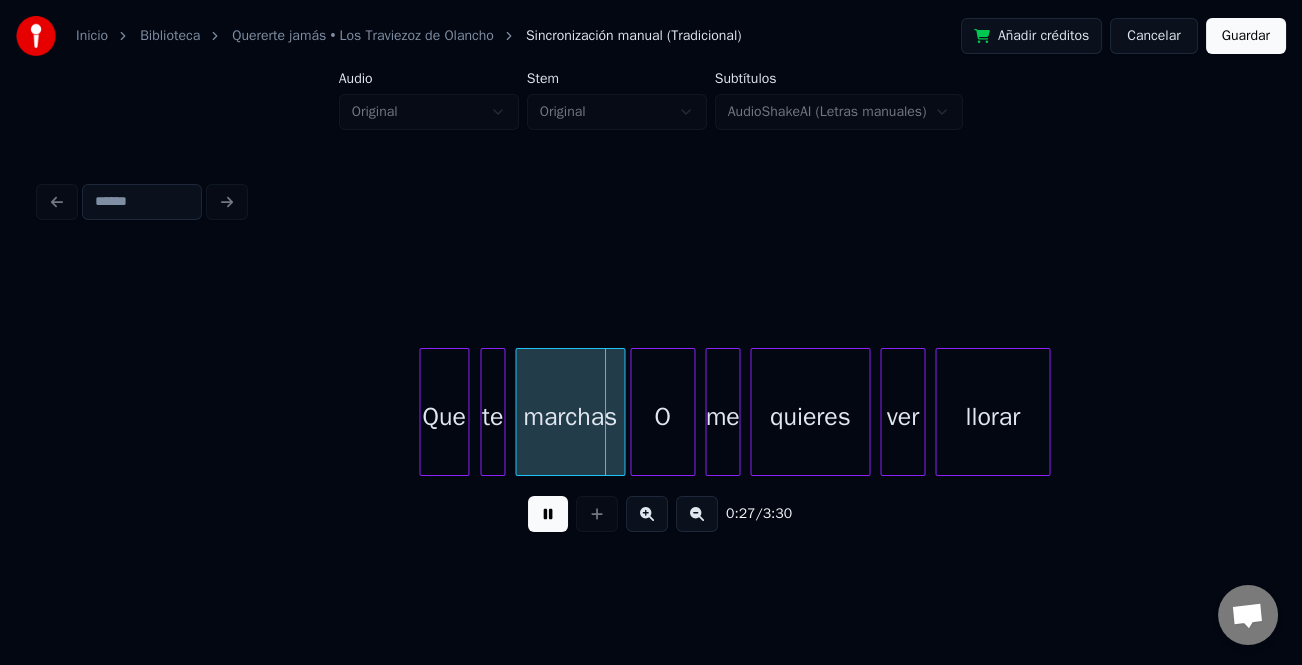 click at bounding box center (647, 514) 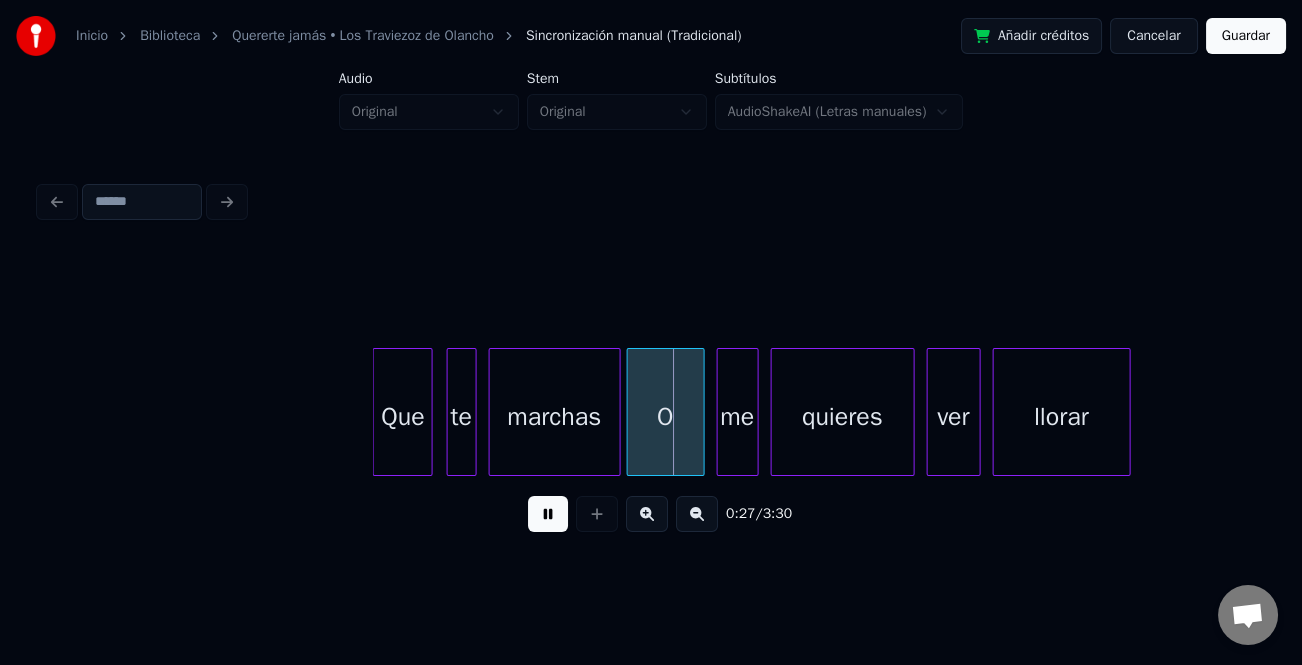 click at bounding box center (647, 514) 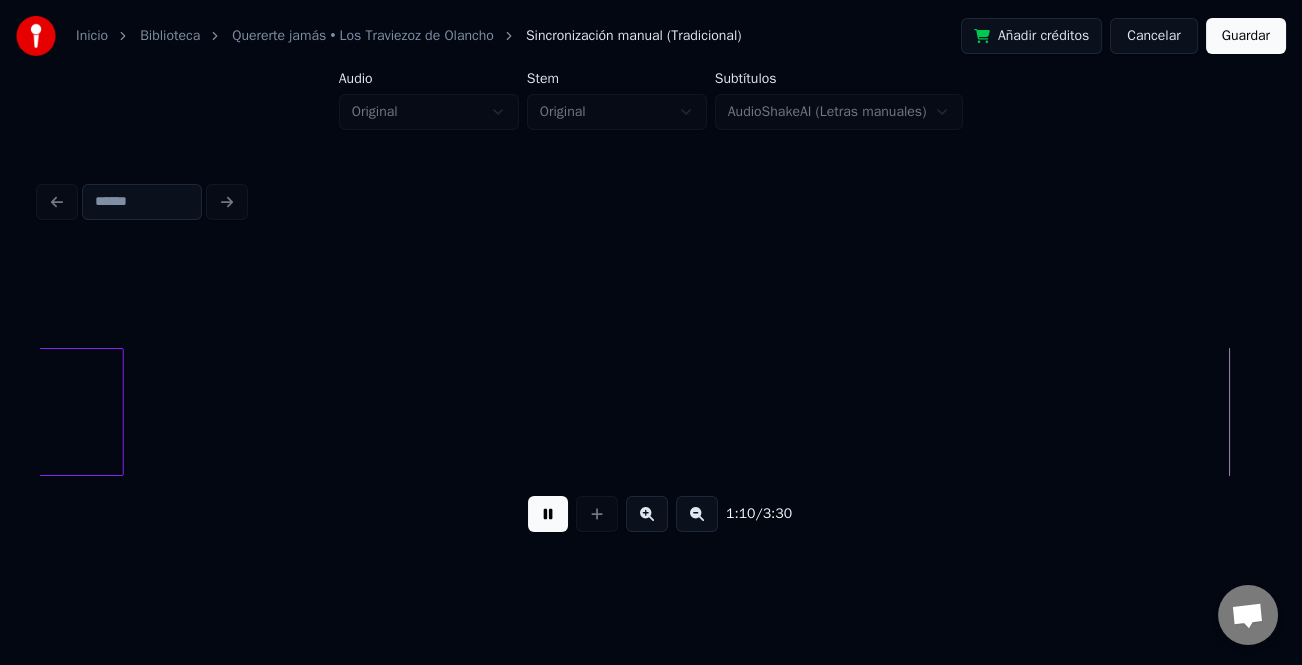 scroll, scrollTop: 0, scrollLeft: 24832, axis: horizontal 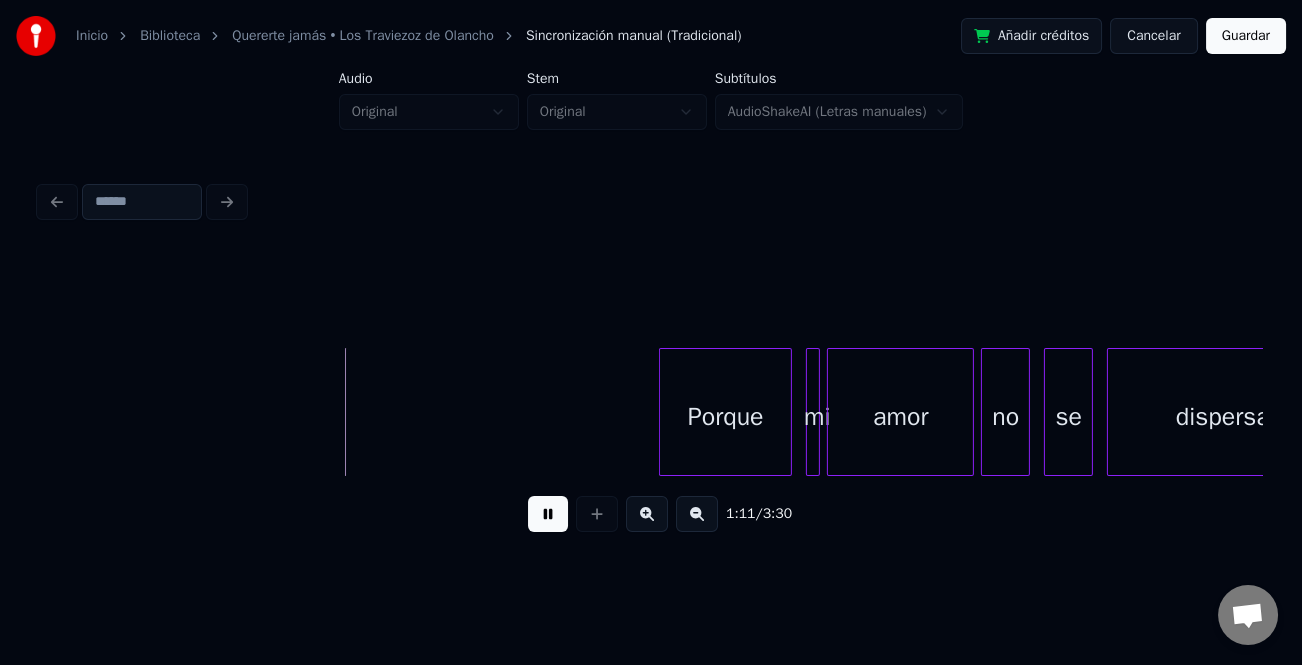 click at bounding box center [697, 514] 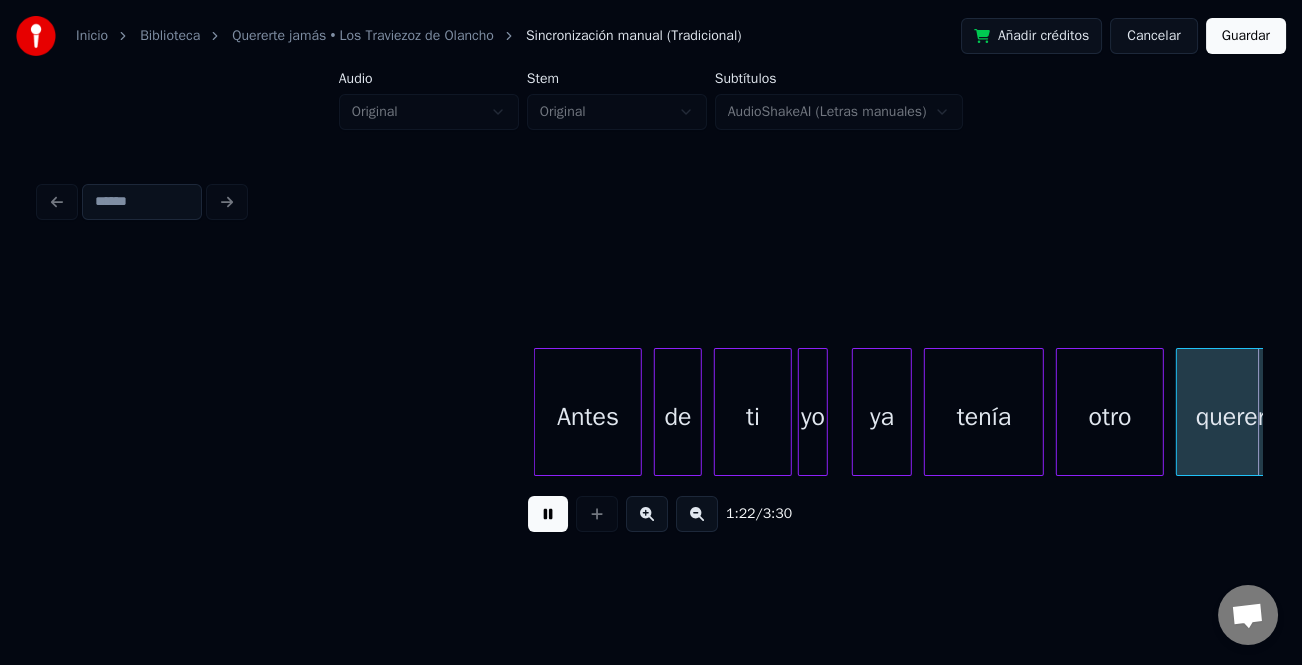 scroll, scrollTop: 0, scrollLeft: 24899, axis: horizontal 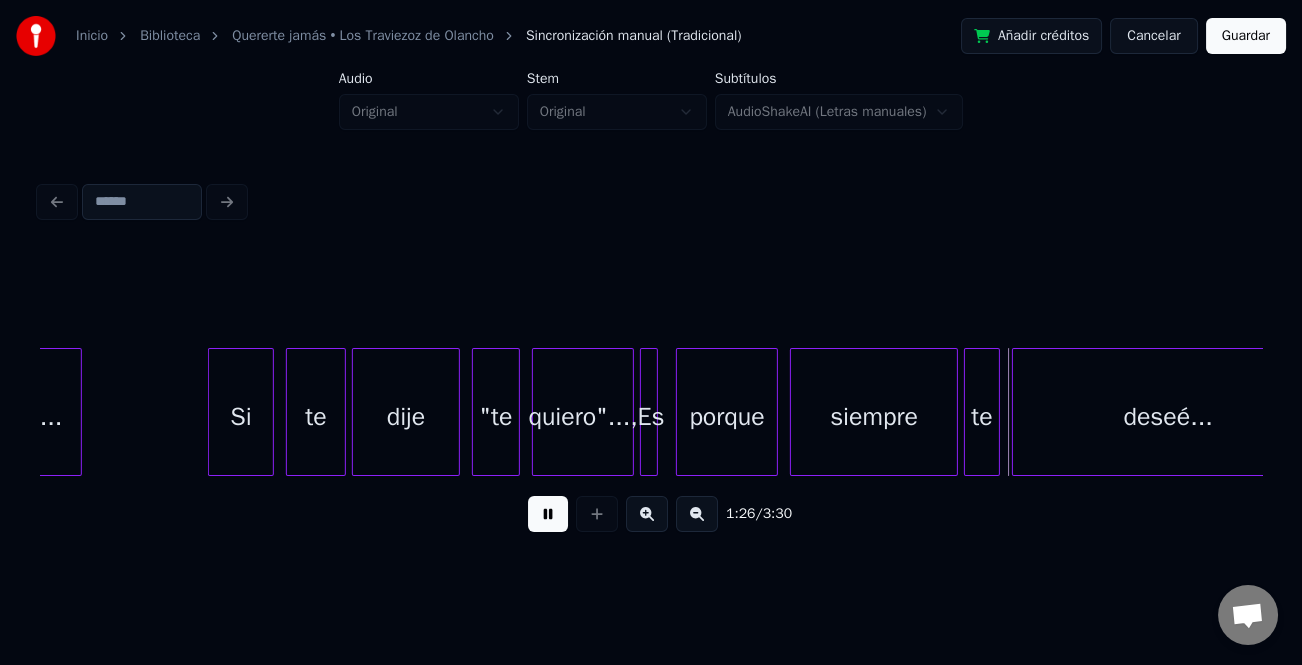 click on "querer... Si te dije "te quiero"..., Es porque siempre te deseé..." at bounding box center [6676, 412] 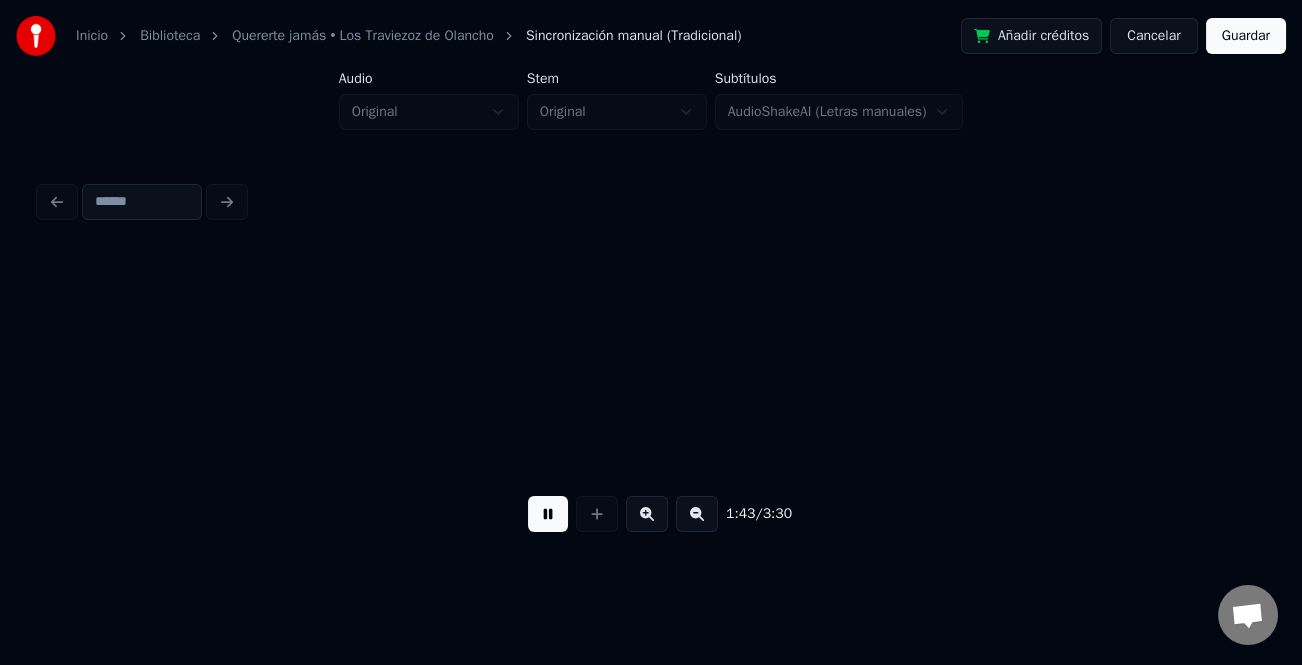 scroll, scrollTop: 0, scrollLeft: 31017, axis: horizontal 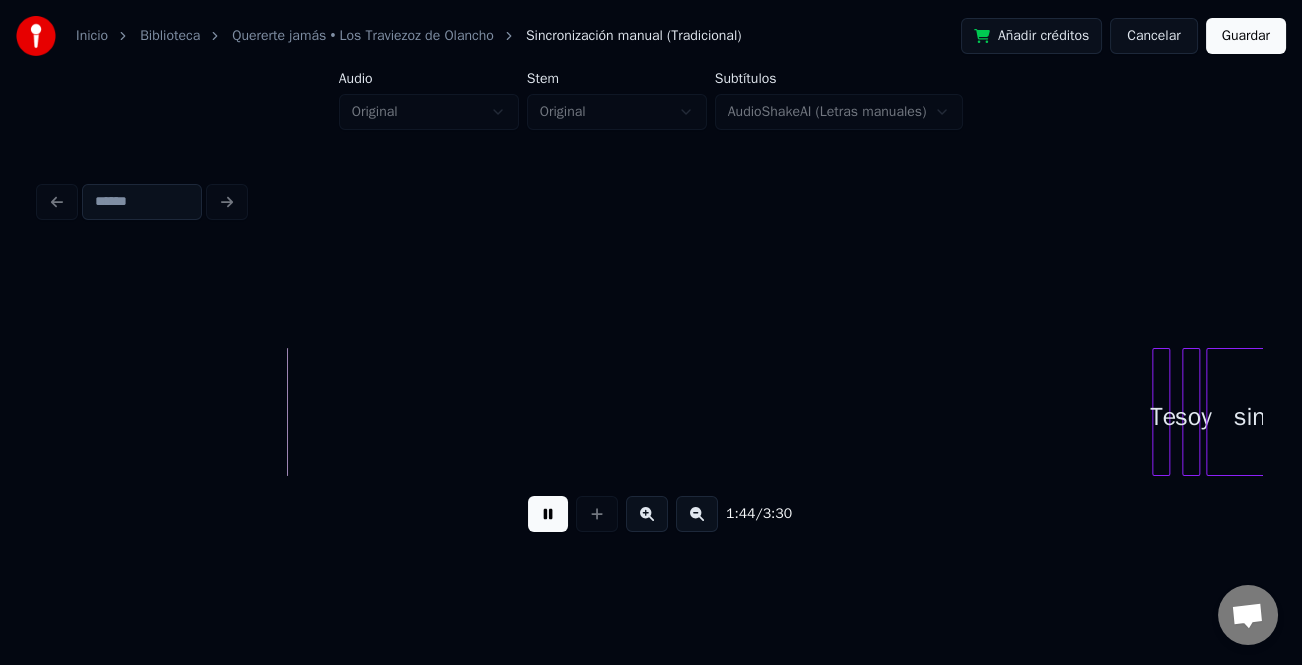 click at bounding box center (1156, 412) 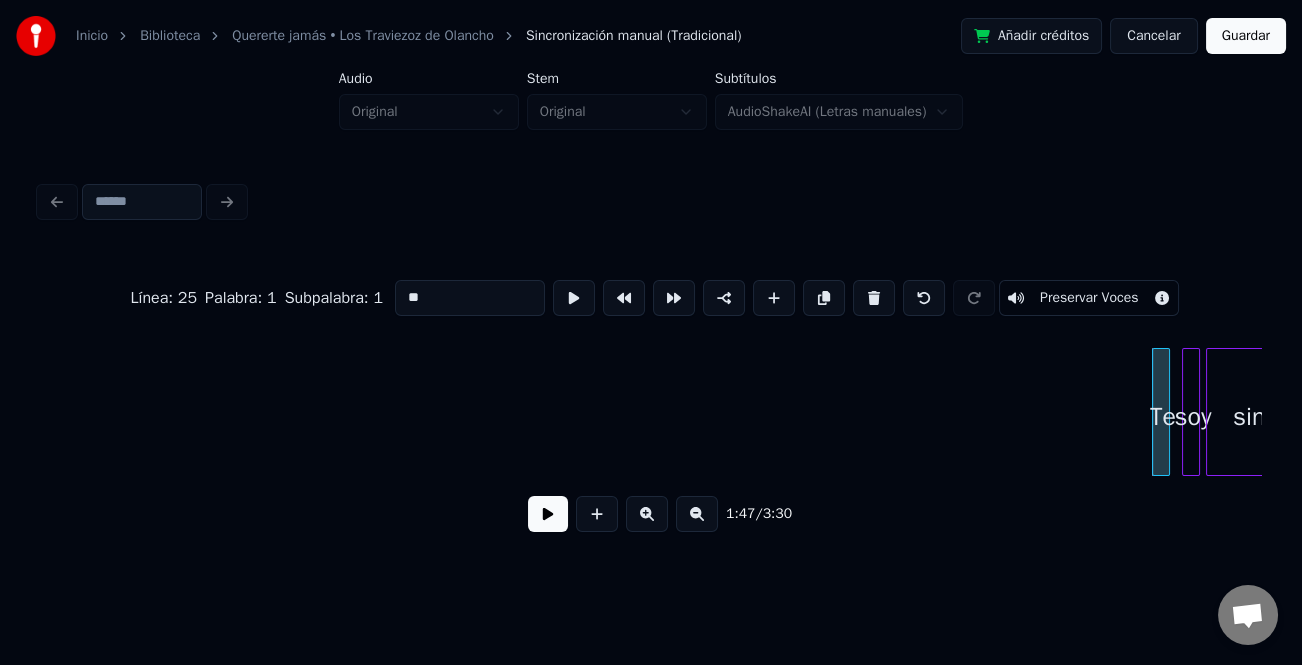 click on "Te soy sincero..," at bounding box center [558, 412] 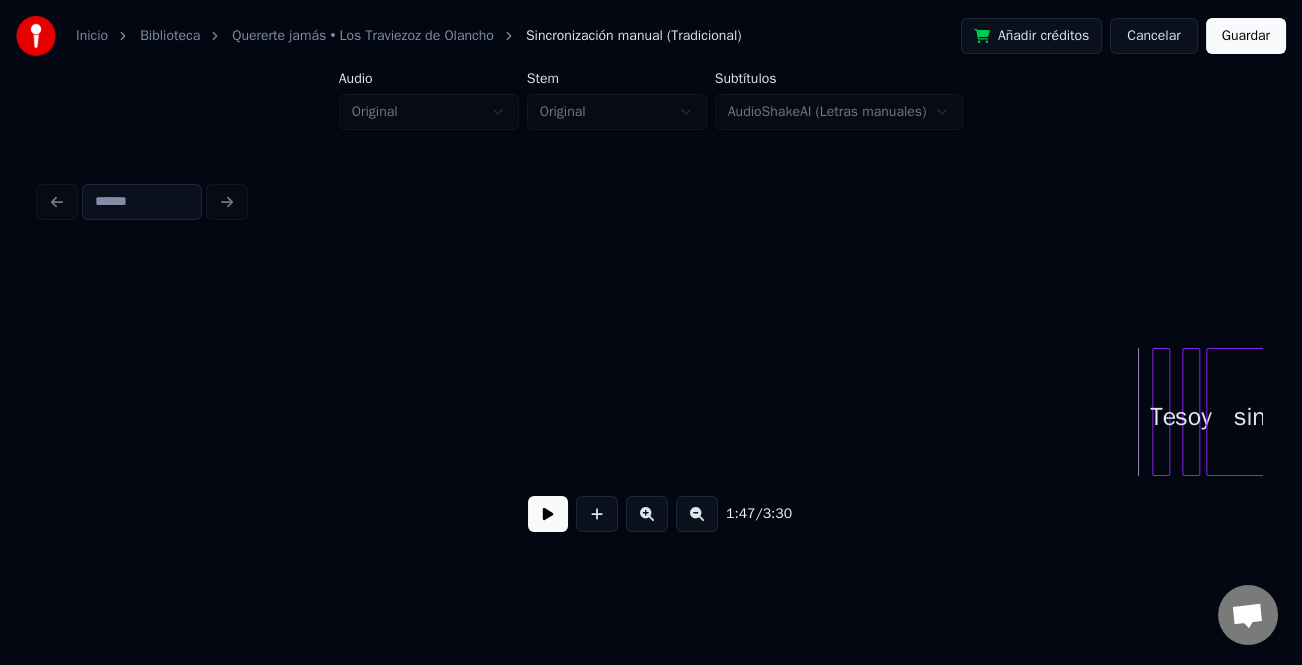 click at bounding box center (548, 514) 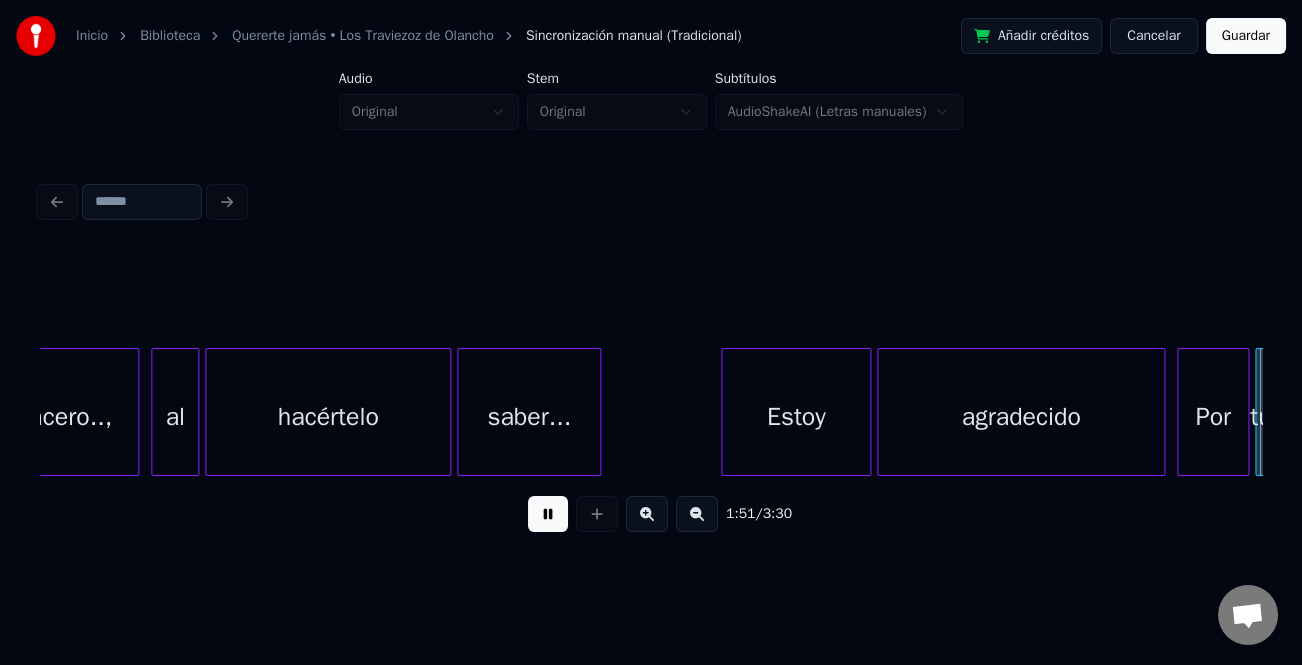 scroll, scrollTop: 0, scrollLeft: 33465, axis: horizontal 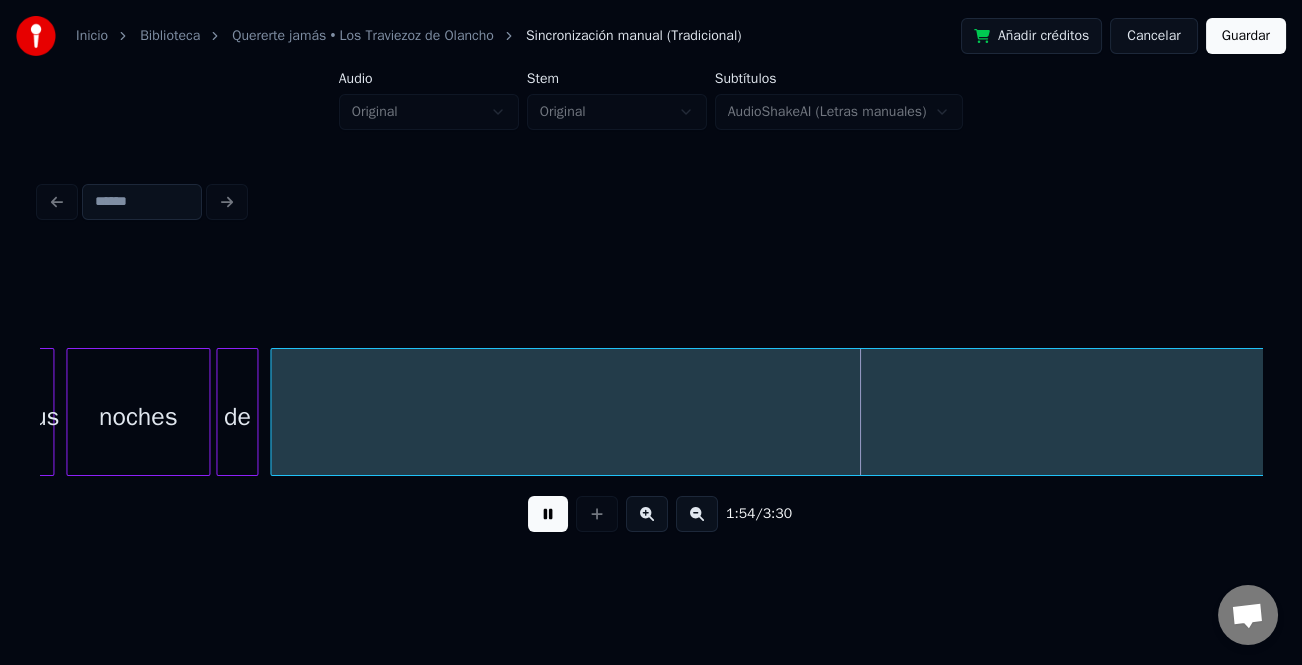 click at bounding box center [548, 514] 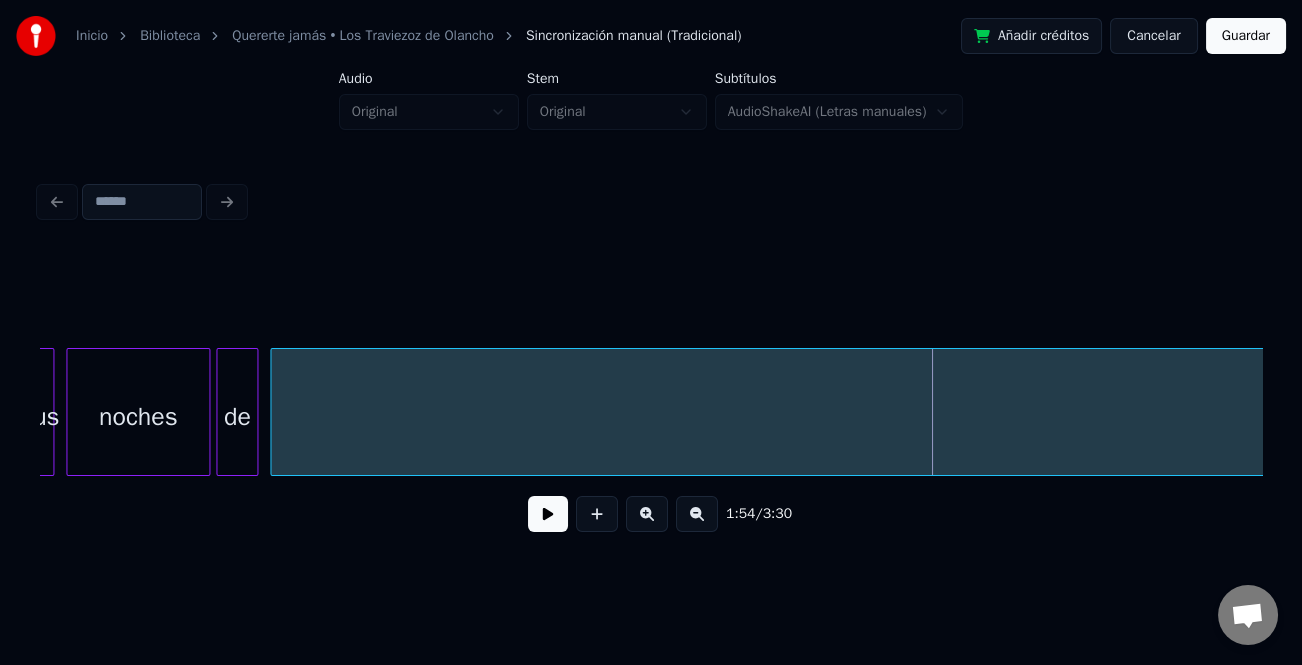 click at bounding box center (697, 514) 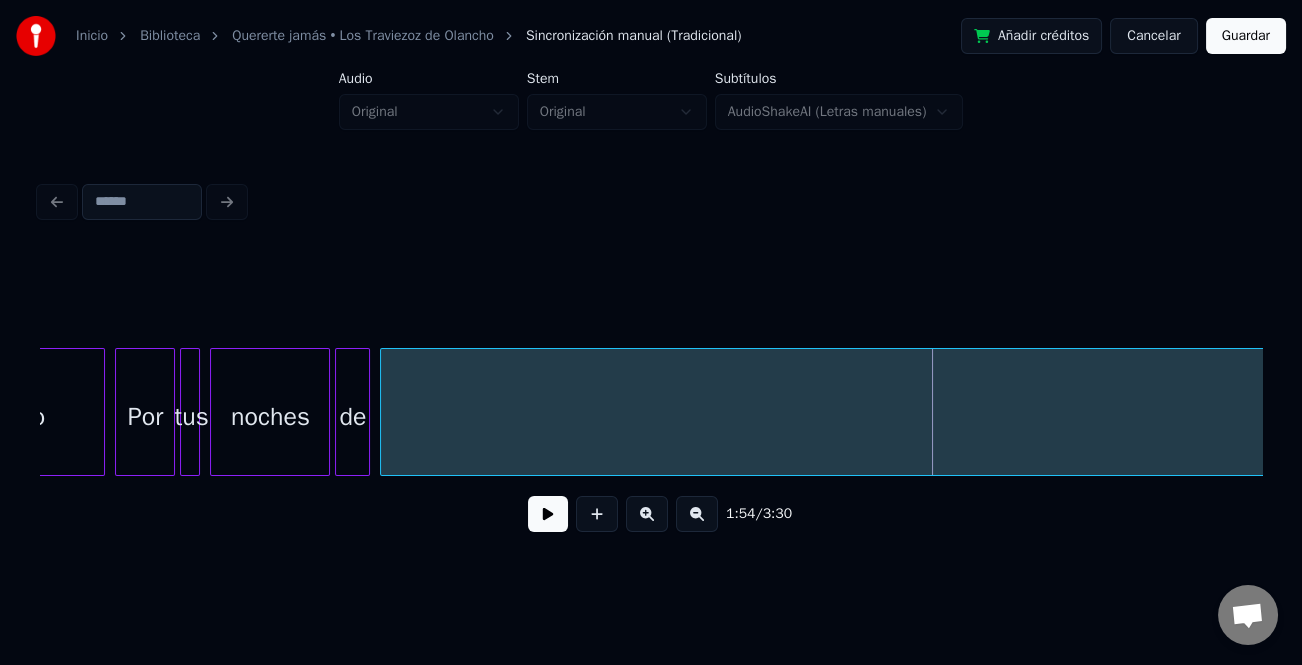 click at bounding box center (697, 514) 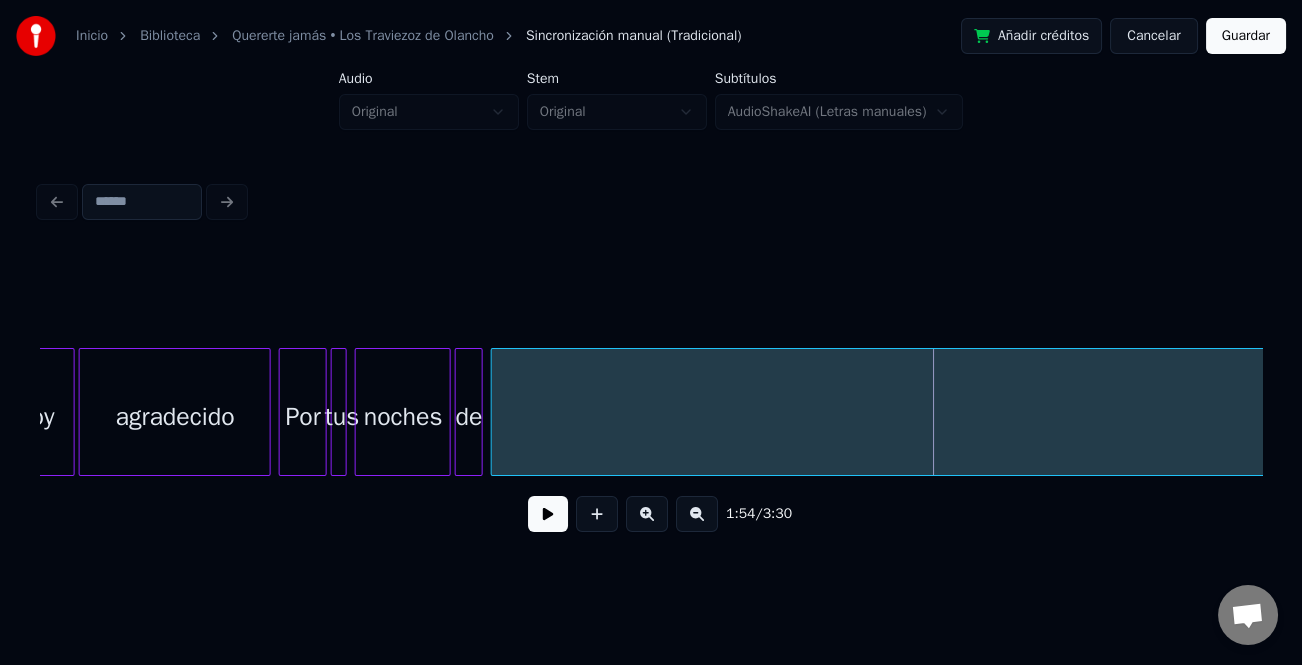 click at bounding box center (697, 514) 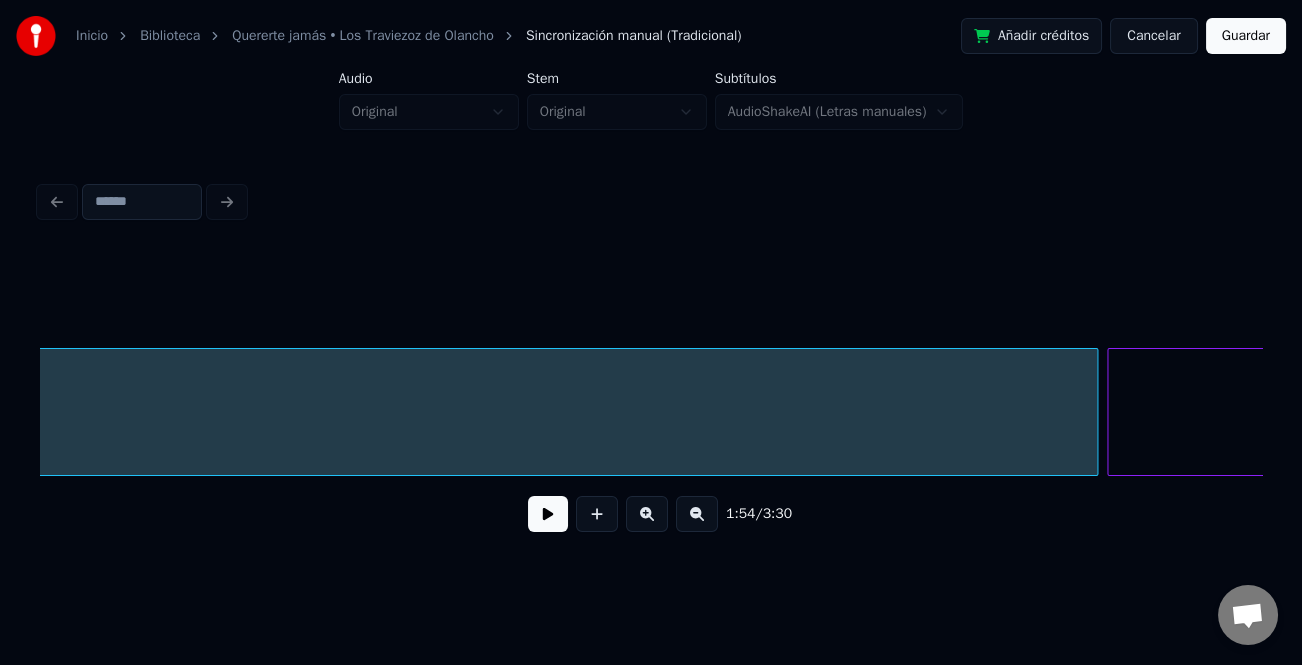 scroll, scrollTop: 0, scrollLeft: 19485, axis: horizontal 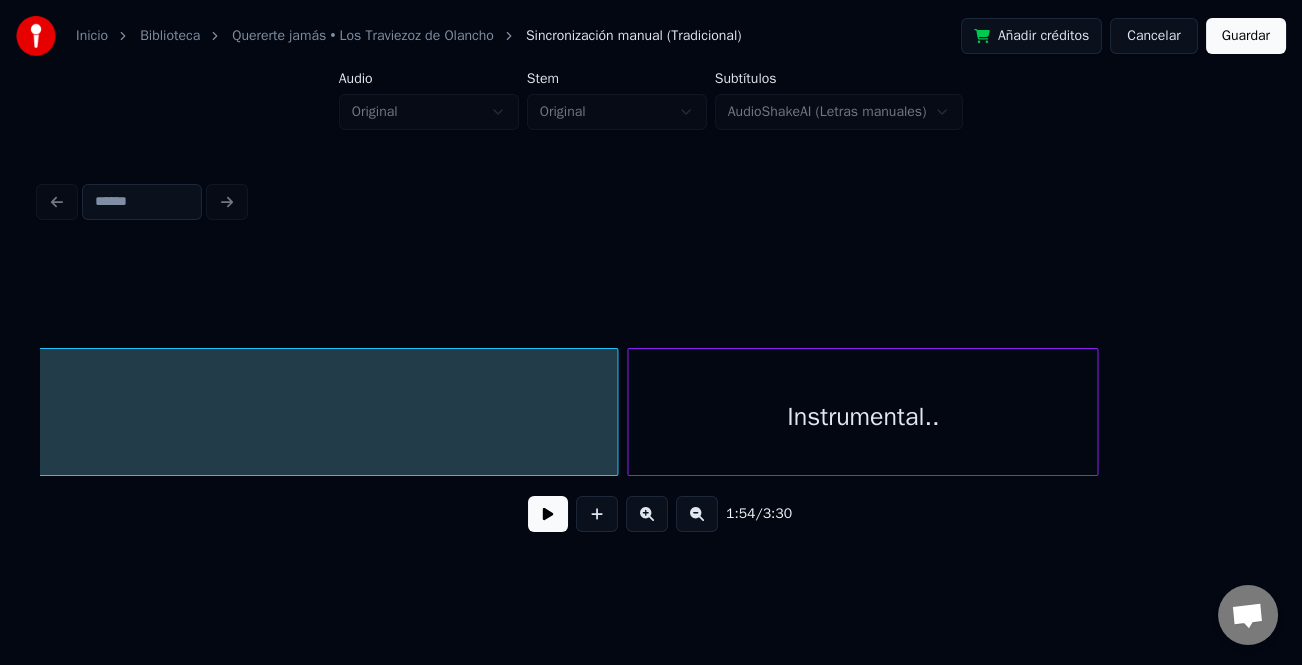 click on "placer...." at bounding box center [-990, 412] 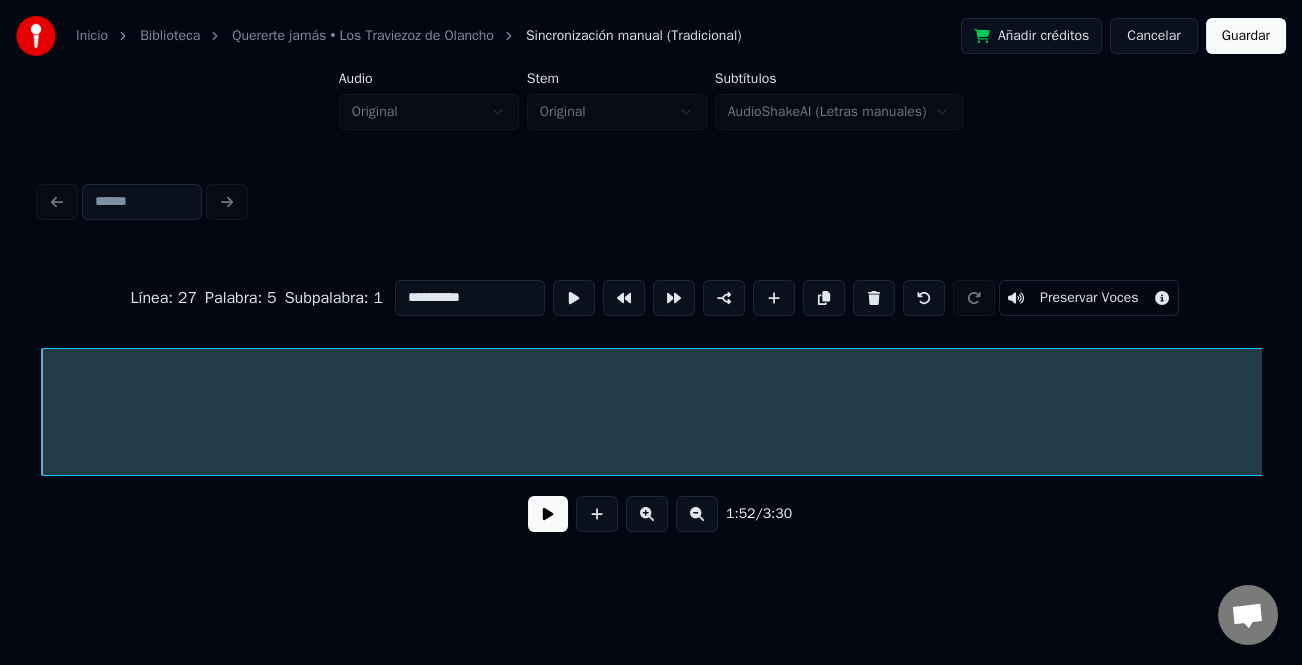 click at bounding box center (697, 514) 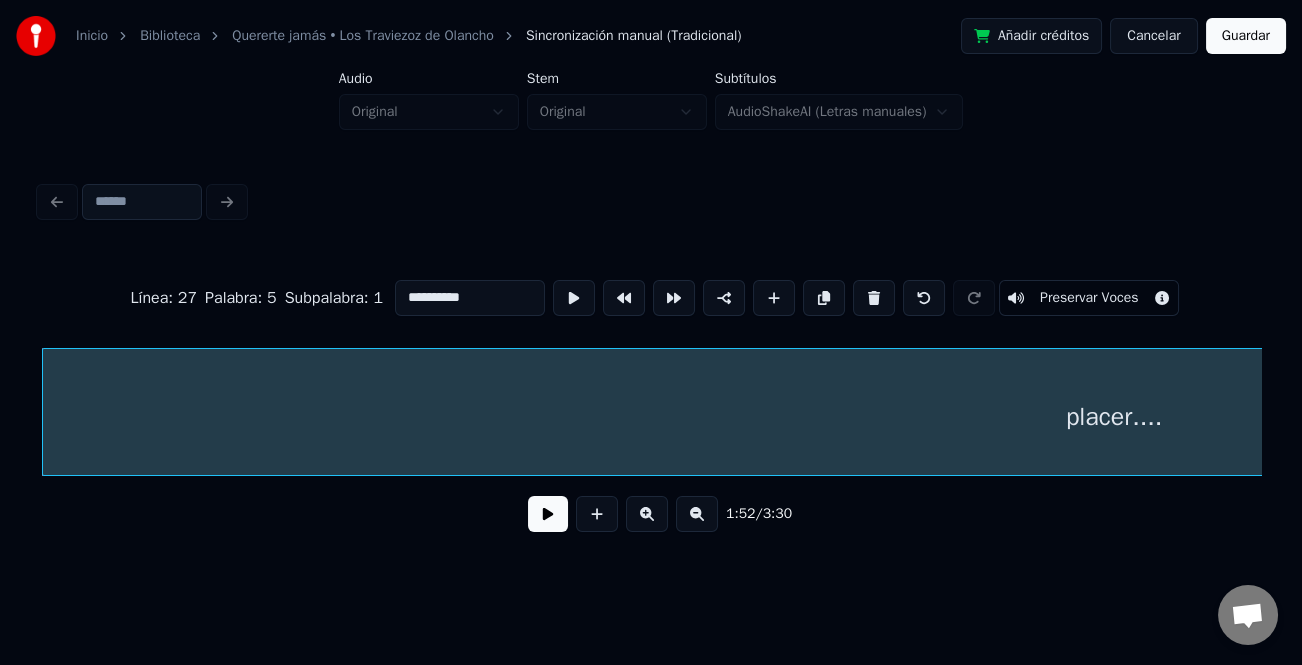 click at bounding box center (697, 514) 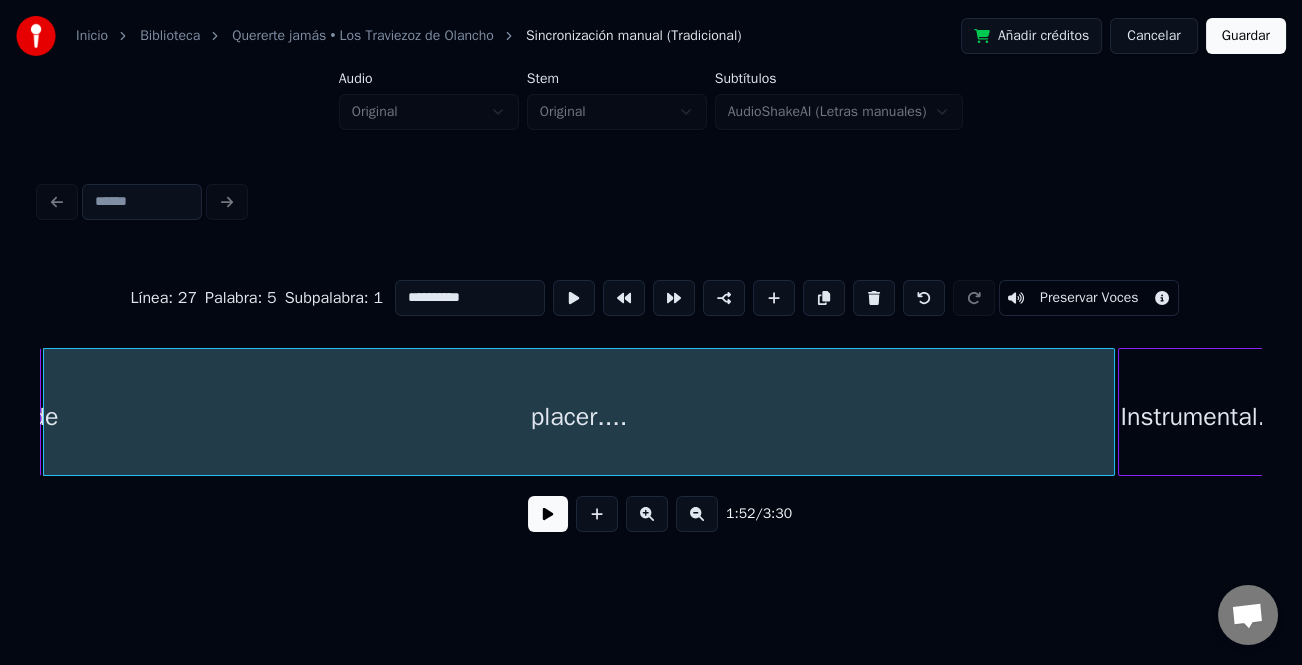 click at bounding box center [697, 514] 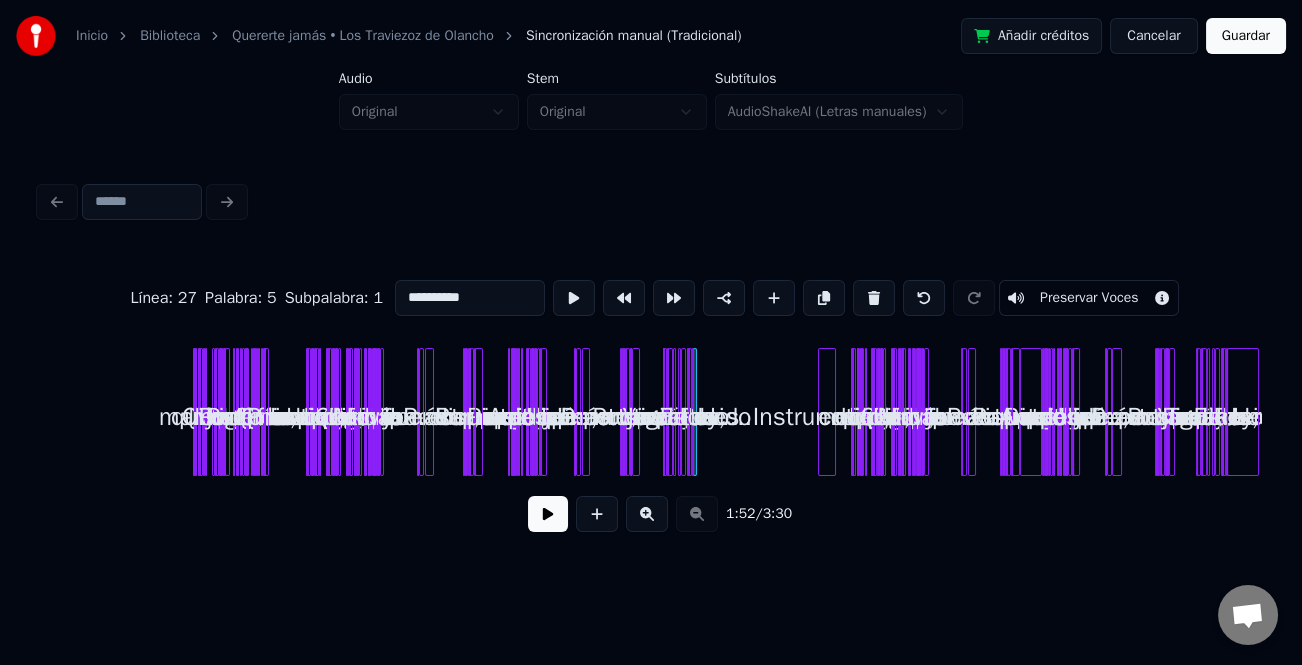 click on "placer.... de Instrumental.. Que te marchas O me quieres ver llorar Pero te juro que no lo vas a lograr Porque te dije muchas veces Que te amaba Que tú eras mi todo, Pero fue en la intimidad.. Es un consejo, Y quiero que lo entiendas bien... Que no te creas De quien te diga querer... Mas en tu caso, Por ser la más creída Te dije que te amaba Y que sin ti no vivo más... Pero quererte, jamás..... Porque mi amor no se dispersa Por doquier..... Antes de ti yo ya tenía otro querer... Si te dije "te quiero"..., Es porque siempre te deseé... Pero quererte, jamás.... Porque mi amor.. Ya pertenece a otra mujer..... Te soy sincero.., al hacértelo saber... Estoy agradecido Por tus noches Es un consejo, Y quiero que lo entiendas bien... Que no te creas De quien te diga querer... Mas en tu caso, Por ser la más creída Te dije que te amaba Y que sin ti no vivo más... Pero quererte, jamás..... Porque mi amor no se dispersa Por doquier..... Antes de ti yo ya tenía otro querer... Si te dije "te quiero"..., Es te" at bounding box center [651, 412] 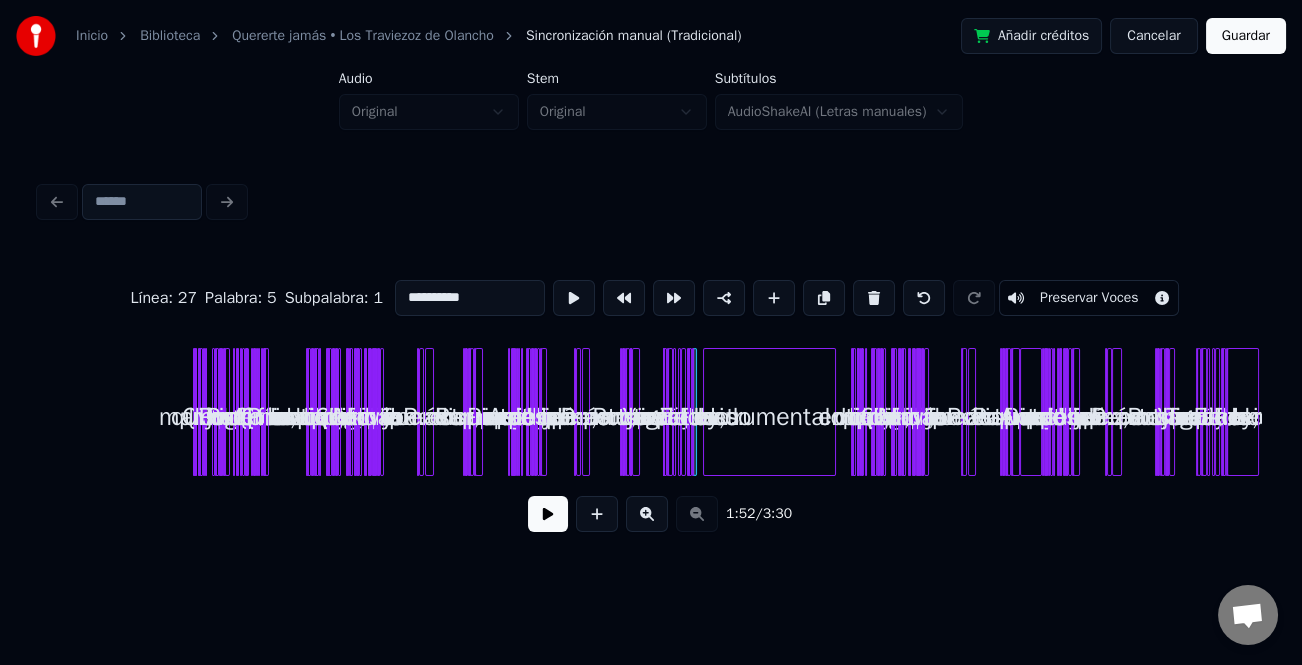 click at bounding box center [707, 412] 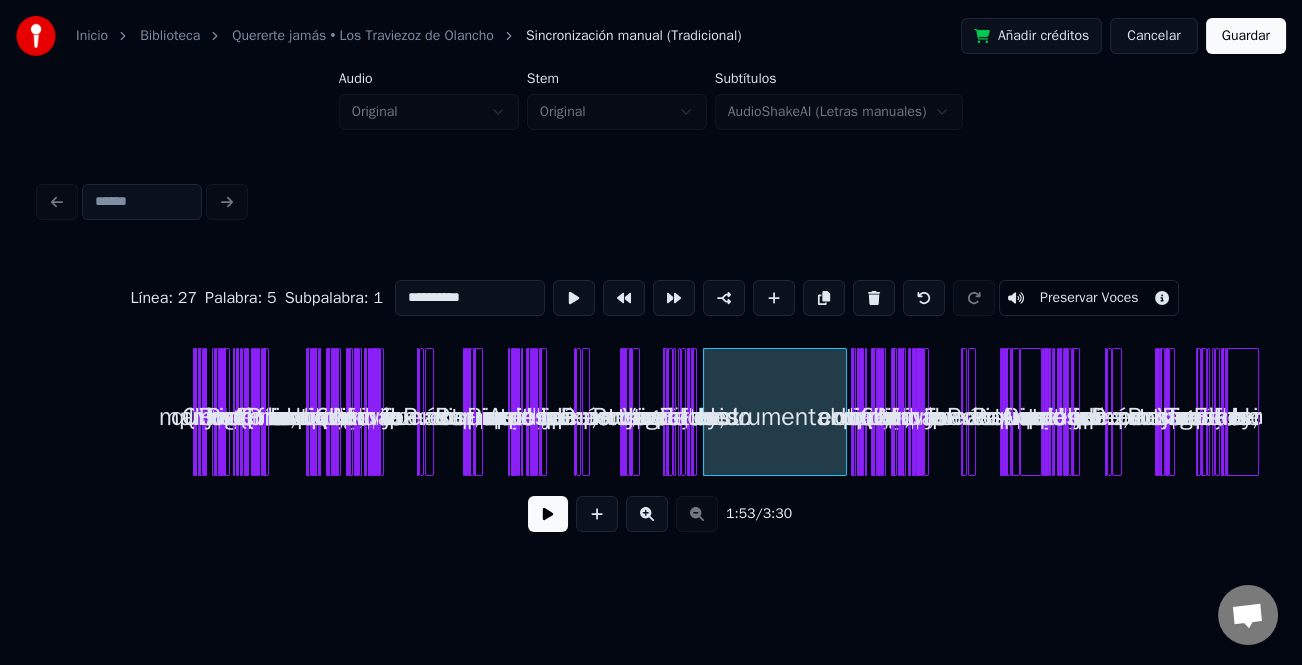 click at bounding box center [843, 412] 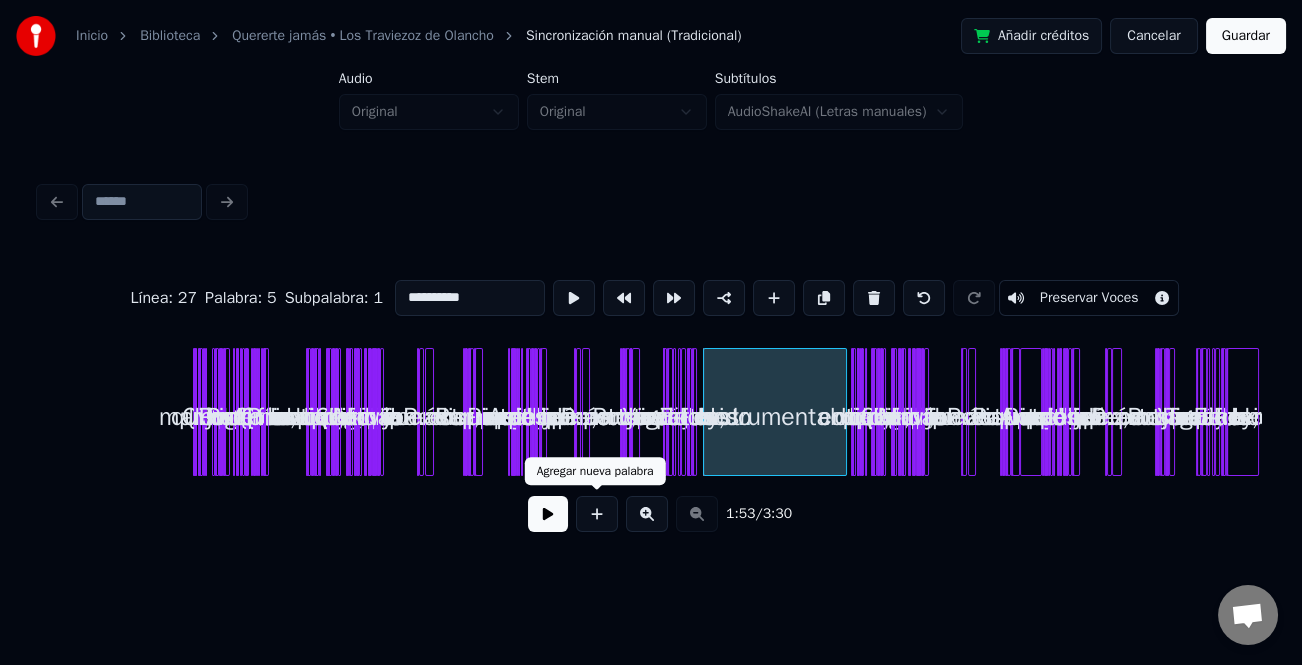 click at bounding box center (548, 514) 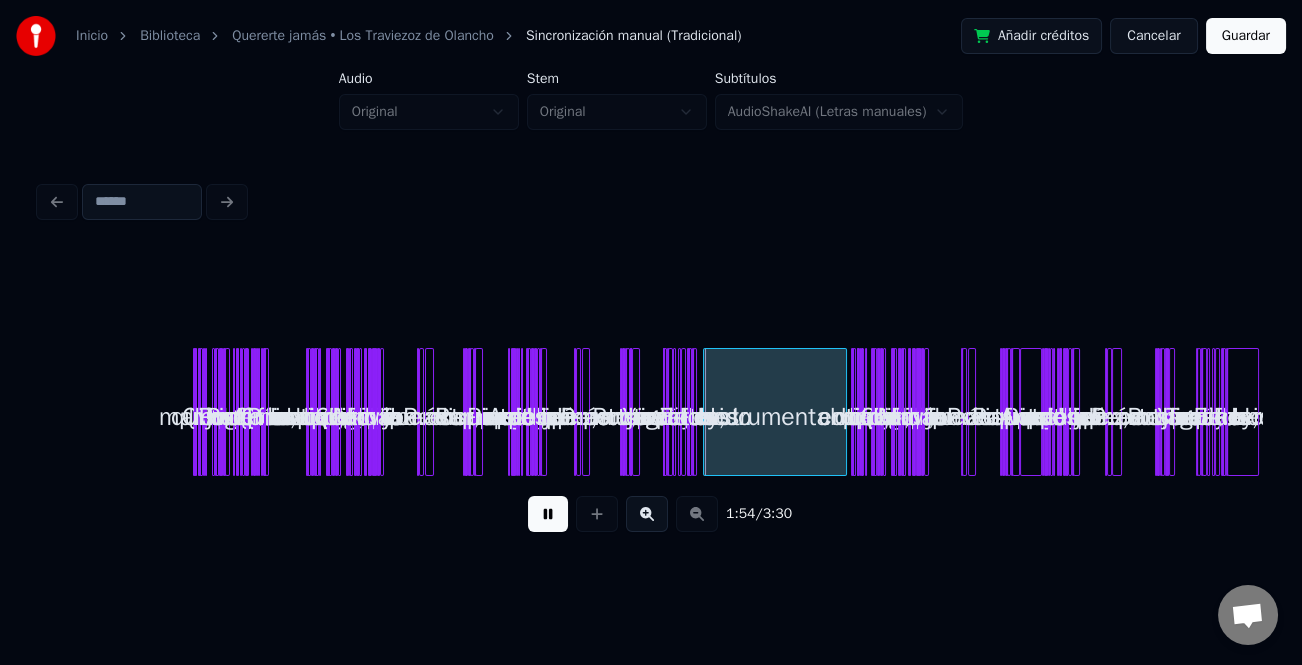 drag, startPoint x: 665, startPoint y: 515, endPoint x: 654, endPoint y: 517, distance: 11.18034 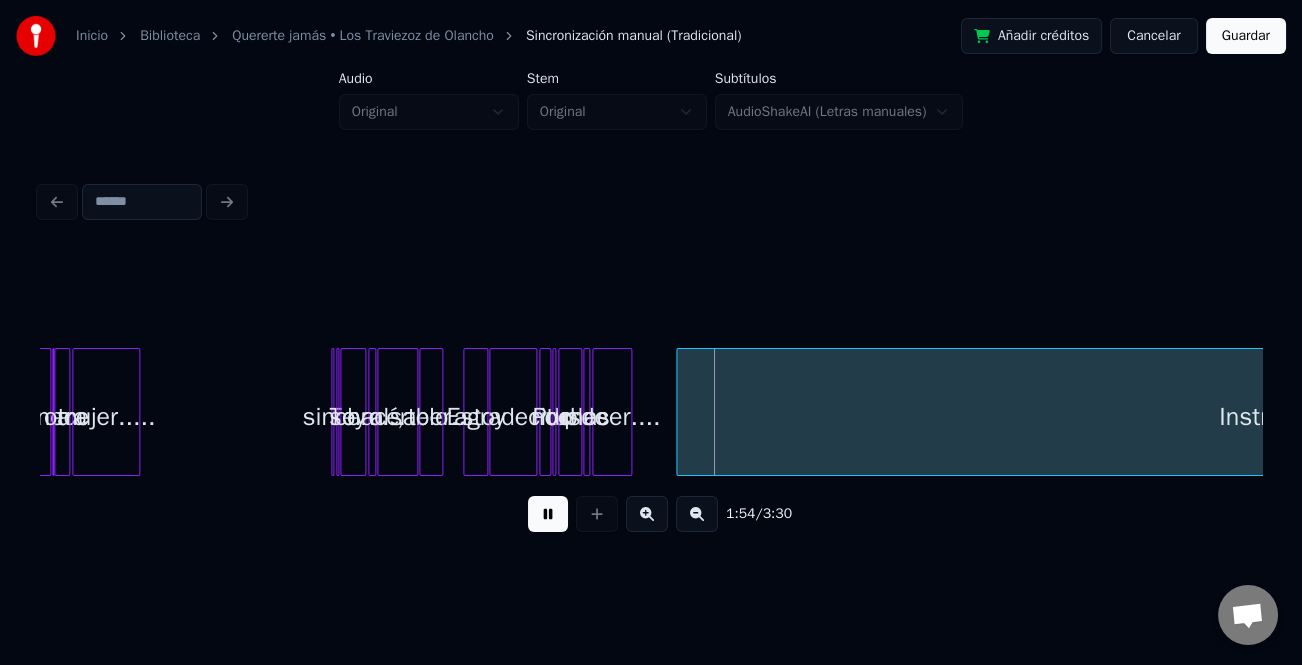 click at bounding box center [647, 514] 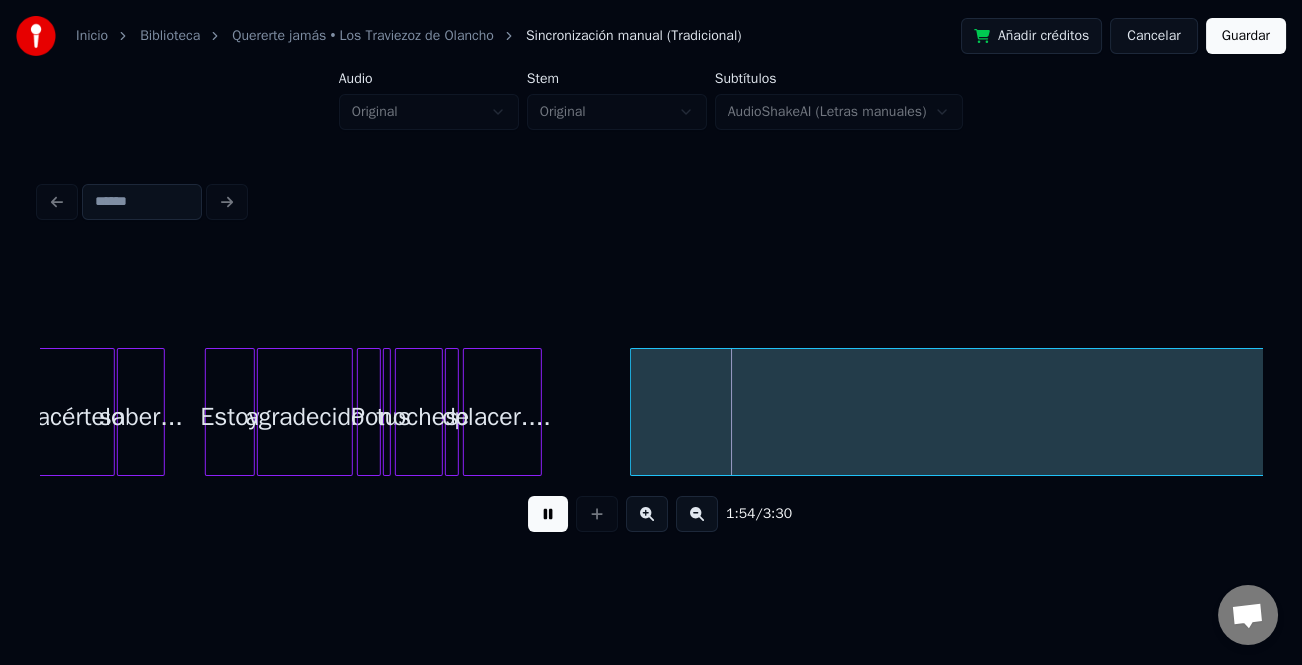 click at bounding box center [647, 514] 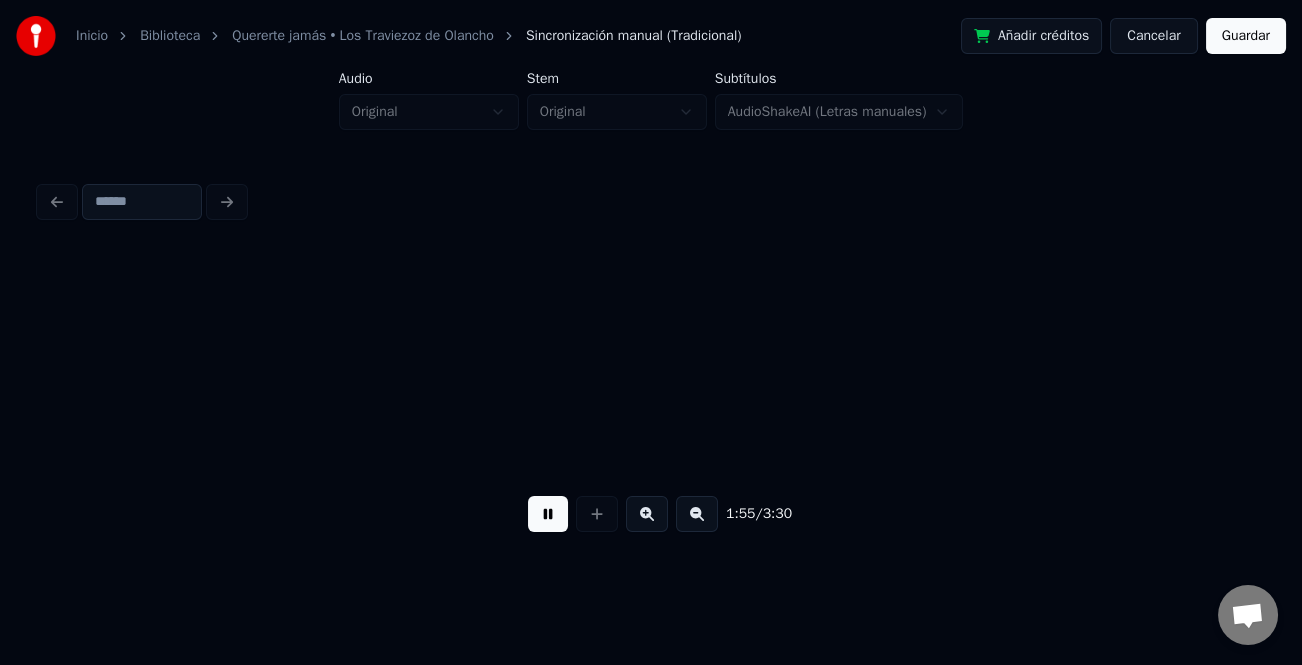 scroll, scrollTop: 0, scrollLeft: 16566, axis: horizontal 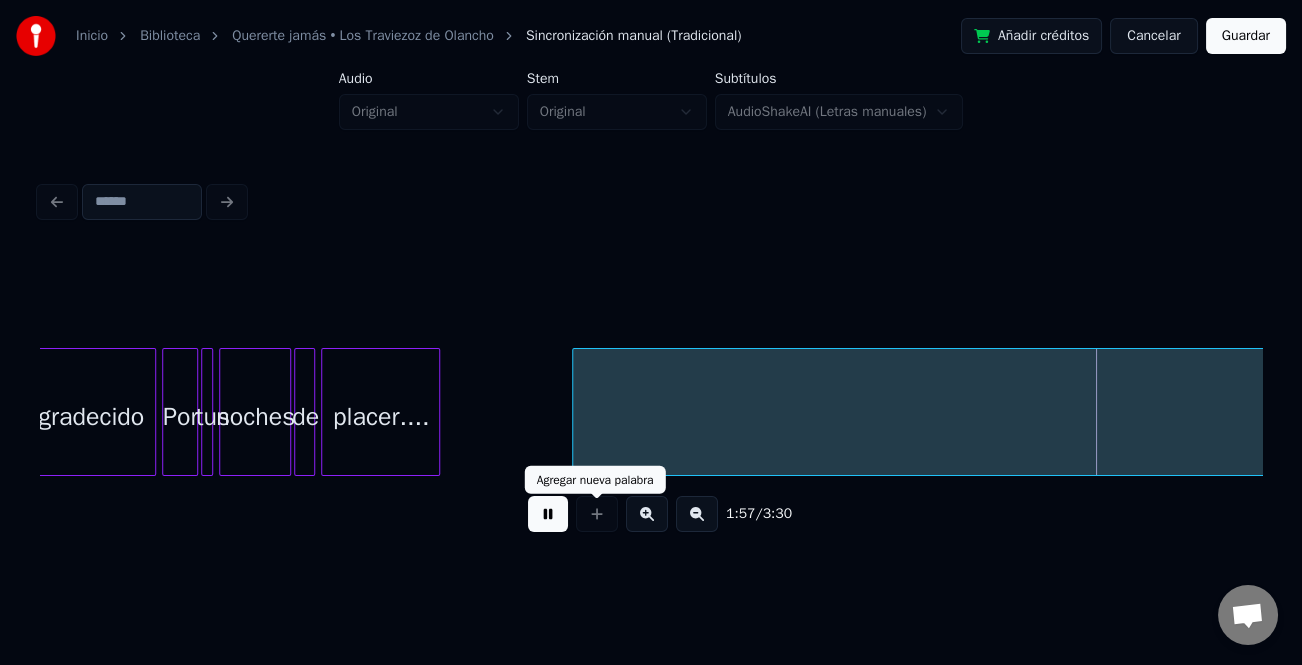 click at bounding box center [548, 514] 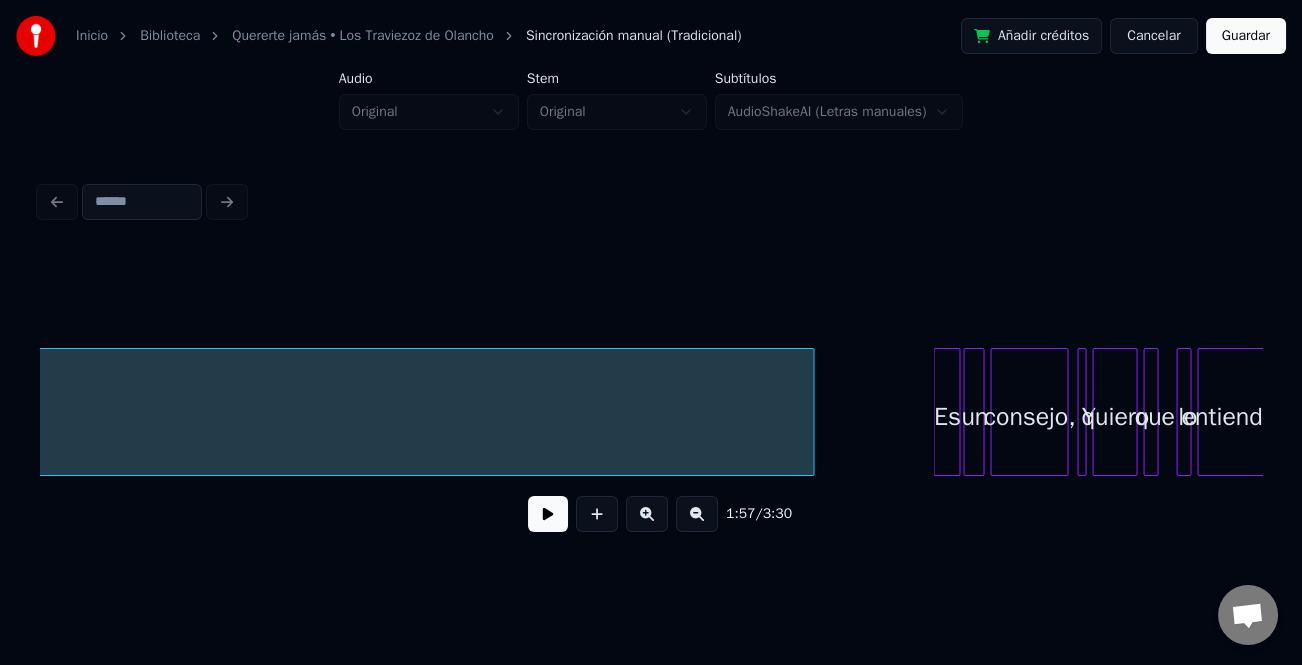 scroll, scrollTop: 0, scrollLeft: 20091, axis: horizontal 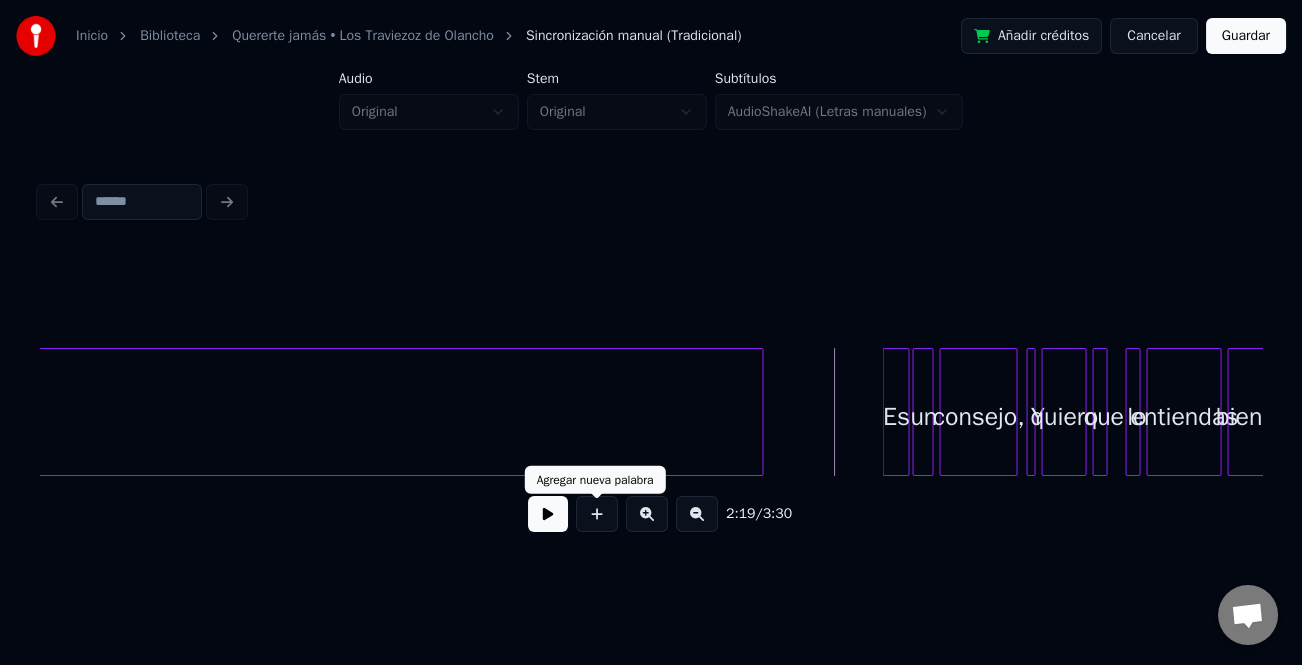 click on "2:19  /  3:30" at bounding box center [651, 514] 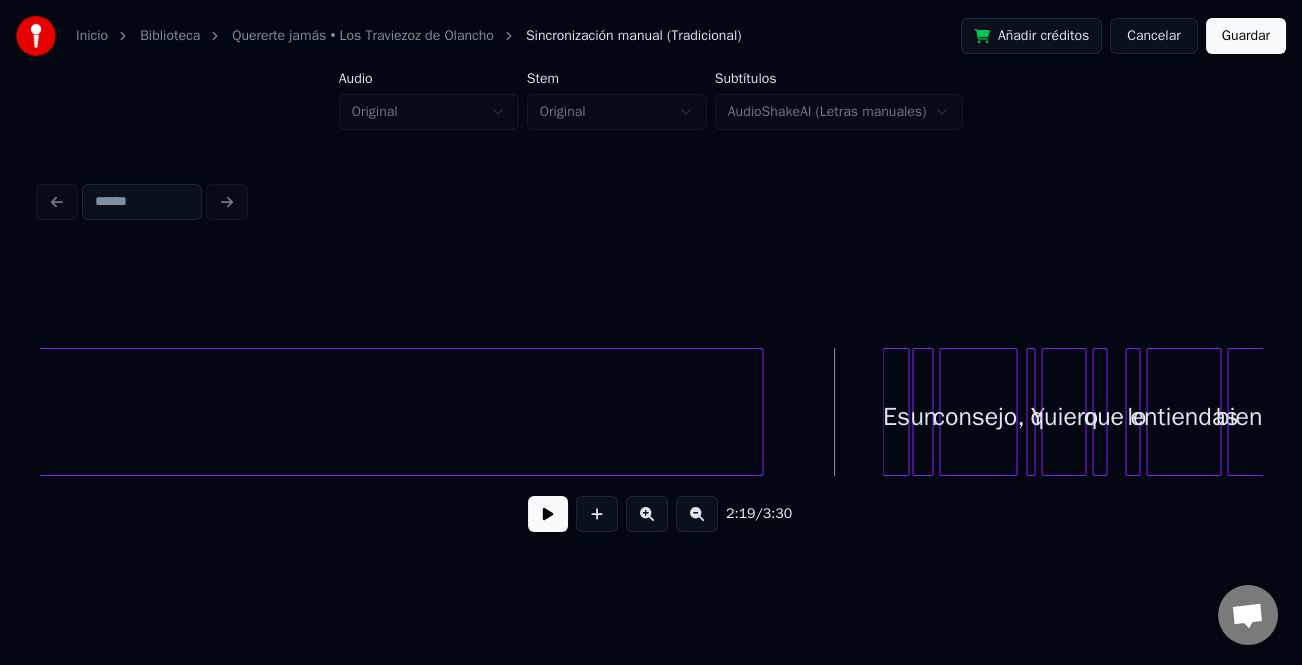 click at bounding box center [647, 514] 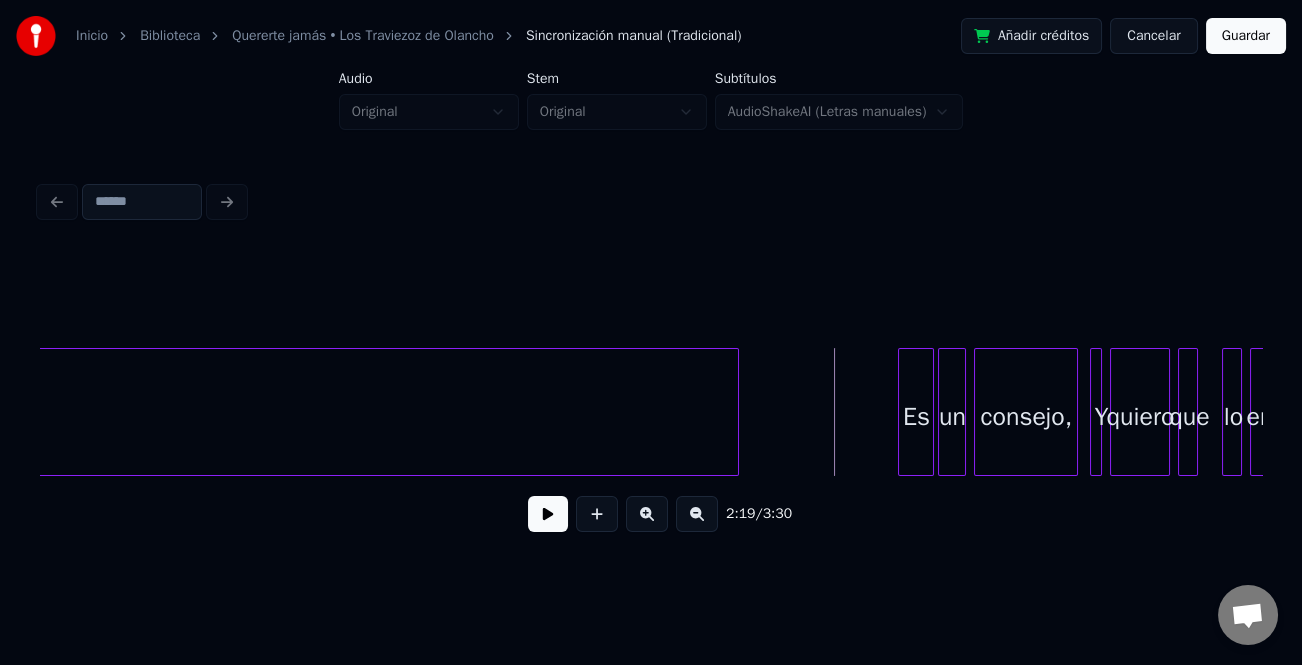 click at bounding box center [548, 514] 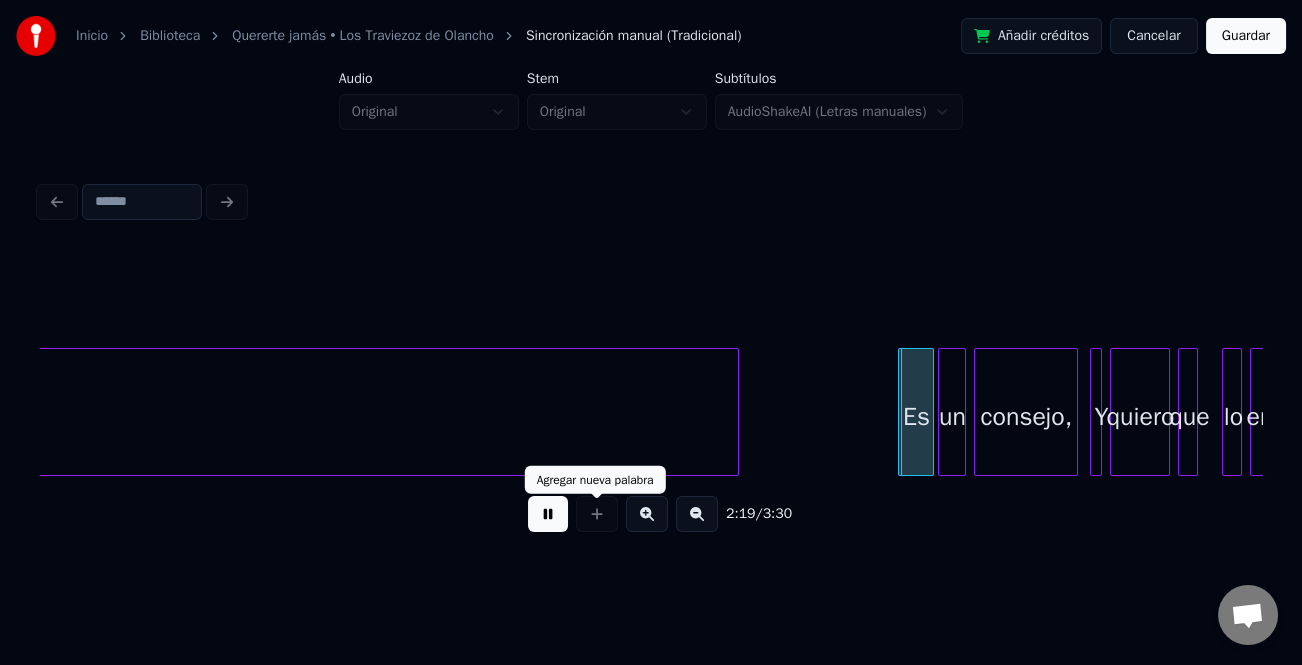 click at bounding box center [647, 514] 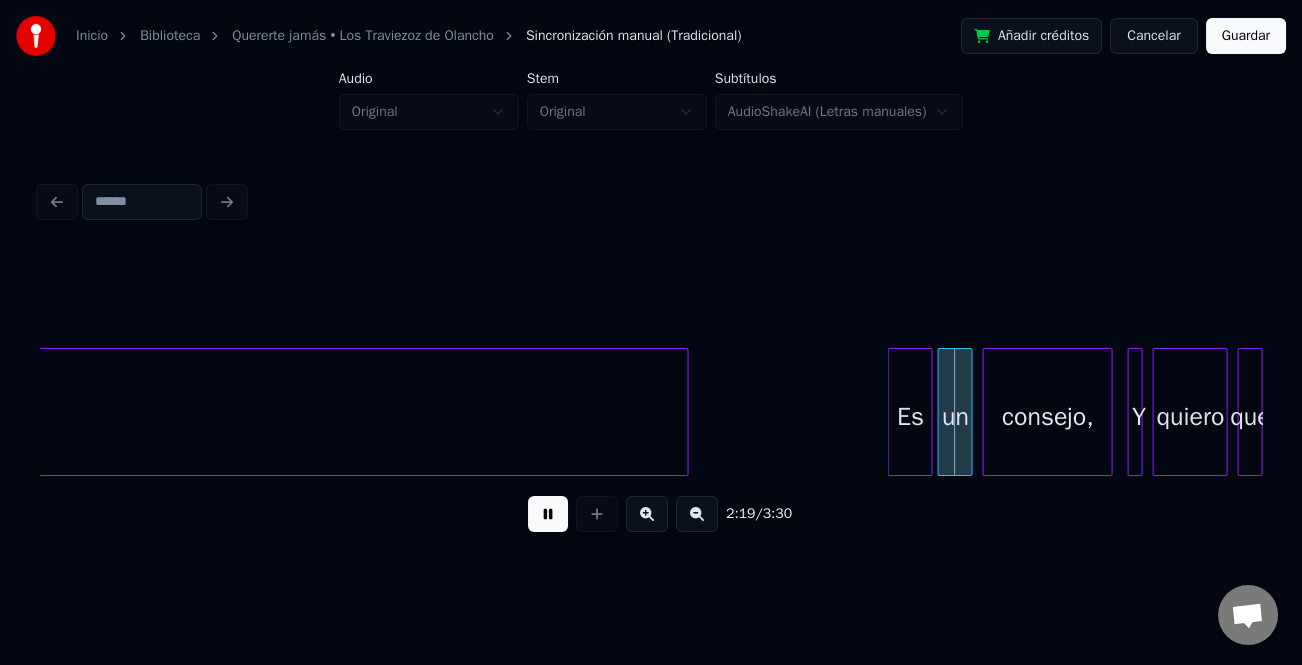 click at bounding box center [647, 514] 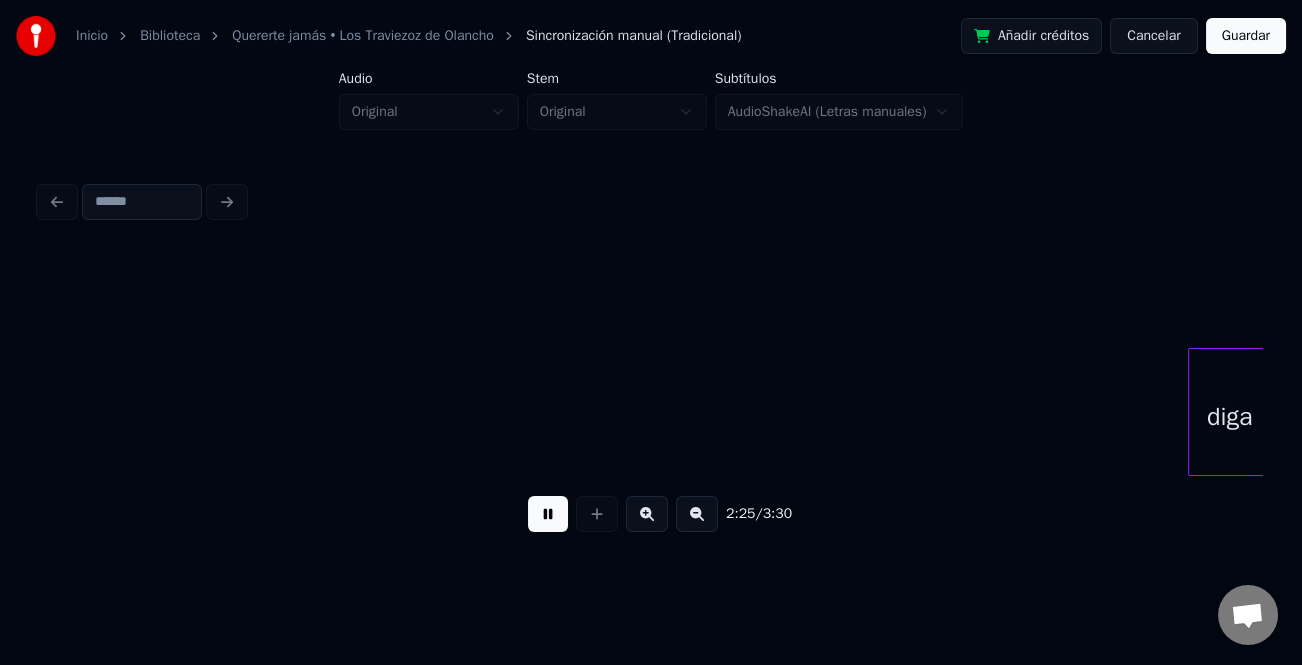 scroll, scrollTop: 0, scrollLeft: 43492, axis: horizontal 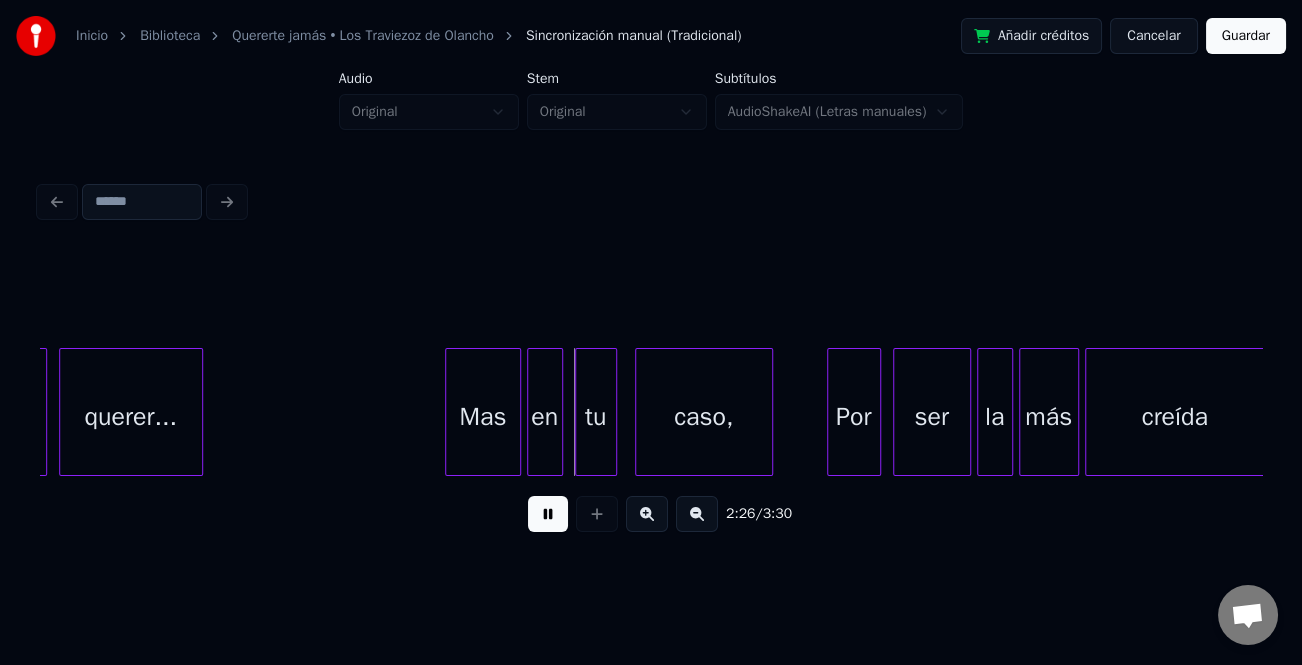 click at bounding box center [449, 412] 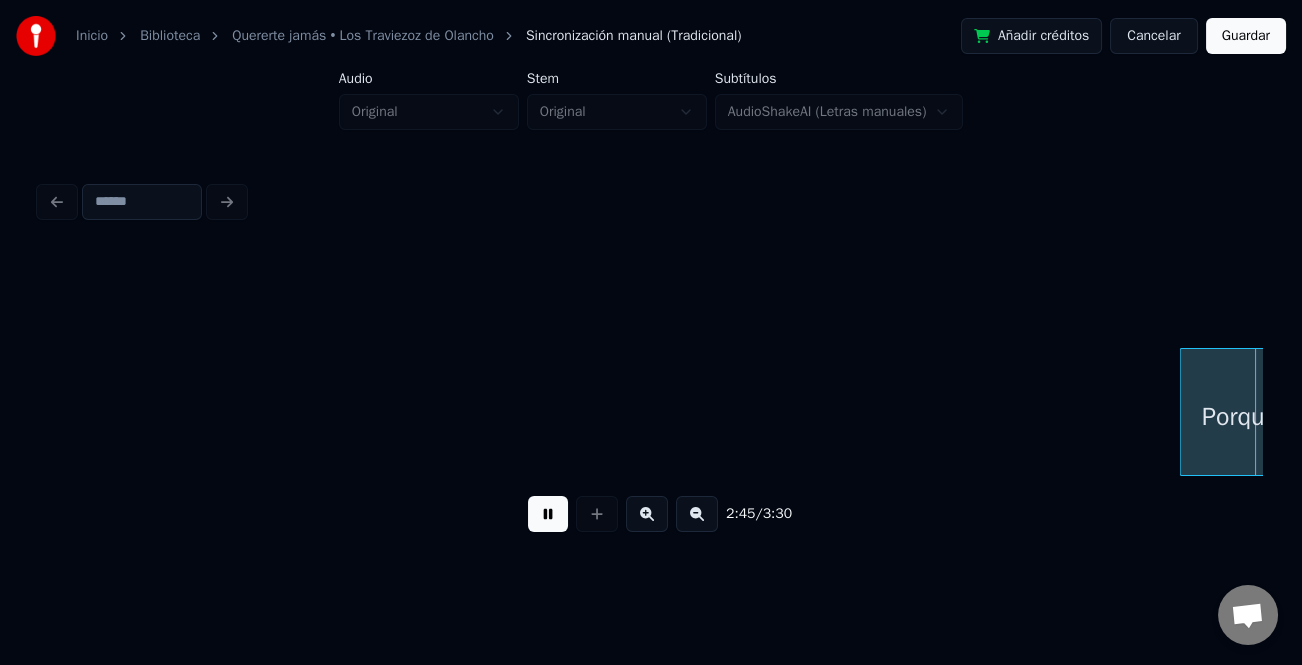 scroll, scrollTop: 0, scrollLeft: 49617, axis: horizontal 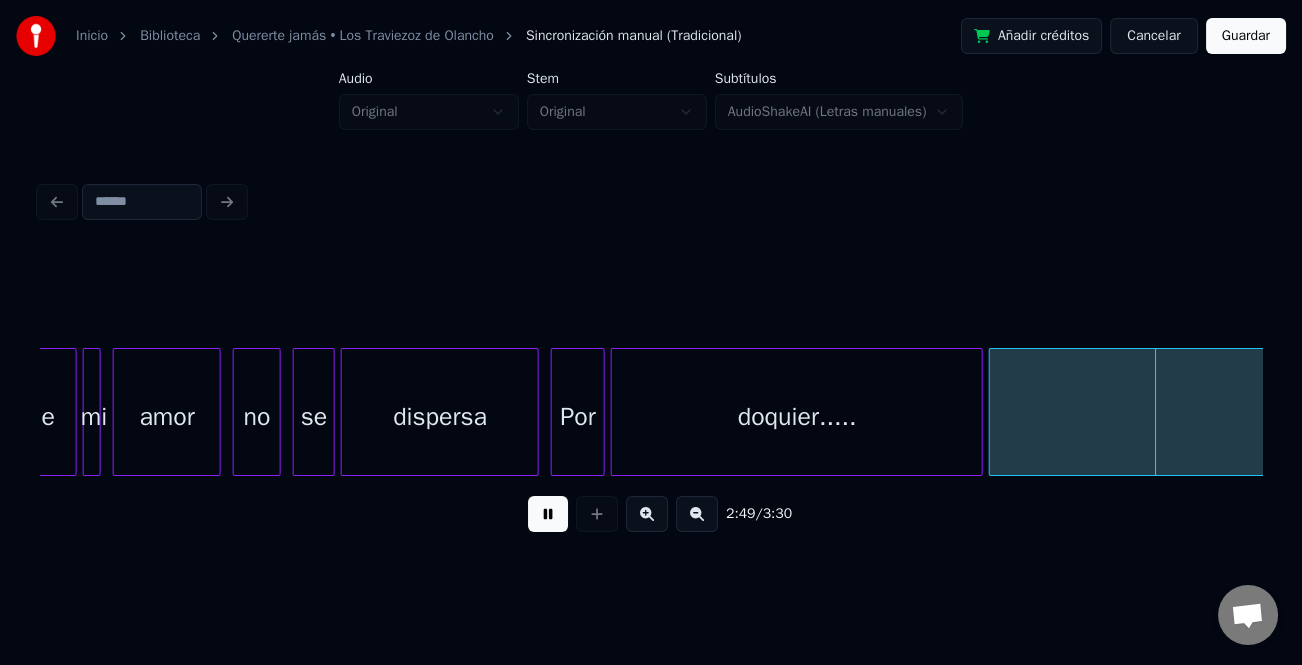 click at bounding box center (548, 514) 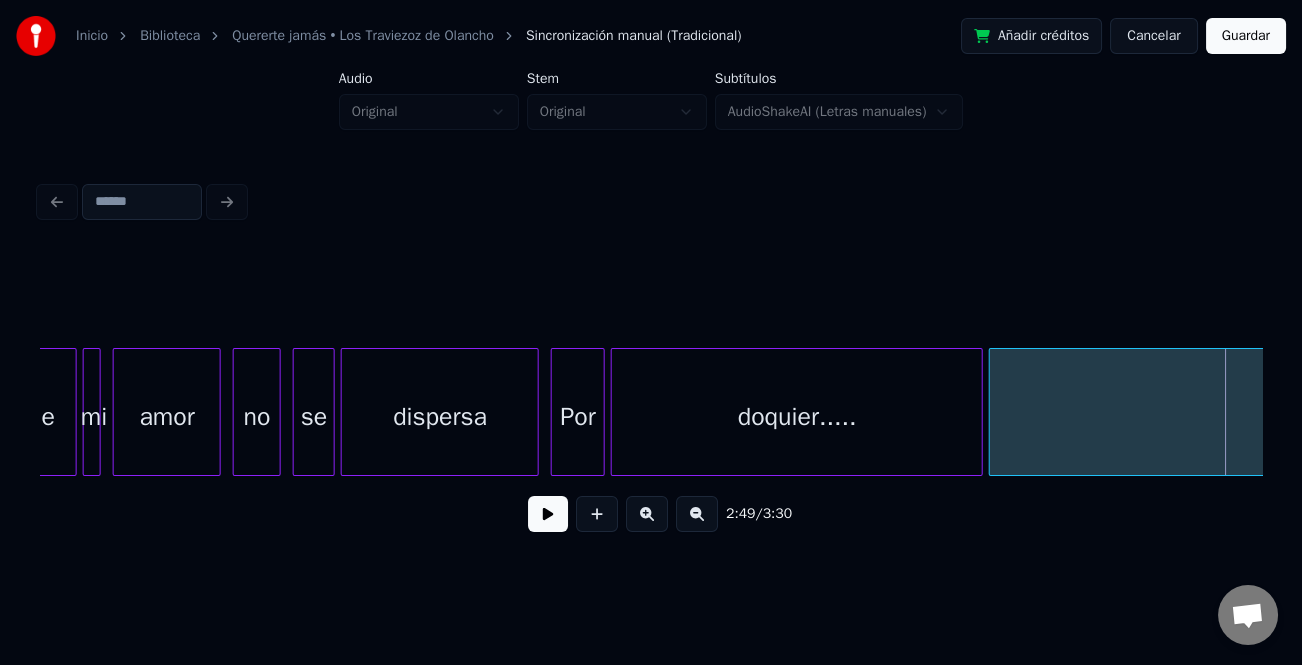 click at bounding box center (697, 514) 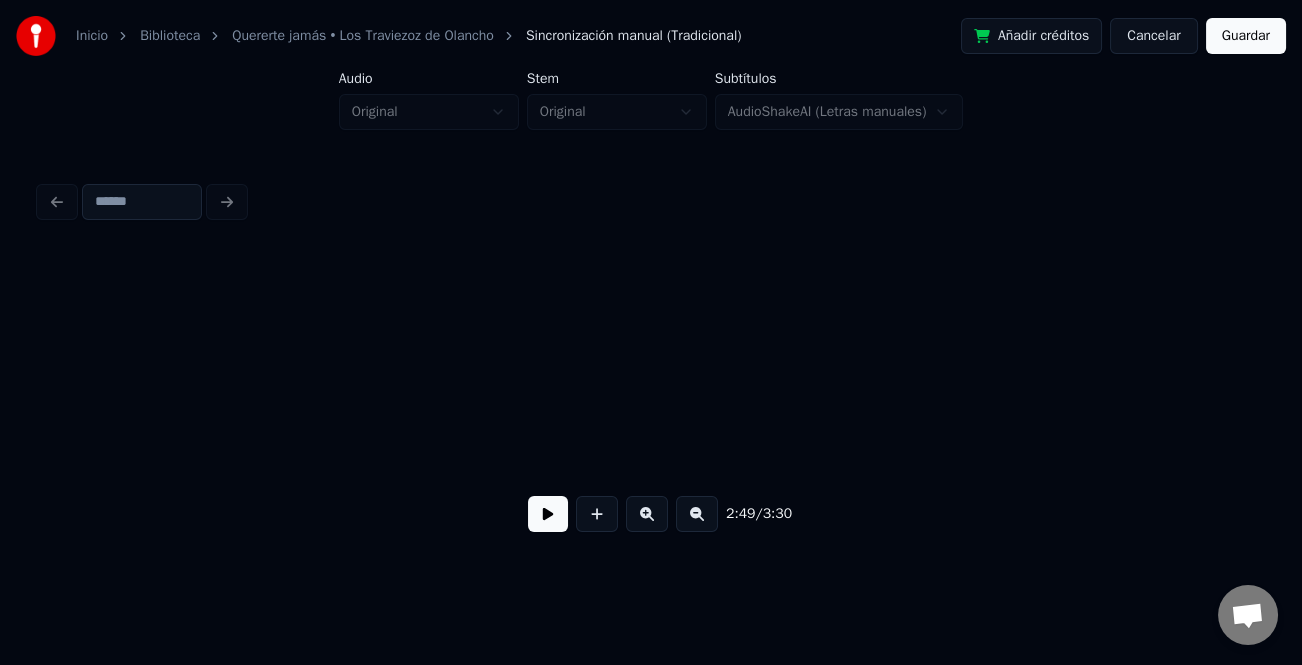 scroll, scrollTop: 0, scrollLeft: 41150, axis: horizontal 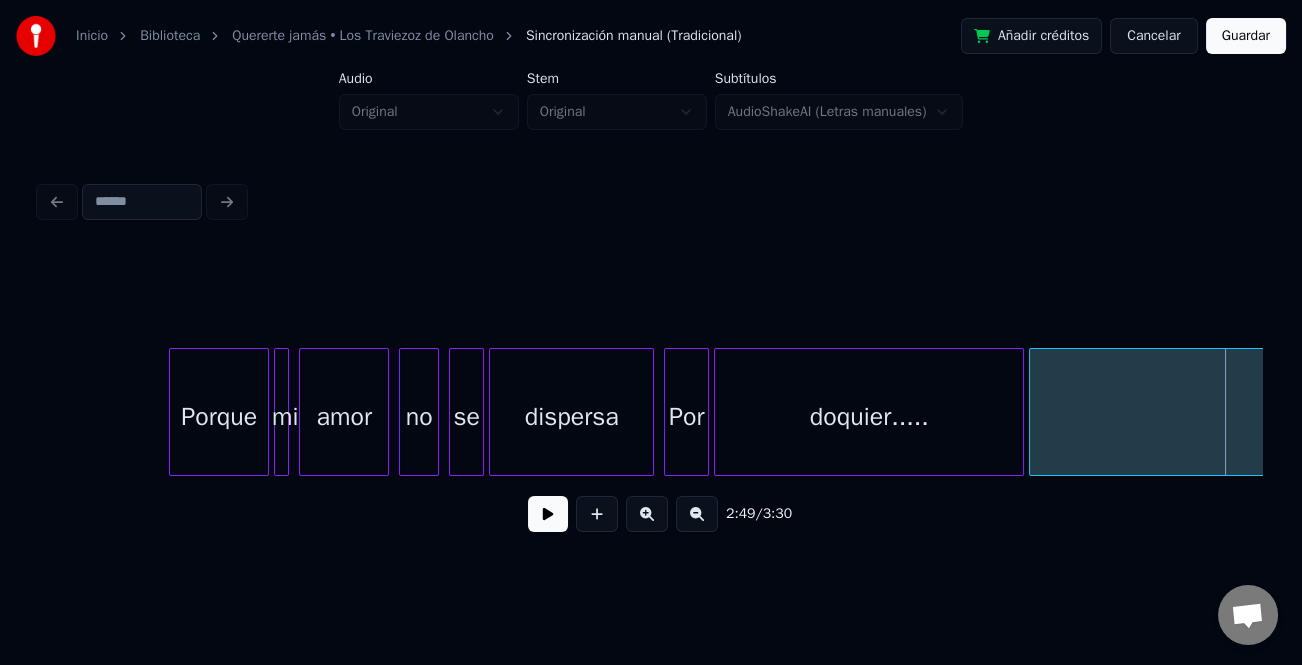 click on "2:49  /  3:30" at bounding box center [651, 514] 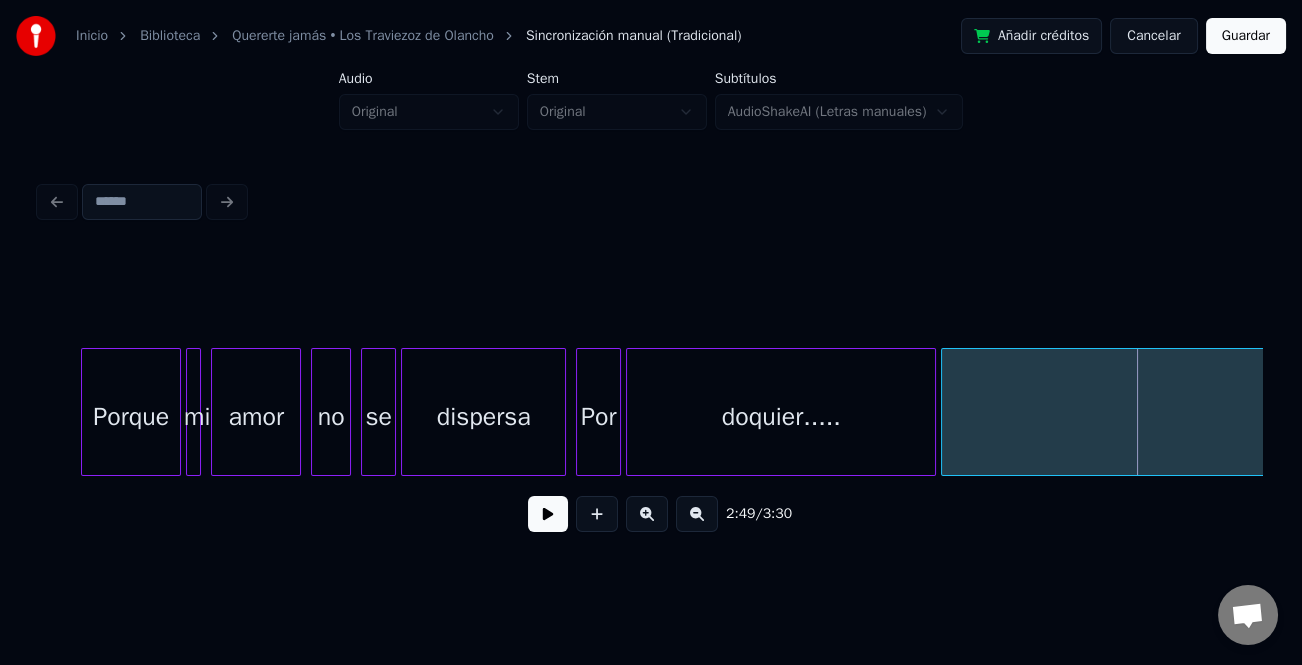 scroll, scrollTop: 0, scrollLeft: 41700, axis: horizontal 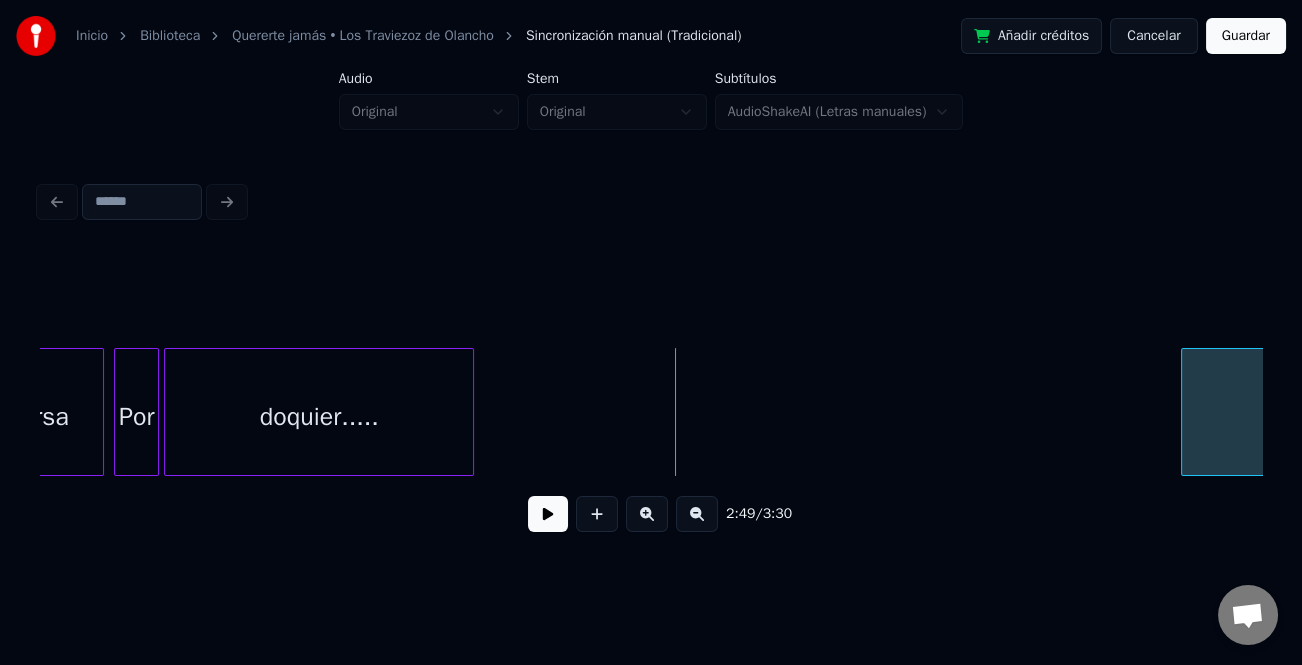 click at bounding box center (1185, 412) 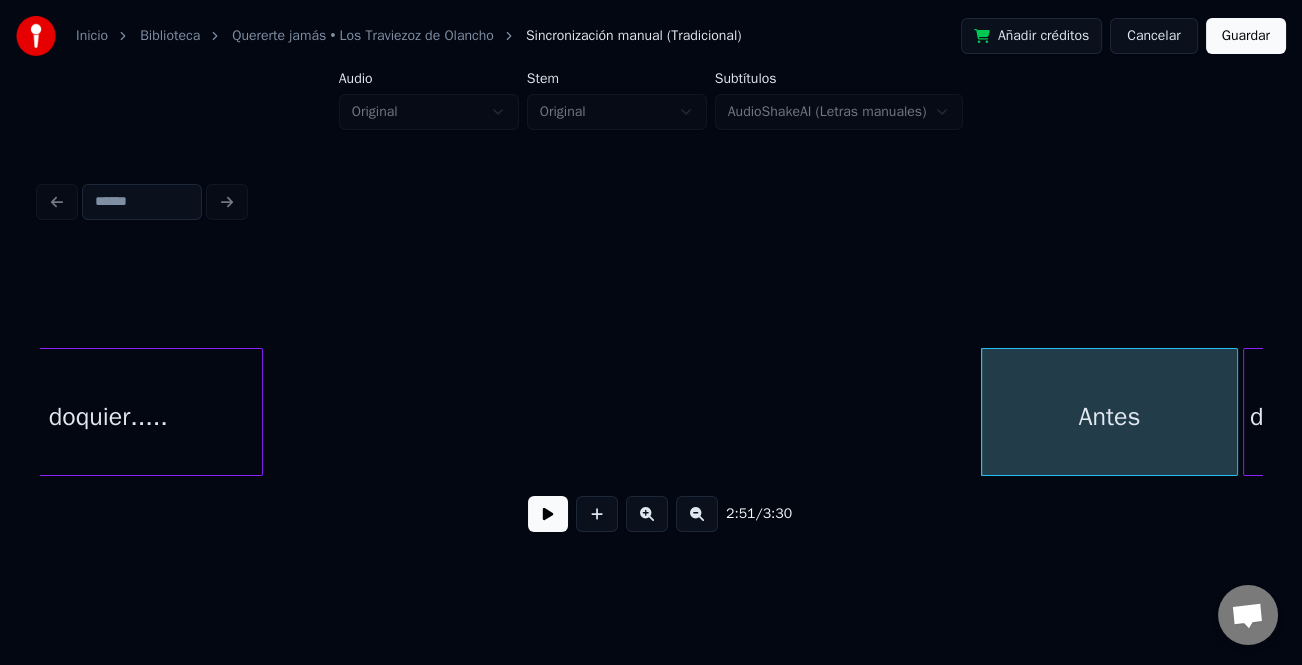 scroll, scrollTop: 0, scrollLeft: 42037, axis: horizontal 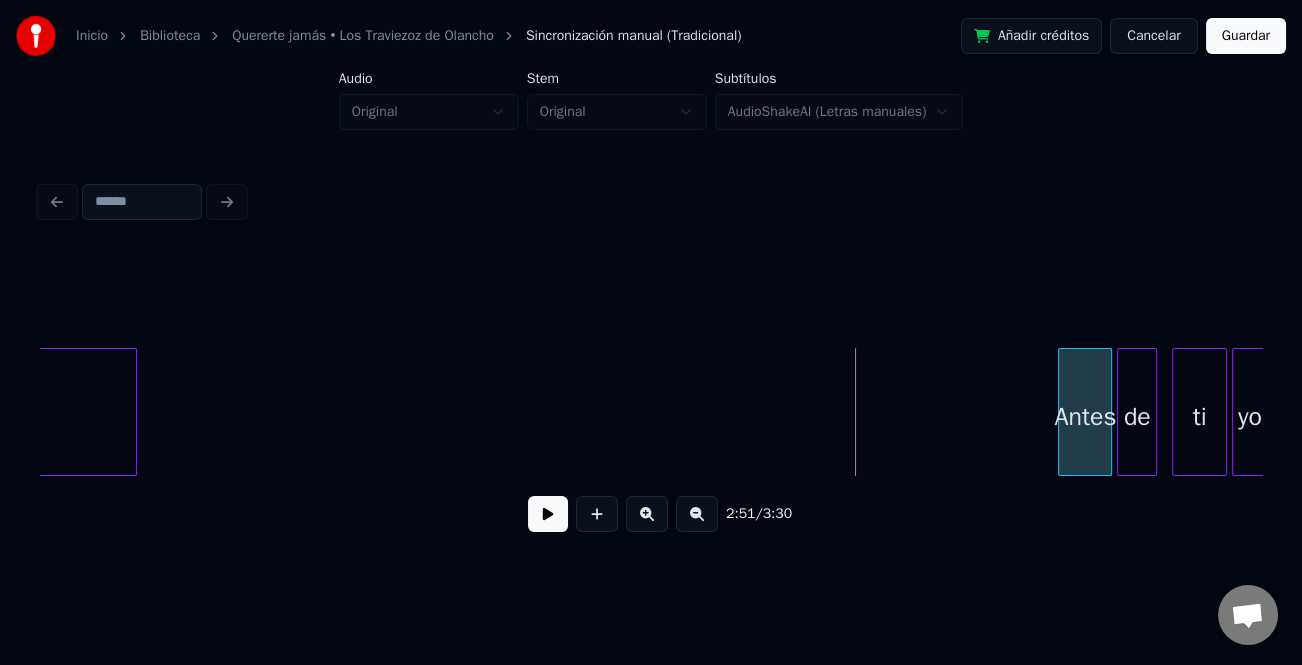 click at bounding box center (1062, 412) 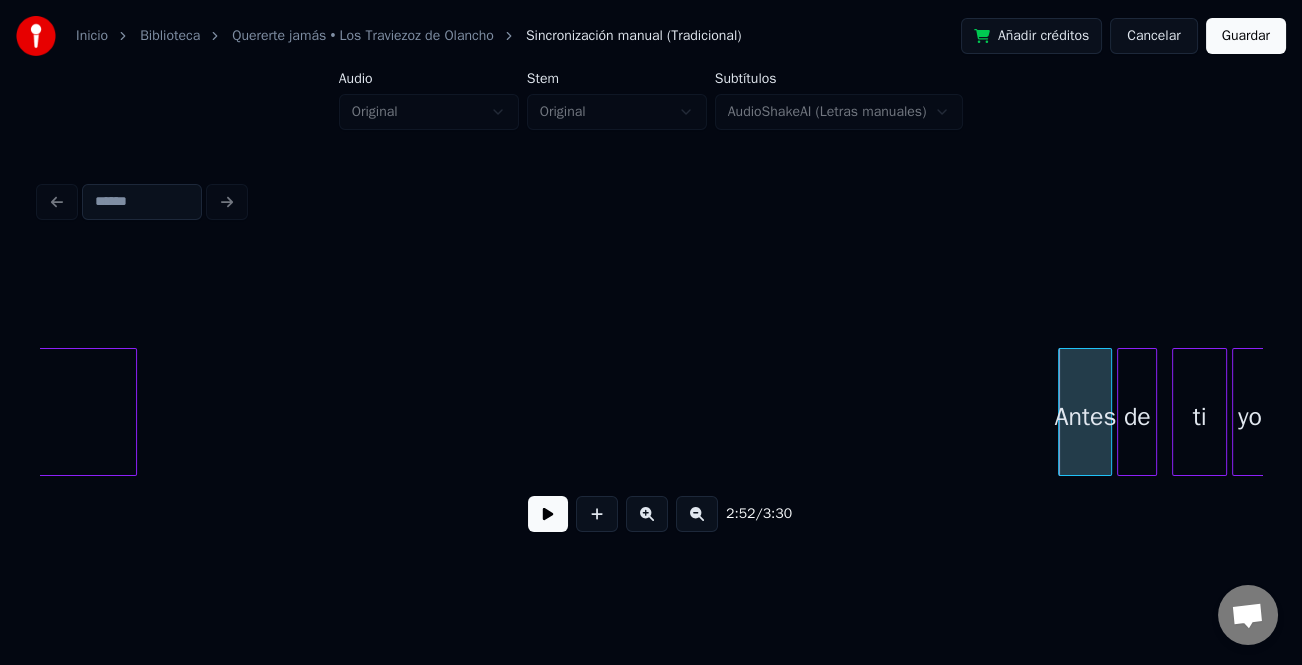 click on "doquier..... Antes de ti yo" at bounding box center [-15718, 412] 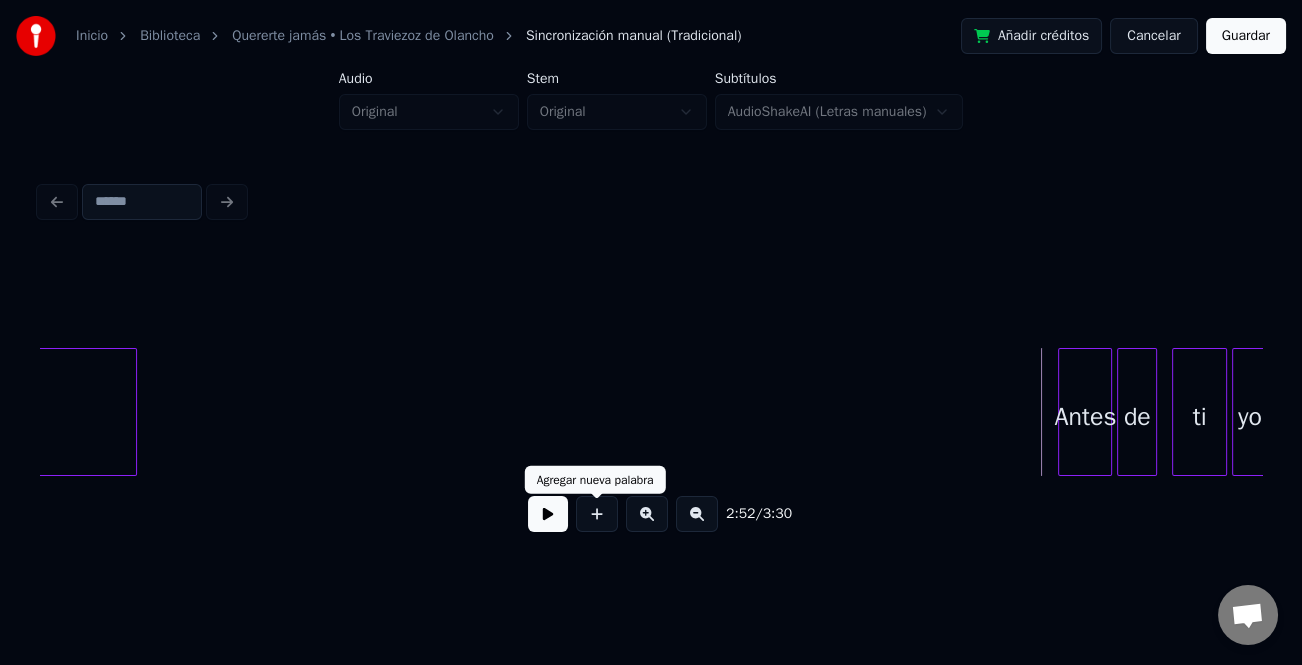 click on "2:52  /  3:30" at bounding box center (651, 514) 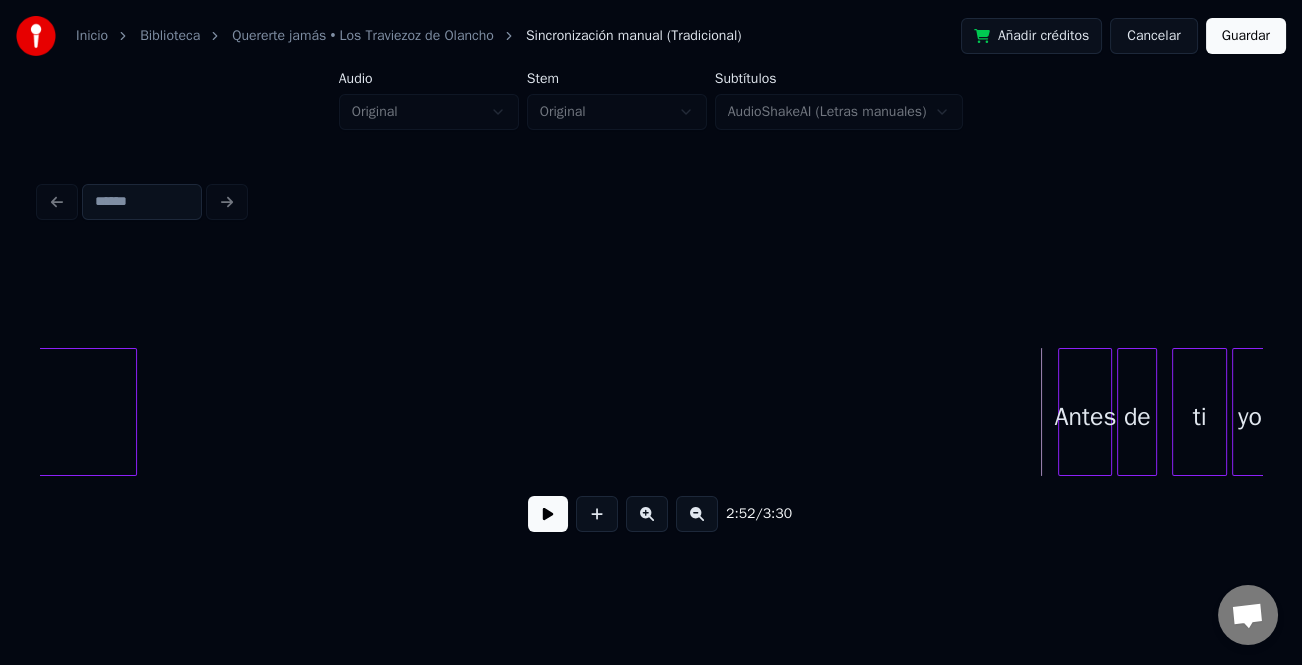 click at bounding box center (548, 514) 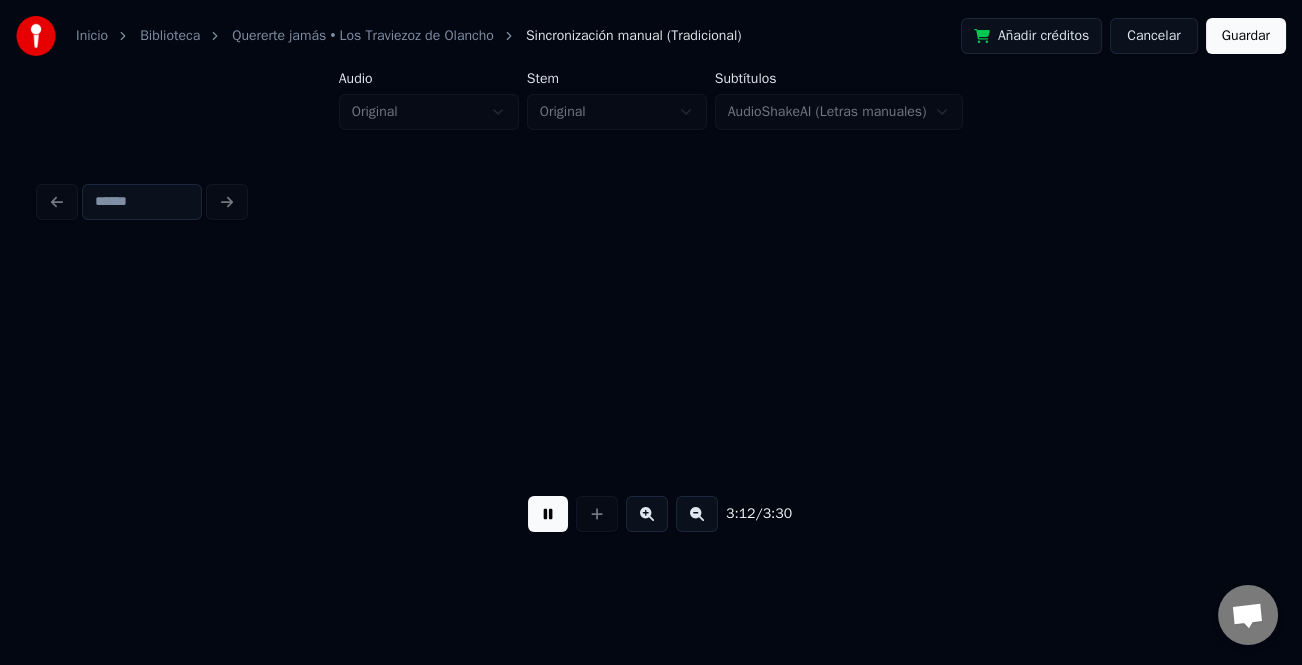 scroll, scrollTop: 0, scrollLeft: 48160, axis: horizontal 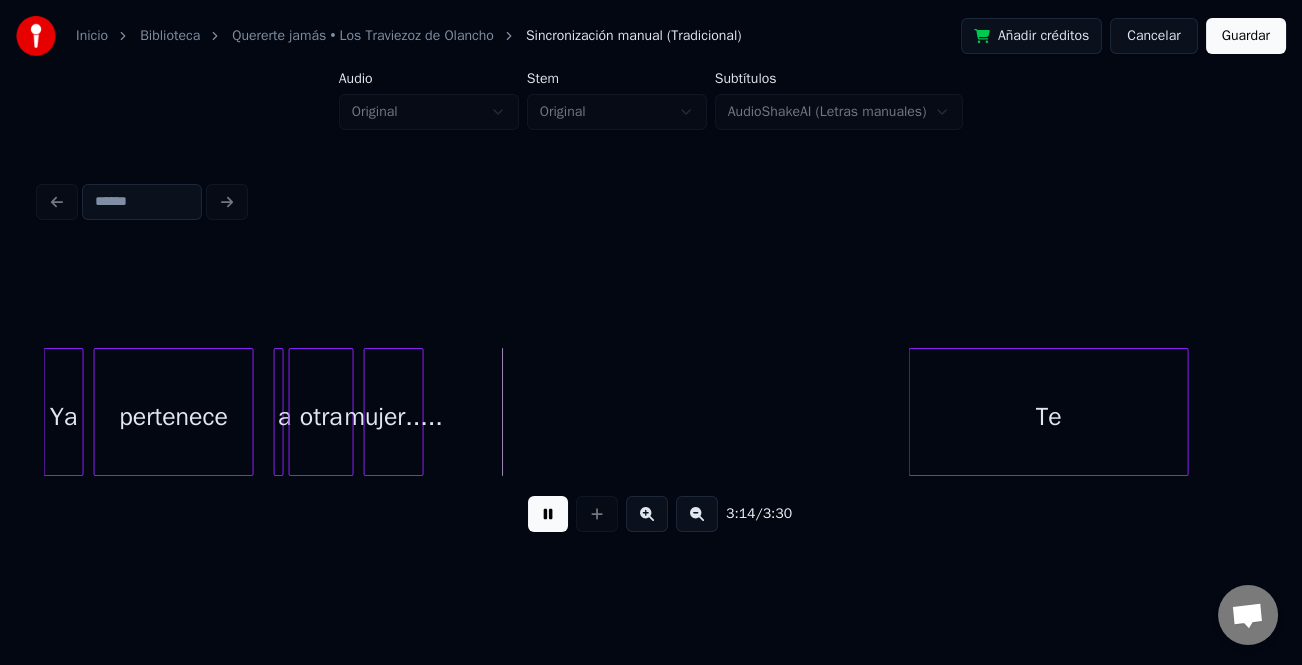 click on "Te" at bounding box center (1049, 417) 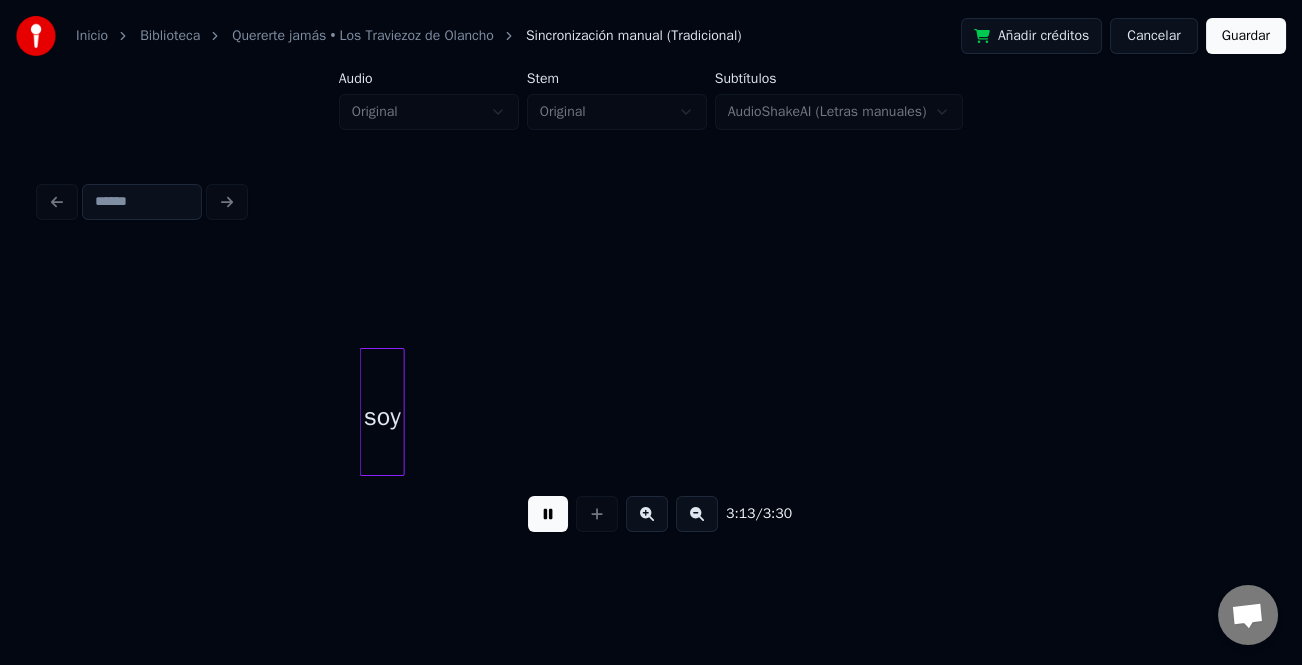 scroll, scrollTop: 0, scrollLeft: 48483, axis: horizontal 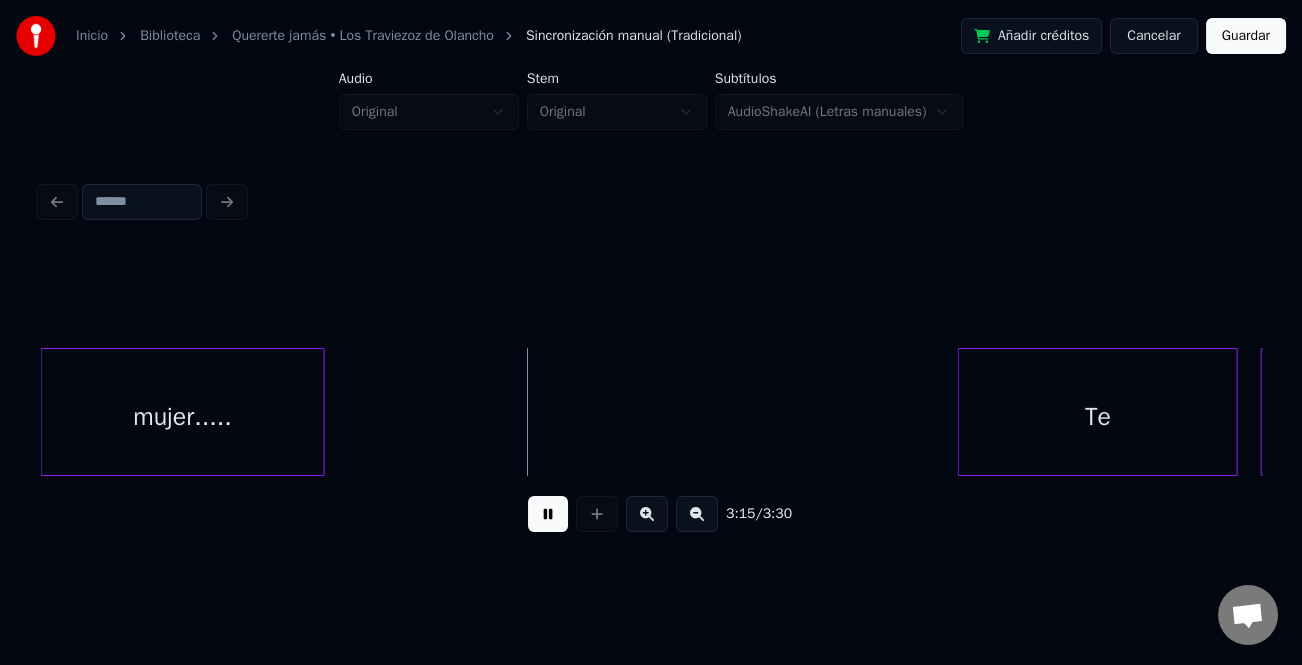click on "Te" at bounding box center [1098, 417] 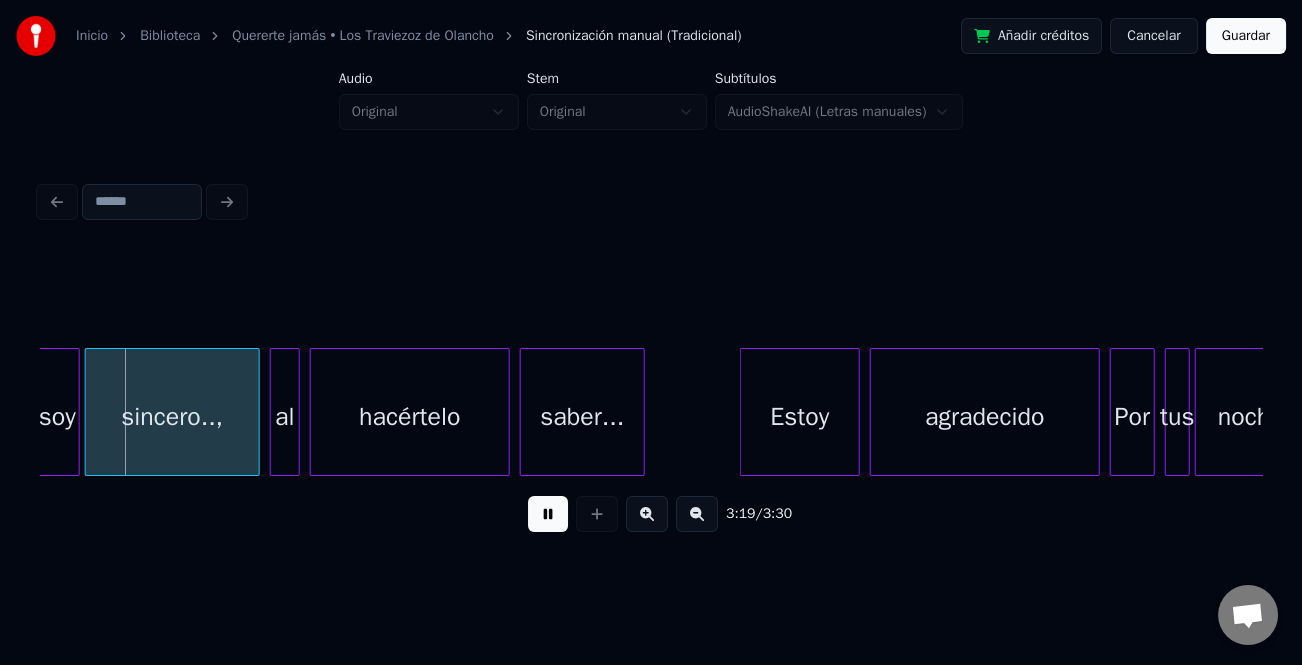 scroll, scrollTop: 0, scrollLeft: 49496, axis: horizontal 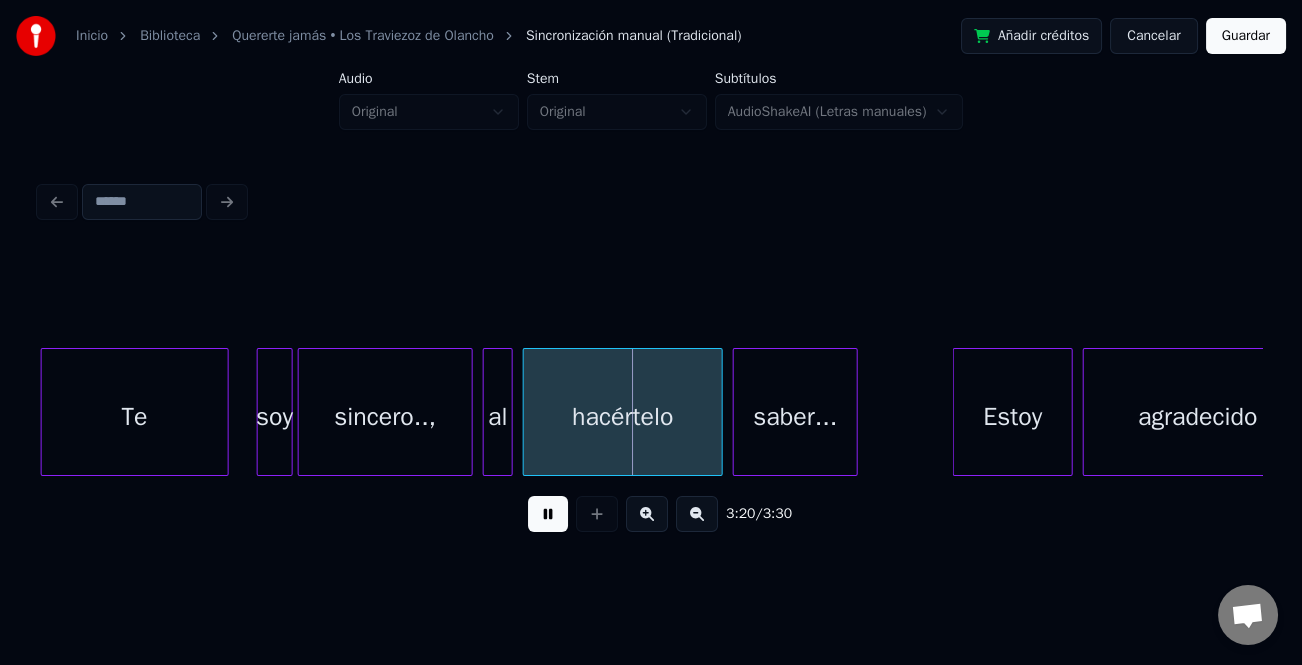 click at bounding box center [261, 412] 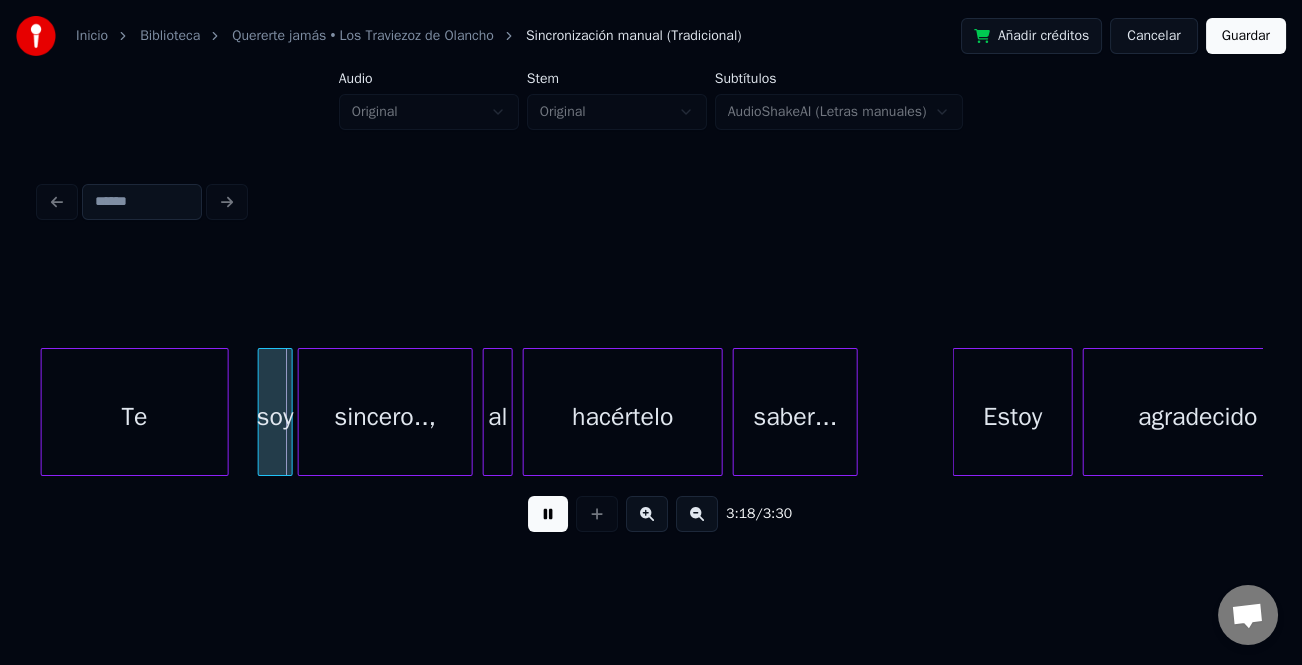 click on "Te" at bounding box center (135, 417) 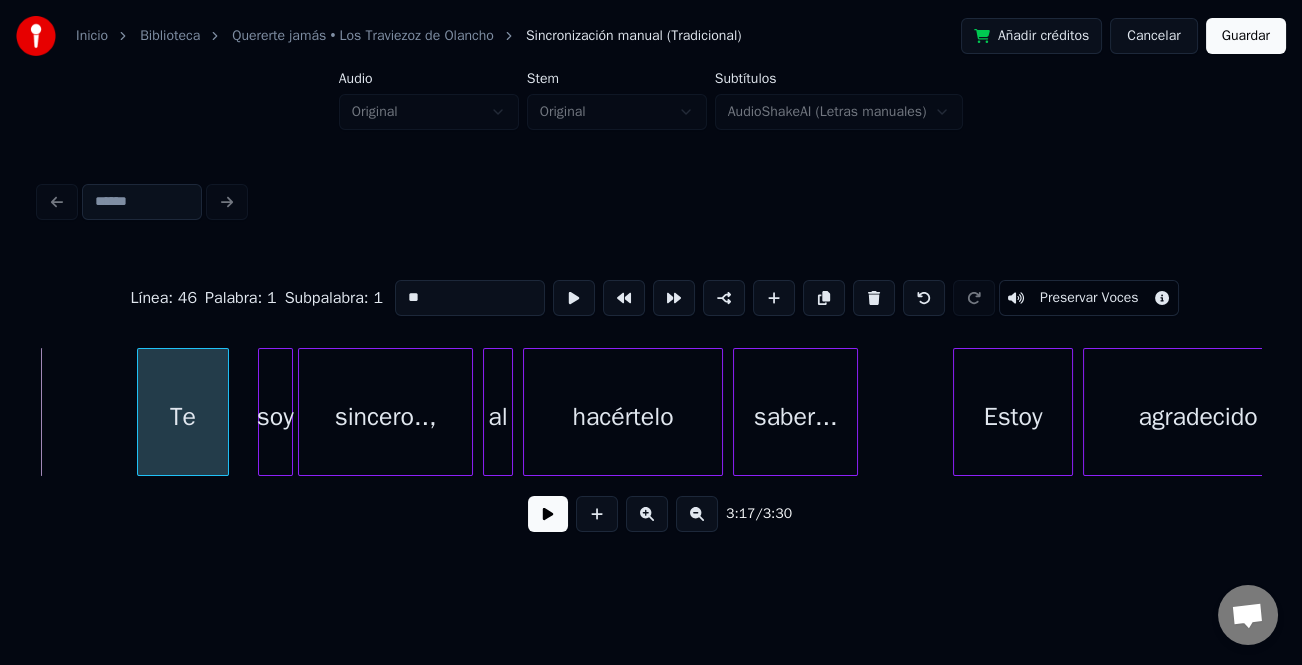 click at bounding box center [141, 412] 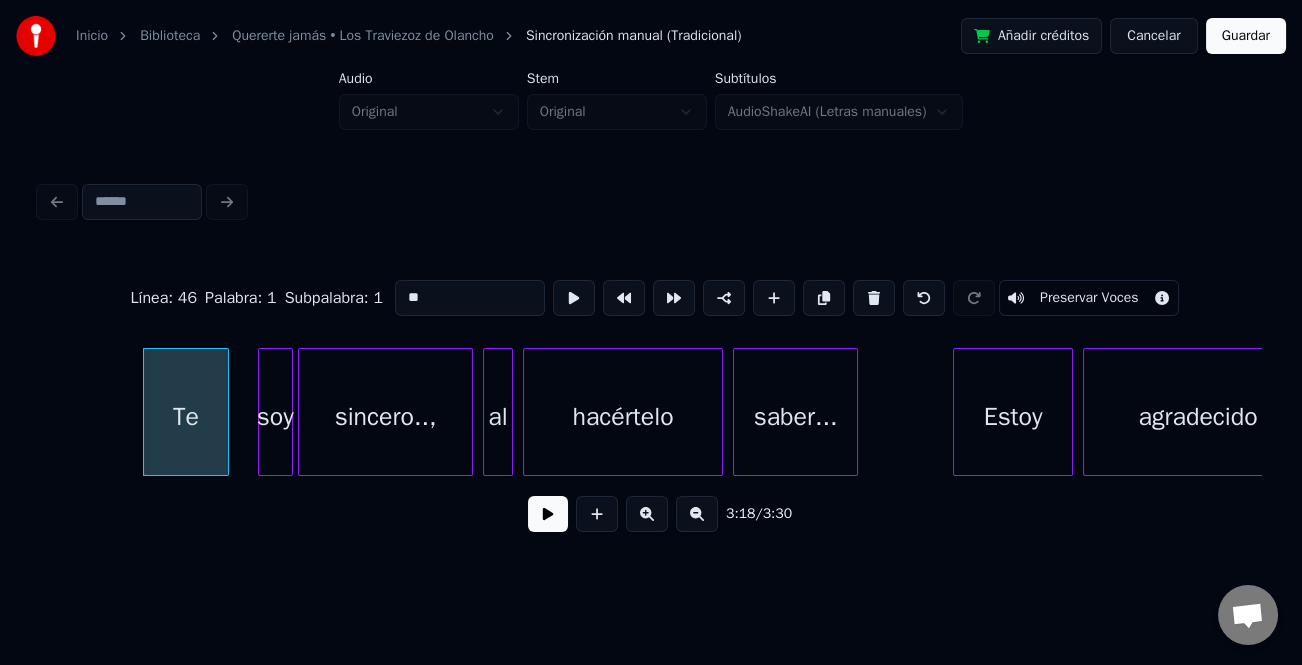click on "Te" at bounding box center [186, 417] 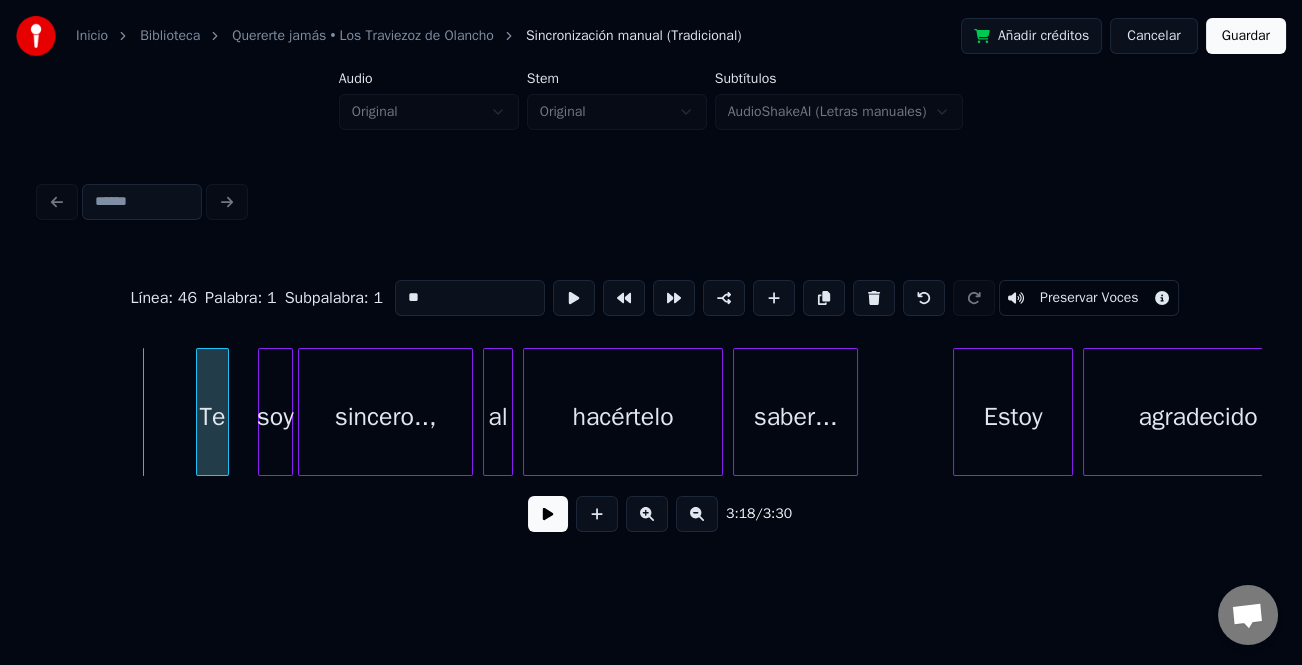 click at bounding box center (200, 412) 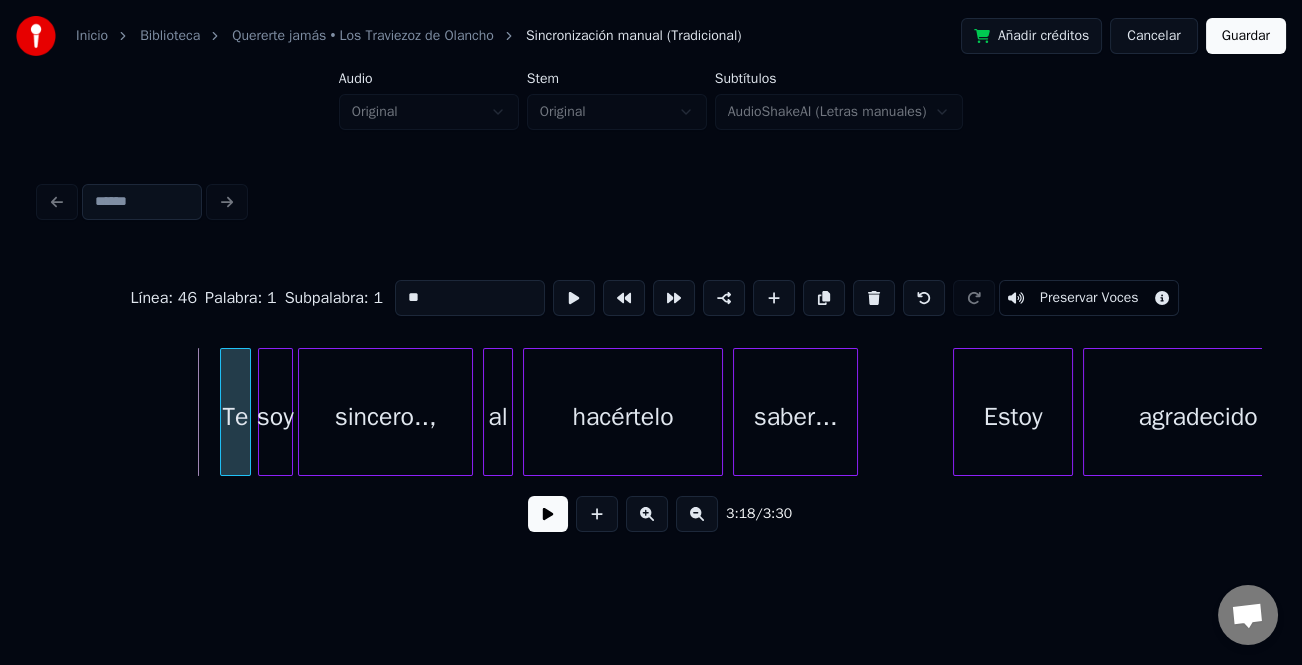 click on "Te" at bounding box center [235, 417] 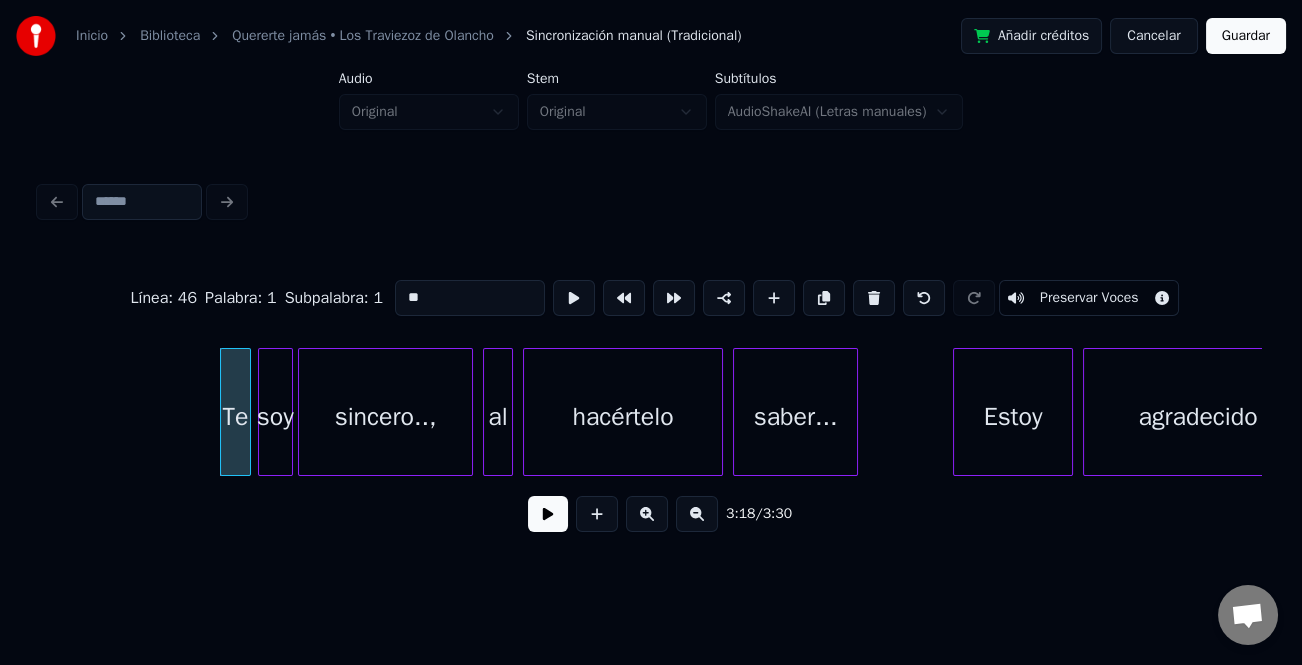 click at bounding box center (548, 514) 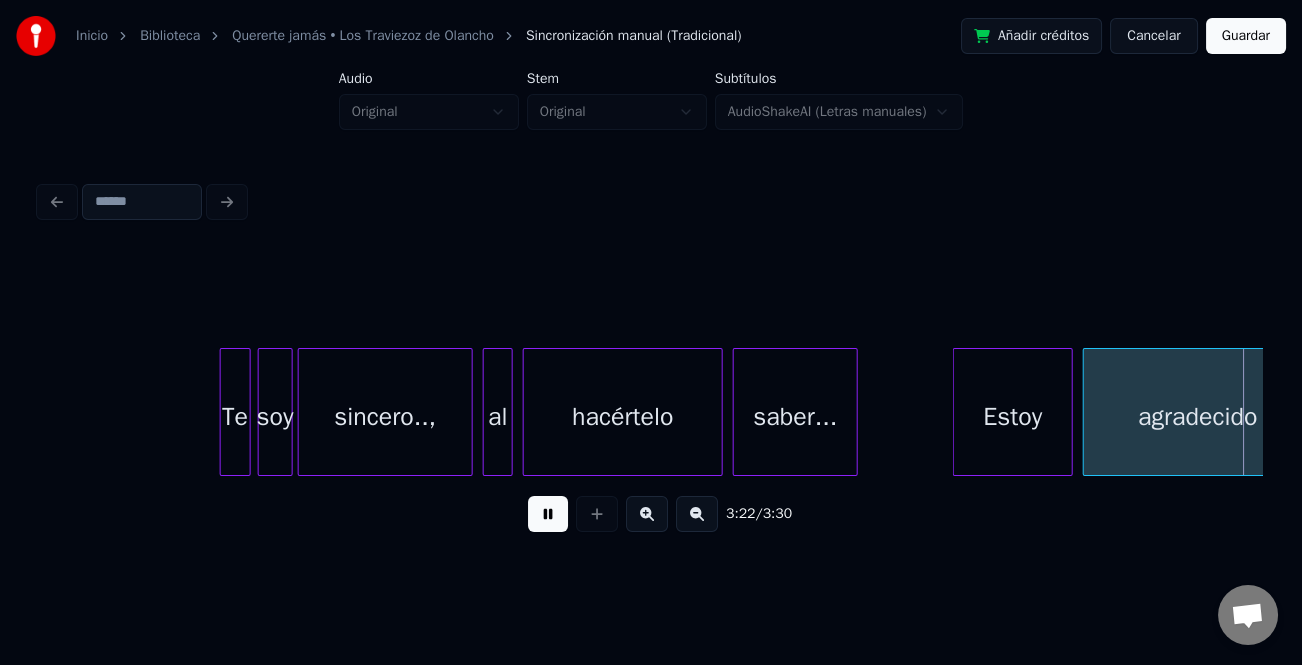 scroll, scrollTop: 0, scrollLeft: 50719, axis: horizontal 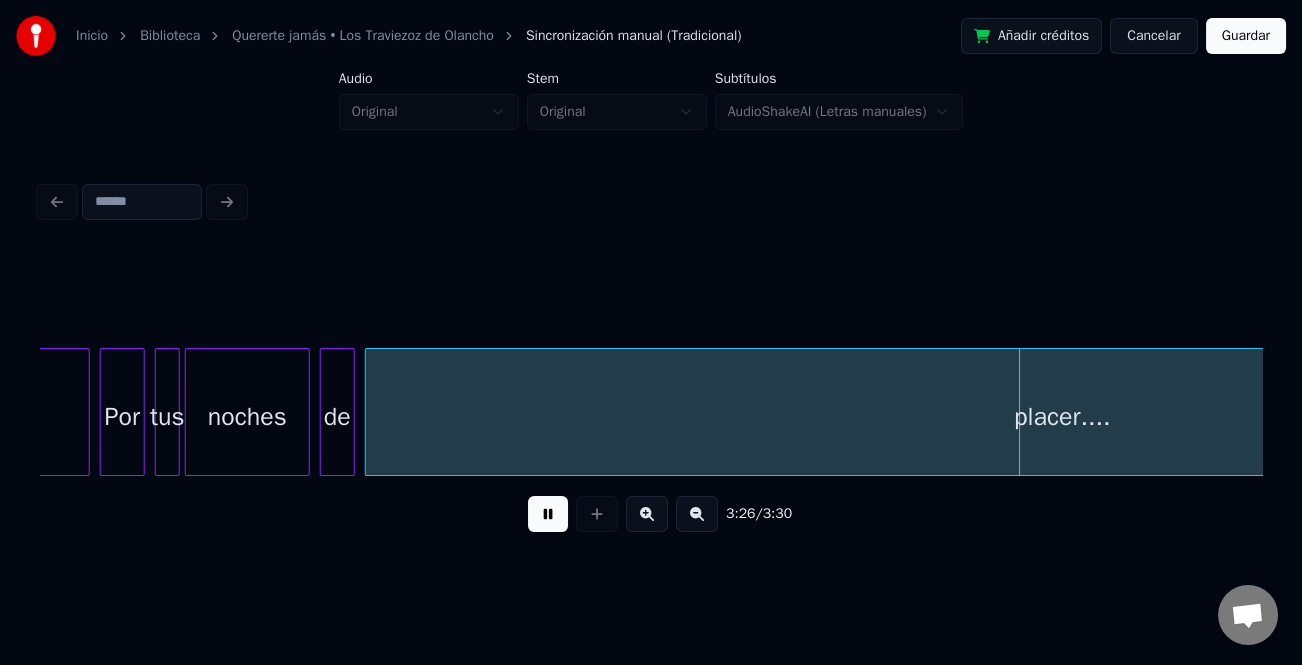 click on "noches" at bounding box center (247, 417) 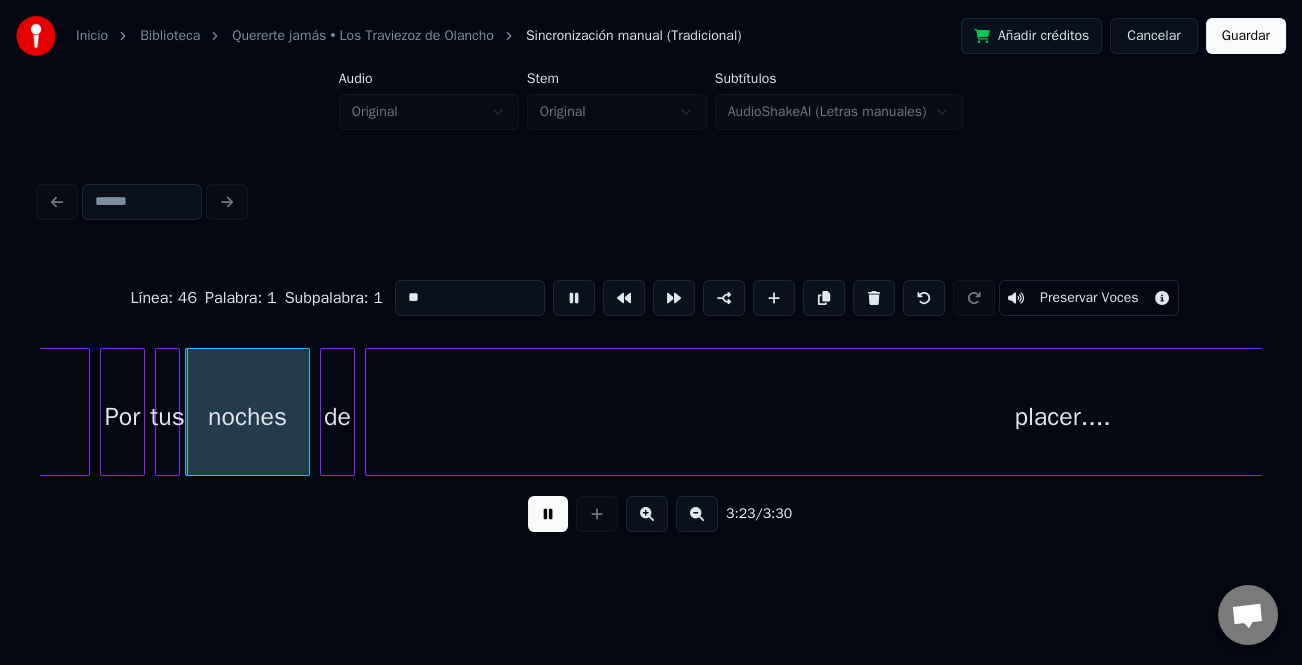 type on "******" 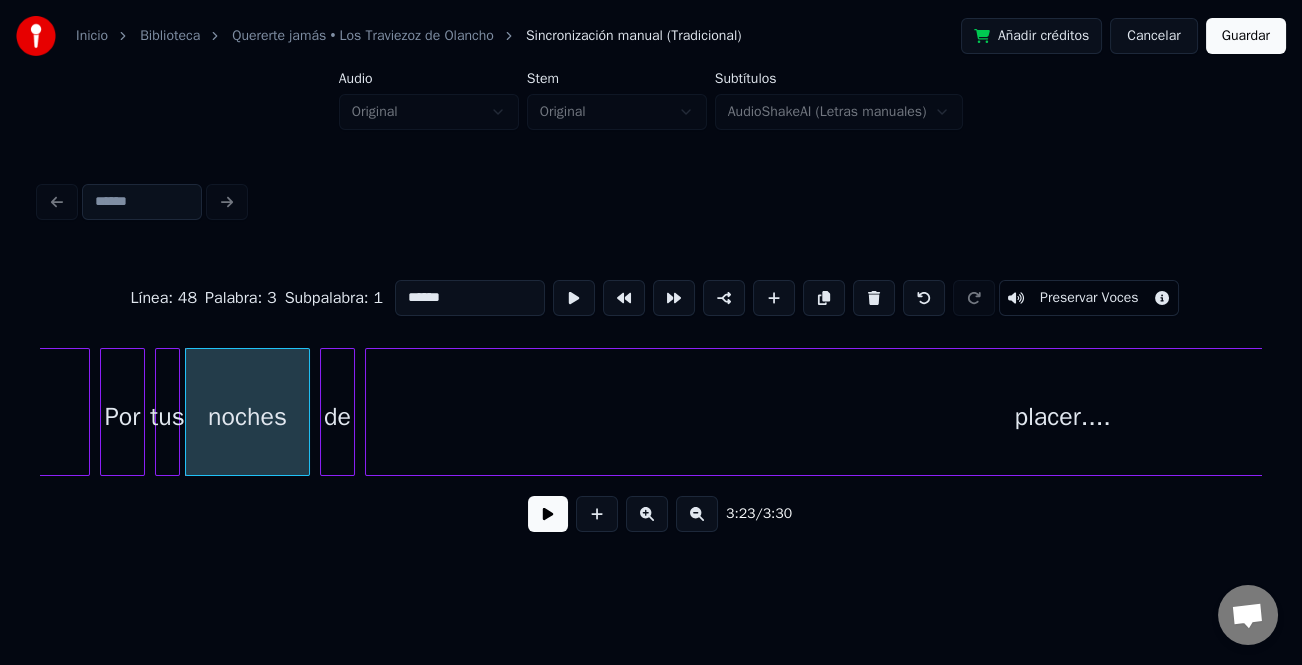 click at bounding box center [548, 514] 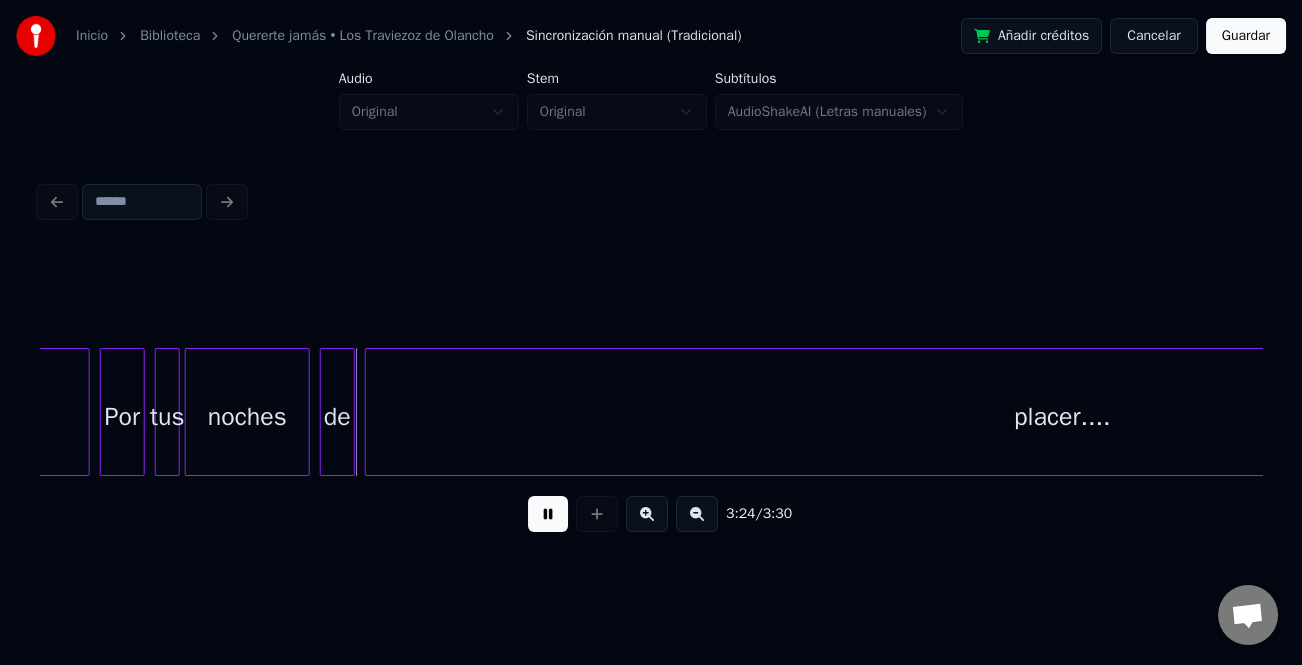 click at bounding box center [548, 514] 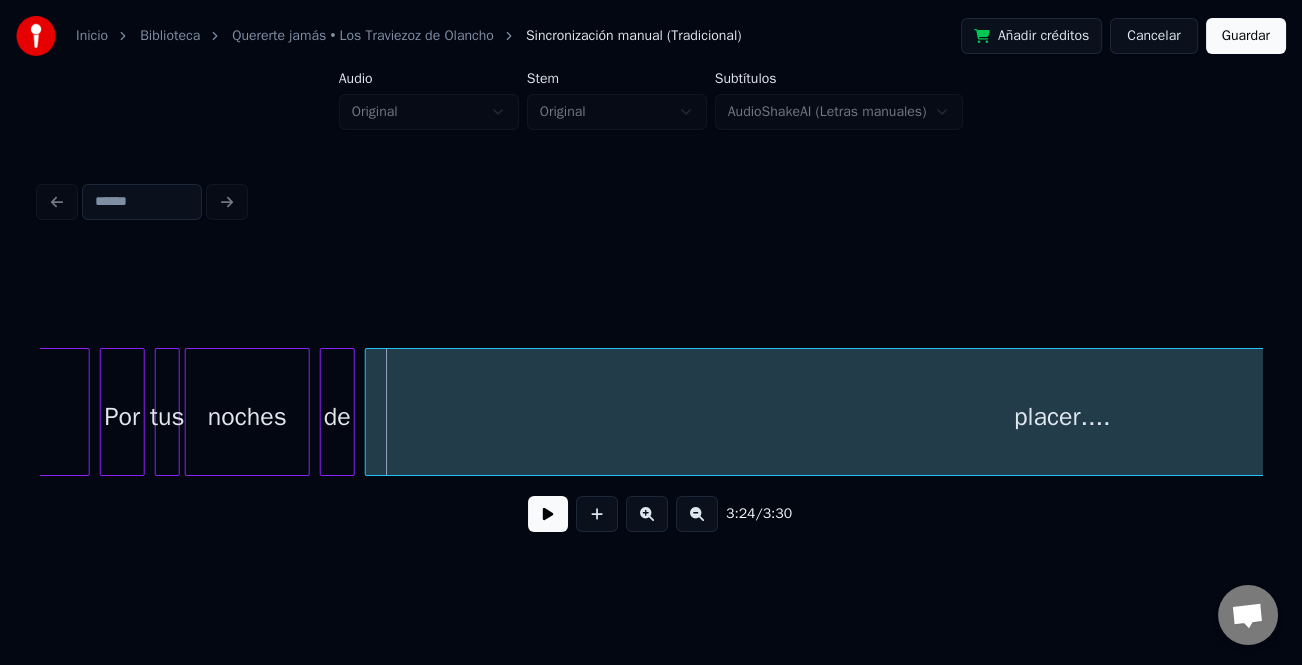 click at bounding box center [697, 514] 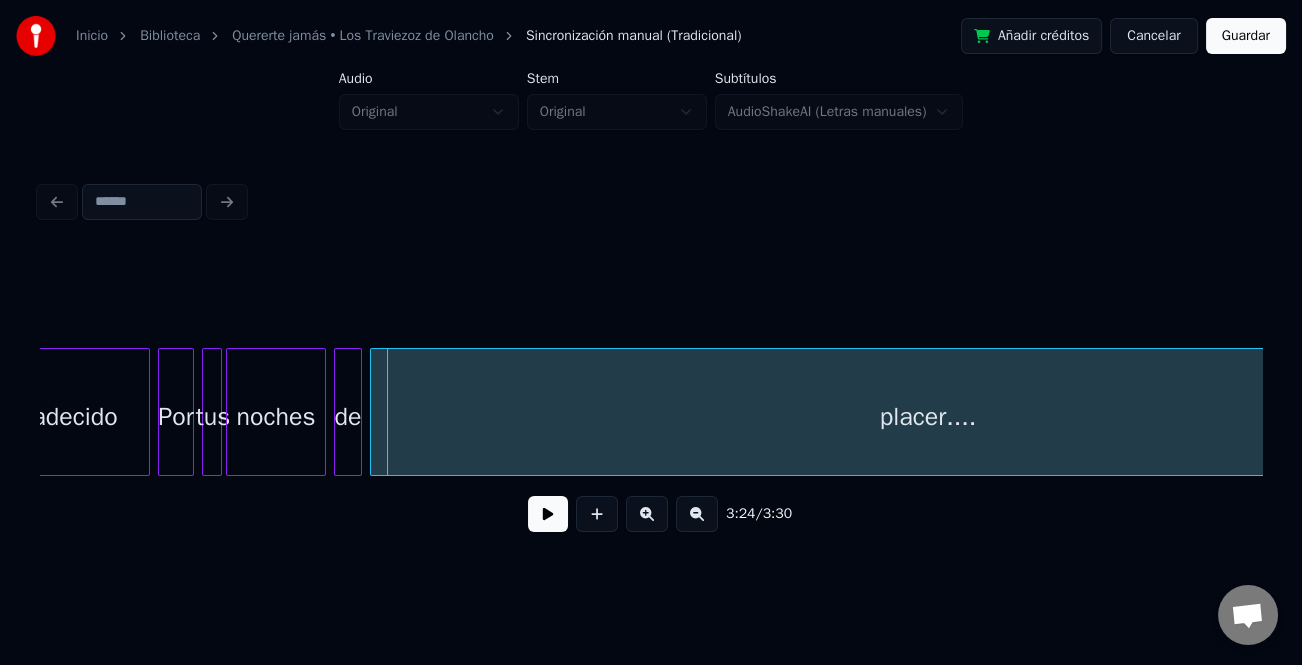 click at bounding box center [697, 514] 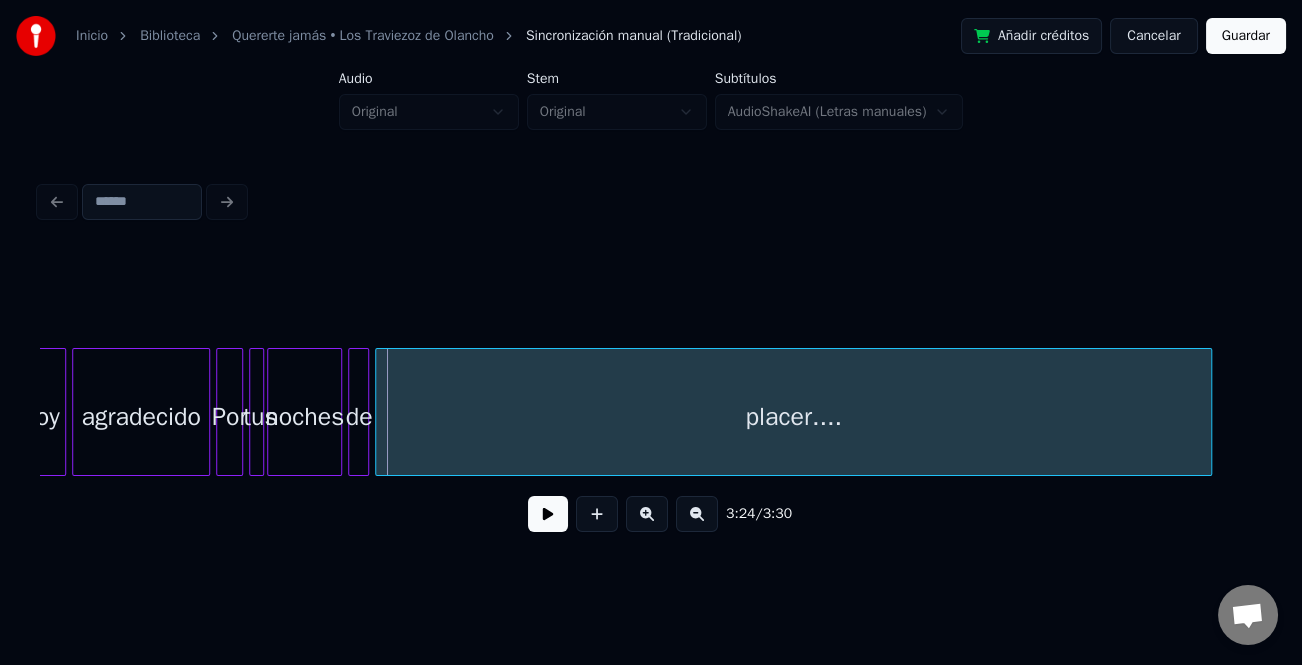 click at bounding box center (697, 514) 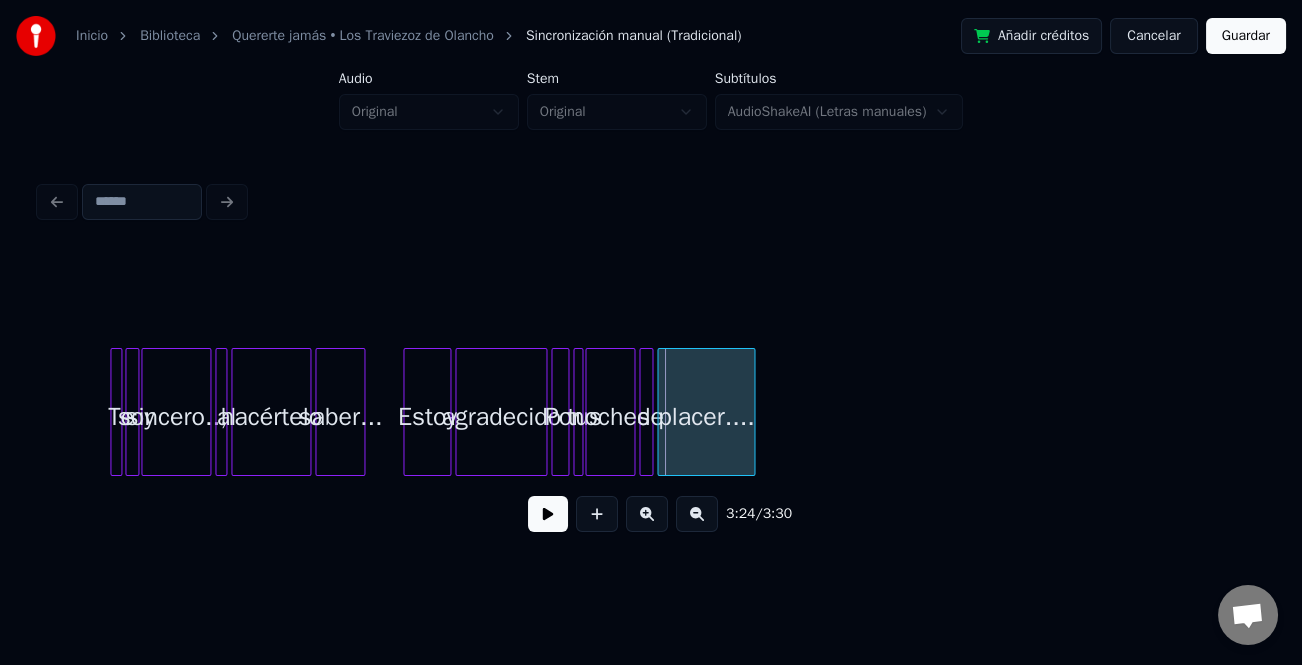 click at bounding box center (751, 412) 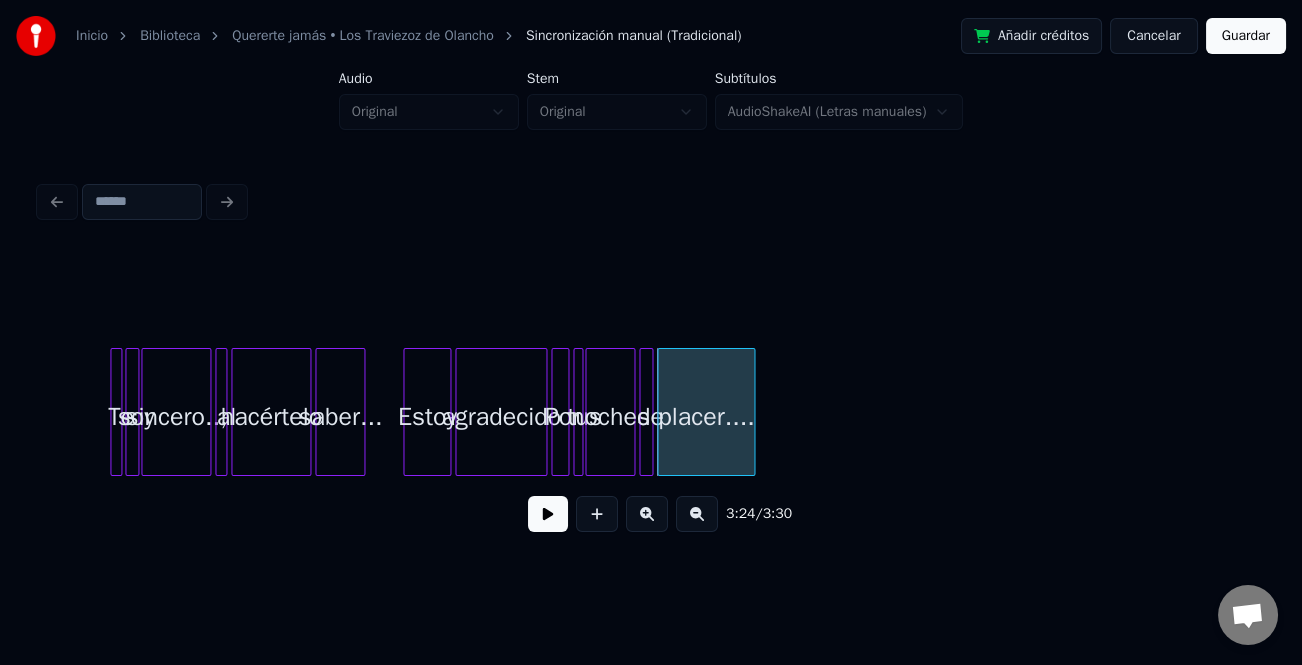 click at bounding box center [548, 514] 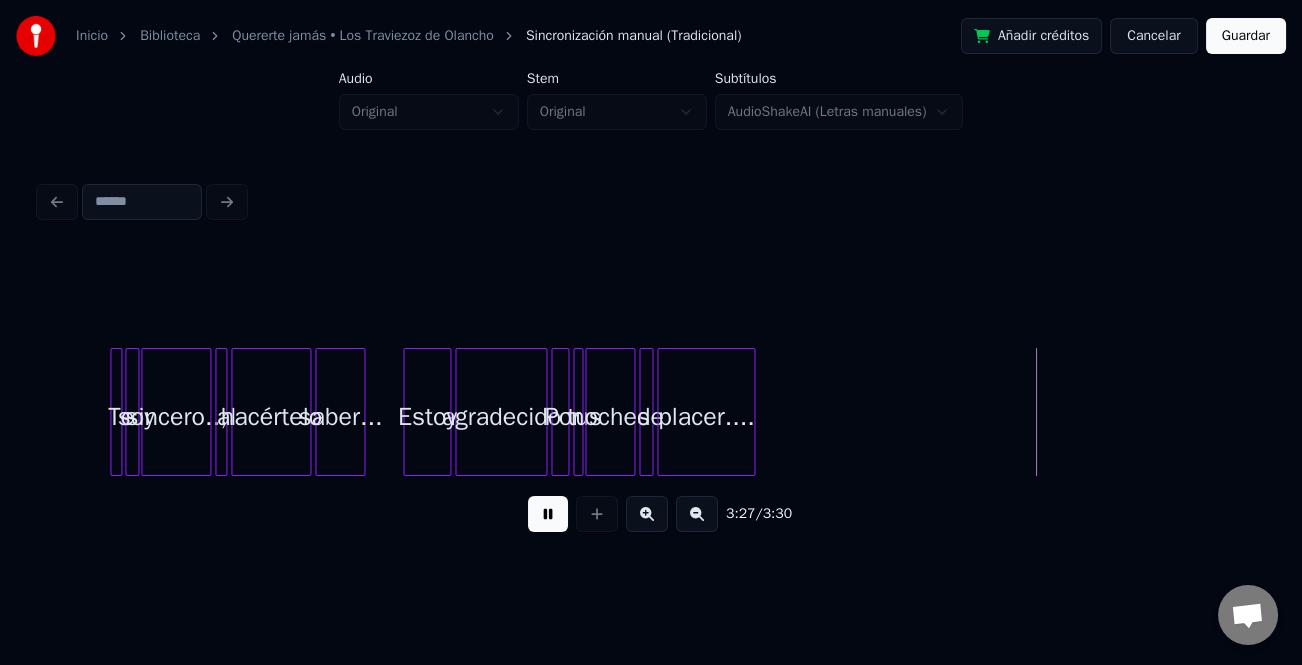 click on "Guardar" at bounding box center [1246, 36] 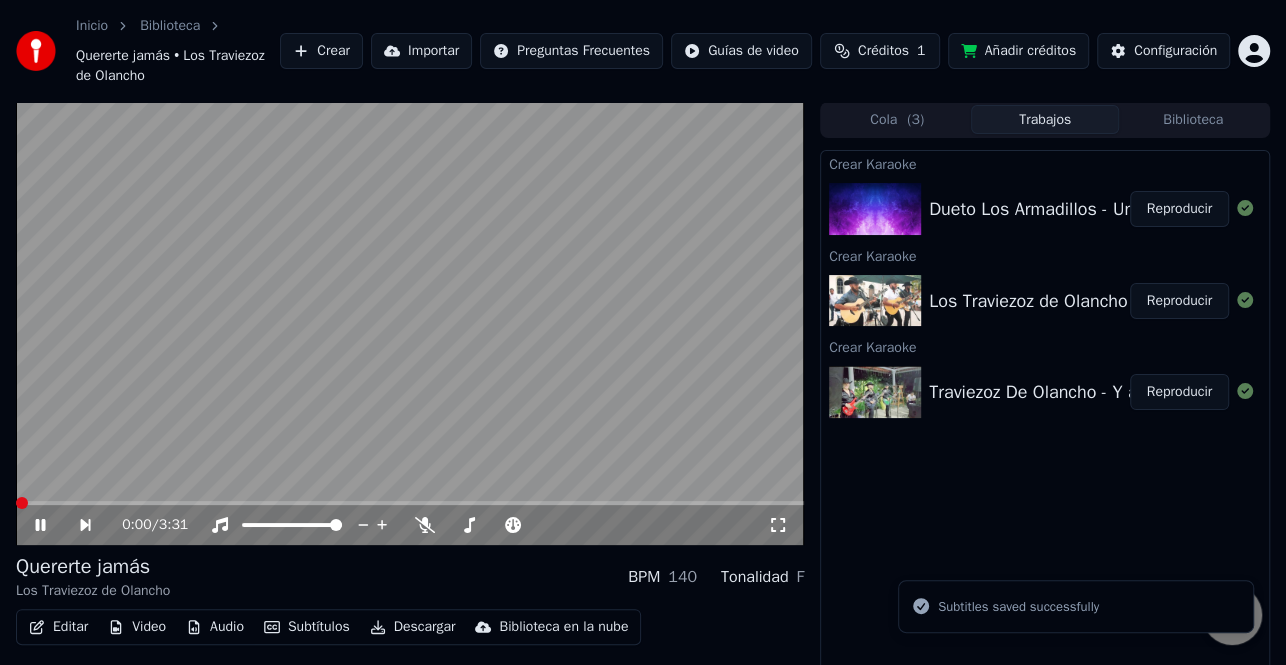 click 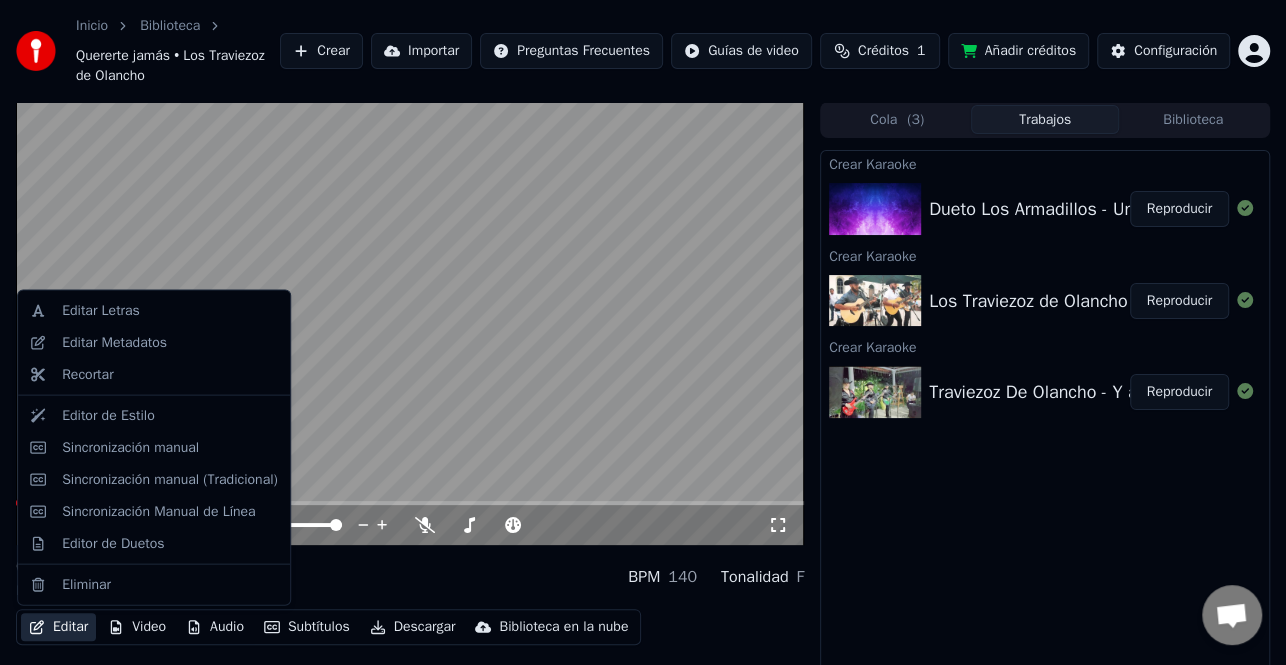 click on "Editar" at bounding box center (58, 627) 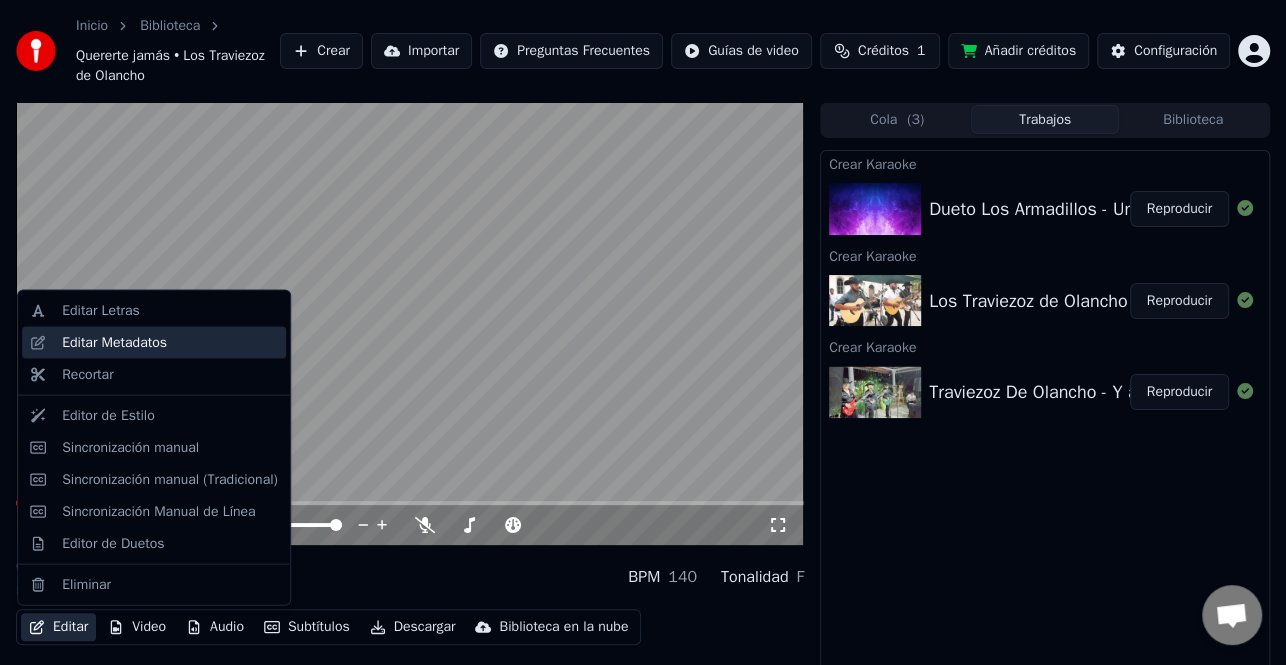 click on "Editar Metadatos" at bounding box center [114, 343] 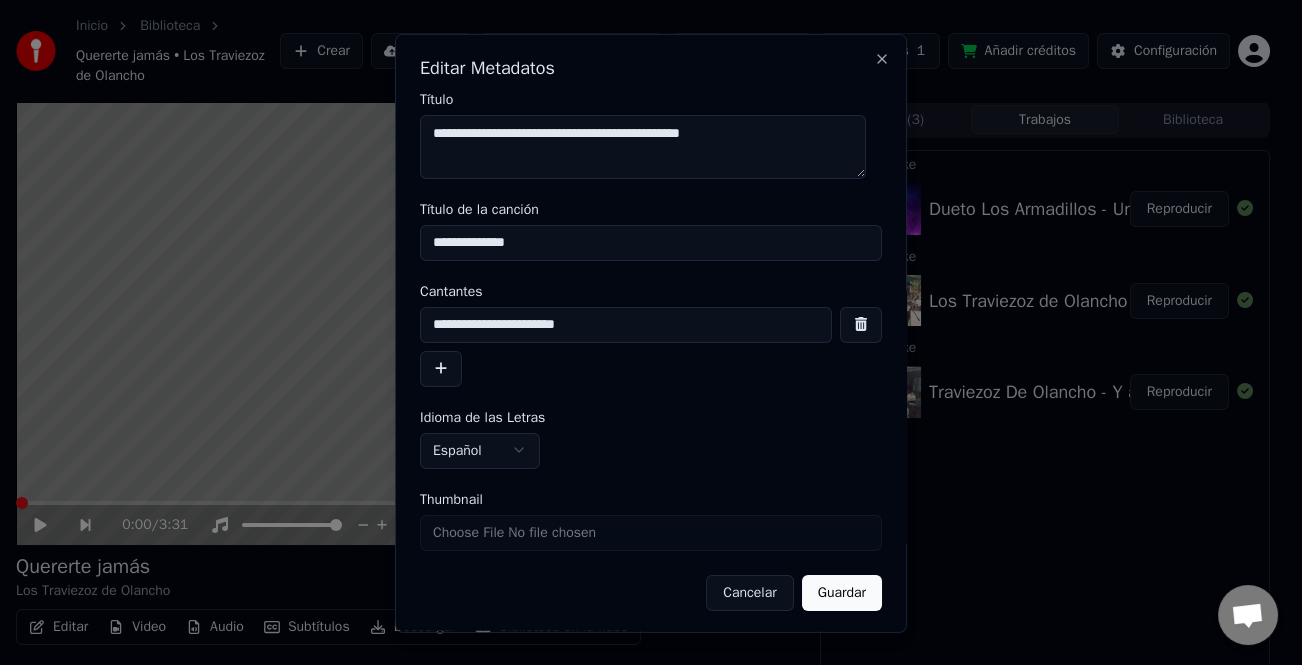 click at bounding box center (441, 368) 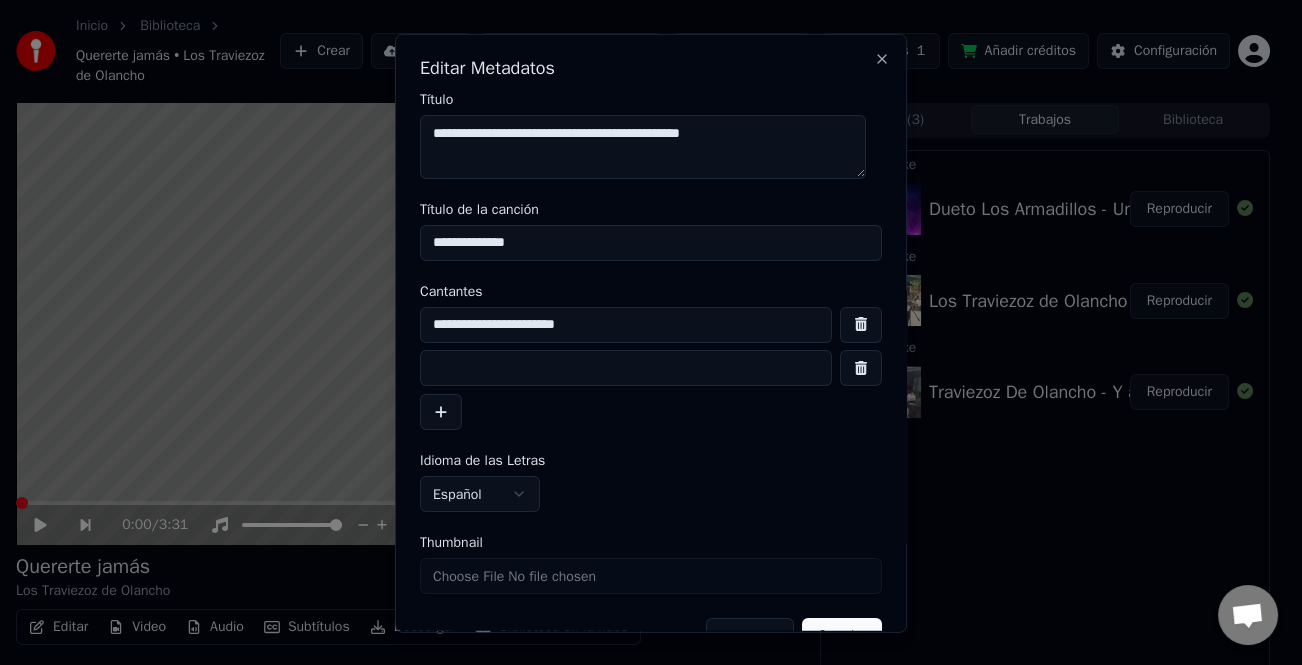 click at bounding box center [626, 368] 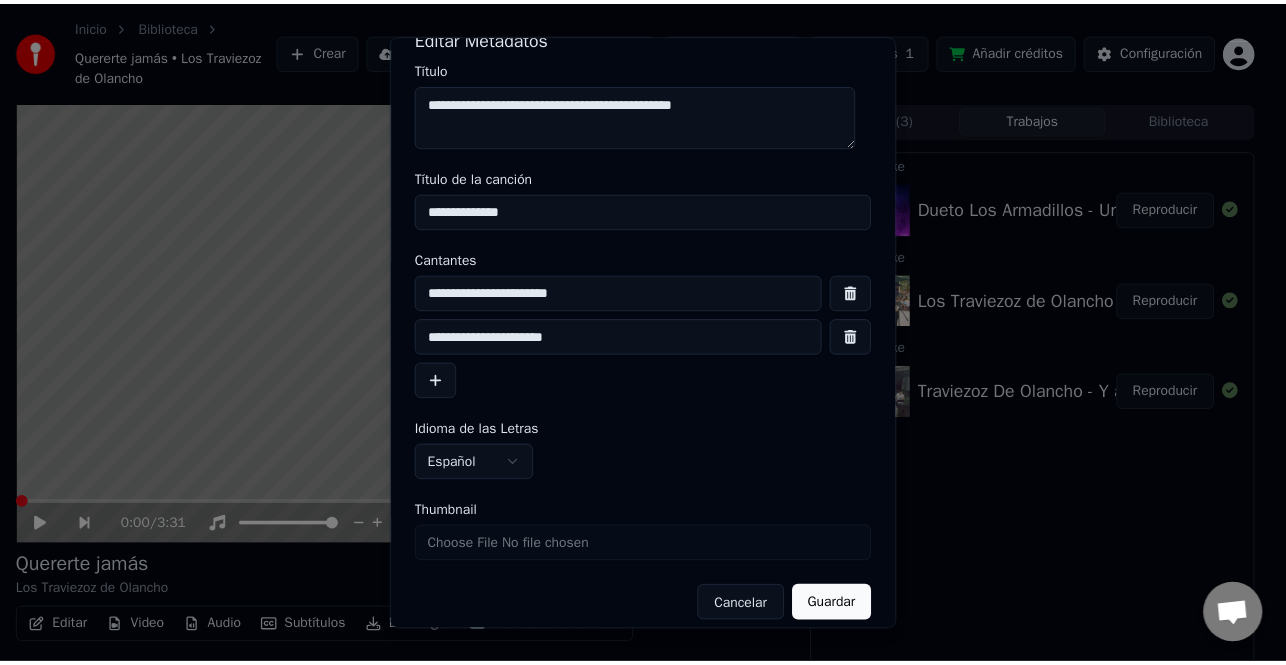 scroll, scrollTop: 47, scrollLeft: 0, axis: vertical 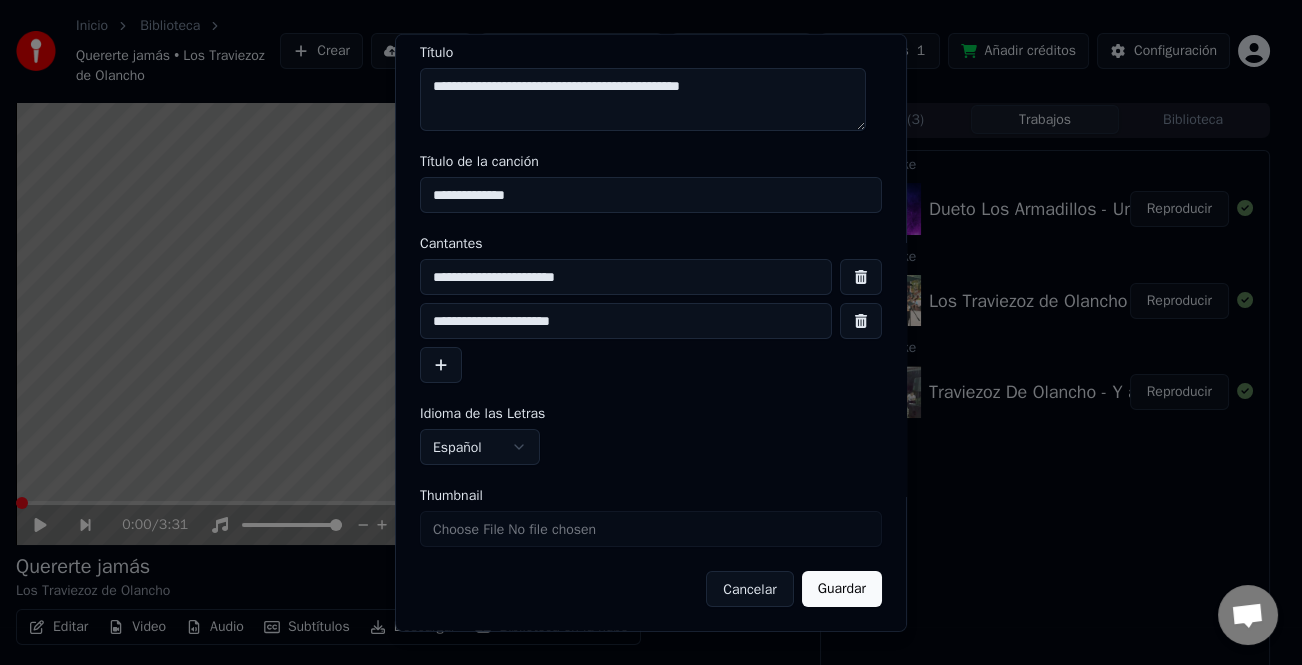 type on "**********" 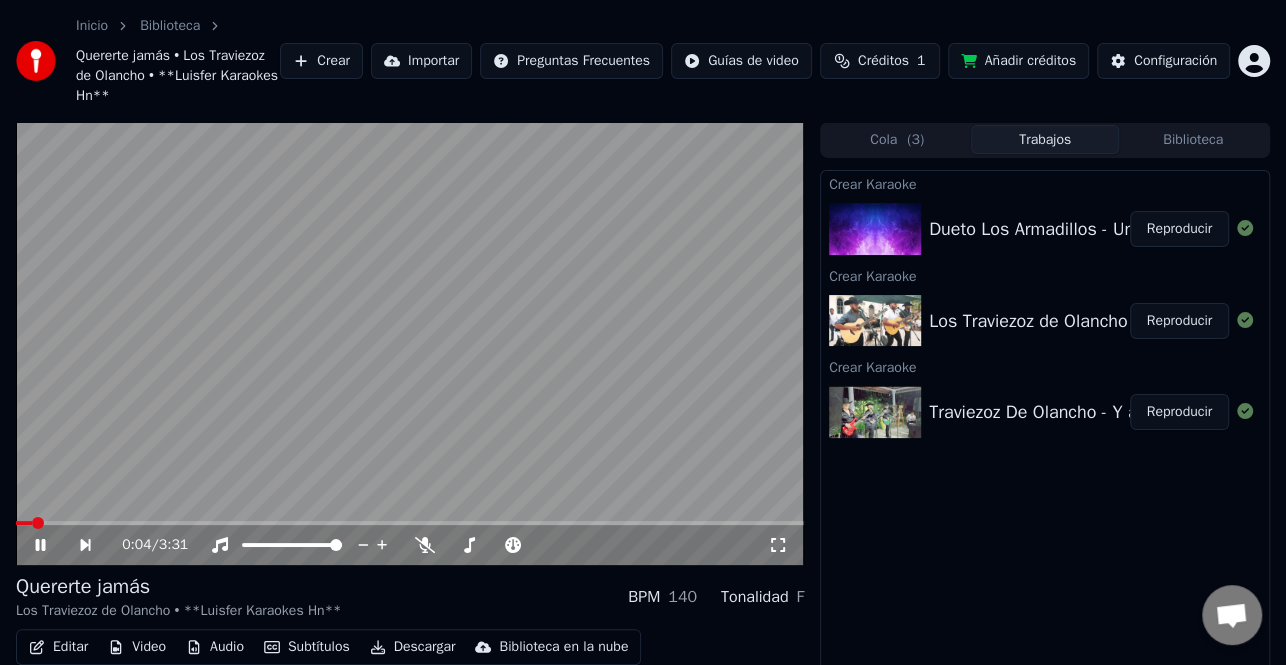 click on "Descargar" at bounding box center (413, 647) 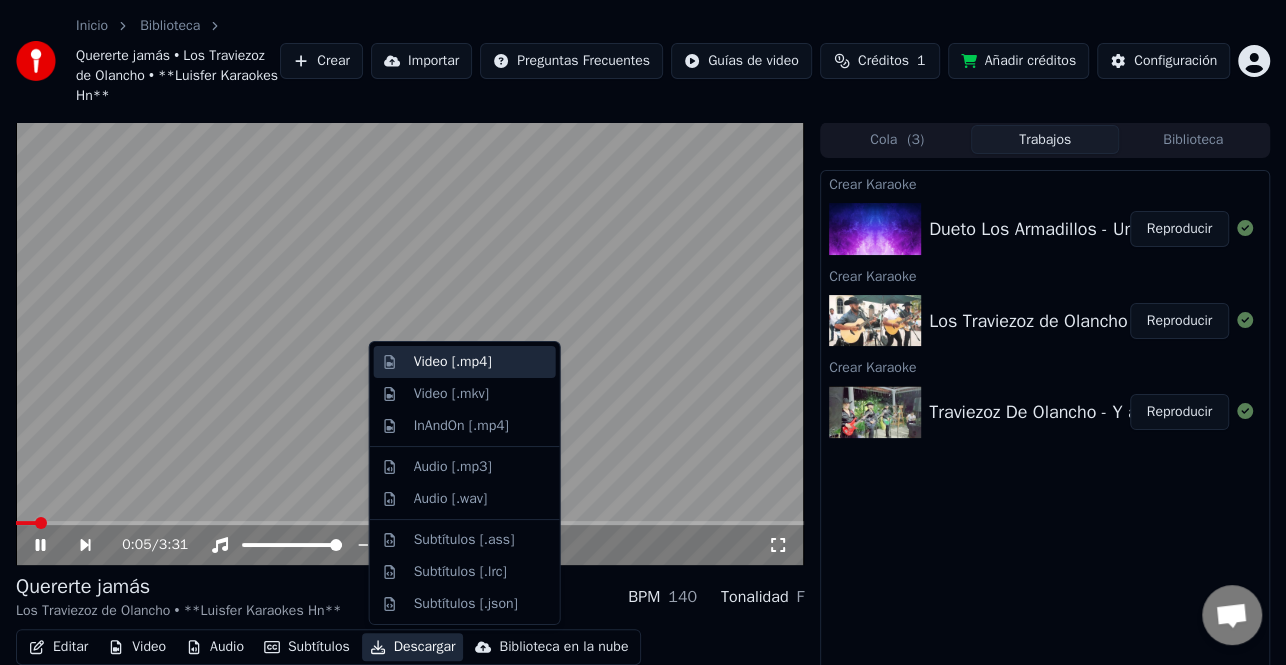 click on "Video [.mp4]" at bounding box center [481, 362] 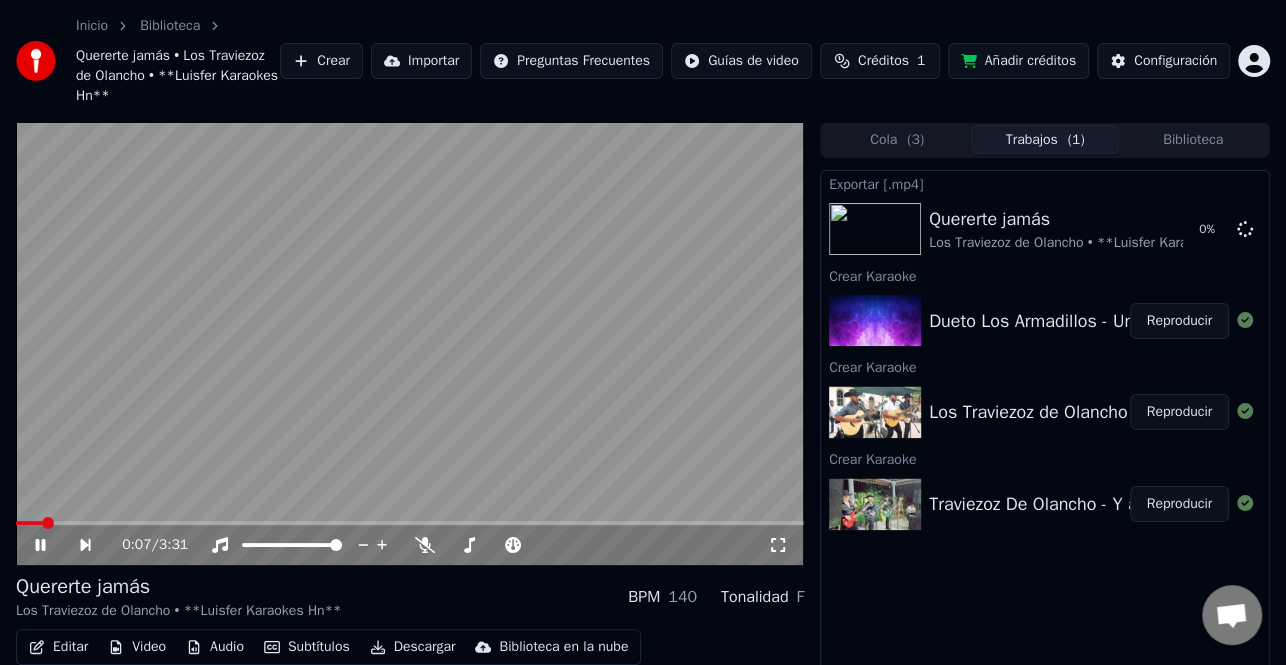 click on "Reproducir" at bounding box center [1179, 504] 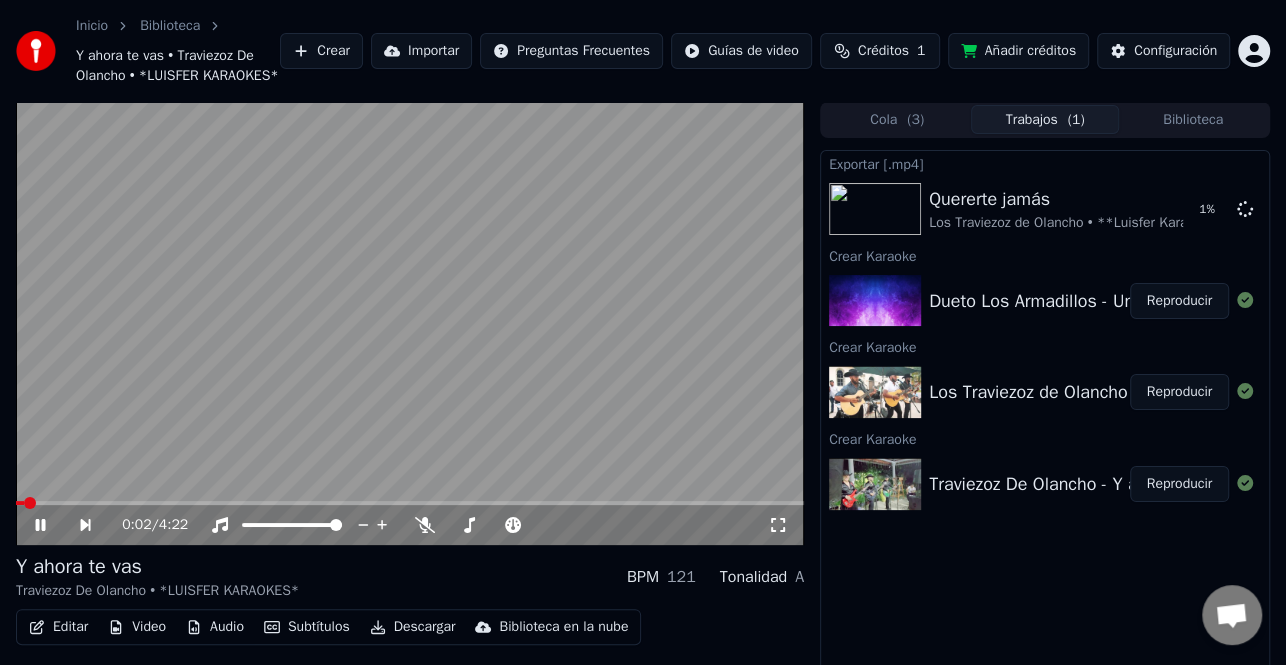 click on "Descargar" at bounding box center [413, 627] 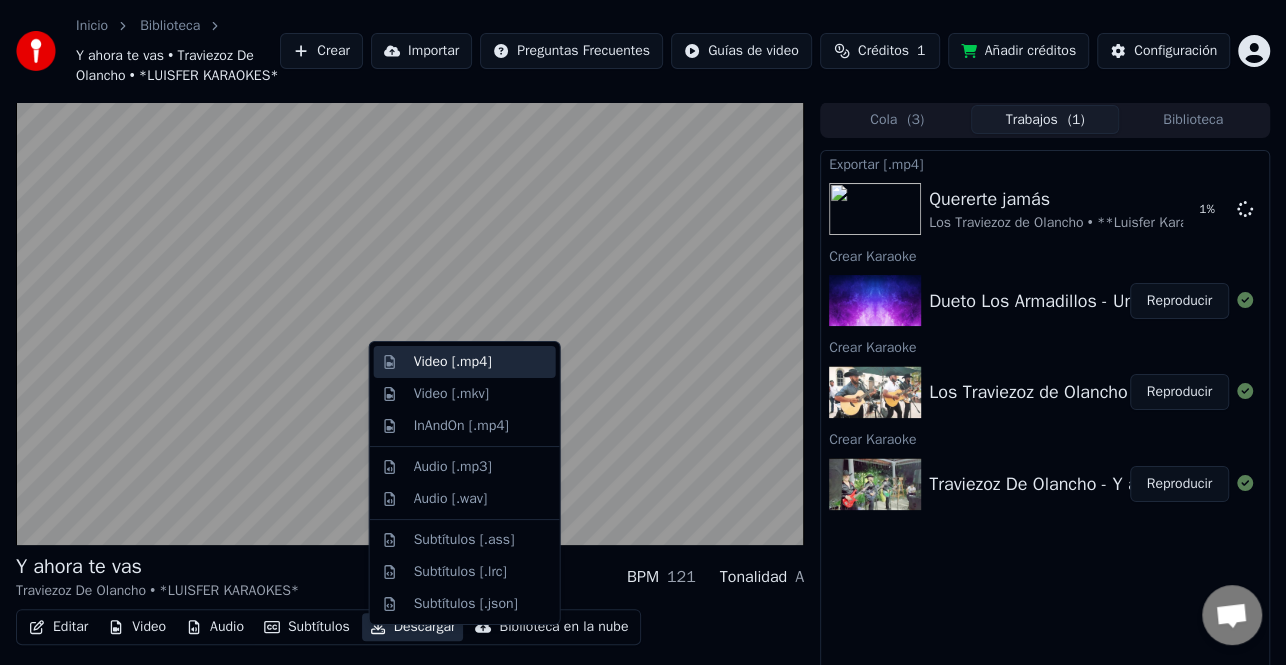 click on "Video [.mp4]" at bounding box center (481, 362) 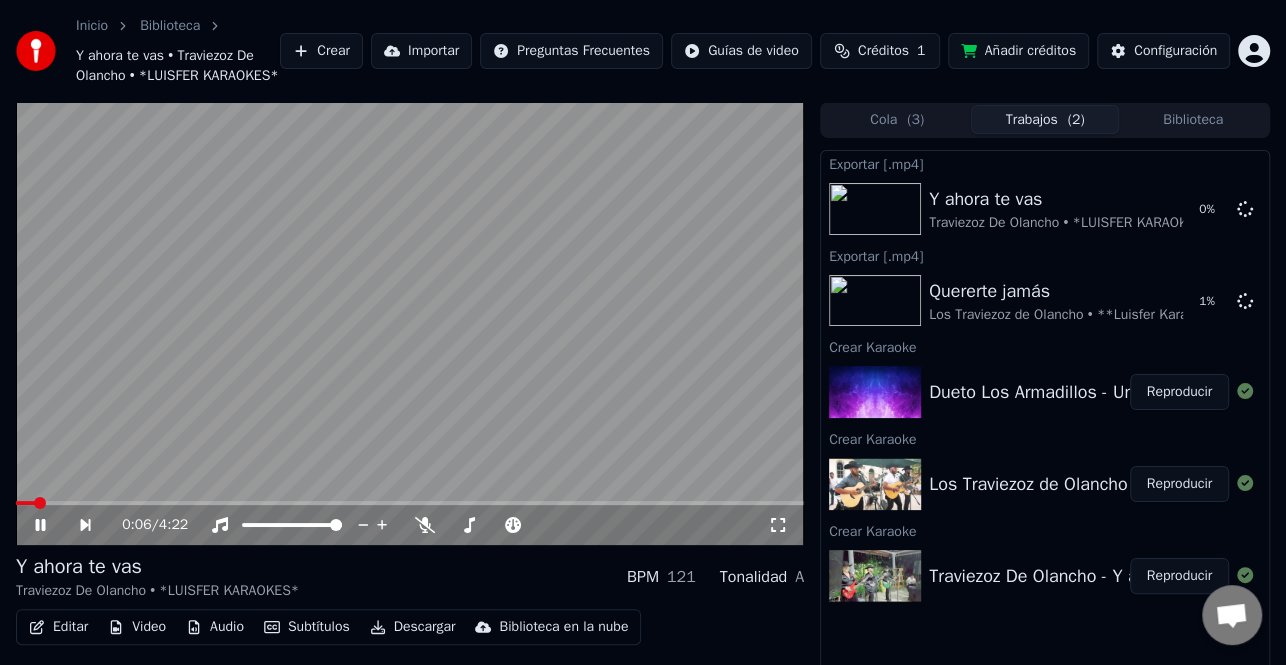 click 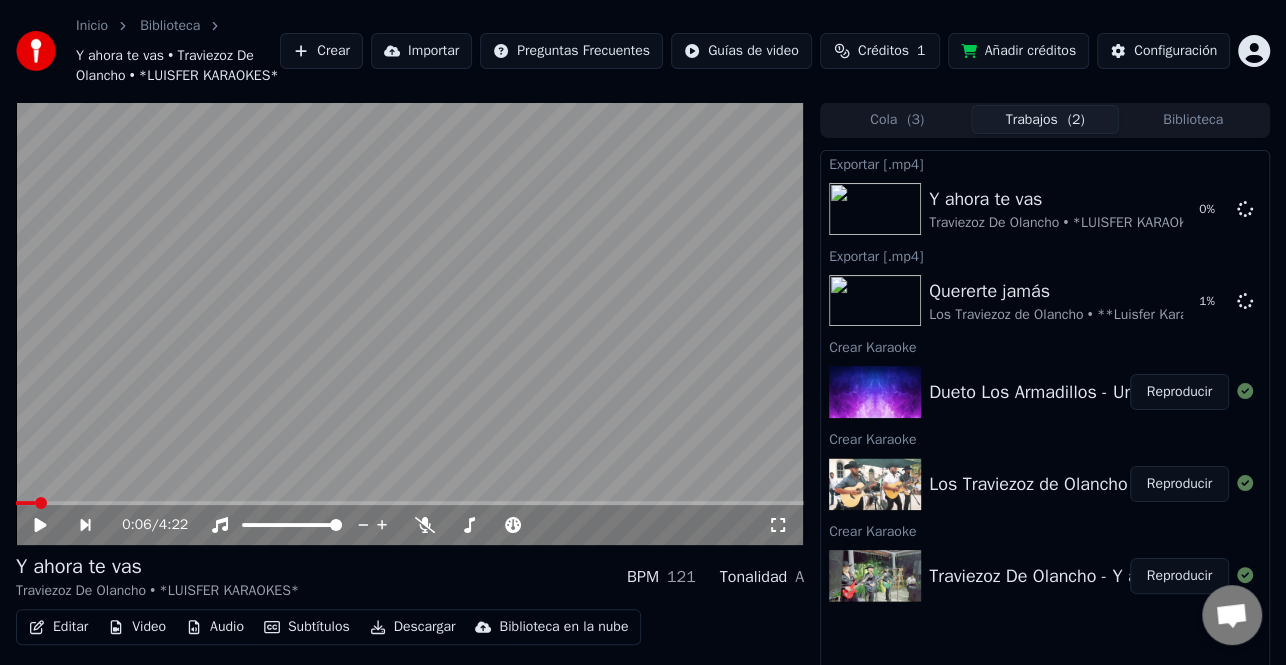 click on "Reproducir" at bounding box center [1179, 392] 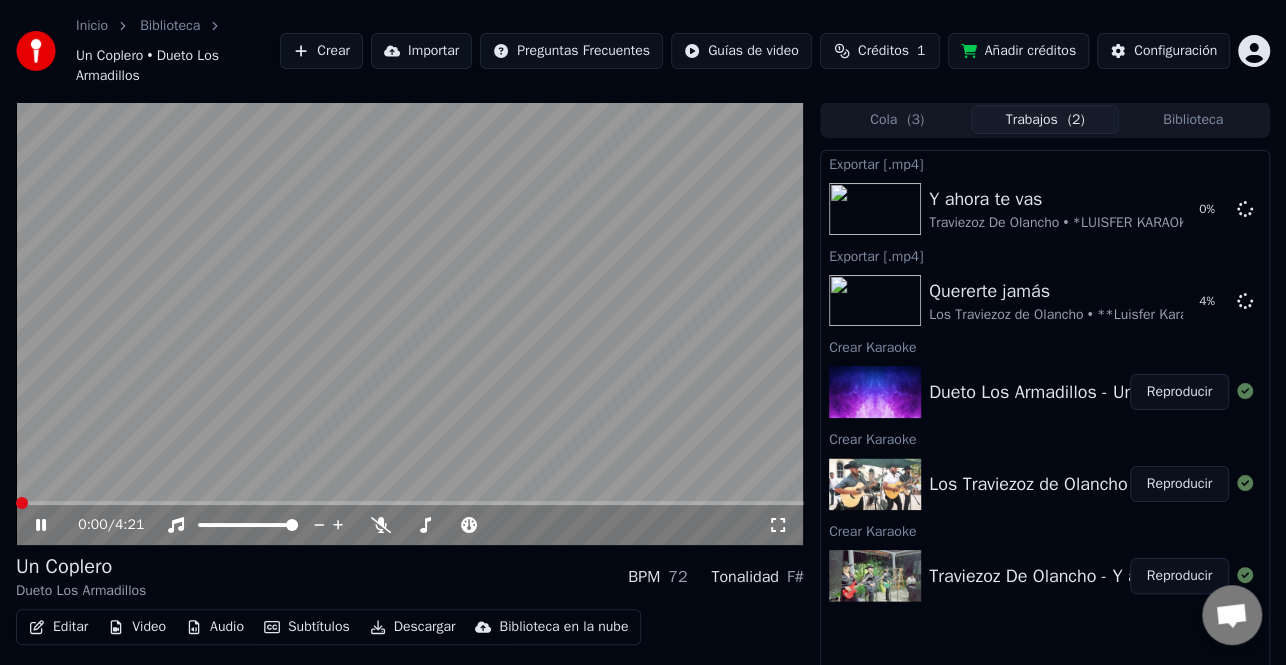 click 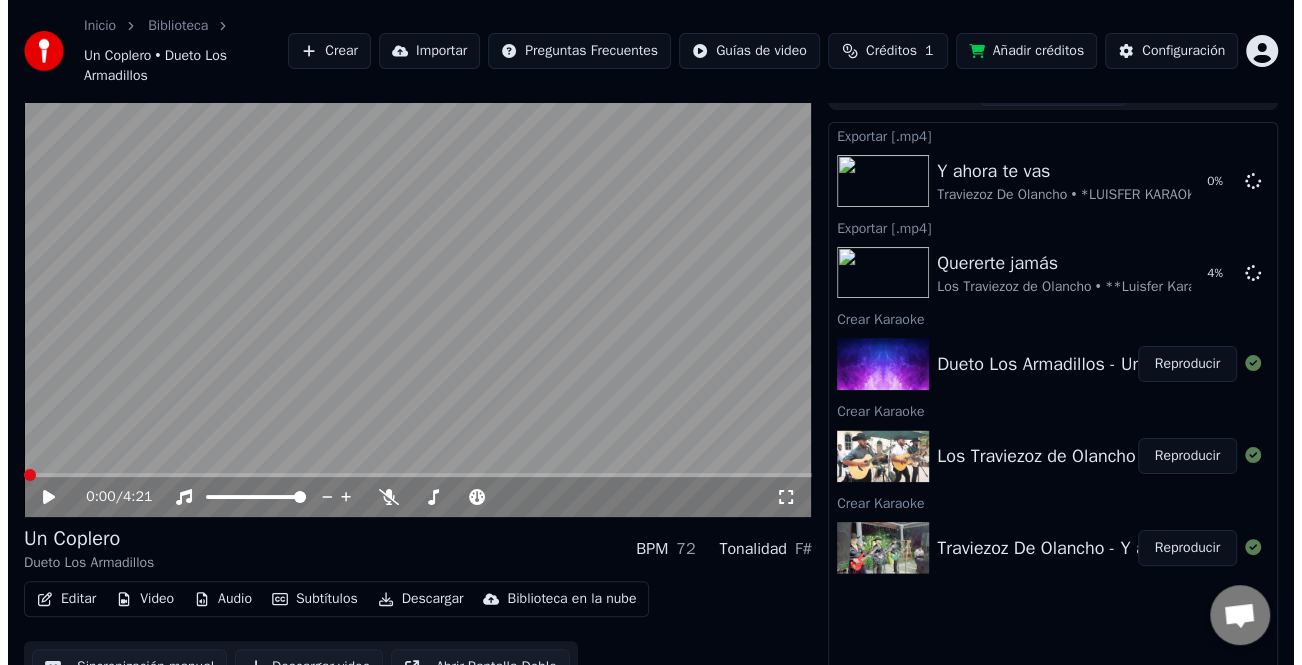 scroll, scrollTop: 56, scrollLeft: 0, axis: vertical 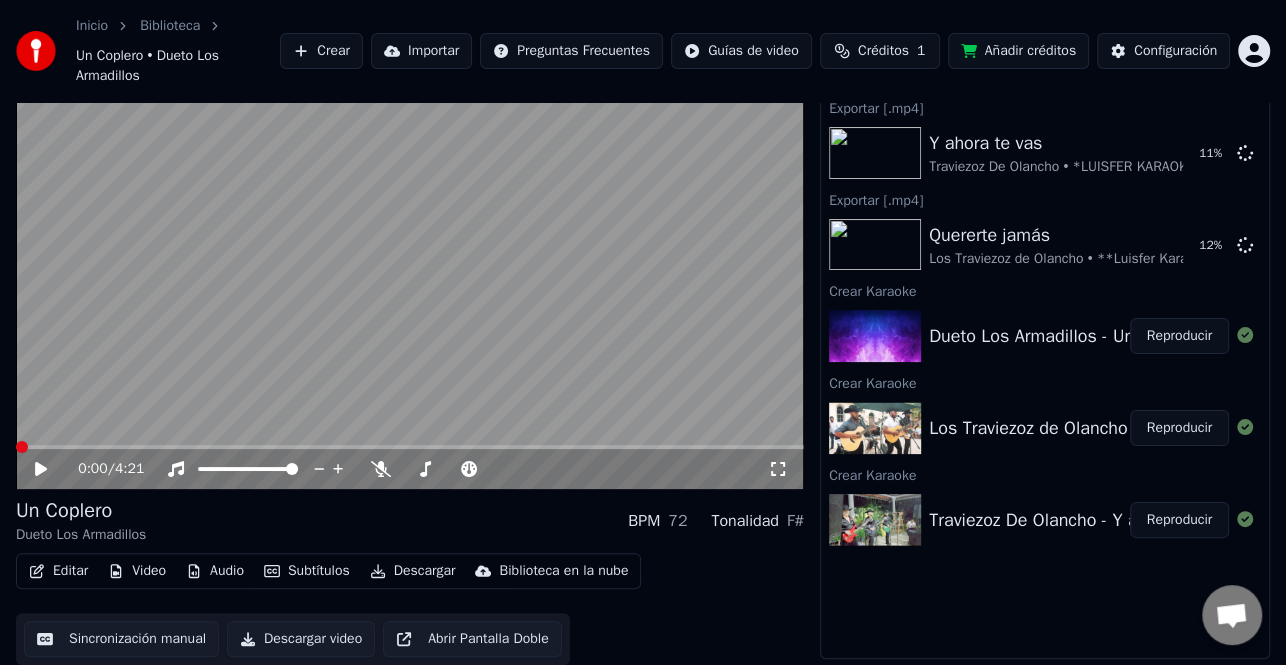 click on "Editar" at bounding box center (58, 571) 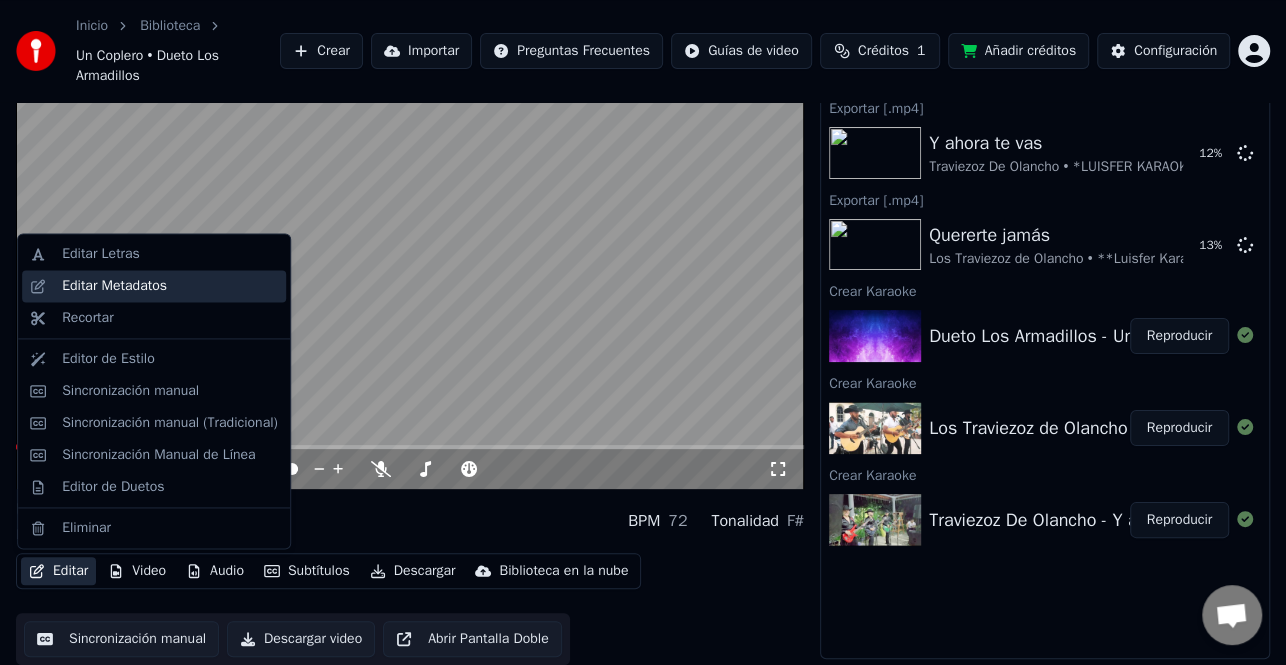 click on "Editar Metadatos" at bounding box center [114, 286] 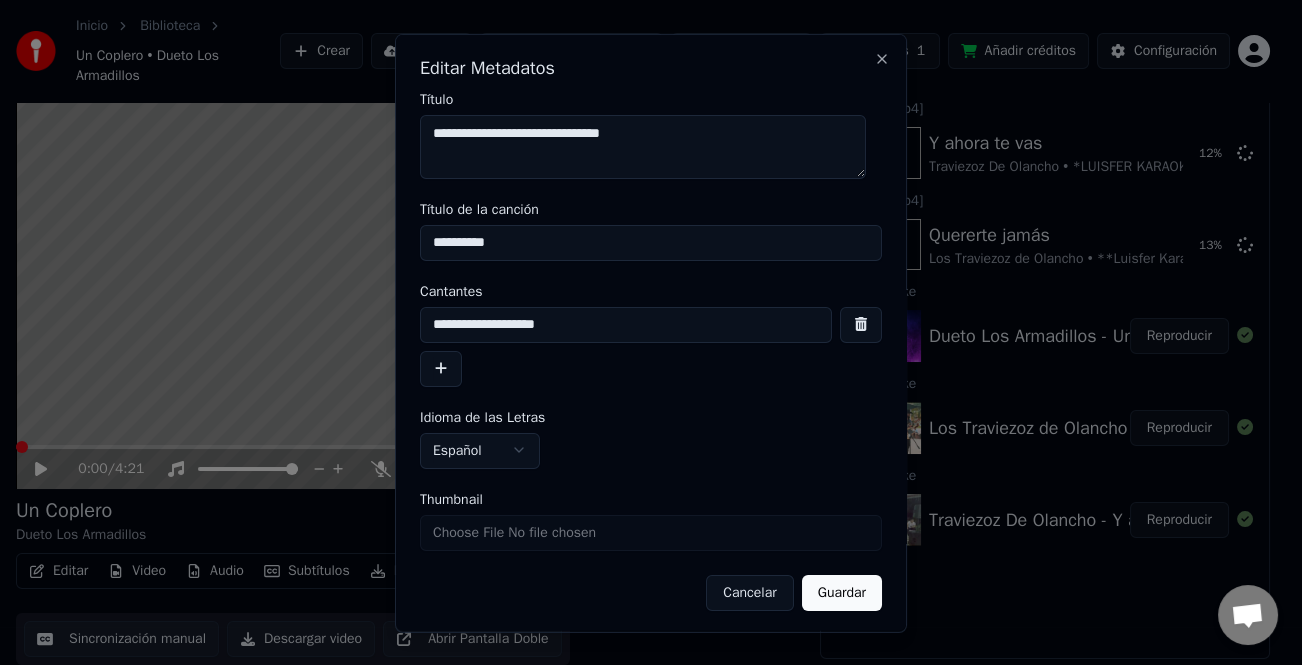 click at bounding box center (441, 368) 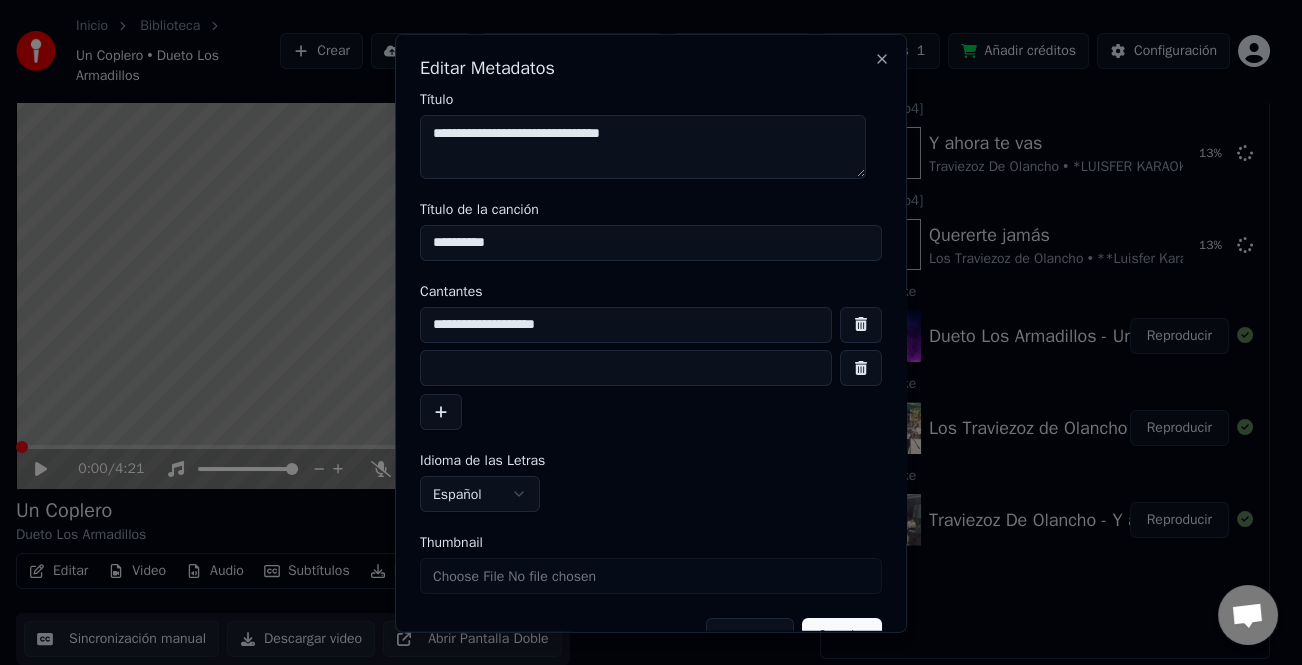 click at bounding box center [626, 368] 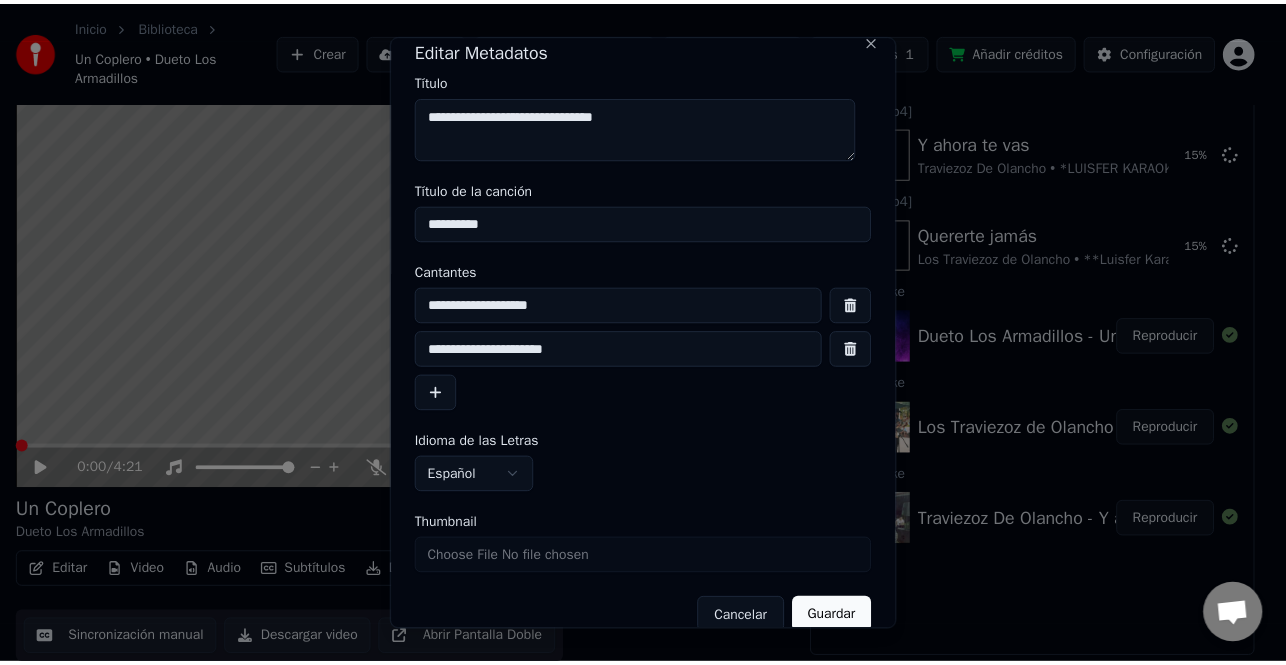 scroll, scrollTop: 47, scrollLeft: 0, axis: vertical 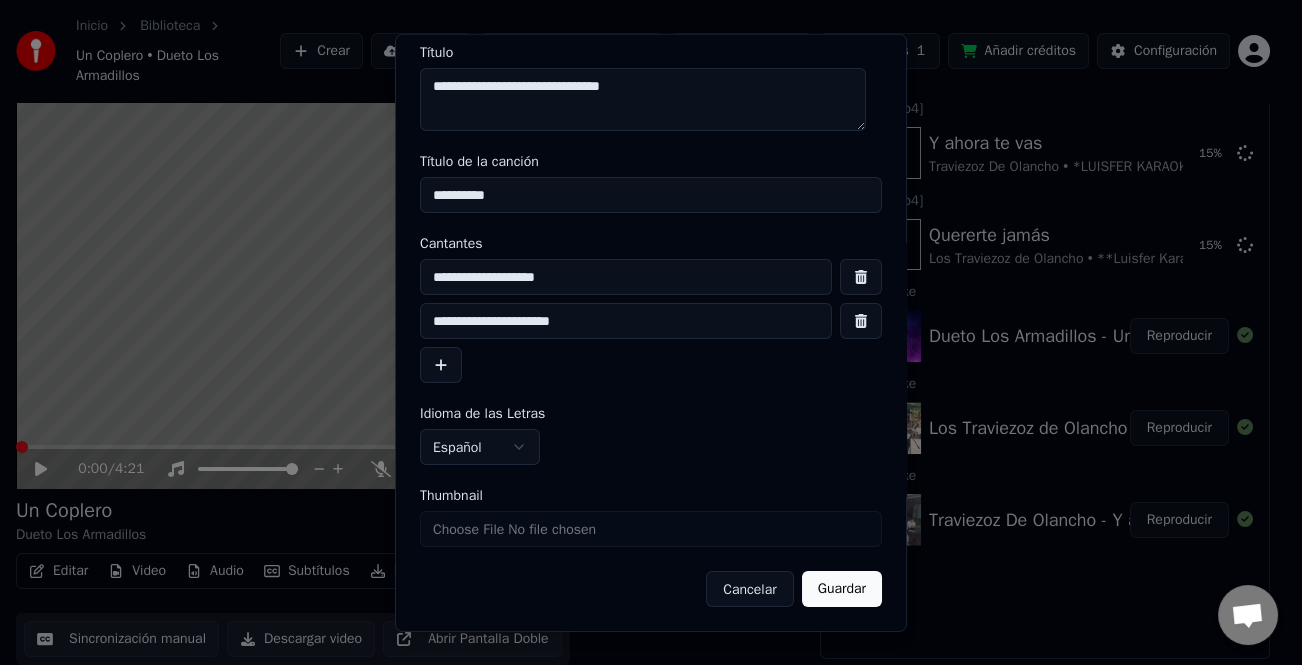 type on "**********" 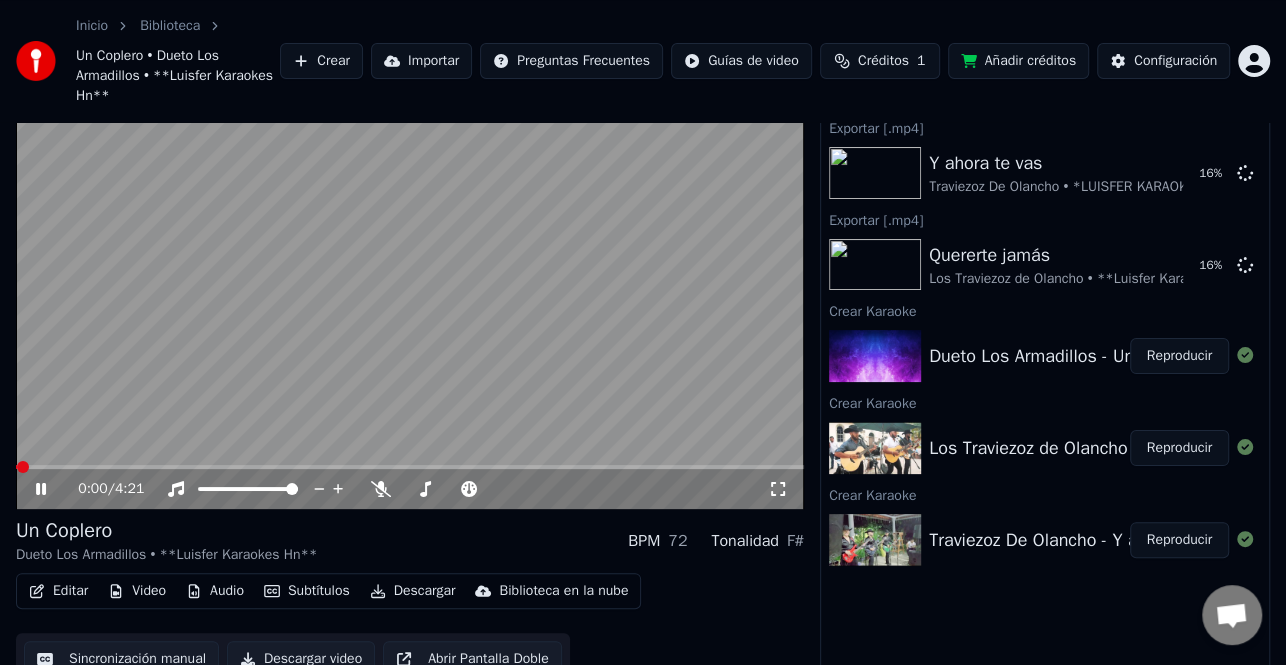 click 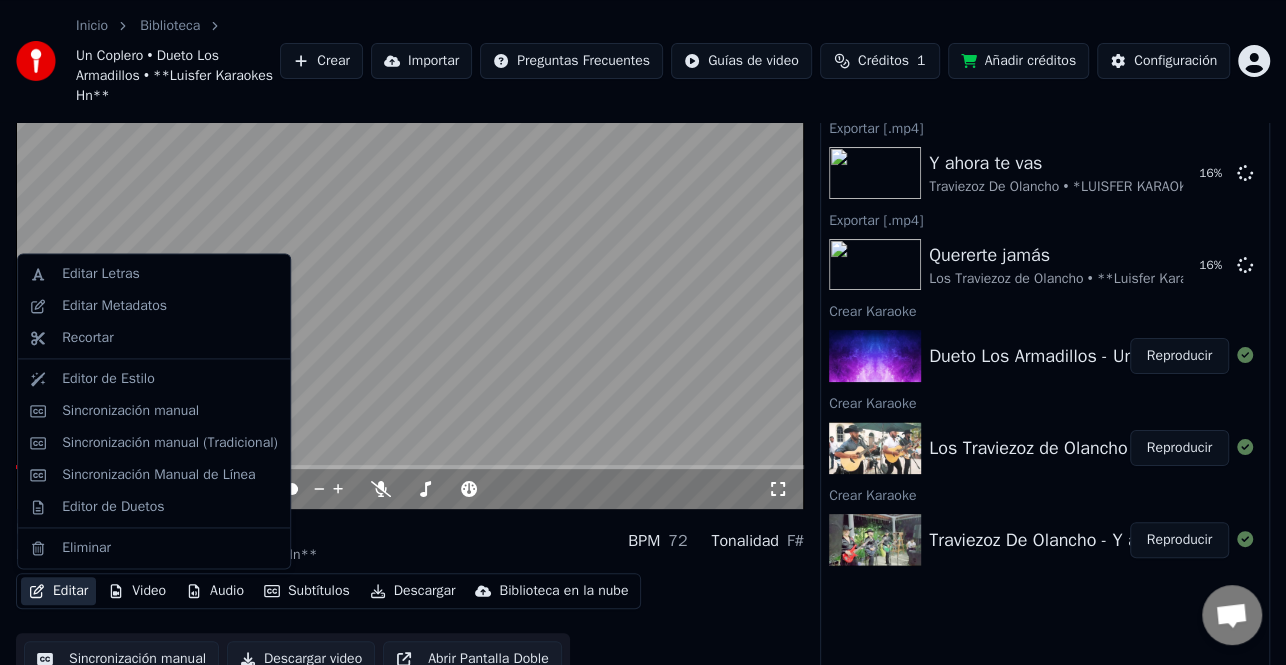 click on "Editar" at bounding box center [58, 591] 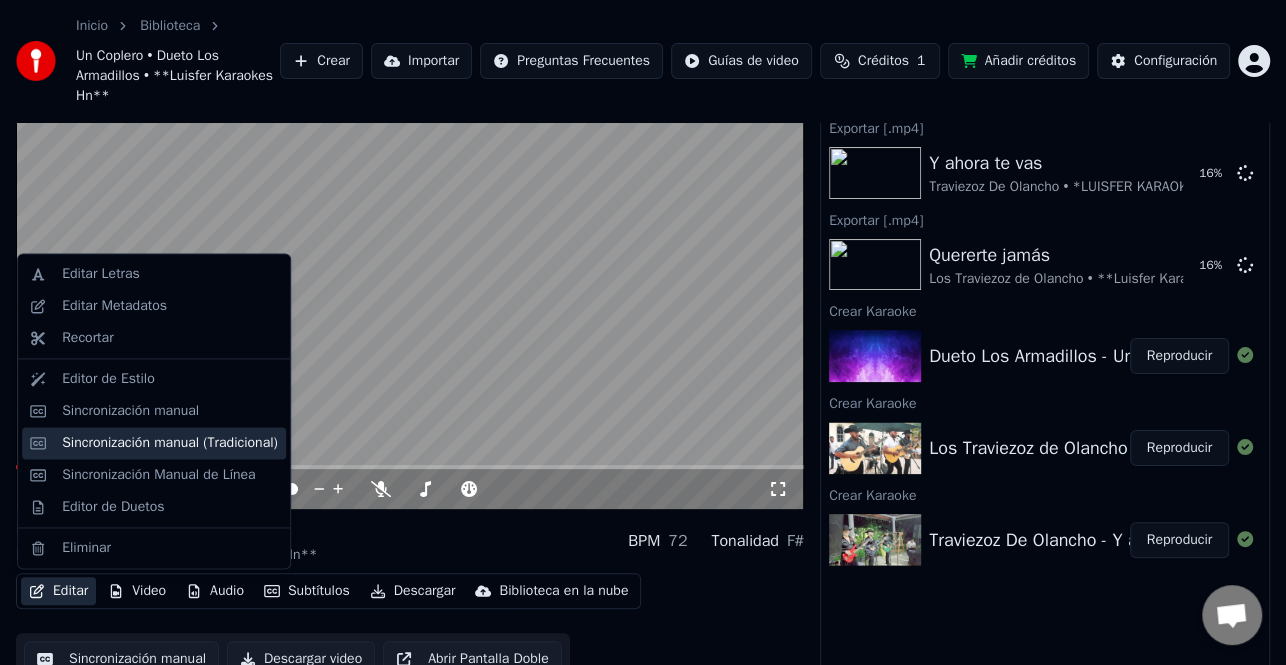 click on "Sincronización manual (Tradicional)" at bounding box center [154, 443] 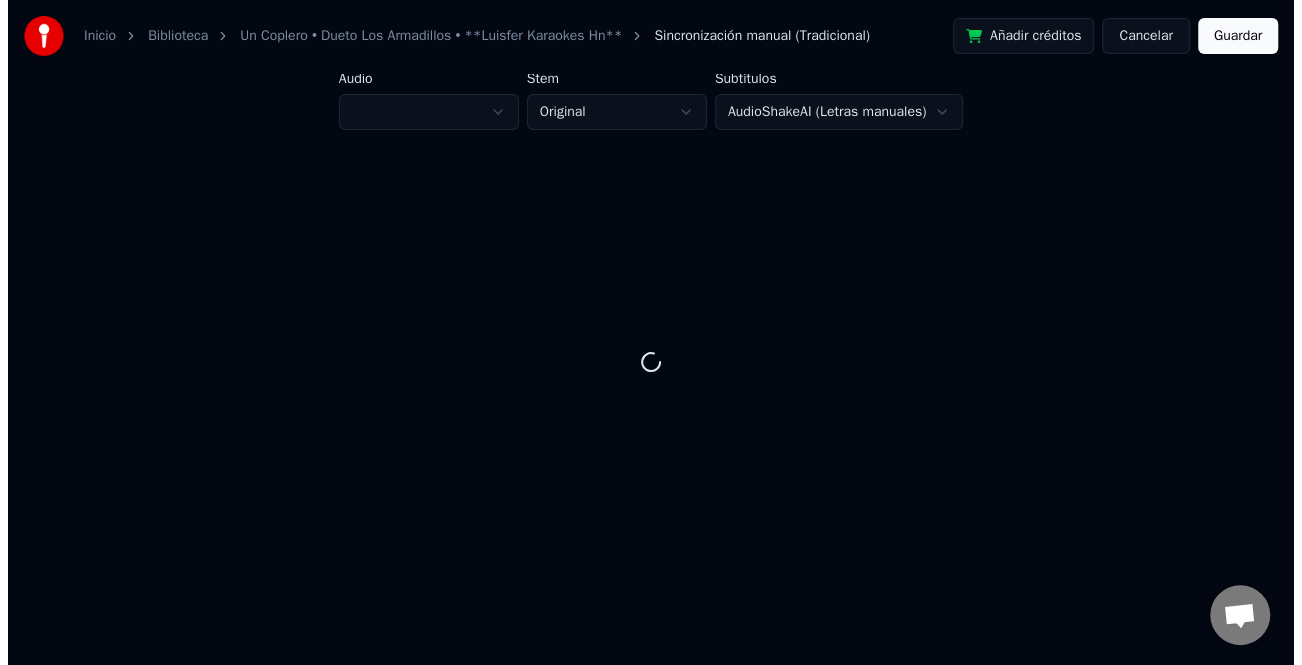 scroll, scrollTop: 0, scrollLeft: 0, axis: both 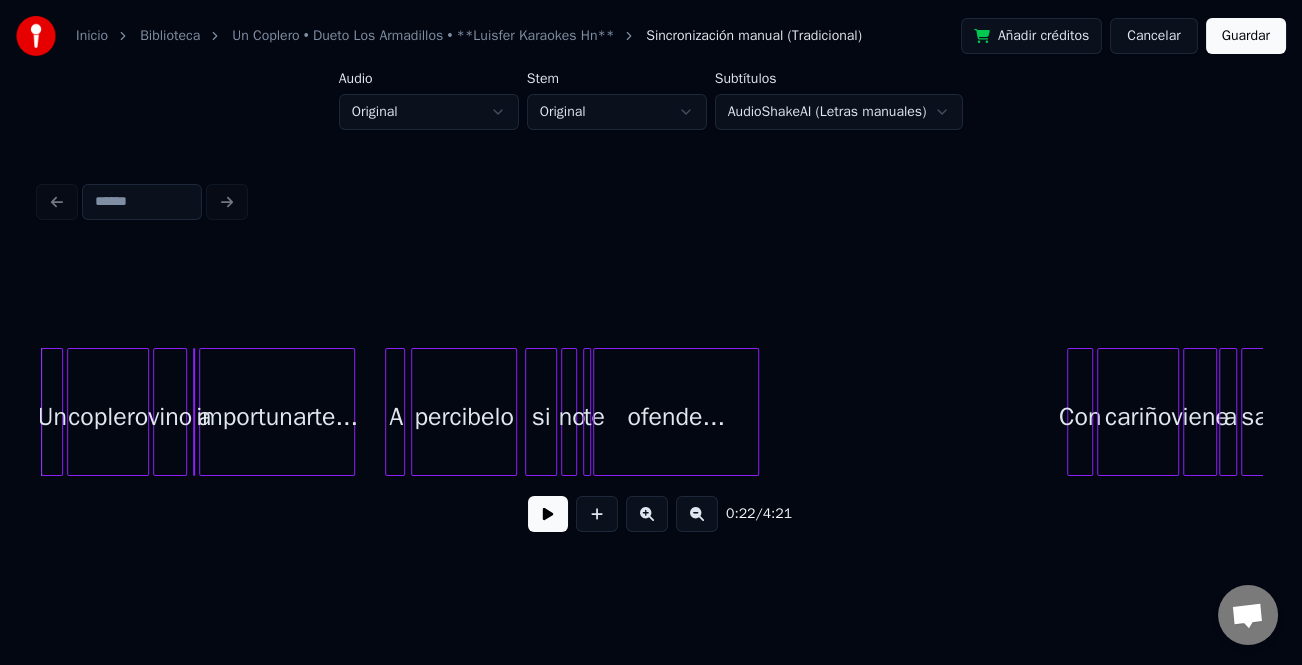 click at bounding box center [548, 514] 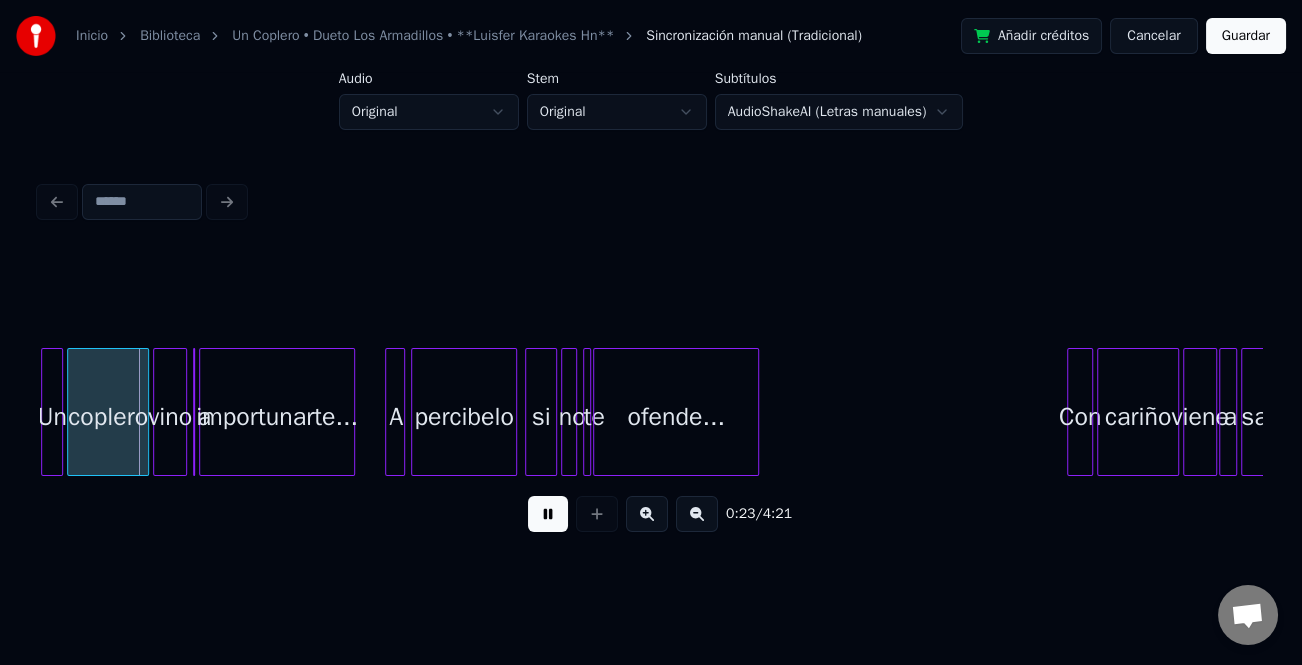 click at bounding box center [697, 514] 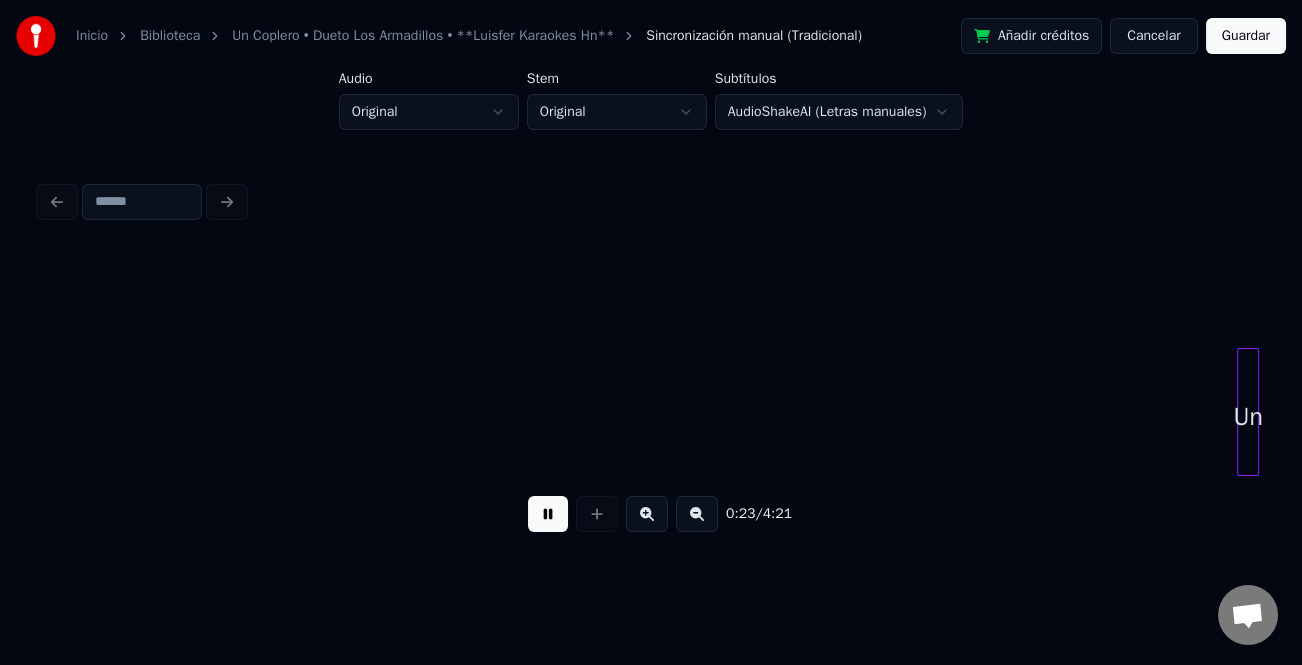 click at bounding box center [697, 514] 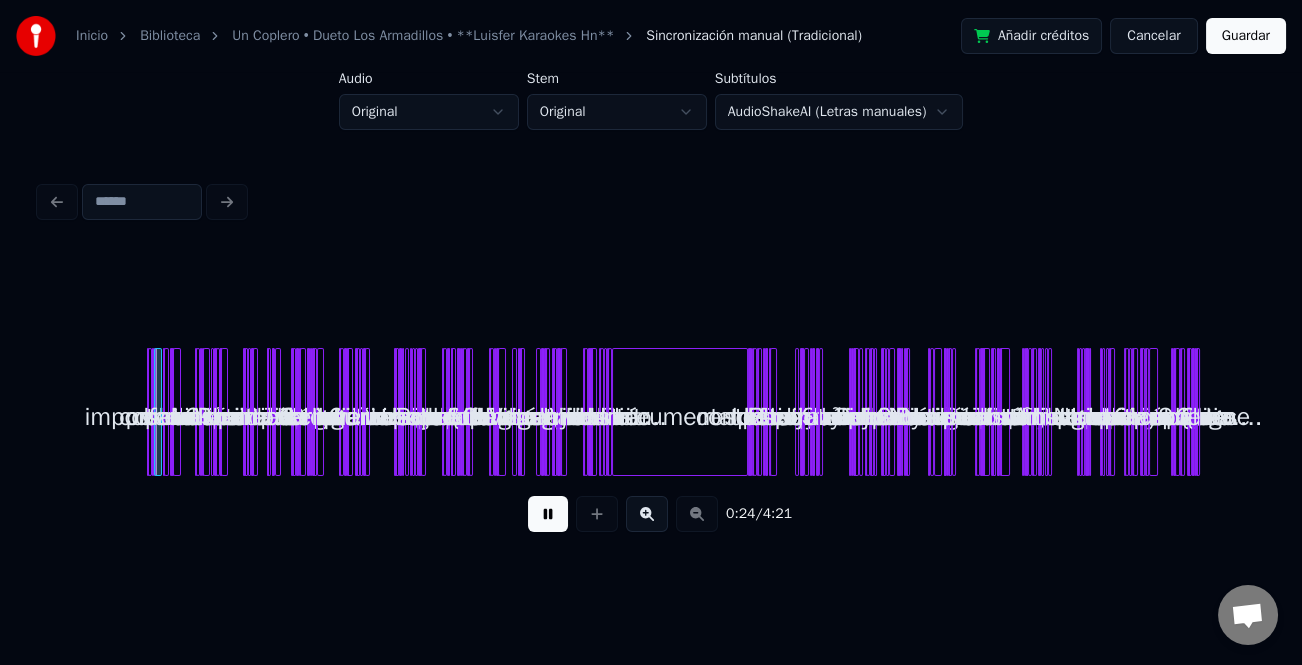 scroll, scrollTop: 0, scrollLeft: 0, axis: both 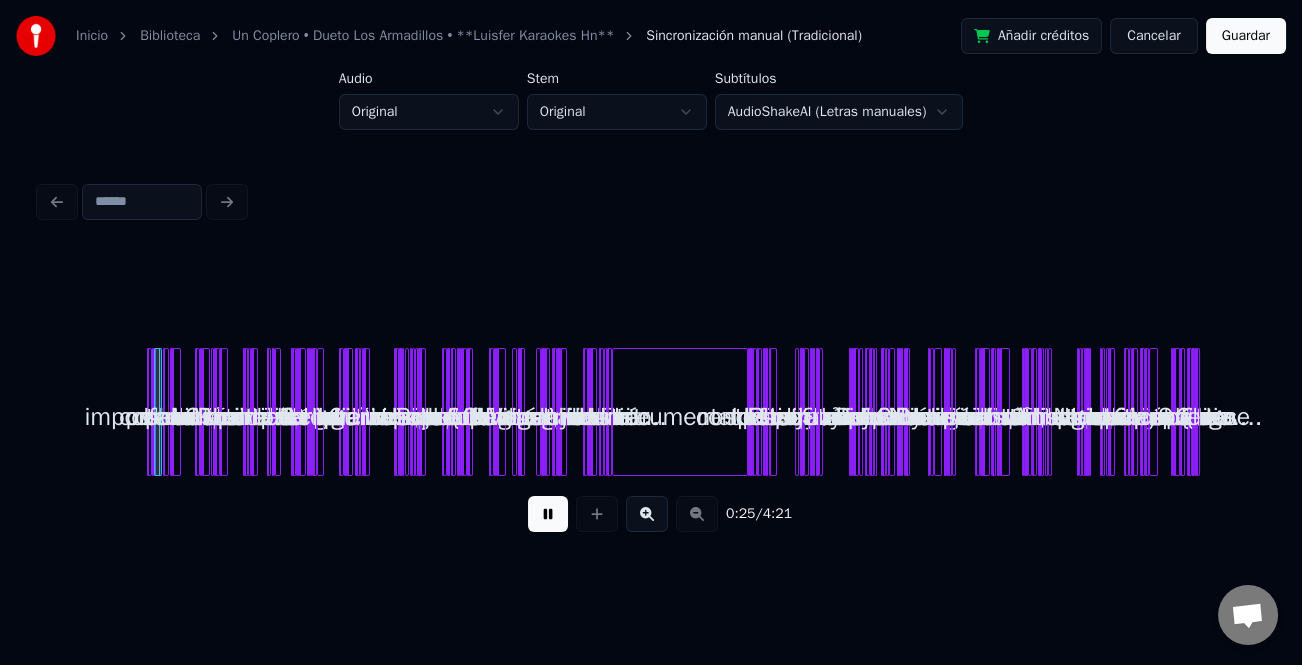 click at bounding box center (647, 514) 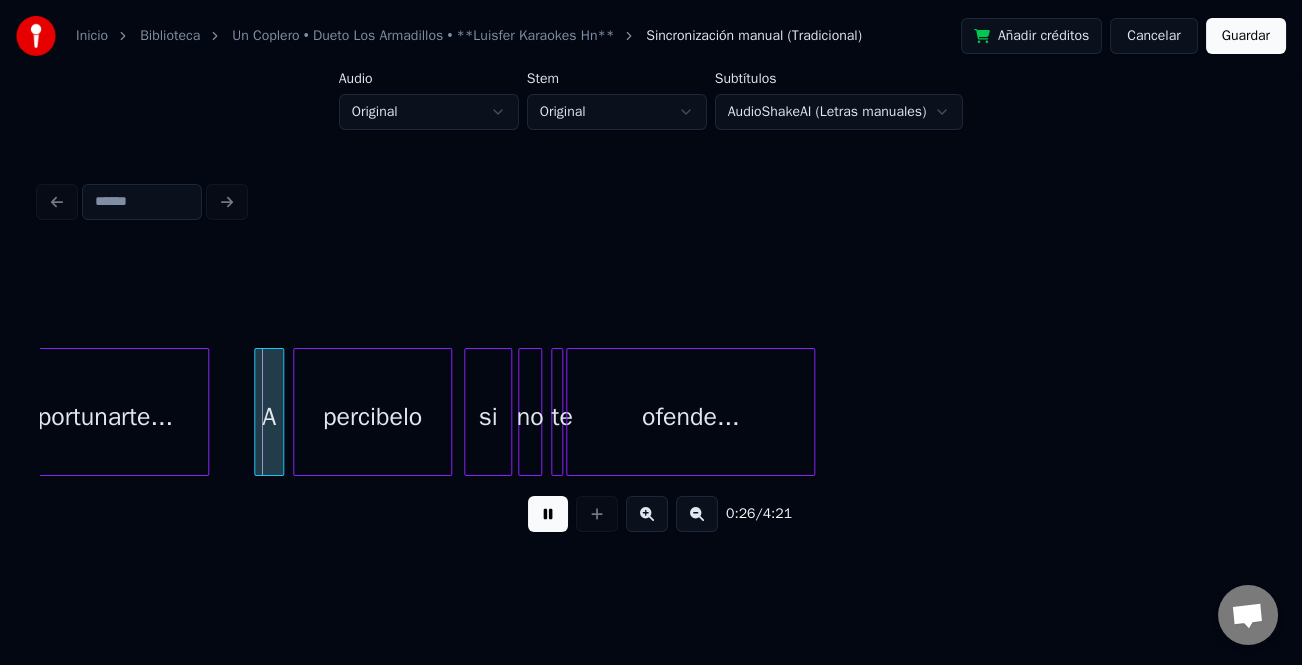 click at bounding box center (647, 514) 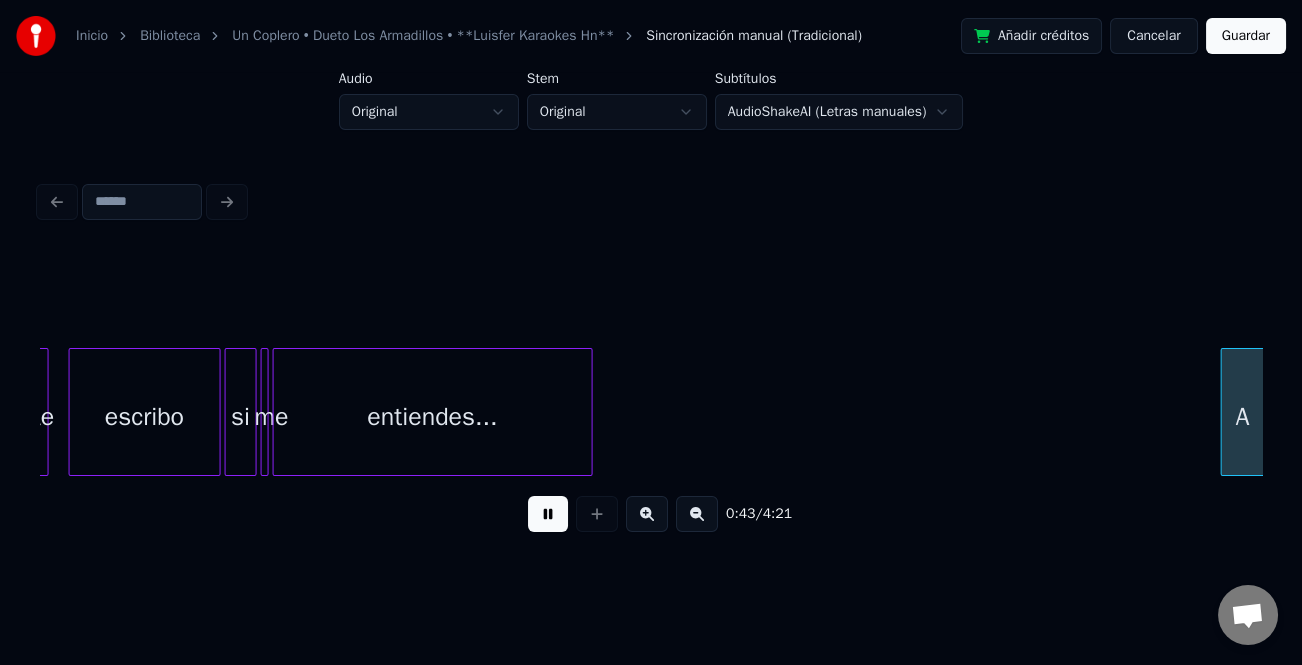 scroll, scrollTop: 0, scrollLeft: 8732, axis: horizontal 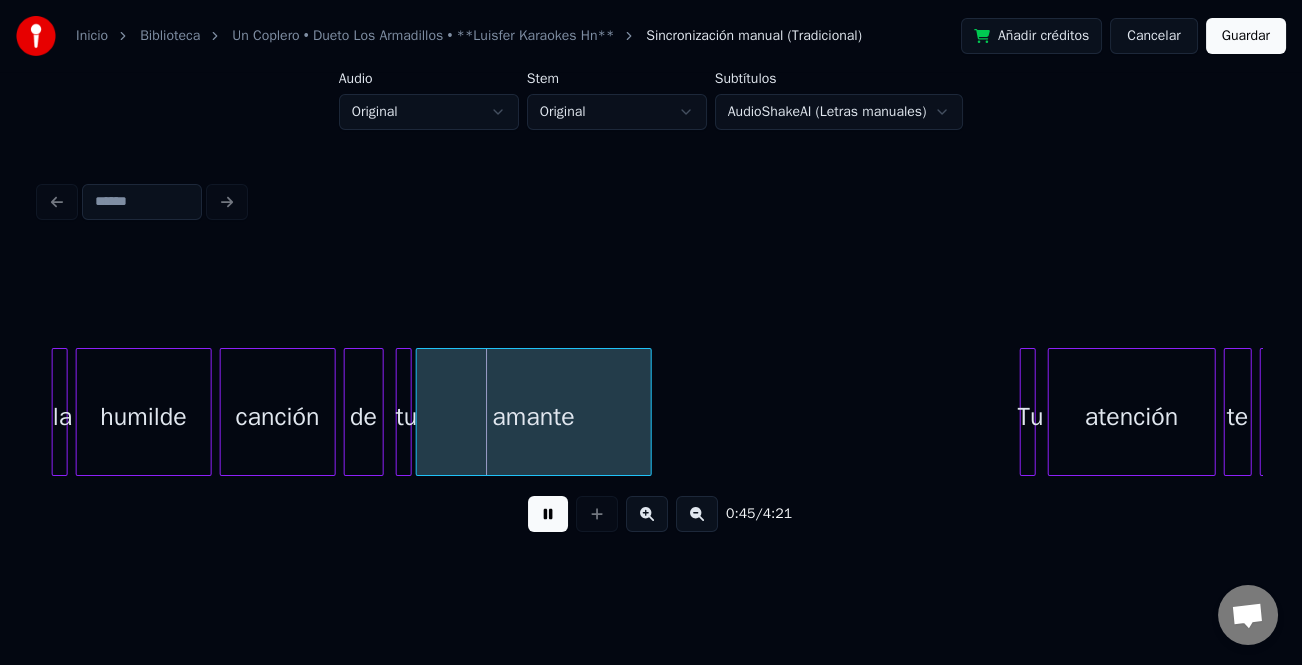 click on "Tu" at bounding box center [1031, 417] 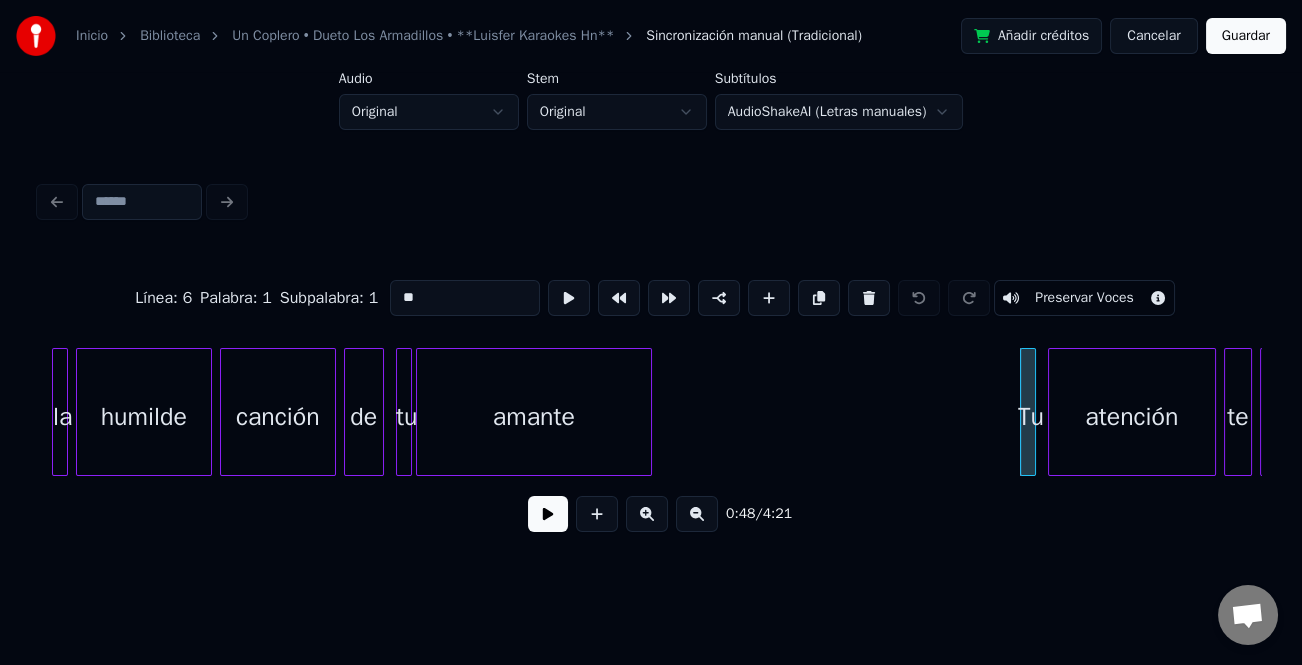 click on "la humilde canción de tu amante Tu atención te pido" at bounding box center (17467, 412) 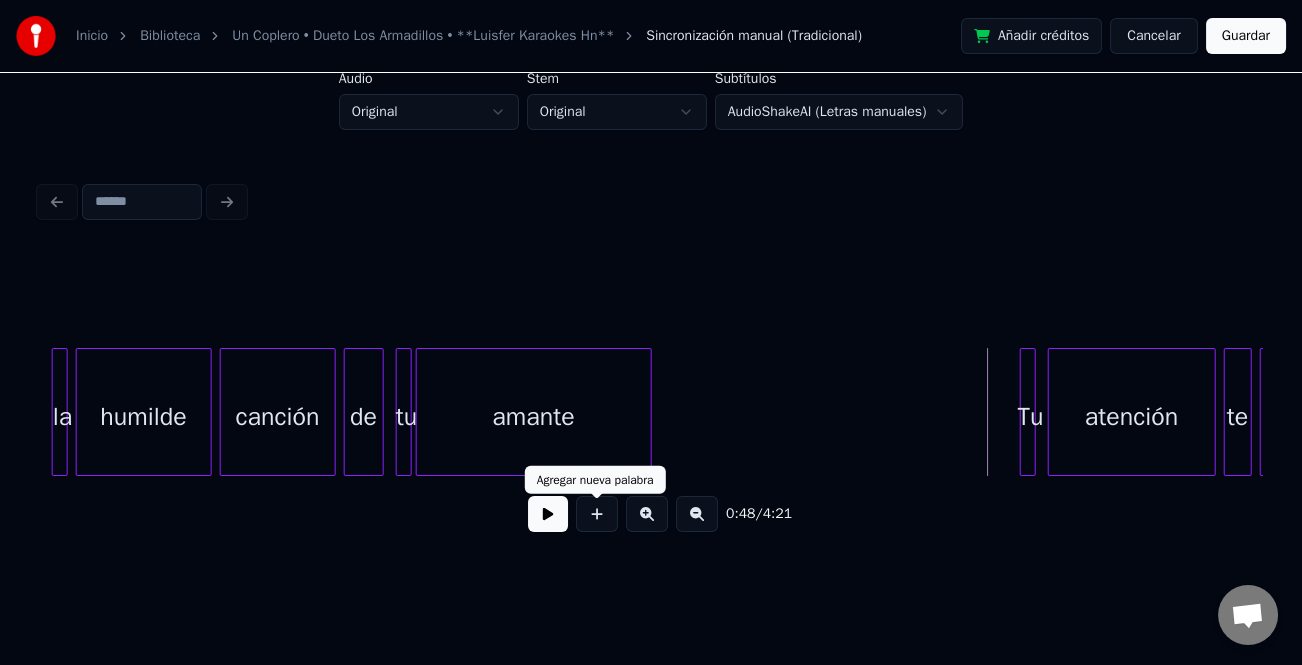 click at bounding box center (548, 514) 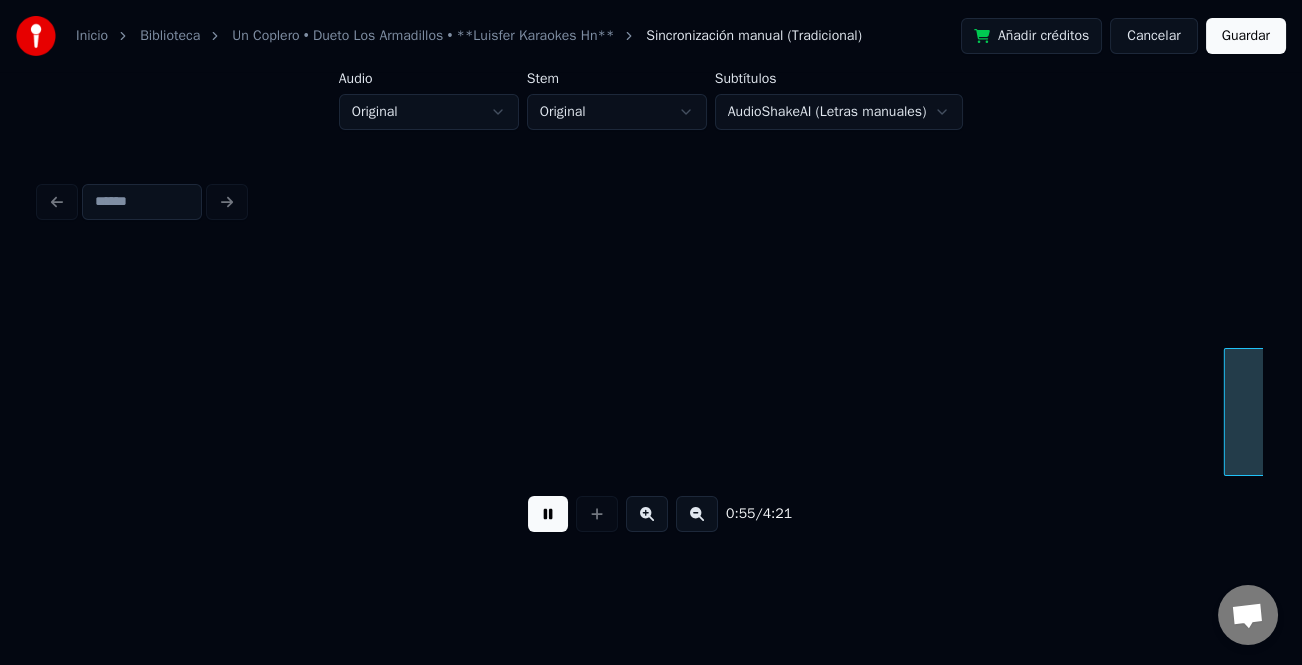 scroll, scrollTop: 0, scrollLeft: 11180, axis: horizontal 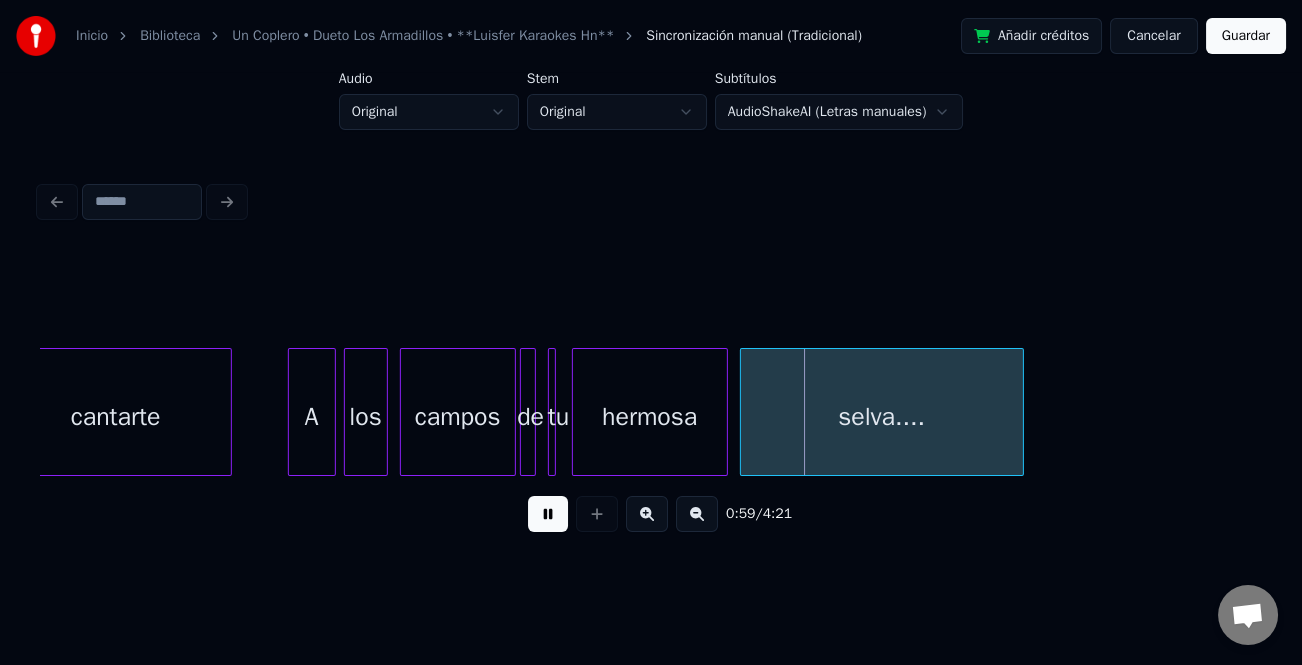 click at bounding box center [548, 514] 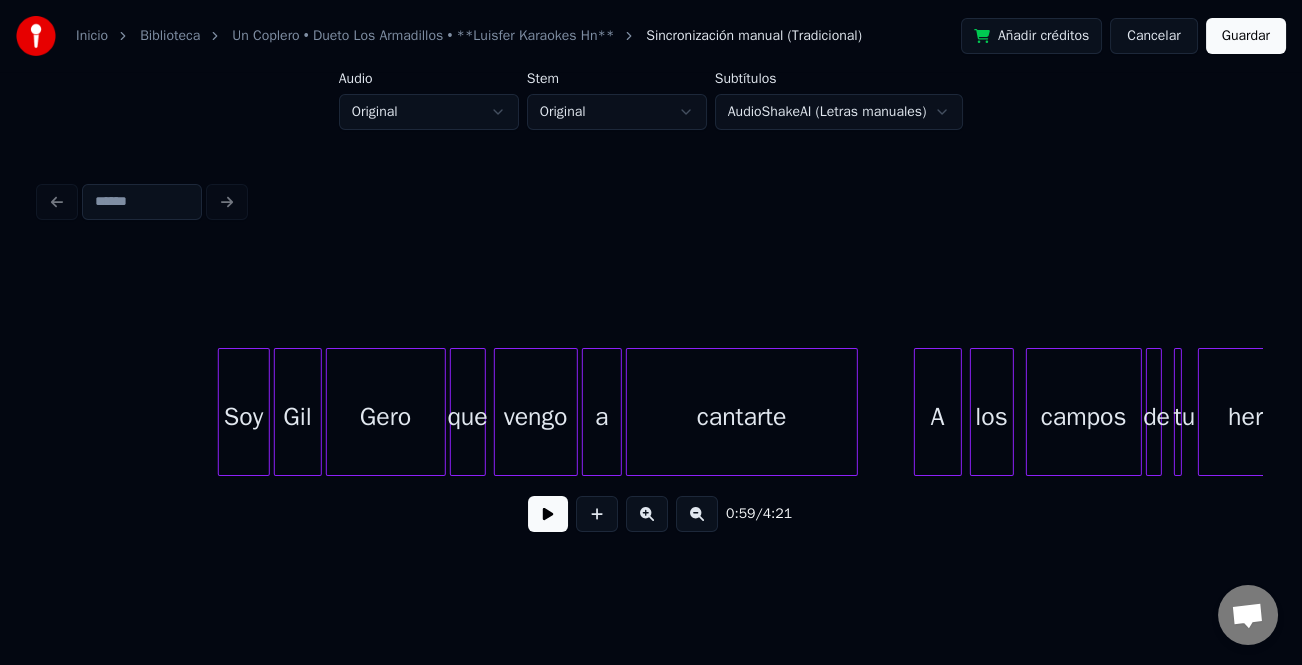 scroll, scrollTop: 0, scrollLeft: 10470, axis: horizontal 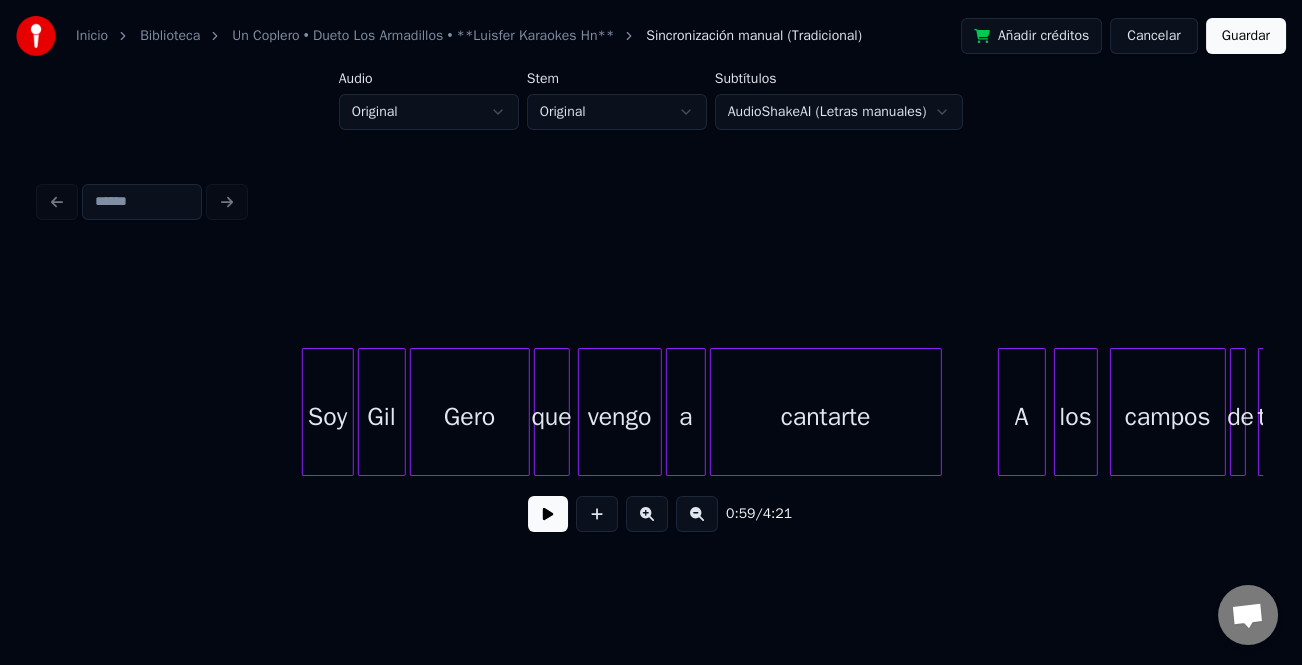 click on "Gil" at bounding box center [382, 417] 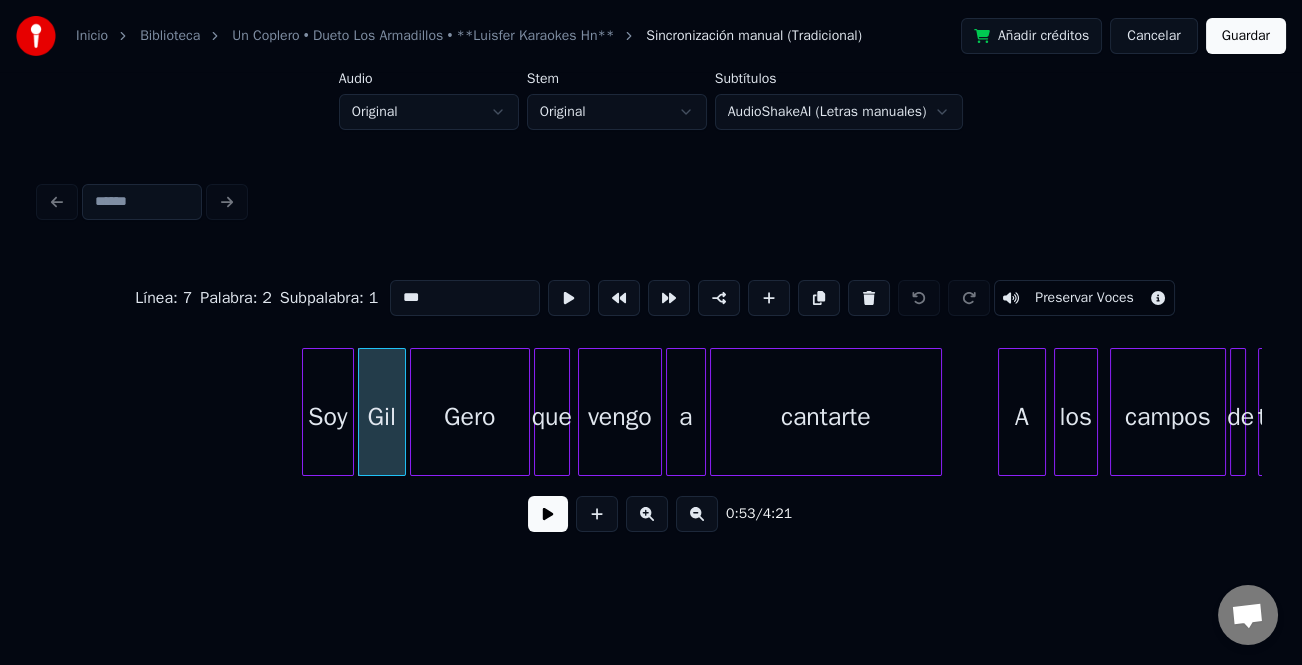 click on "Línea :   7 Palabra :   2 Subpalabra :   1 *** Preservar Voces" at bounding box center (651, 298) 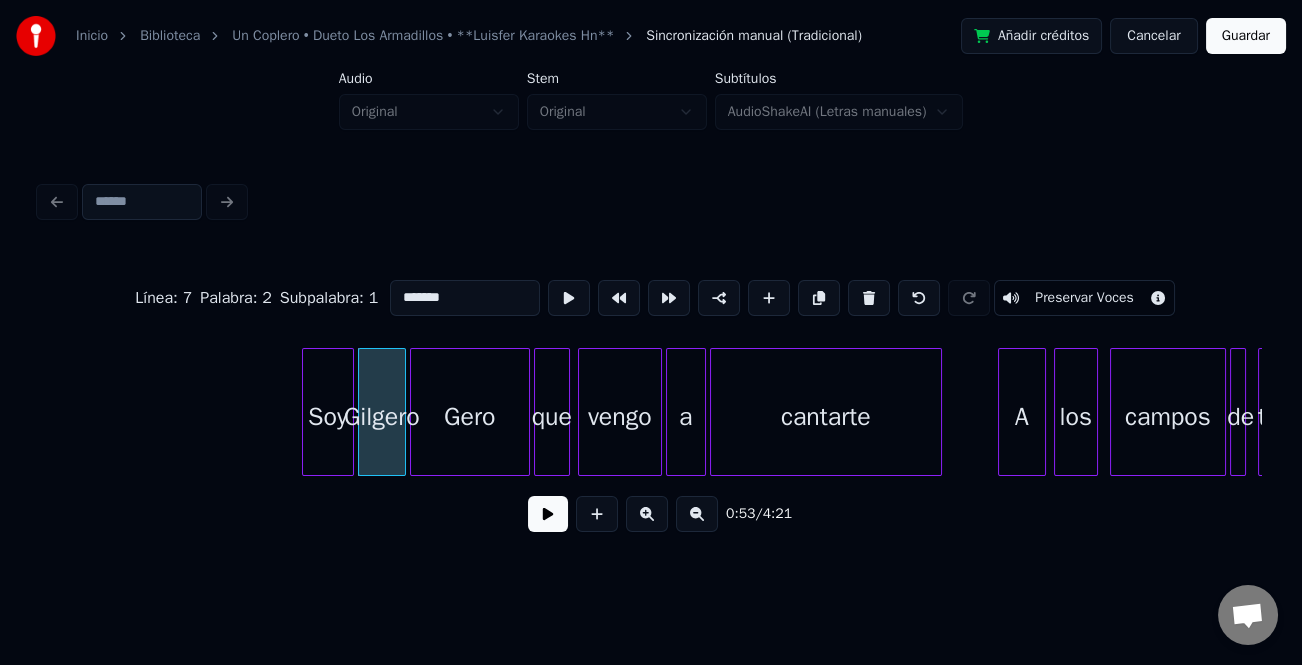 click on "Gero" at bounding box center (470, 417) 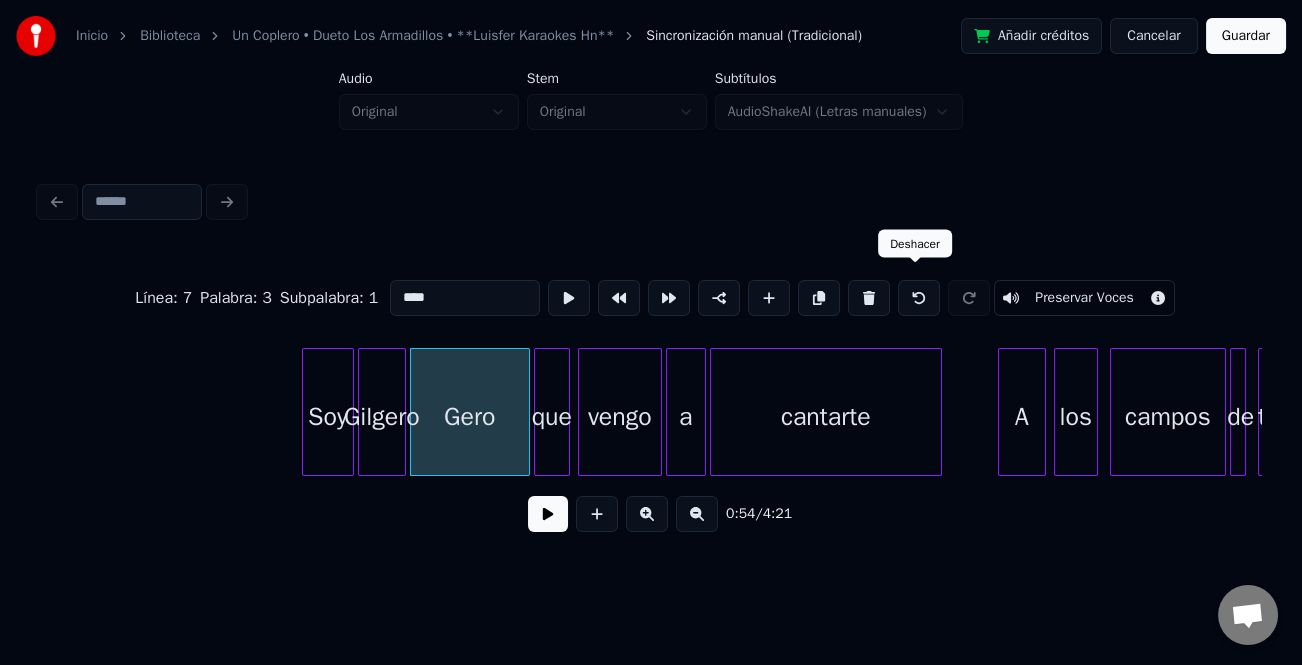 click at bounding box center (869, 298) 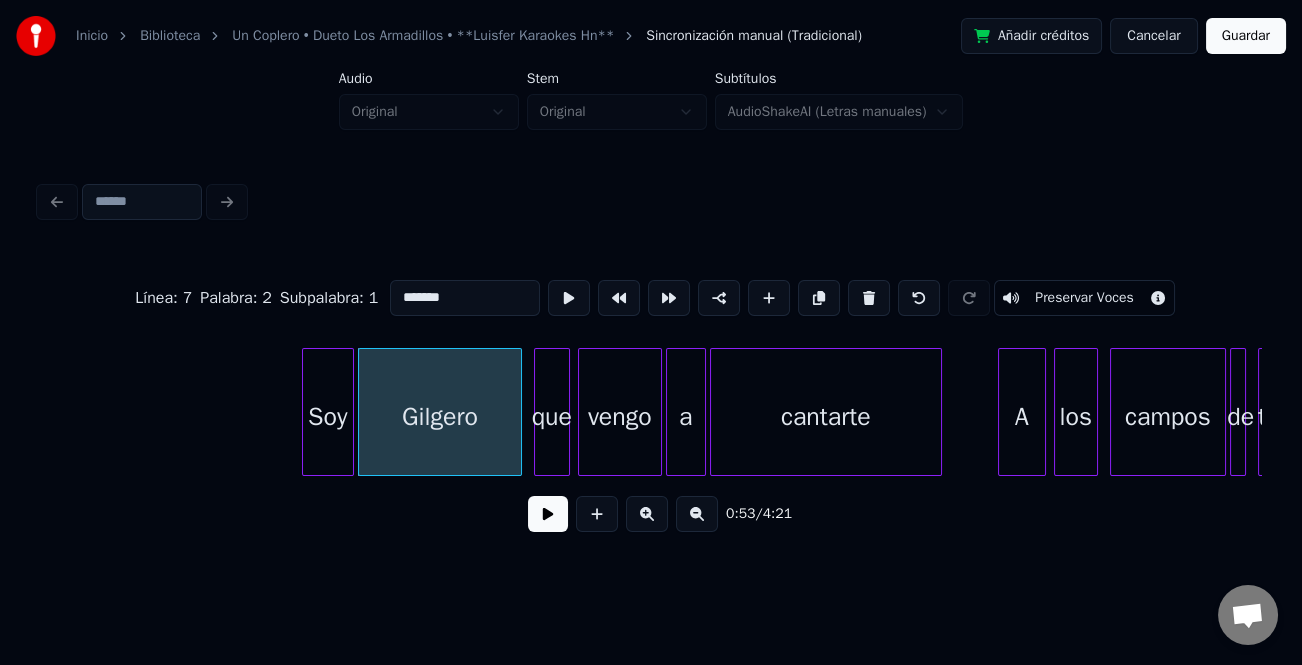 click at bounding box center (518, 412) 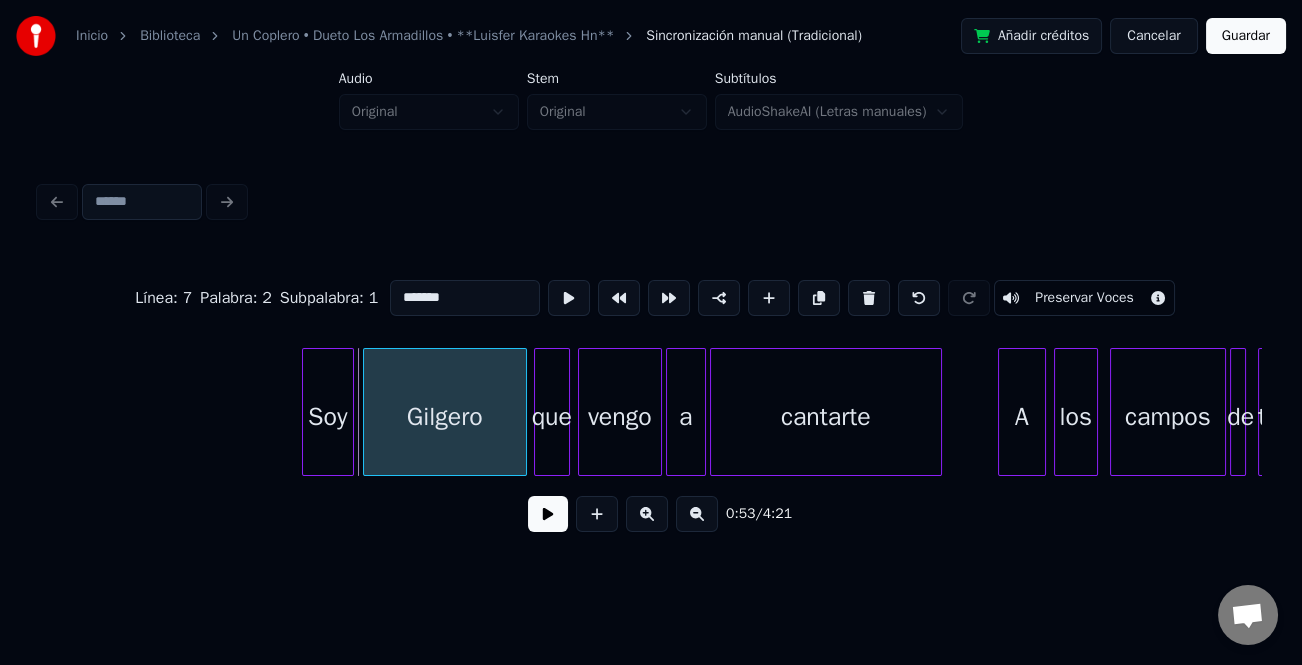 click on "Gilgero" at bounding box center [445, 417] 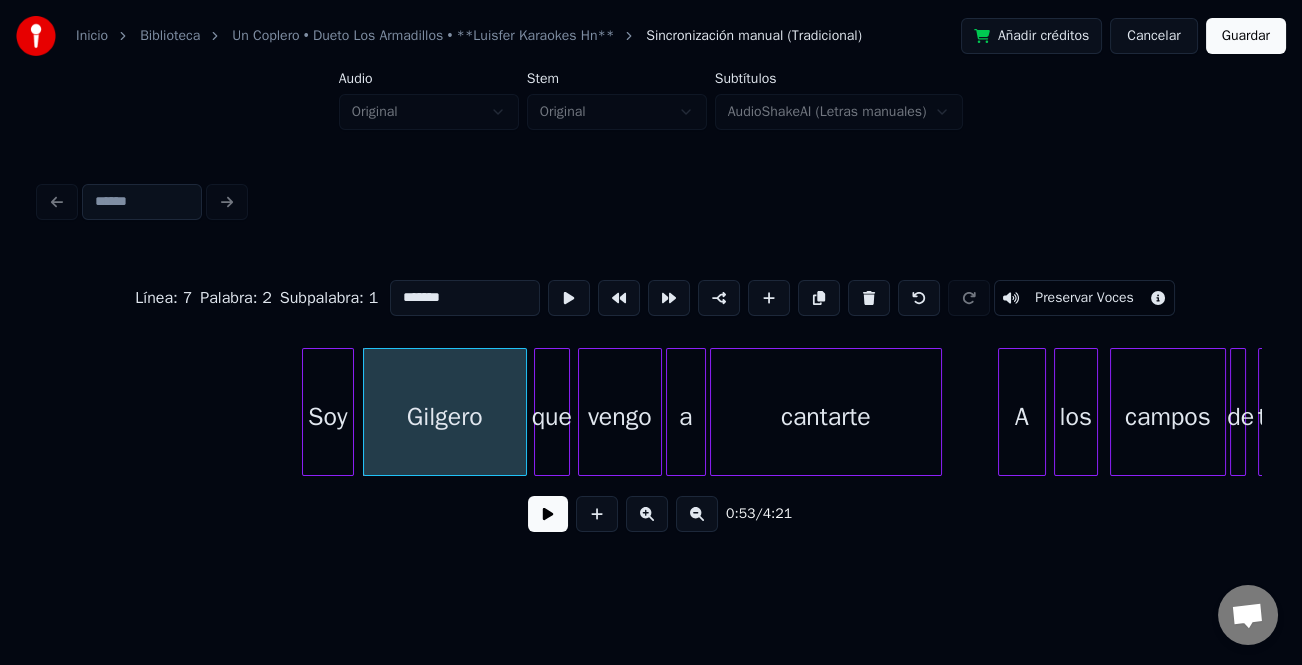 click at bounding box center (548, 514) 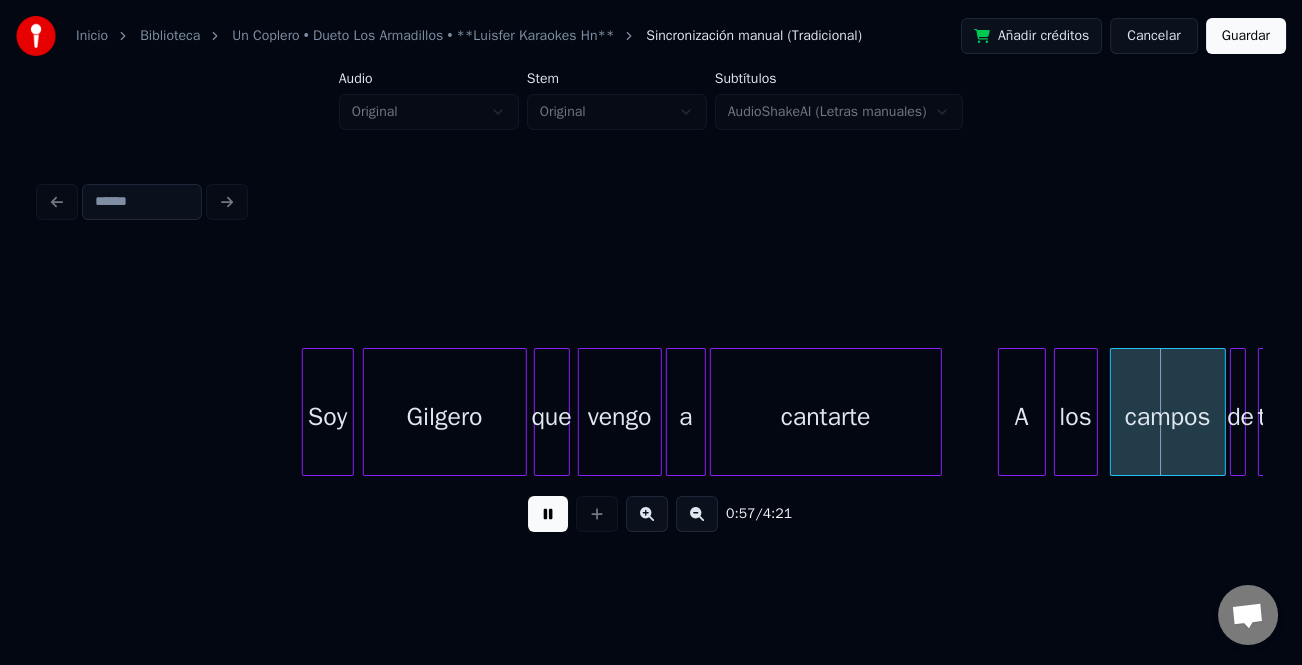 click at bounding box center (548, 514) 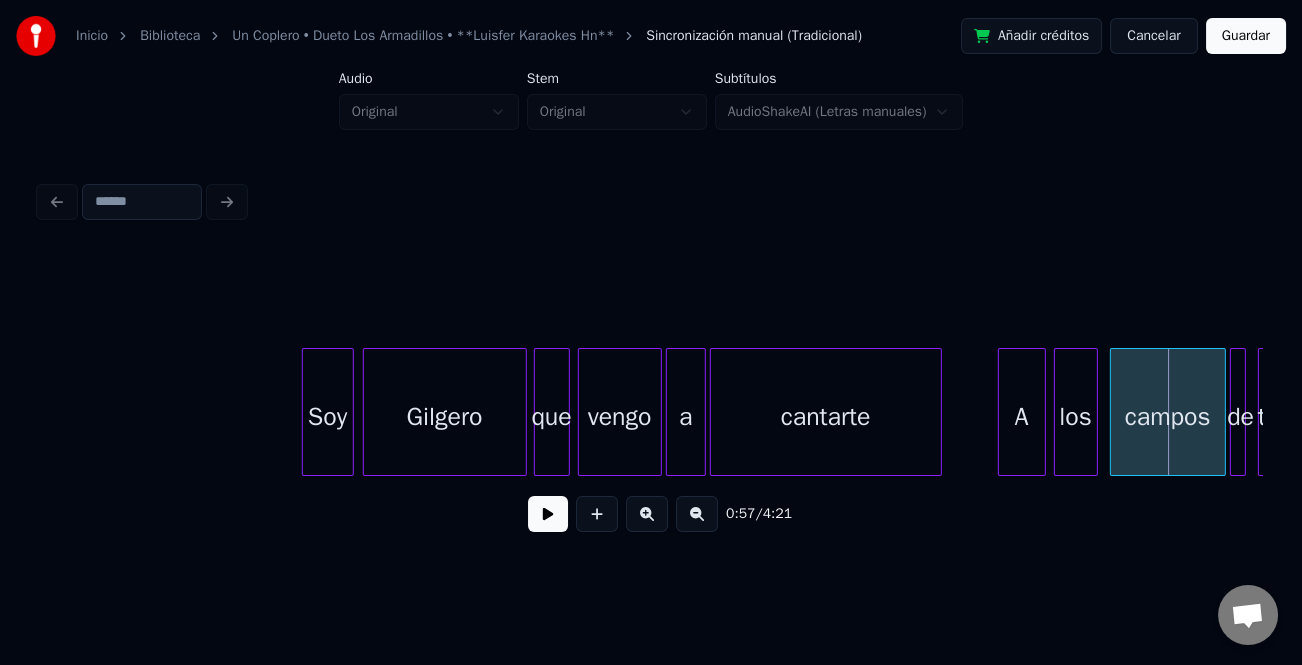 click at bounding box center [548, 514] 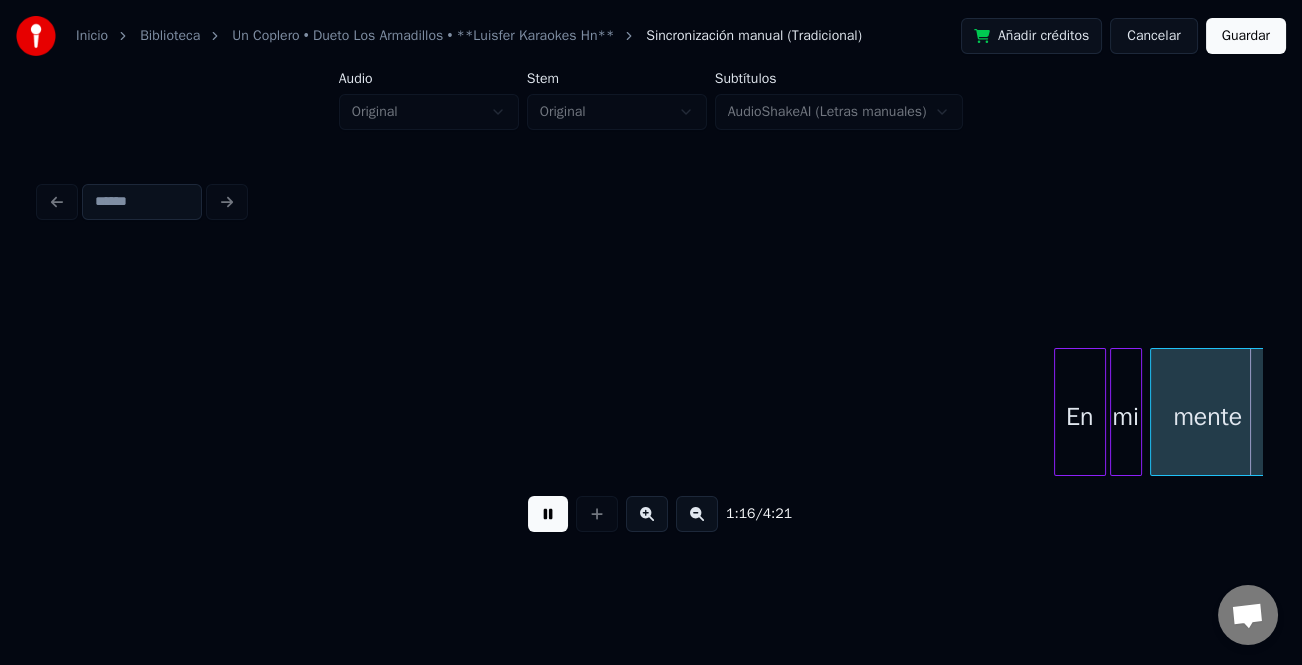 scroll, scrollTop: 0, scrollLeft: 15364, axis: horizontal 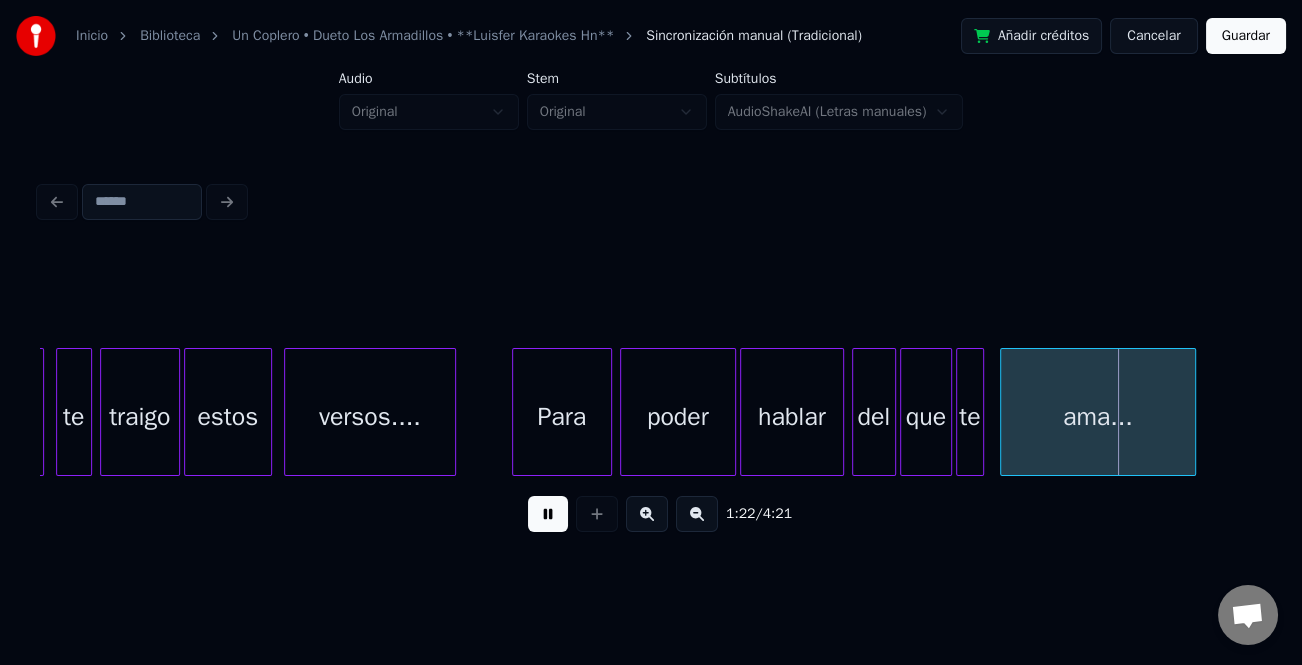drag, startPoint x: 547, startPoint y: 521, endPoint x: 563, endPoint y: 557, distance: 39.39543 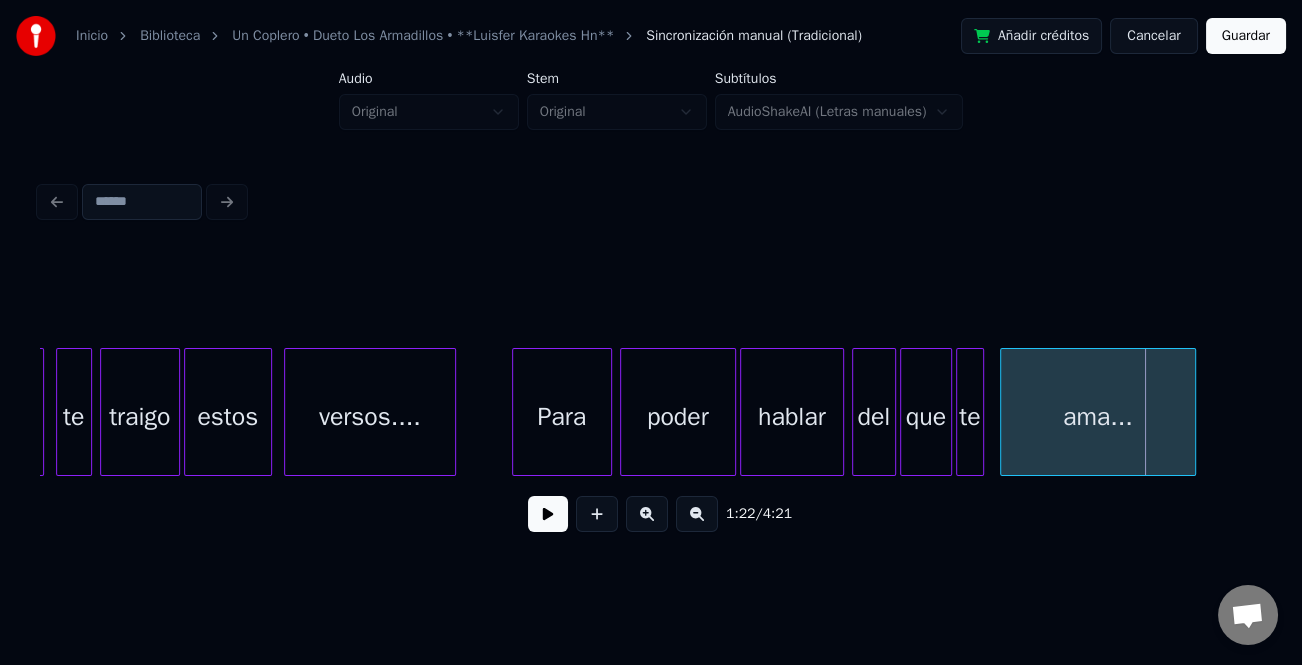 click at bounding box center [548, 514] 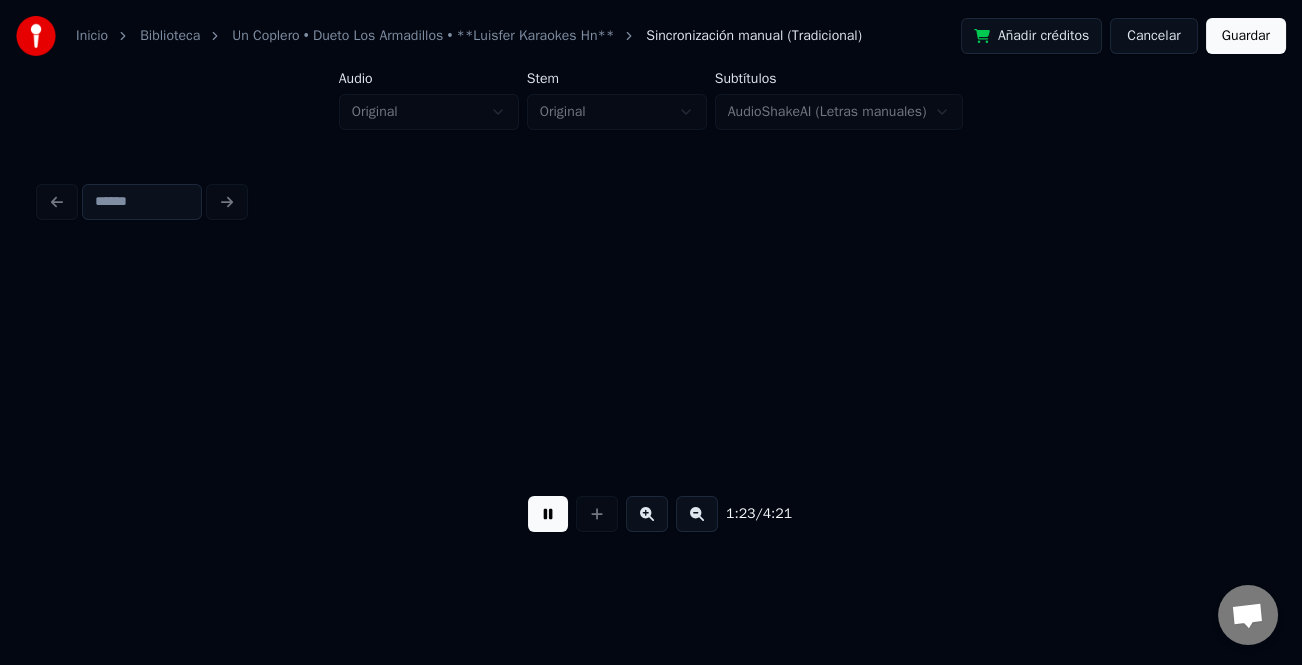 scroll, scrollTop: 0, scrollLeft: 16587, axis: horizontal 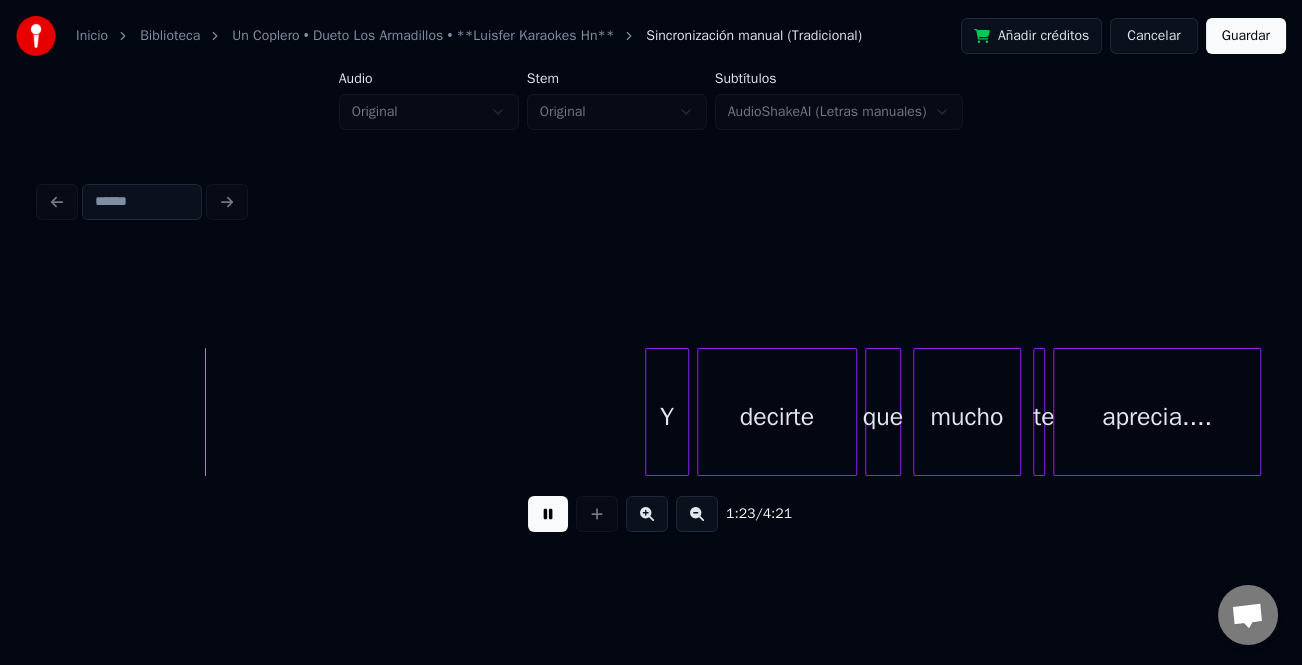 click on "Y" at bounding box center [667, 417] 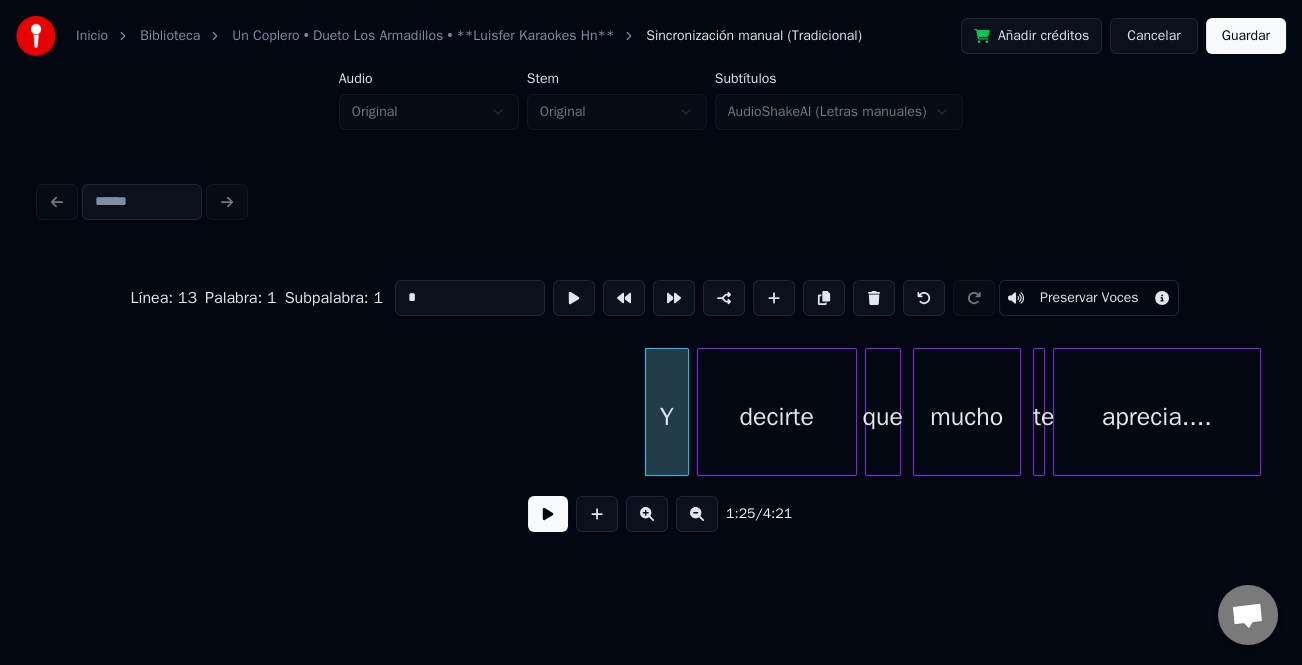 drag, startPoint x: 642, startPoint y: 400, endPoint x: 604, endPoint y: 457, distance: 68.50548 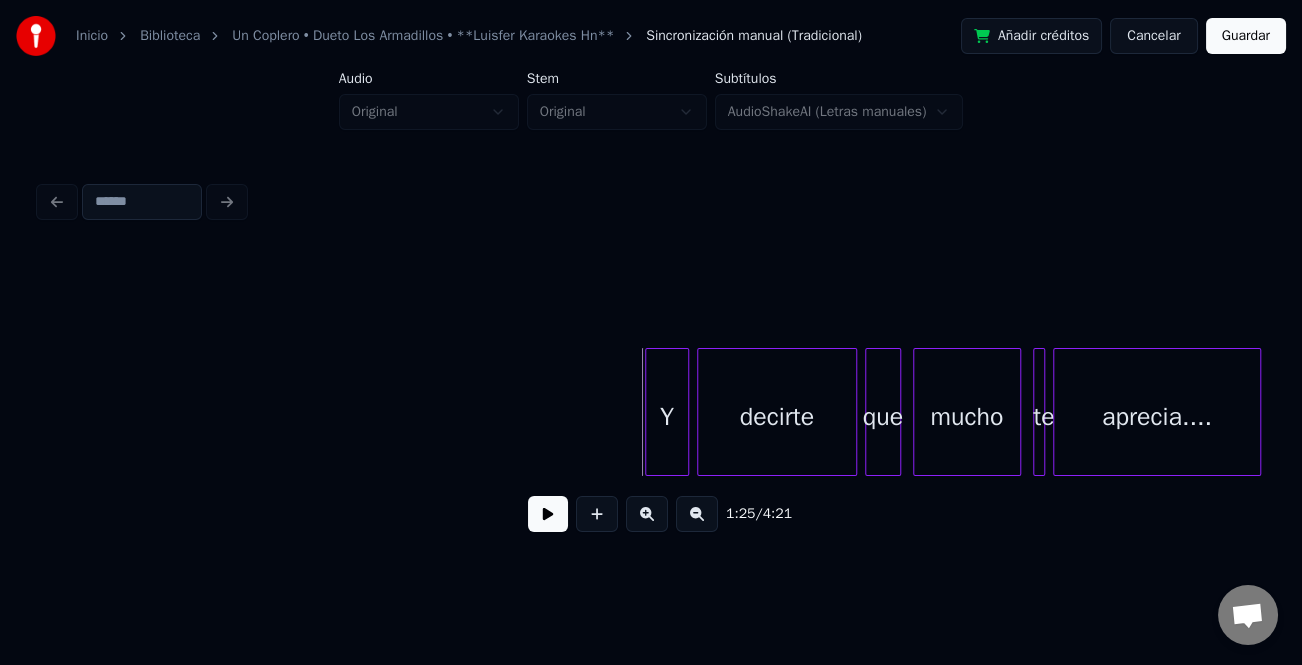 click at bounding box center [548, 514] 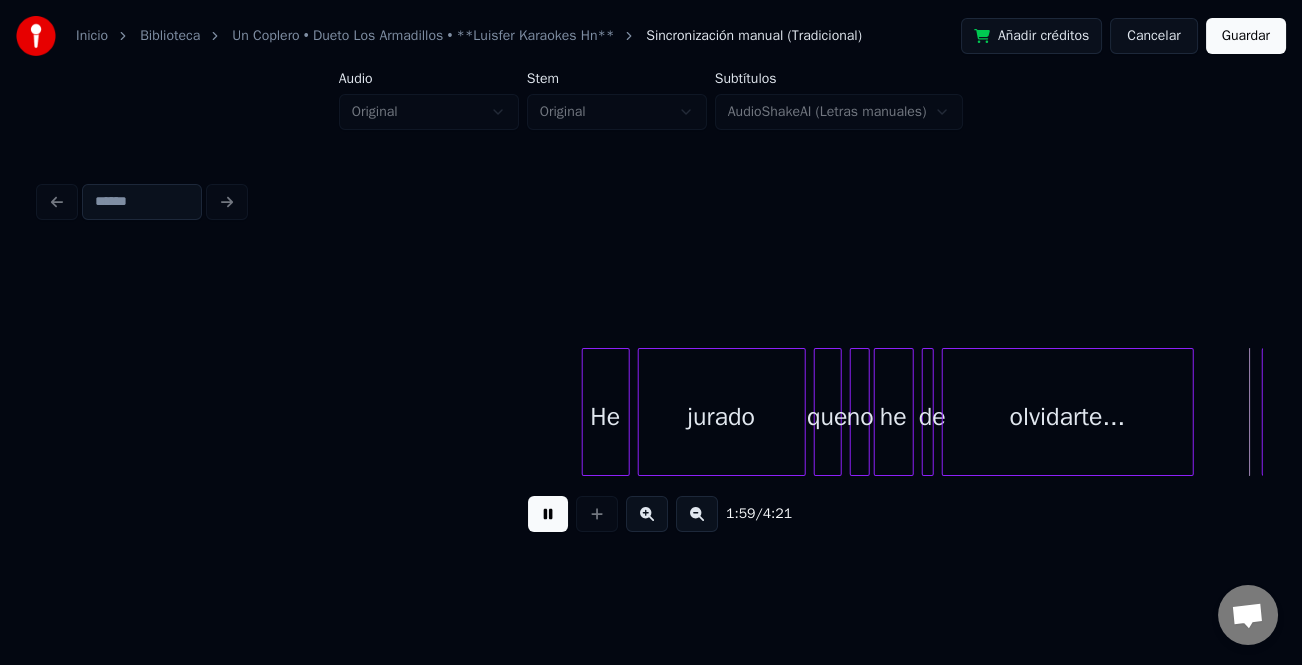 scroll, scrollTop: 0, scrollLeft: 23929, axis: horizontal 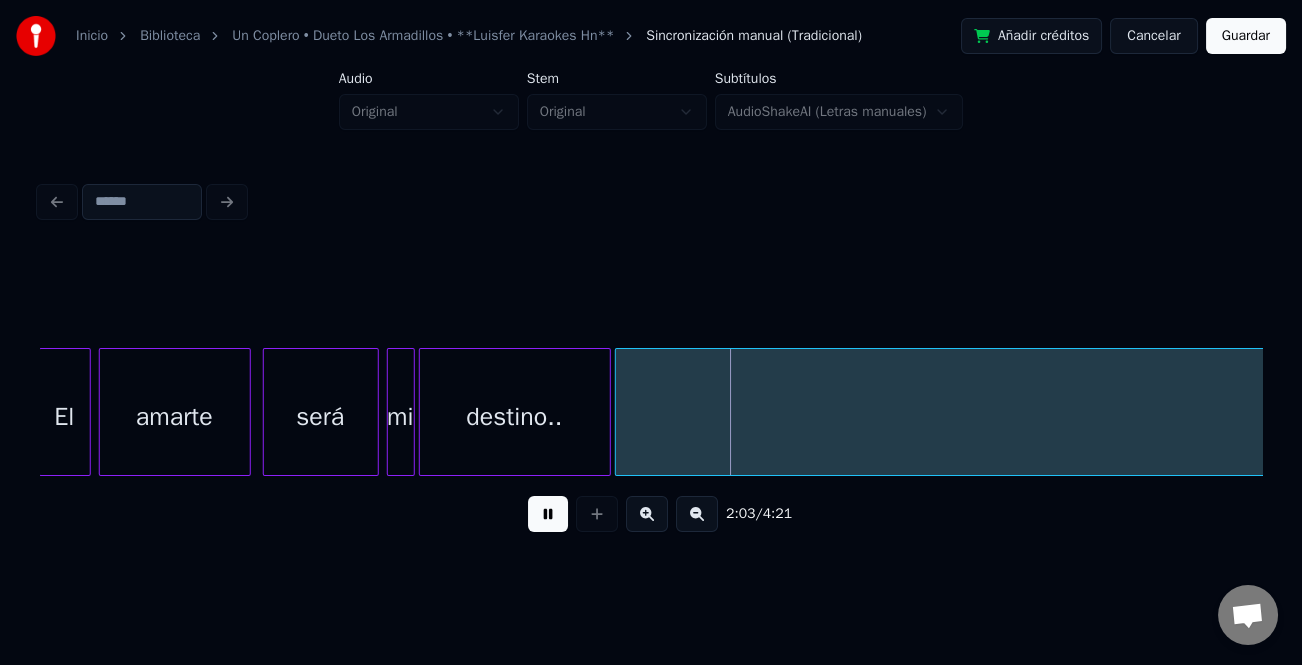 click at bounding box center (548, 514) 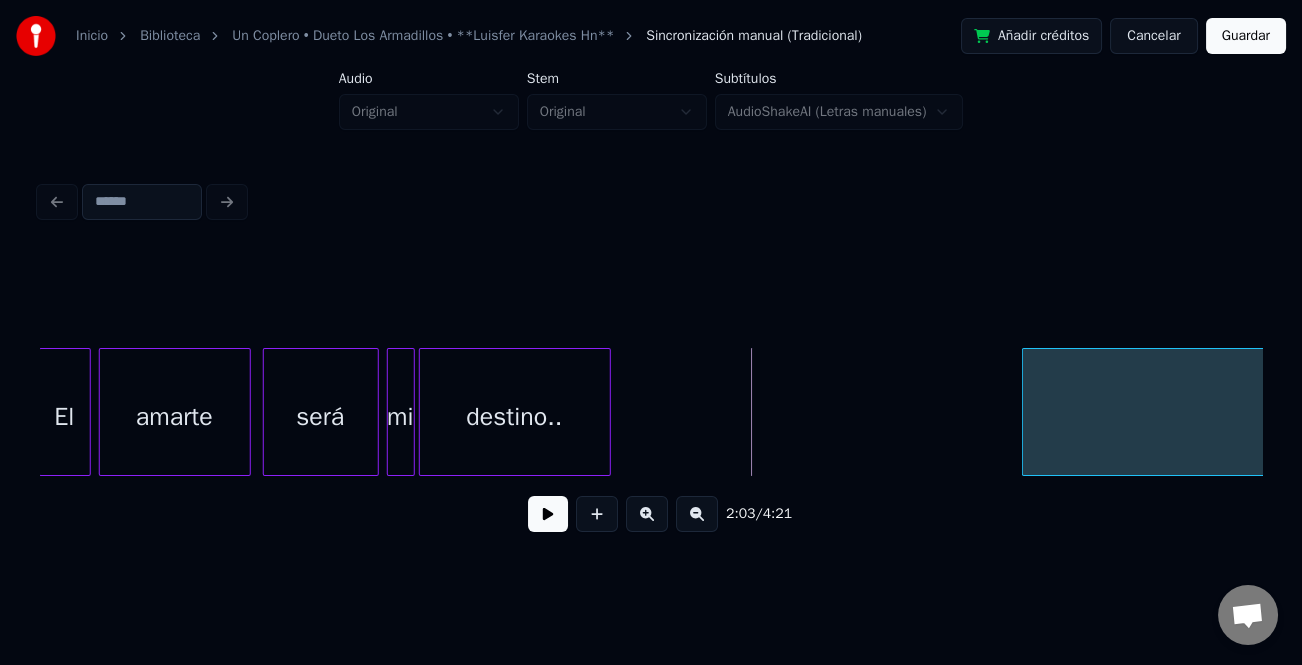 click at bounding box center (1026, 412) 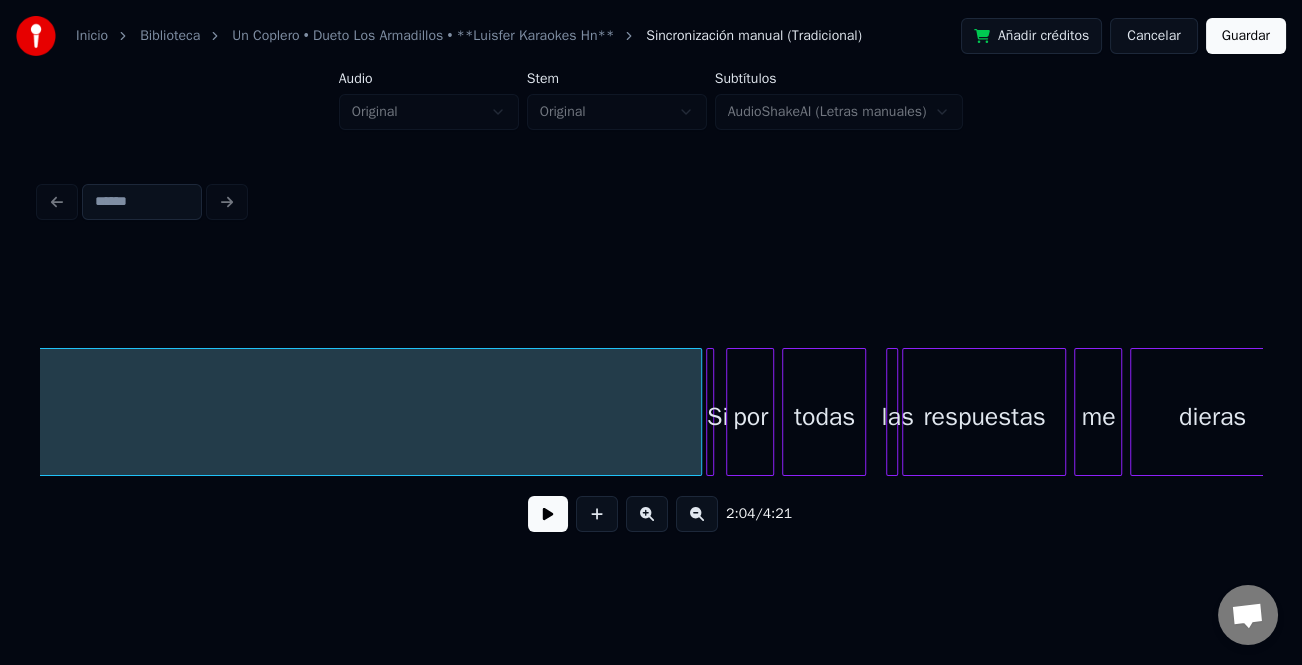 scroll, scrollTop: 0, scrollLeft: 29945, axis: horizontal 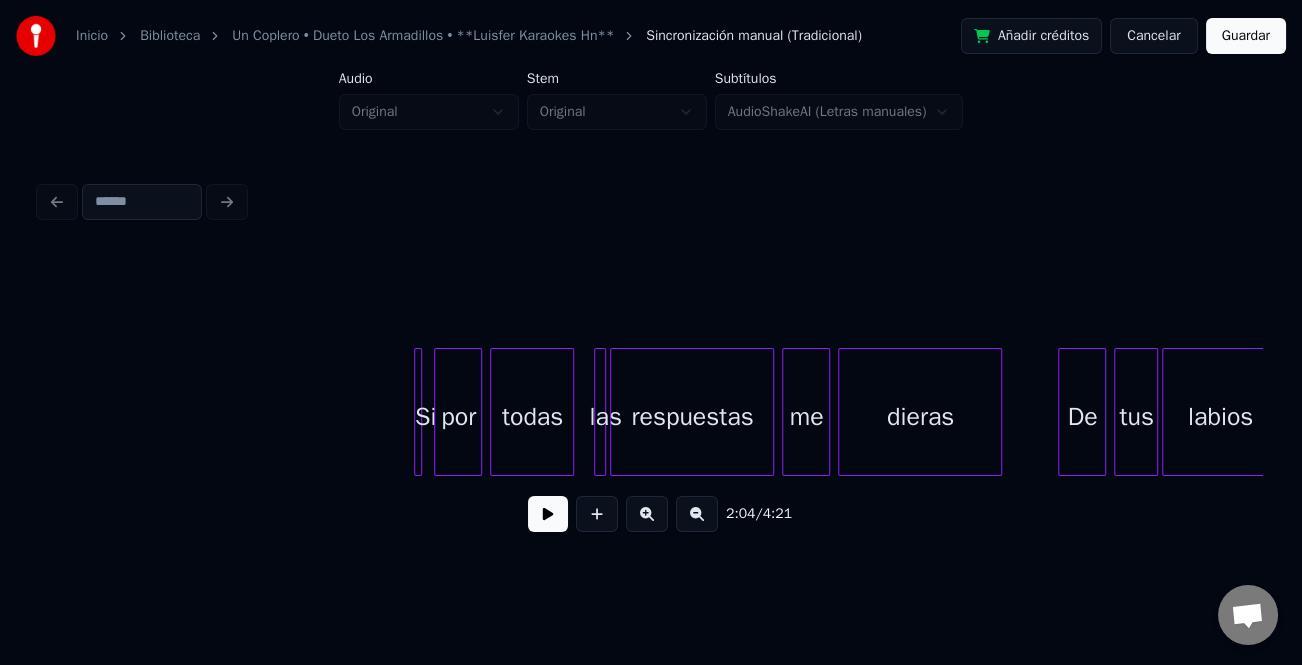 click on "Inicio Biblioteca Un Coplero • Dueto Los Armadillos • **Luisfer Karaokes Hn** Sincronización manual (Tradicional) Añadir créditos Cancelar Guardar Audio Original Stem Original Subtítulos AudioShakeAI (Letras manuales) 2:04  /  4:21" at bounding box center [651, 280] 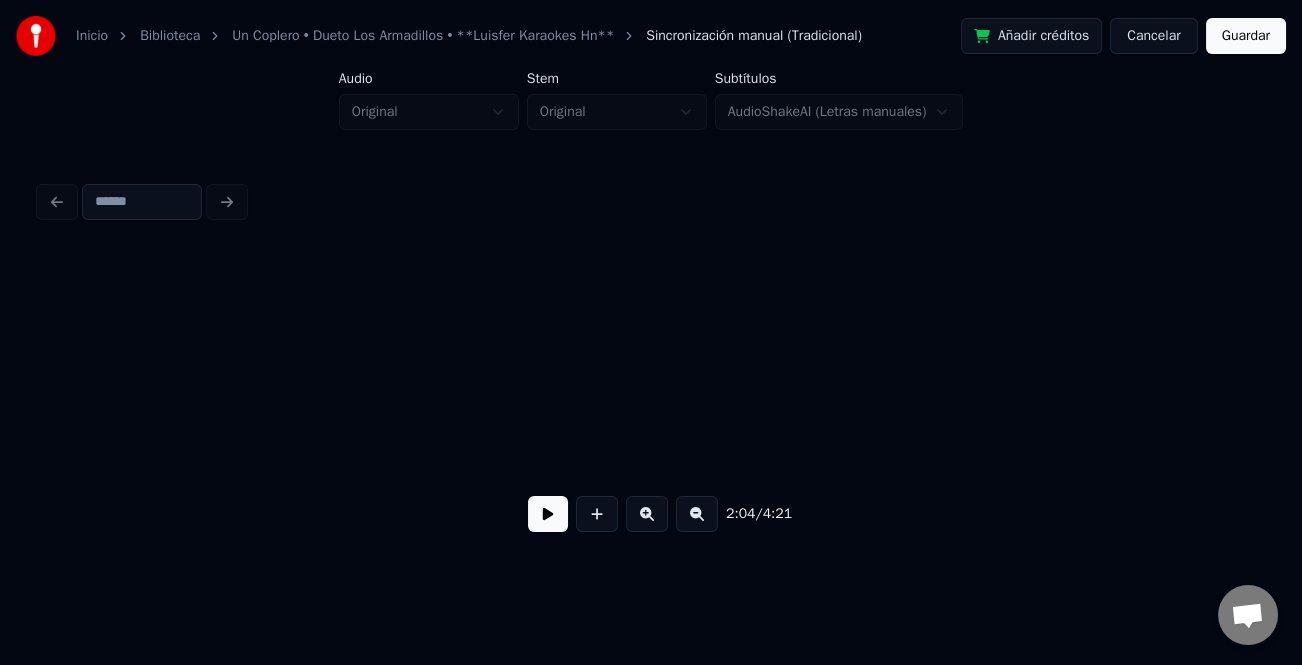 scroll, scrollTop: 0, scrollLeft: 24911, axis: horizontal 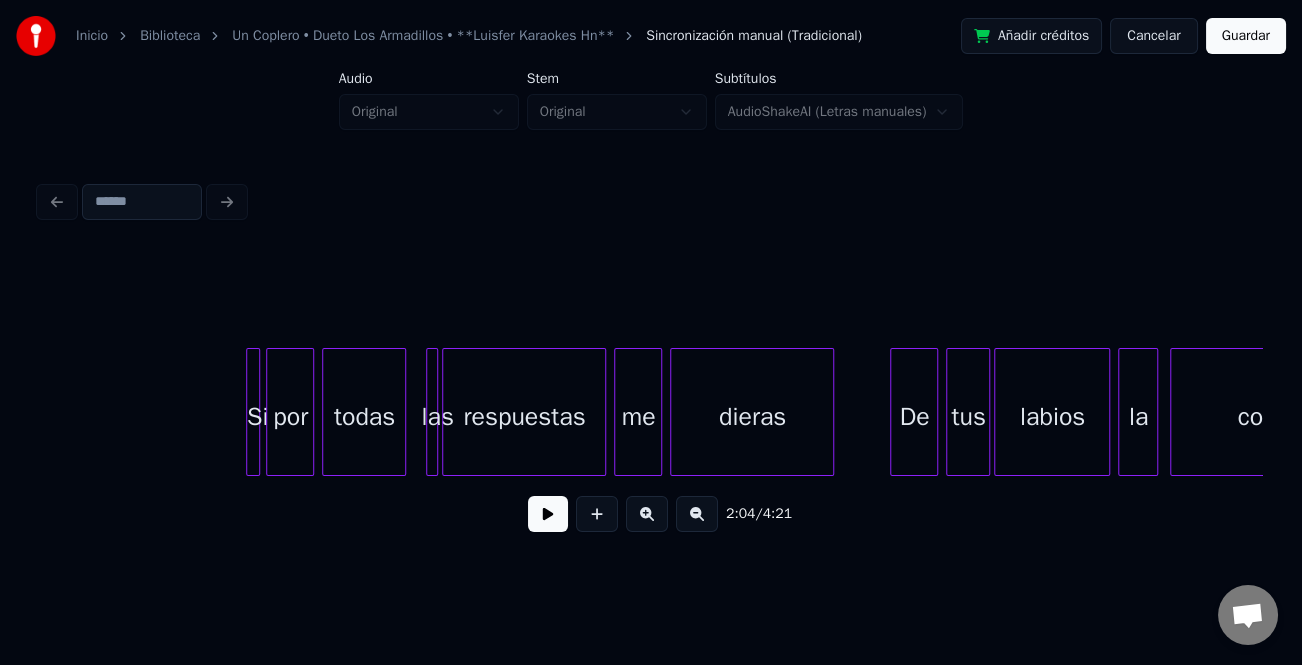 click on "Si" at bounding box center (253, 412) 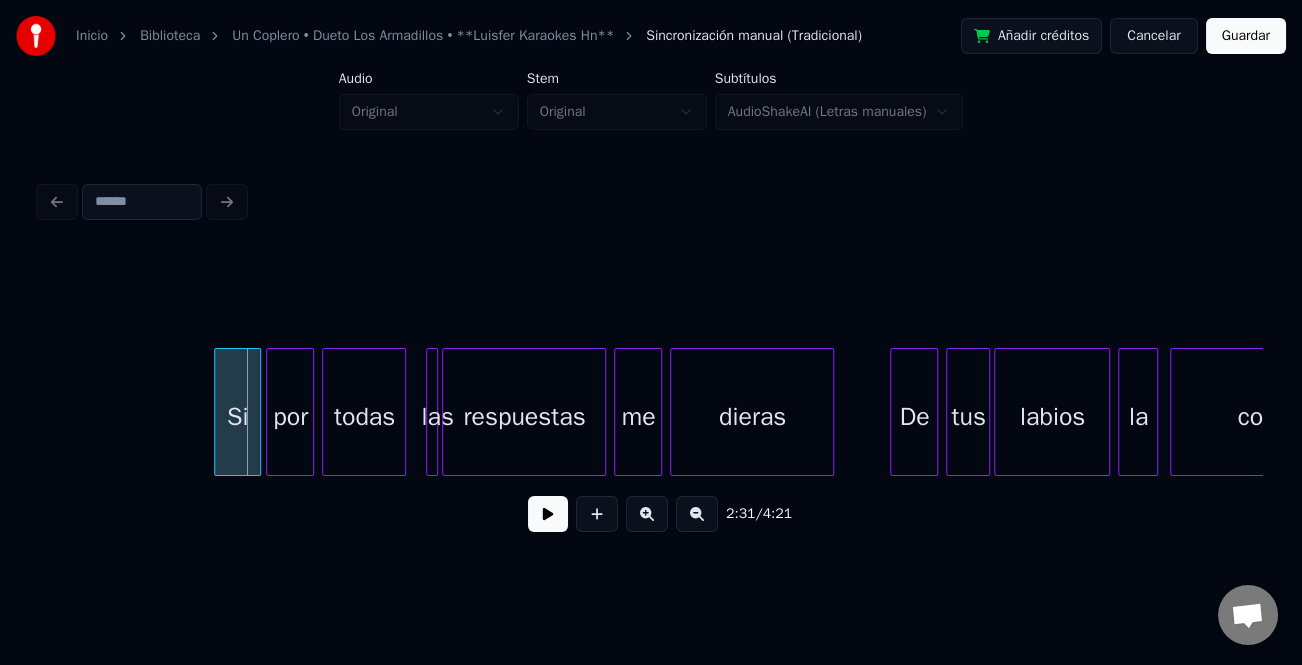 click at bounding box center (218, 412) 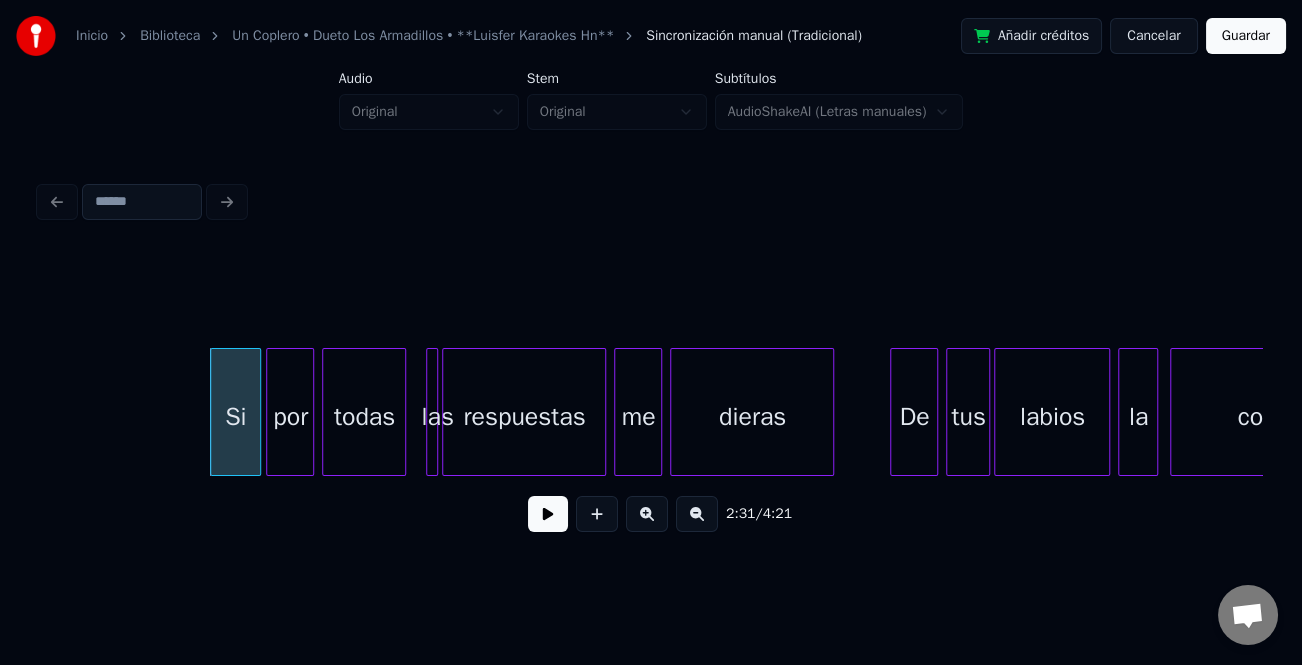 click on "Si por todas las respuestas me dieras De tus labios la contestación...." at bounding box center [-3914, 412] 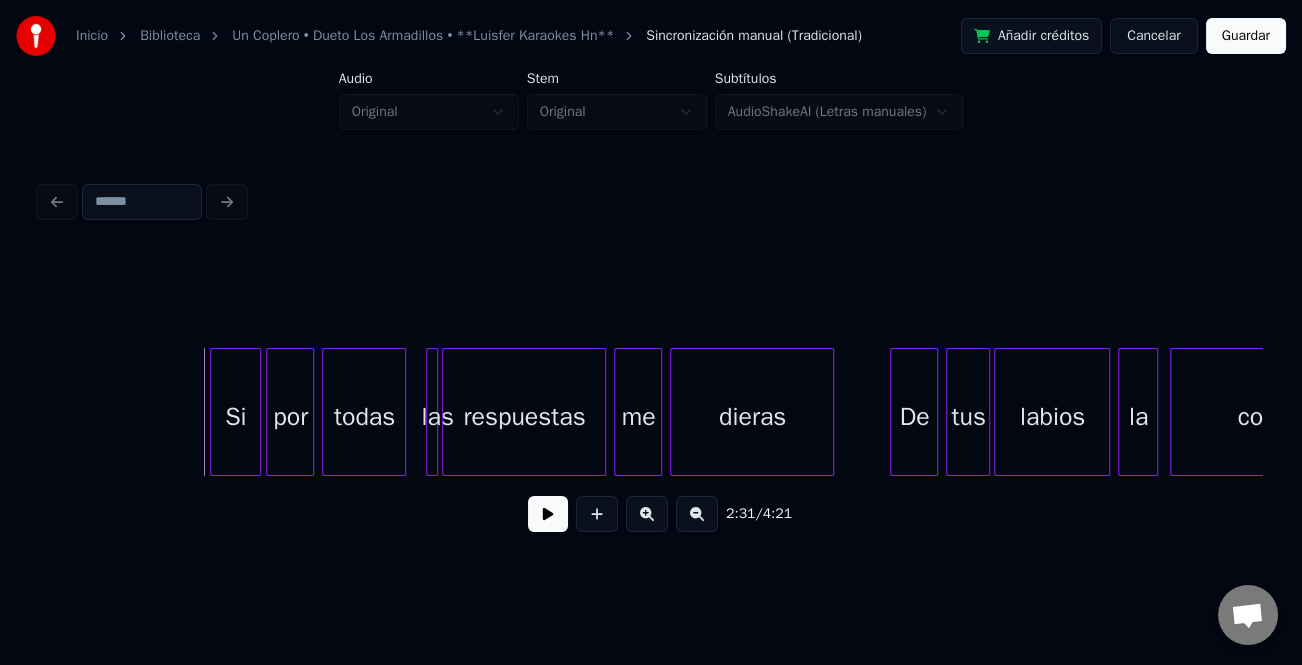 click at bounding box center (548, 514) 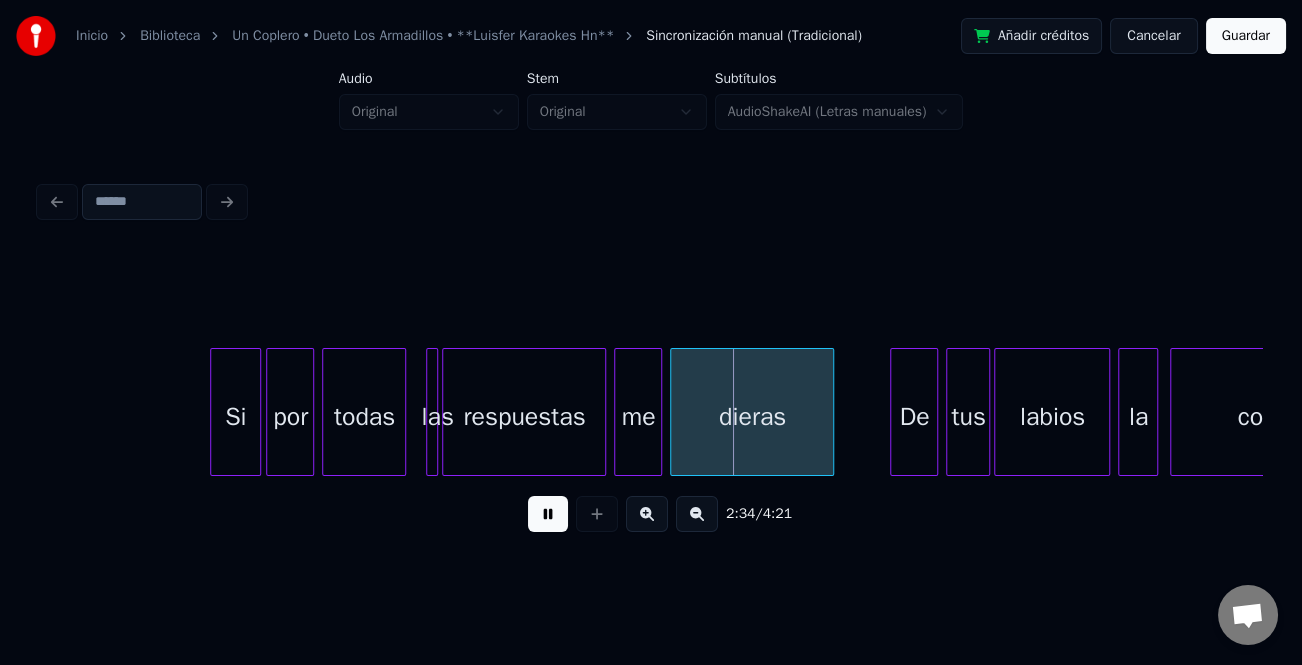 click at bounding box center [548, 514] 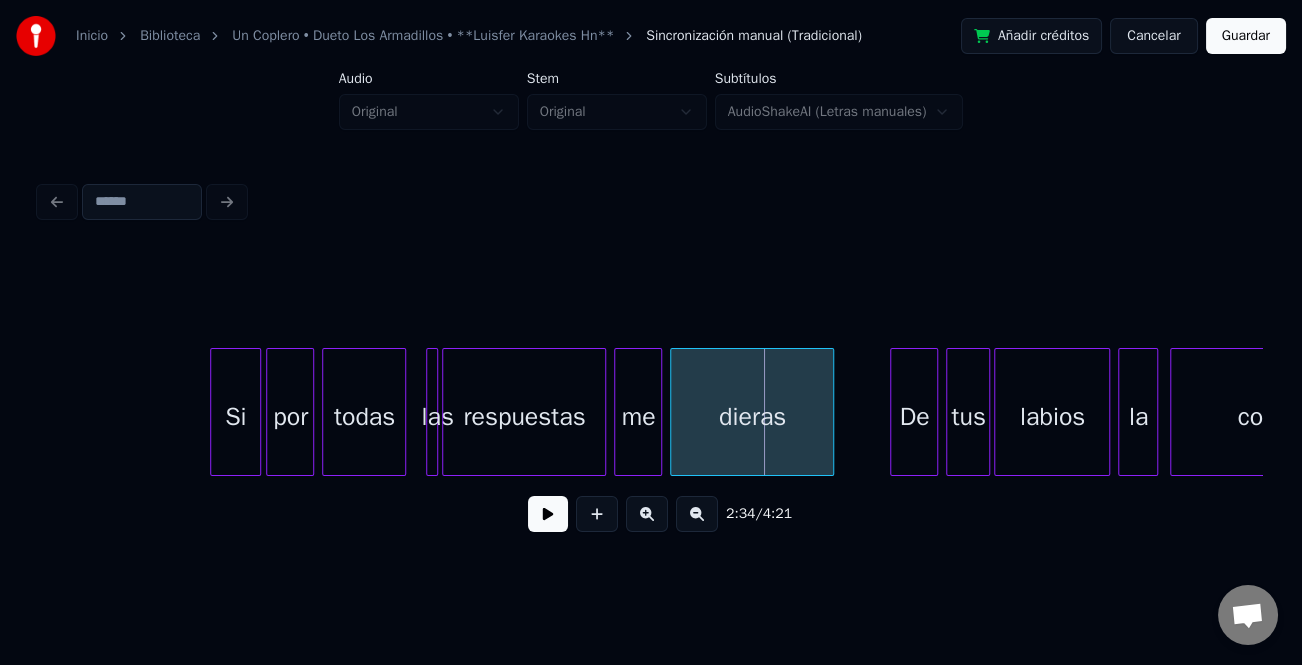 click at bounding box center [548, 514] 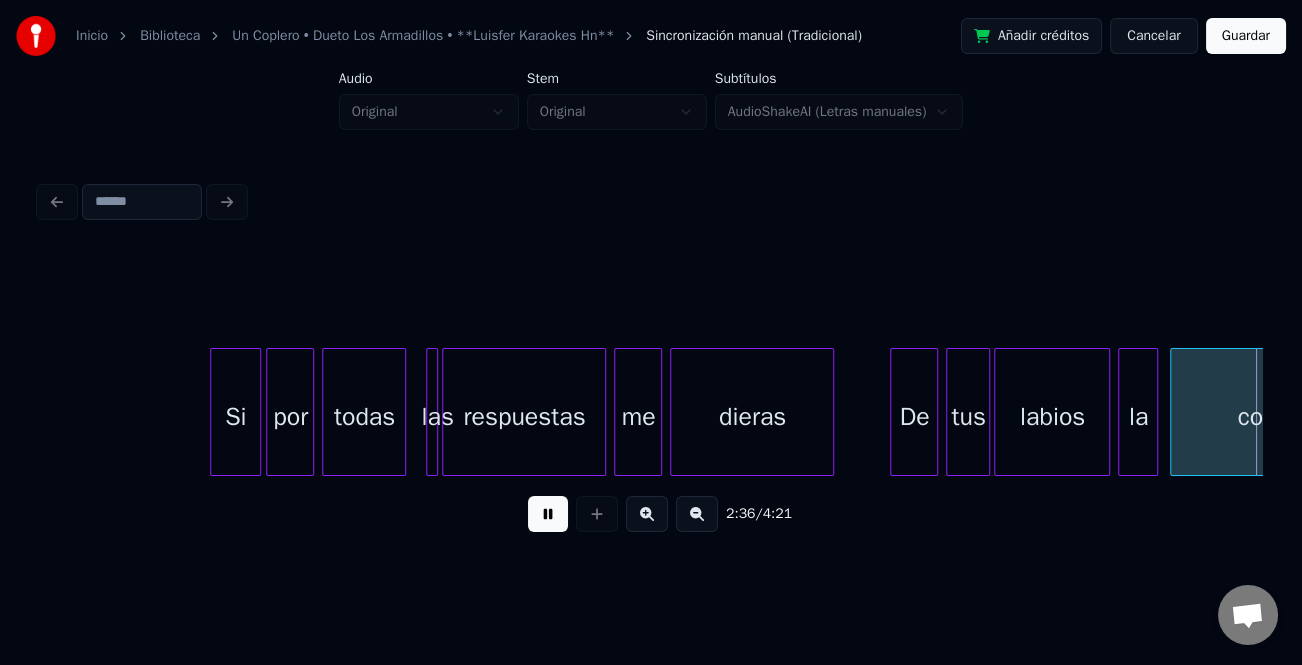 scroll, scrollTop: 0, scrollLeft: 31335, axis: horizontal 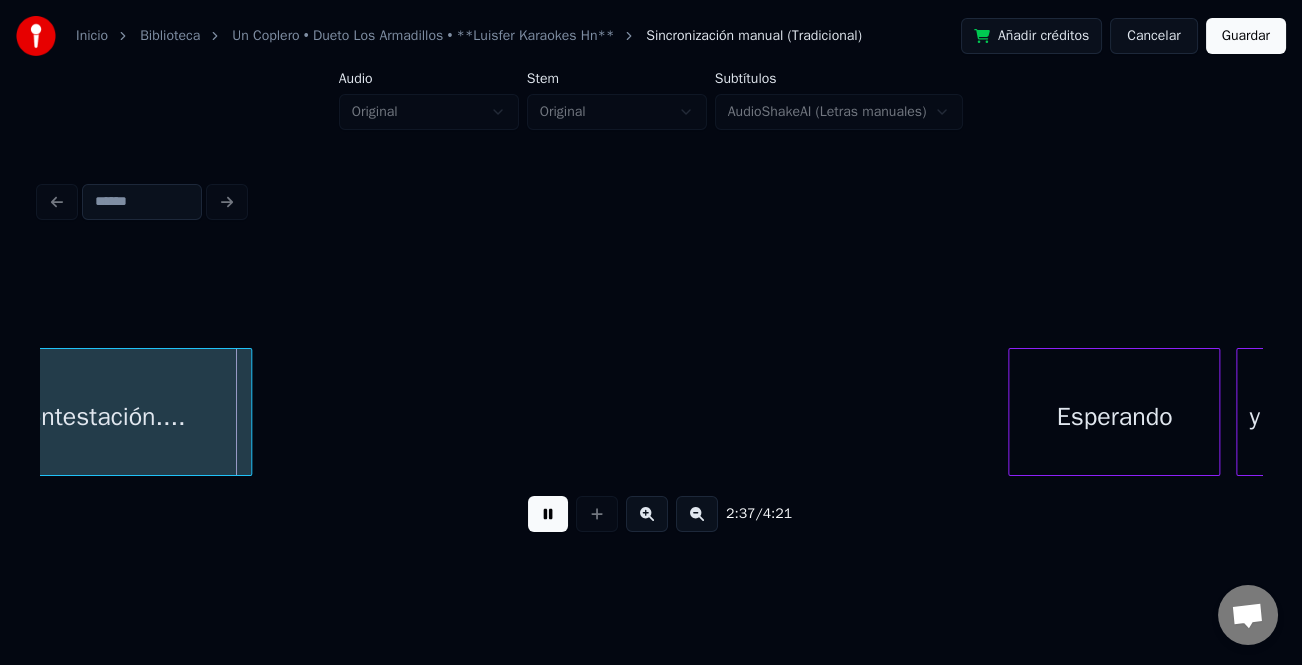 click at bounding box center [1012, 412] 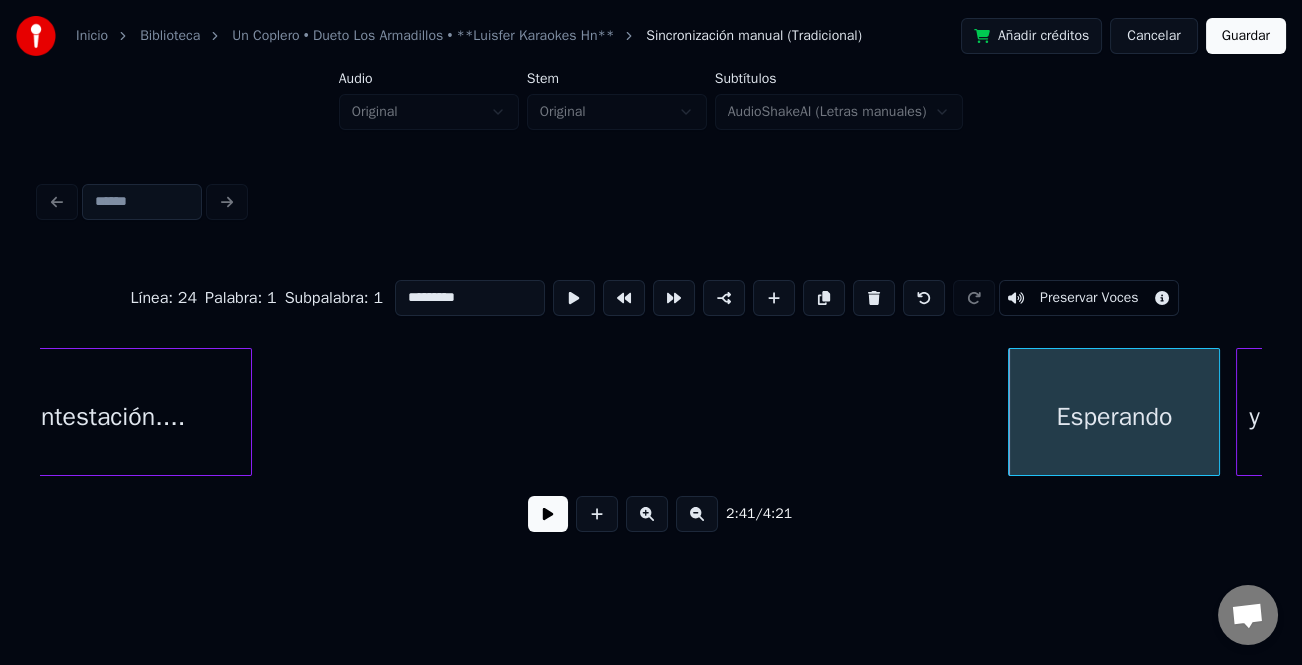 drag, startPoint x: 987, startPoint y: 393, endPoint x: 940, endPoint y: 420, distance: 54.20332 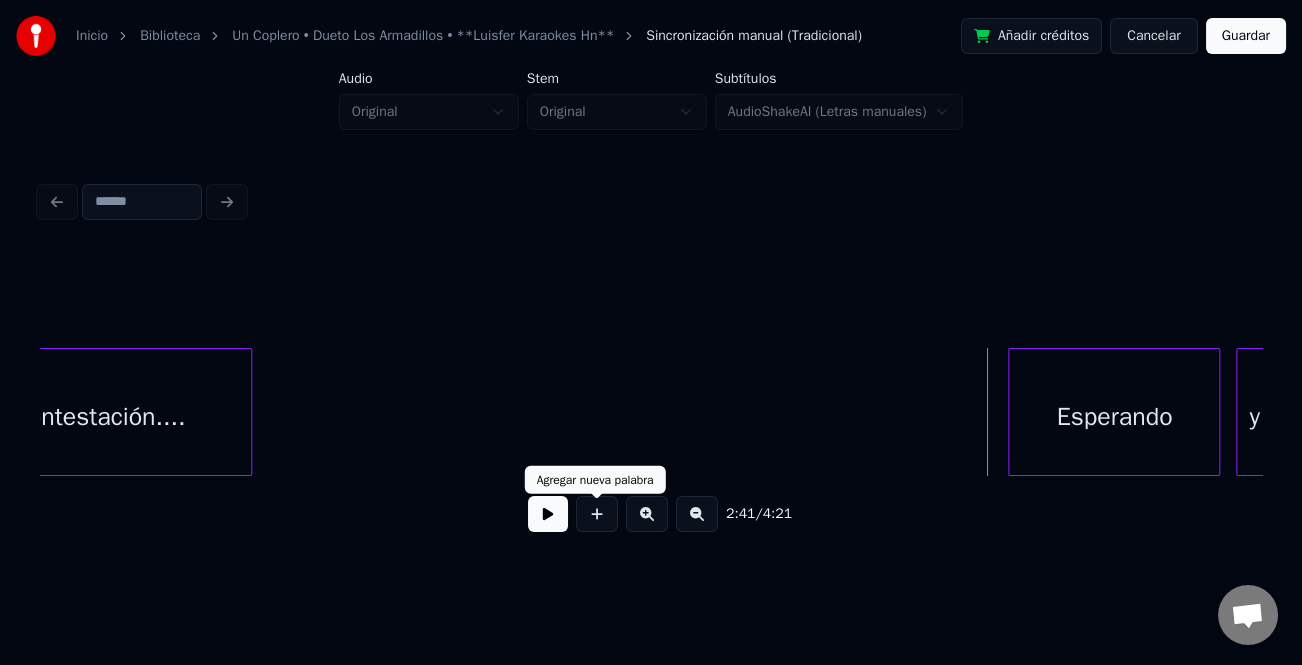 click at bounding box center [548, 514] 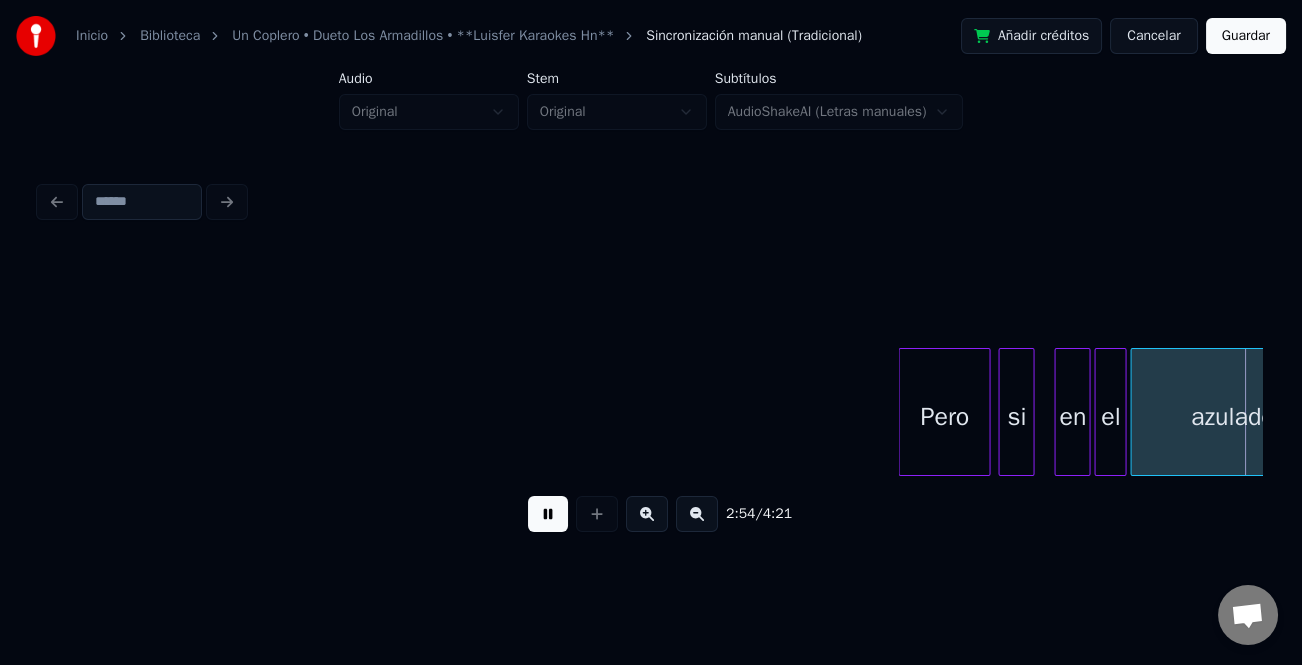 scroll, scrollTop: 0, scrollLeft: 35005, axis: horizontal 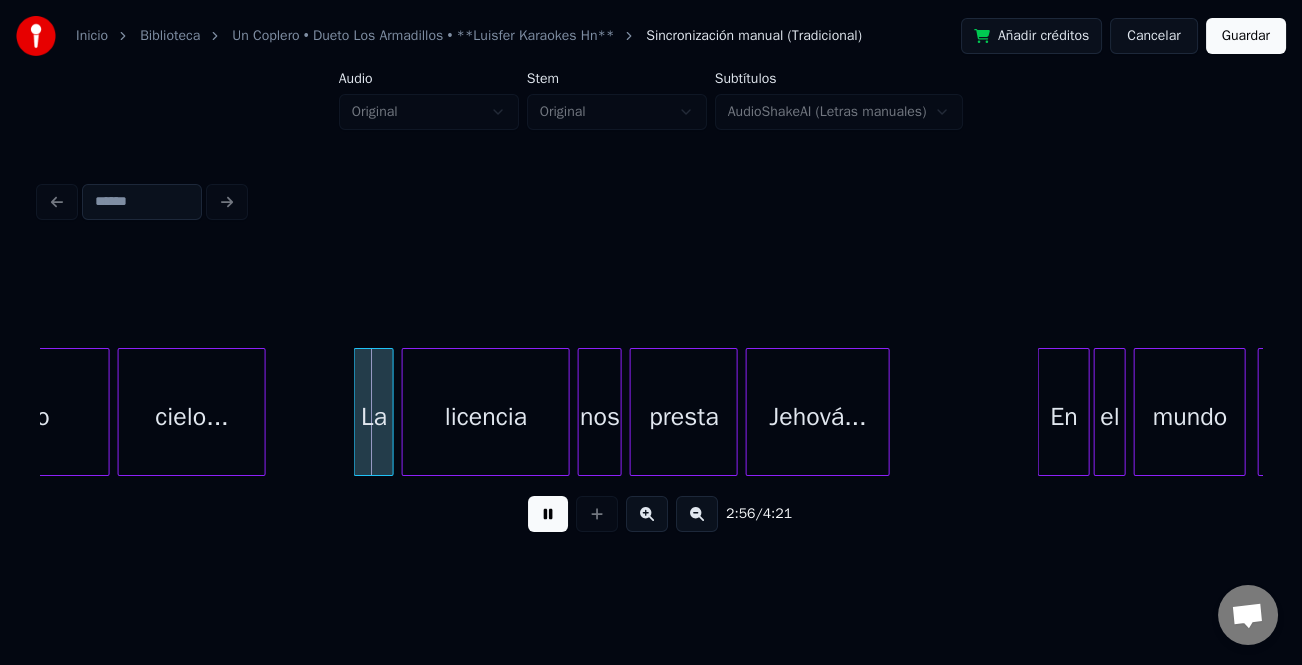 click on "azulado cielo... La licencia nos presta Jehová... En el mundo juntos" at bounding box center (-8806, 412) 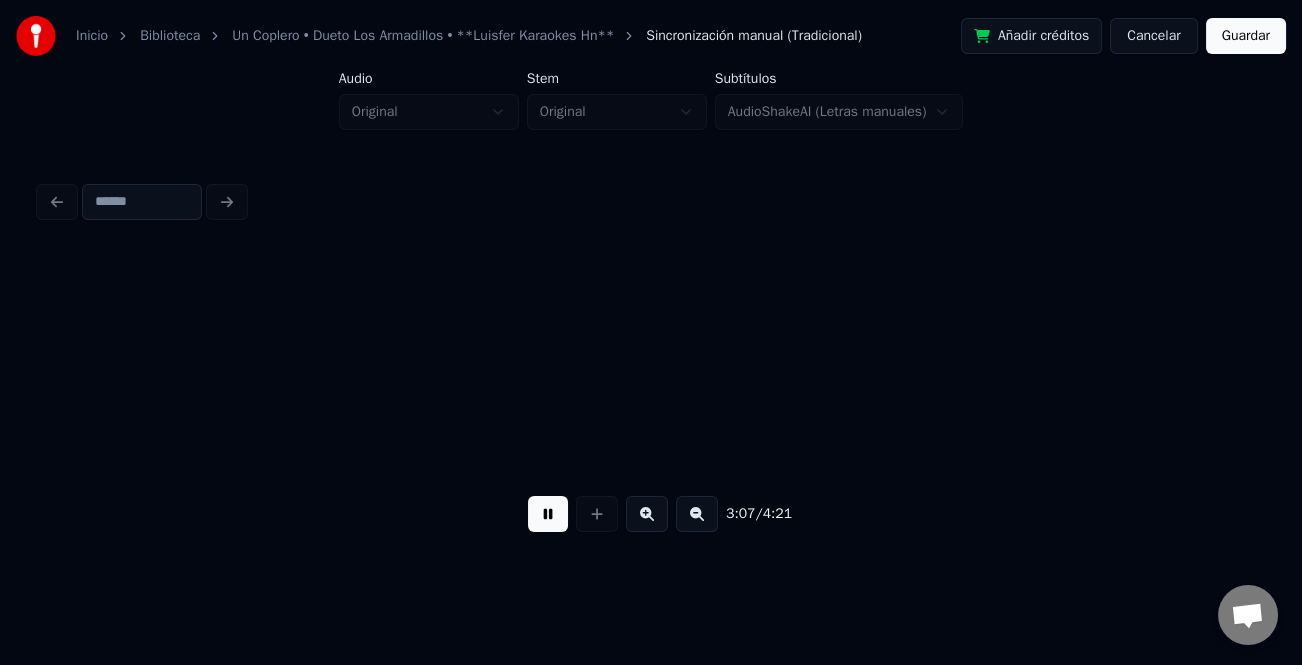 scroll, scrollTop: 0, scrollLeft: 37451, axis: horizontal 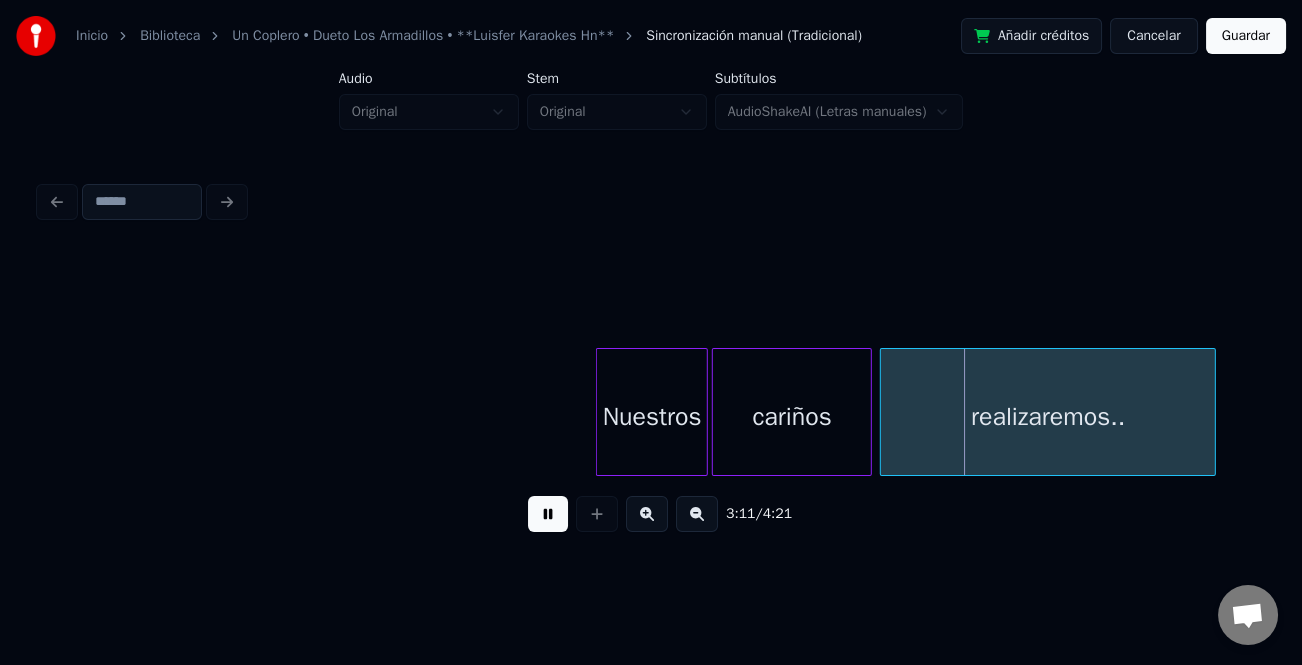 click on "Inicio Biblioteca Un Coplero • Dueto Los Armadillos • **Luisfer Karaokes Hn** Sincronización manual (Tradicional) Añadir créditos Cancelar Guardar Audio Original Stem Original Subtítulos AudioShakeAI (Letras manuales) 3:11  /  4:21" at bounding box center [651, 280] 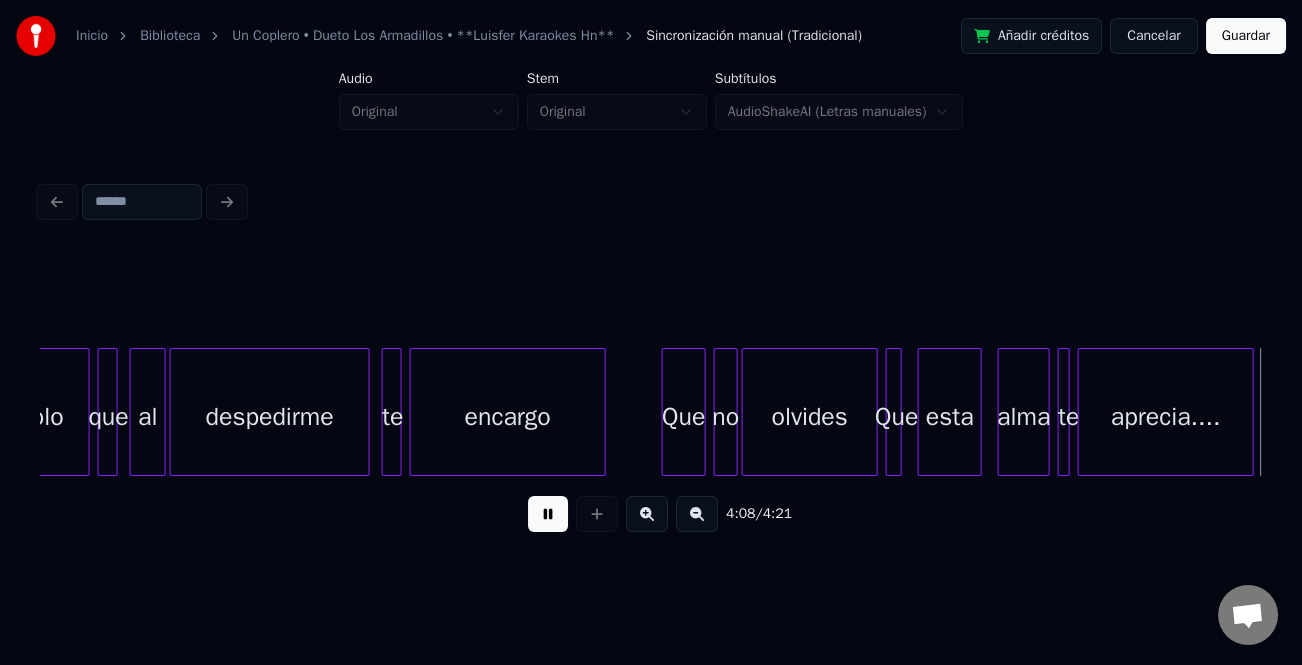 scroll, scrollTop: 0, scrollLeft: 49690, axis: horizontal 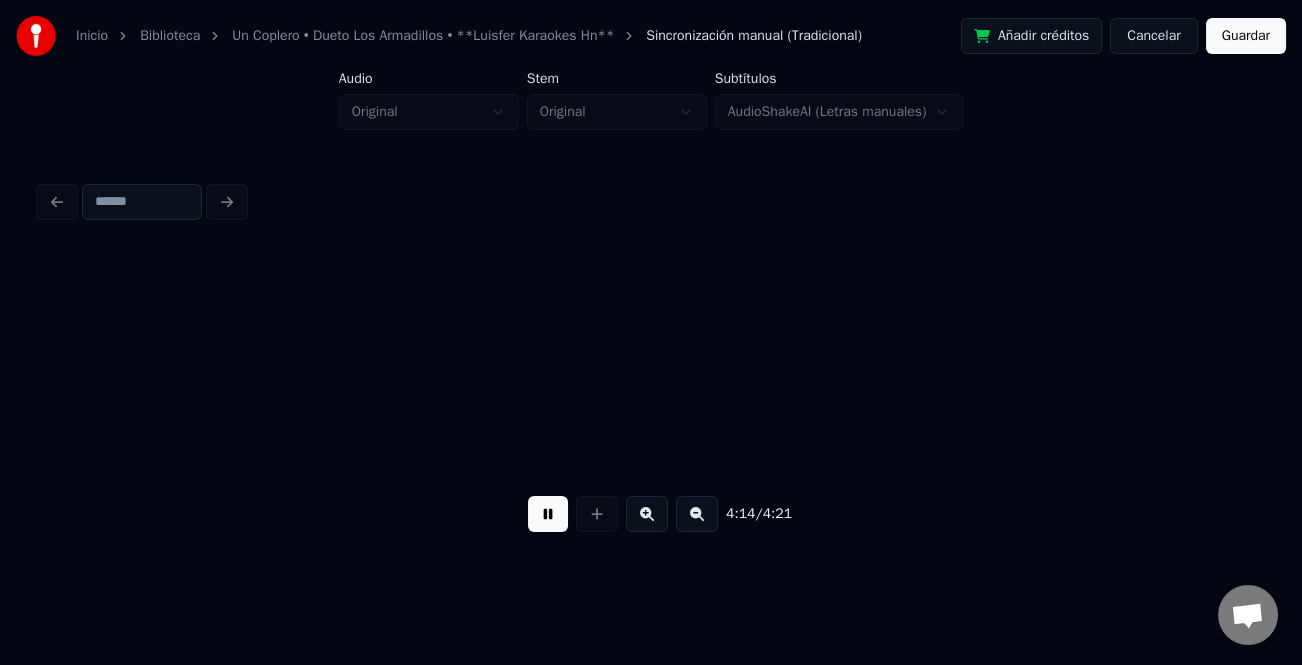 click on "Guardar" at bounding box center (1246, 36) 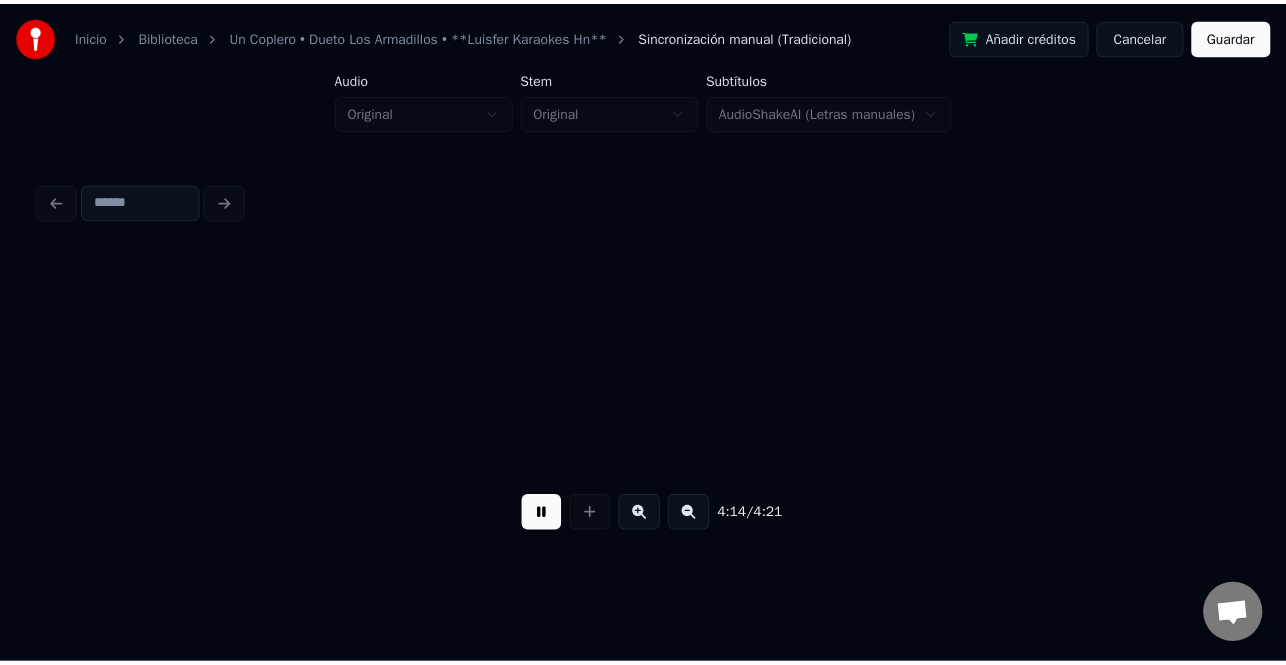 scroll, scrollTop: 0, scrollLeft: 50914, axis: horizontal 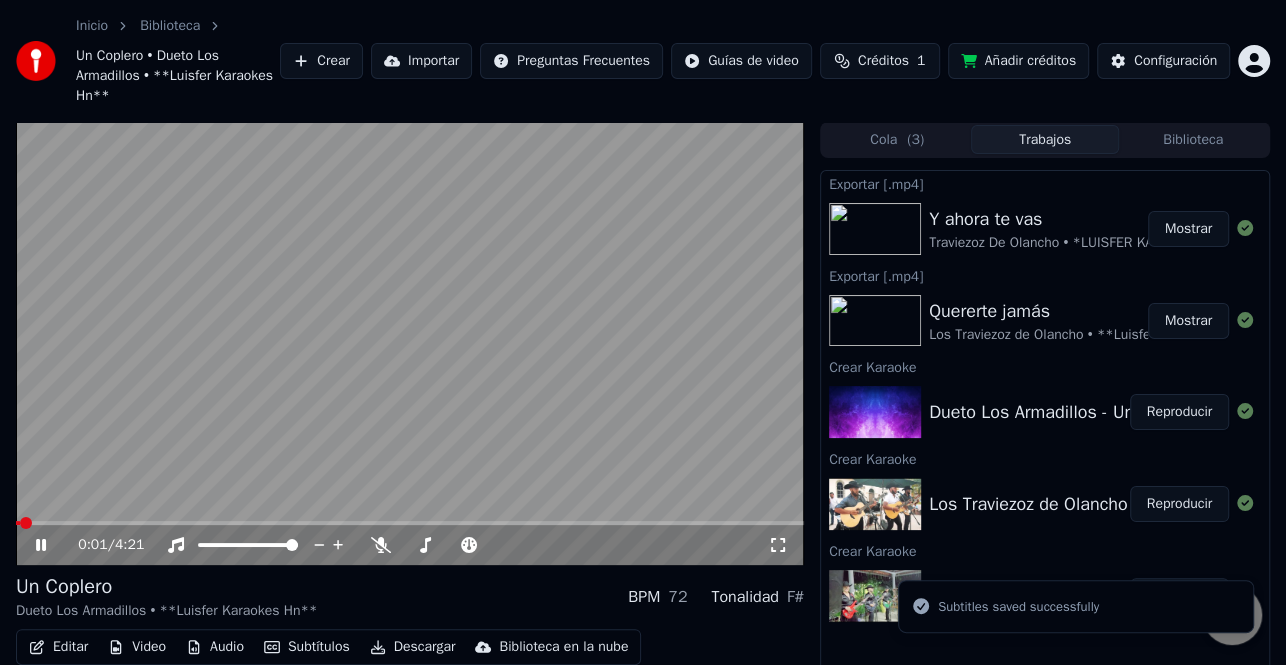 click on "Descargar" at bounding box center [413, 647] 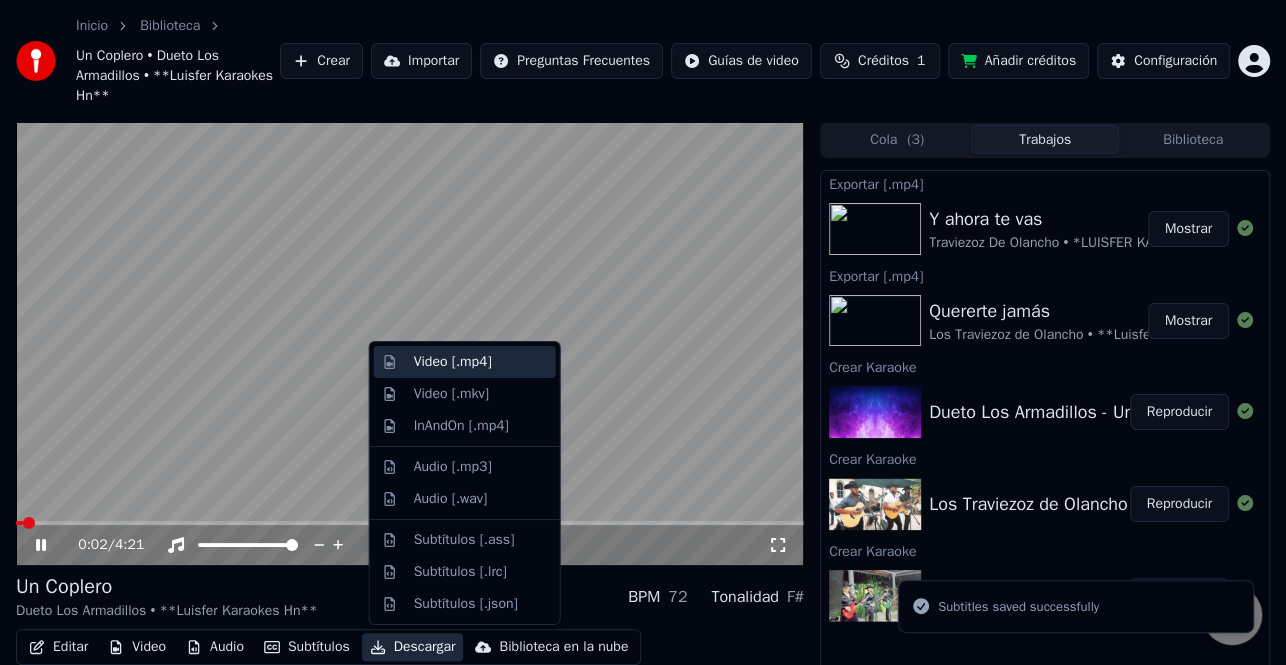 click on "Video [.mp4]" at bounding box center (481, 362) 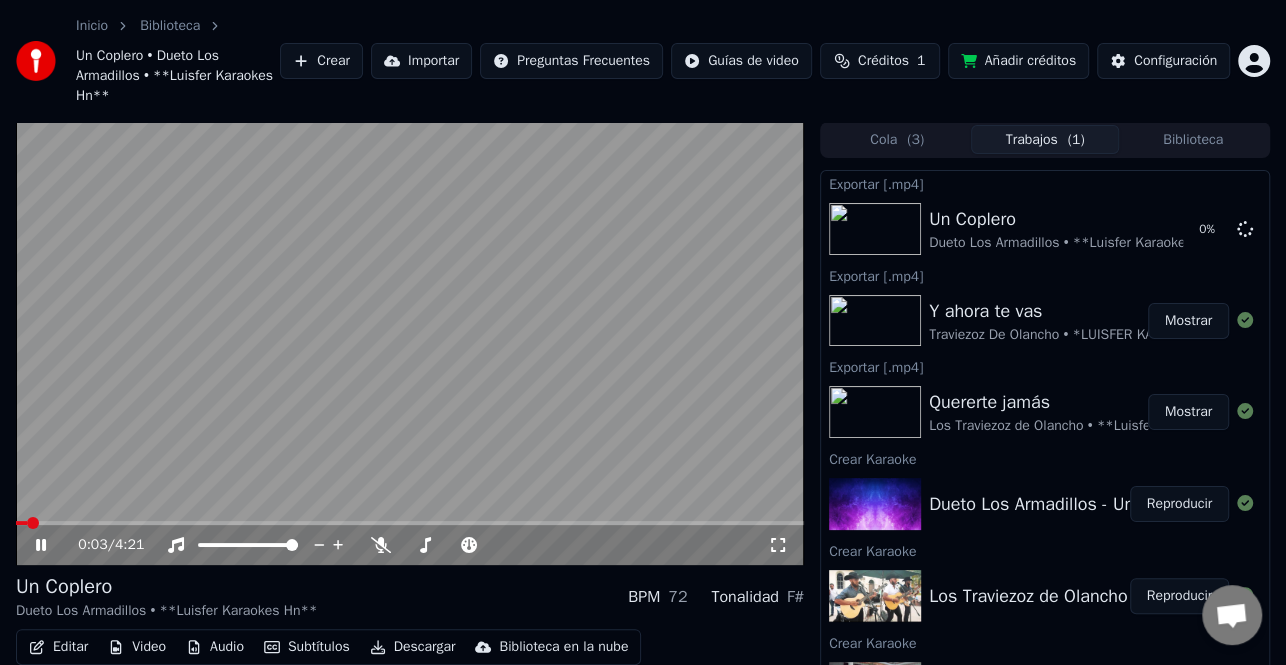 click on "Mostrar" at bounding box center [1188, 321] 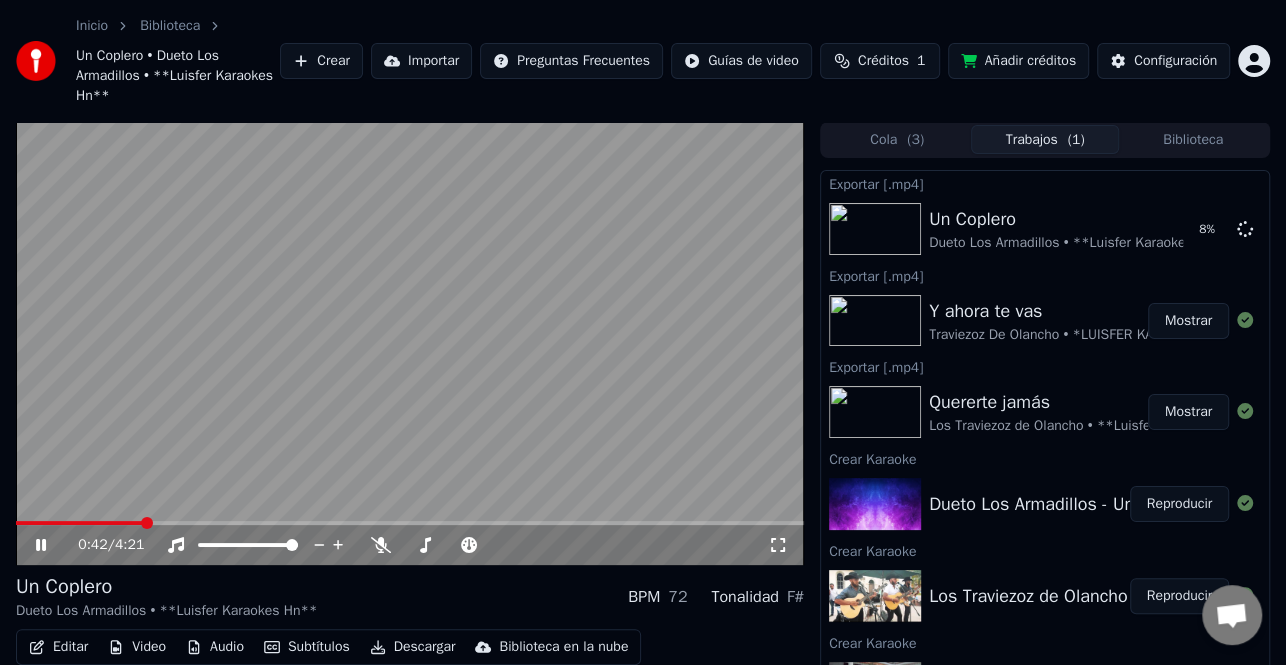 click 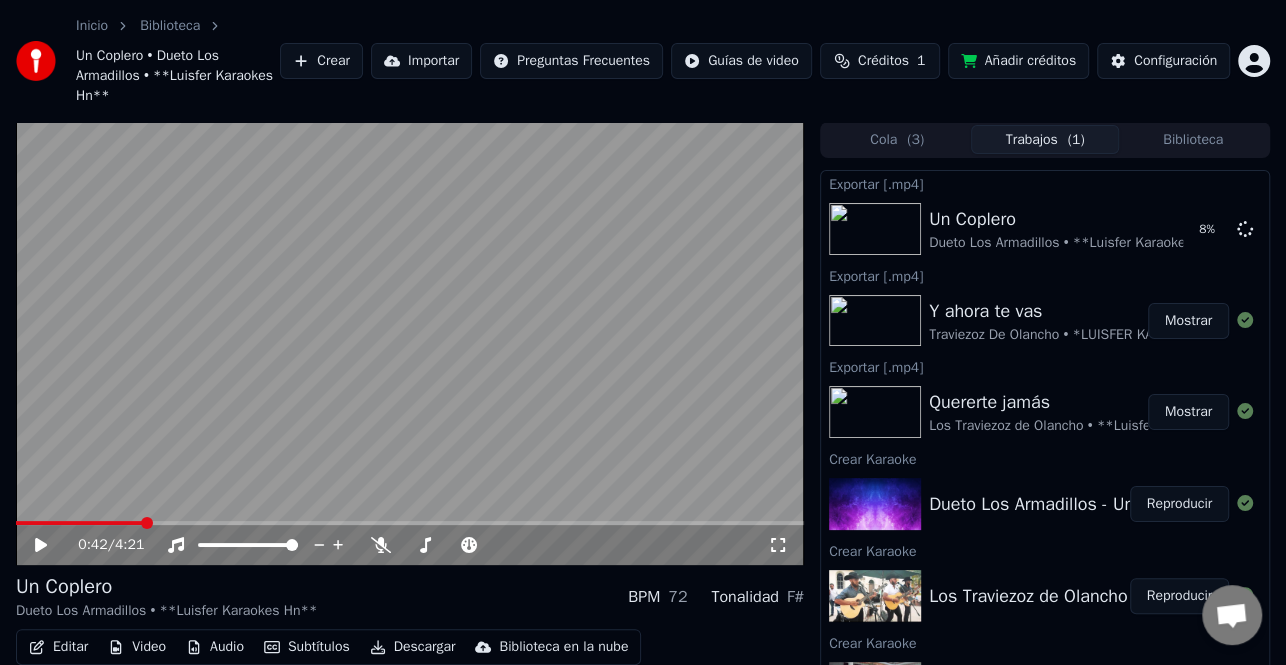 click on "Audio" at bounding box center (215, 647) 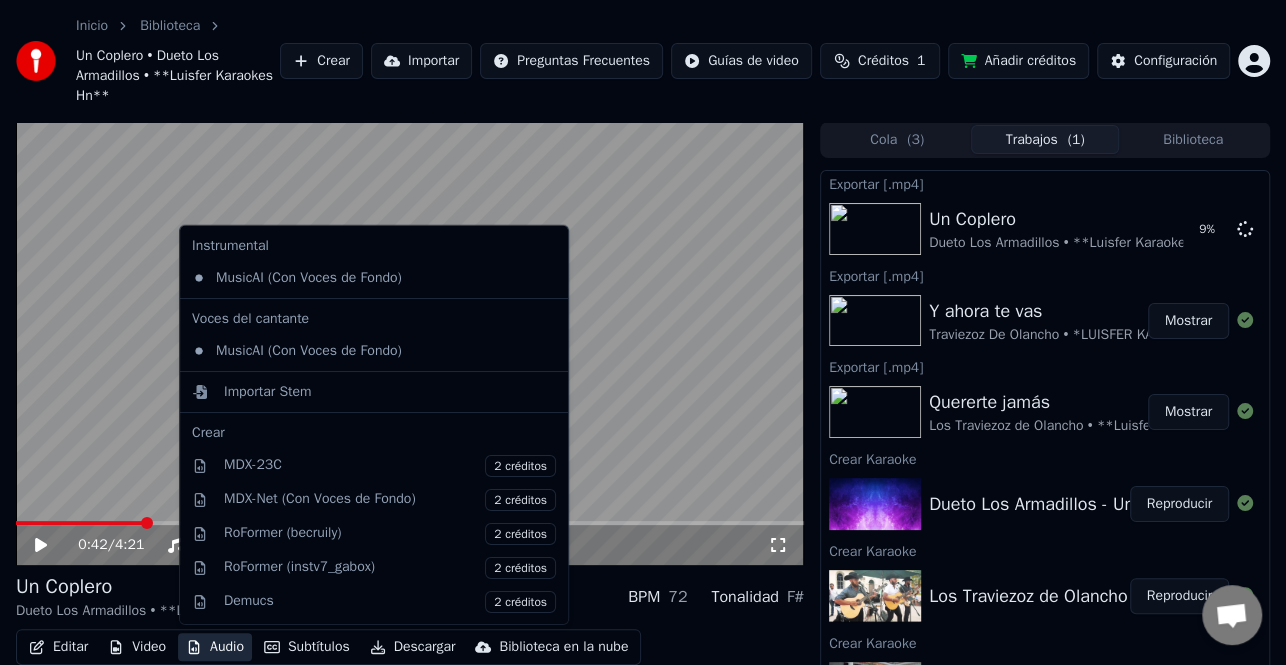 click on "Instrumental" at bounding box center (374, 246) 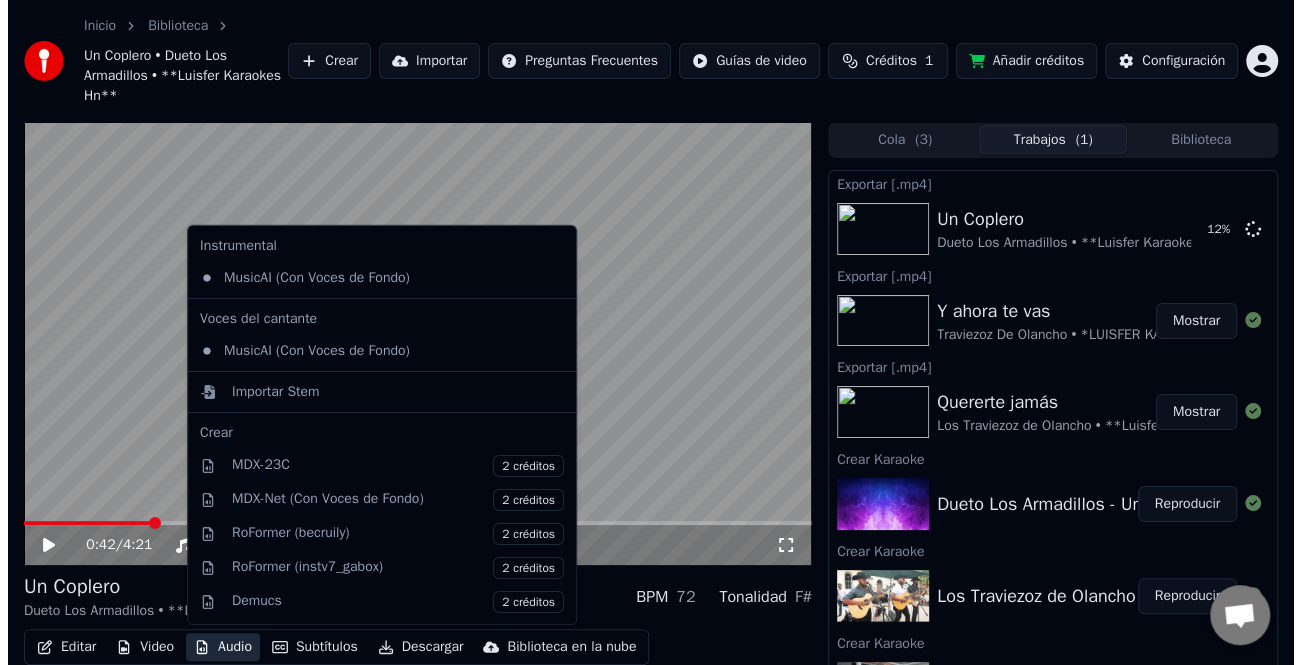 scroll, scrollTop: 167, scrollLeft: 0, axis: vertical 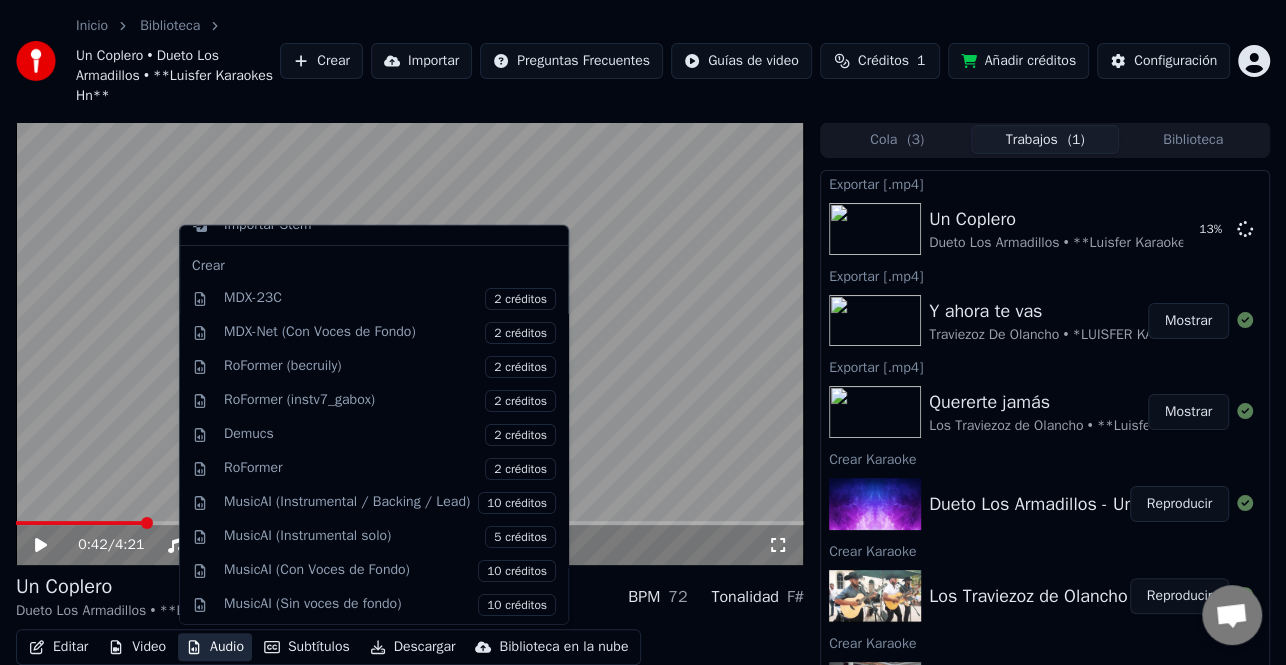 click at bounding box center (410, 343) 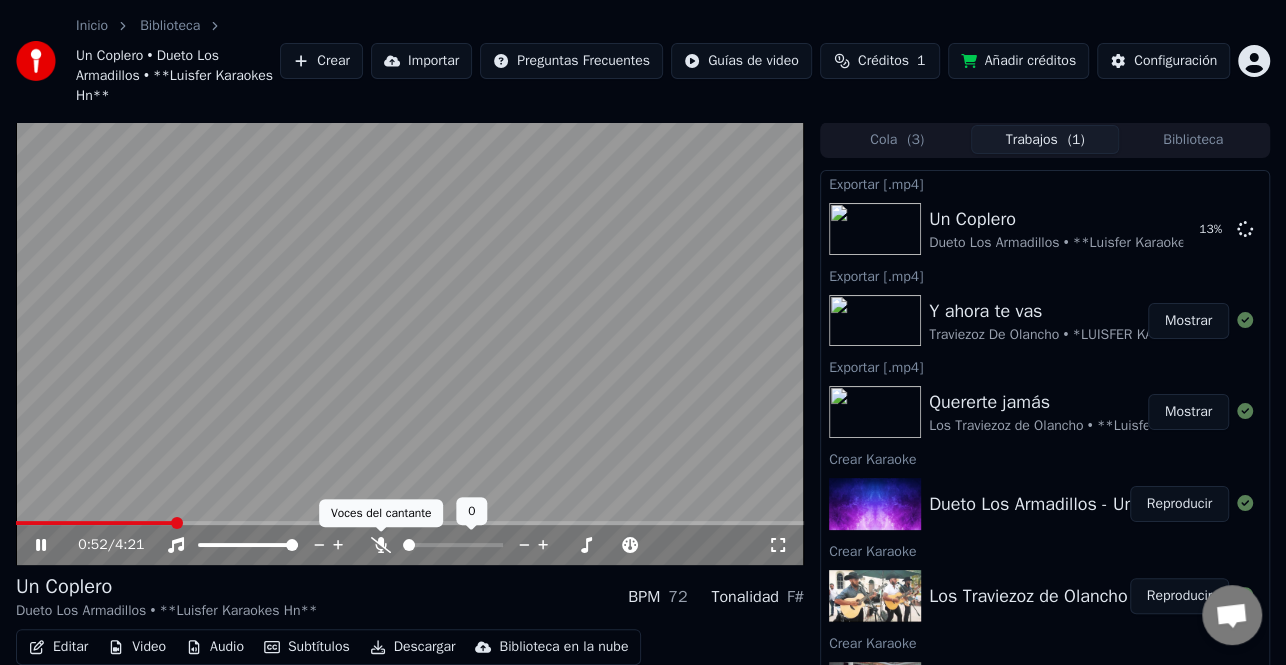 click 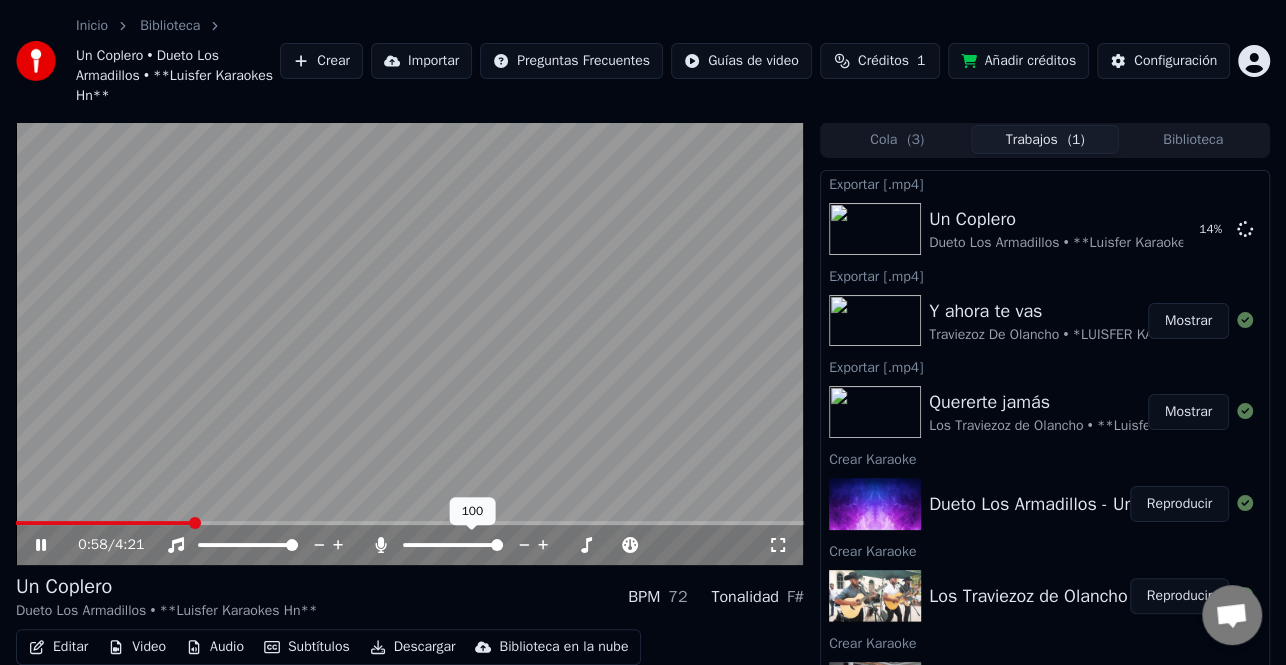 click 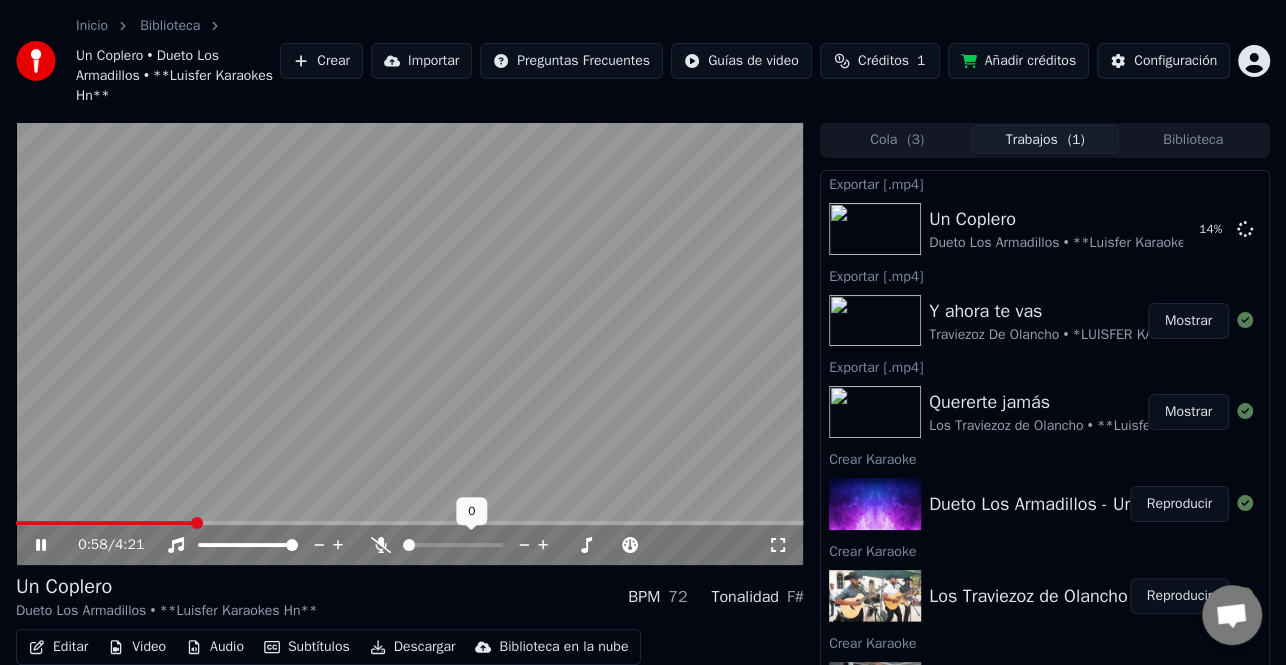 click 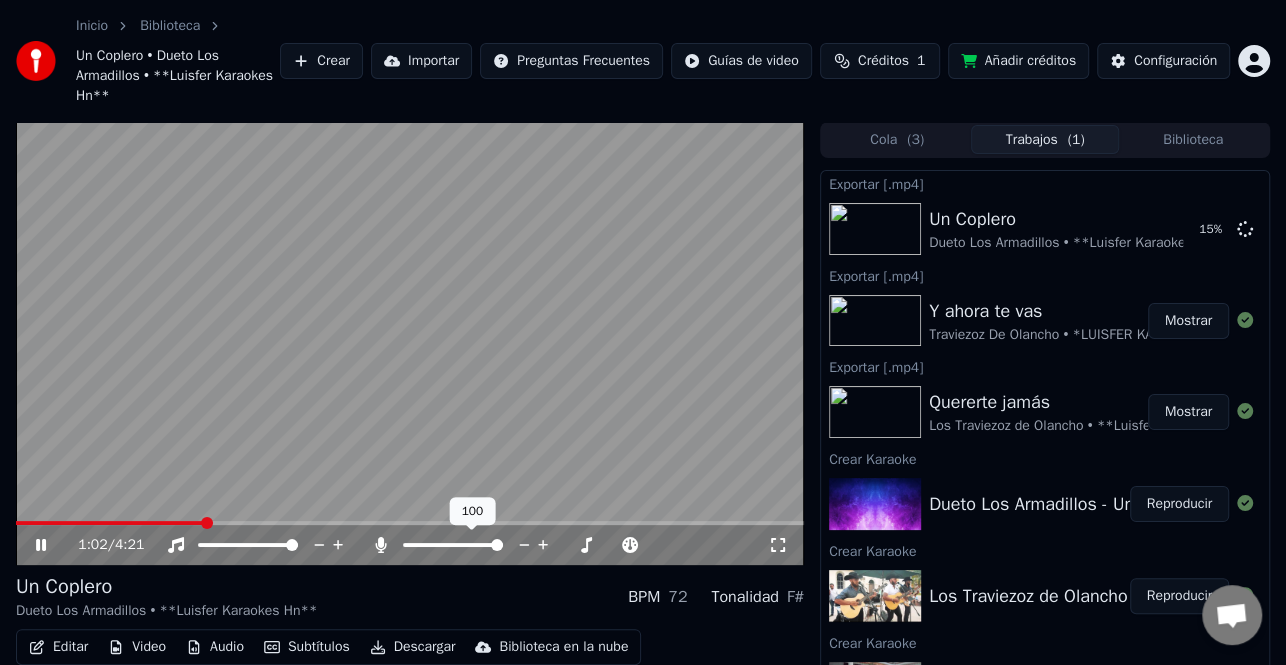 click 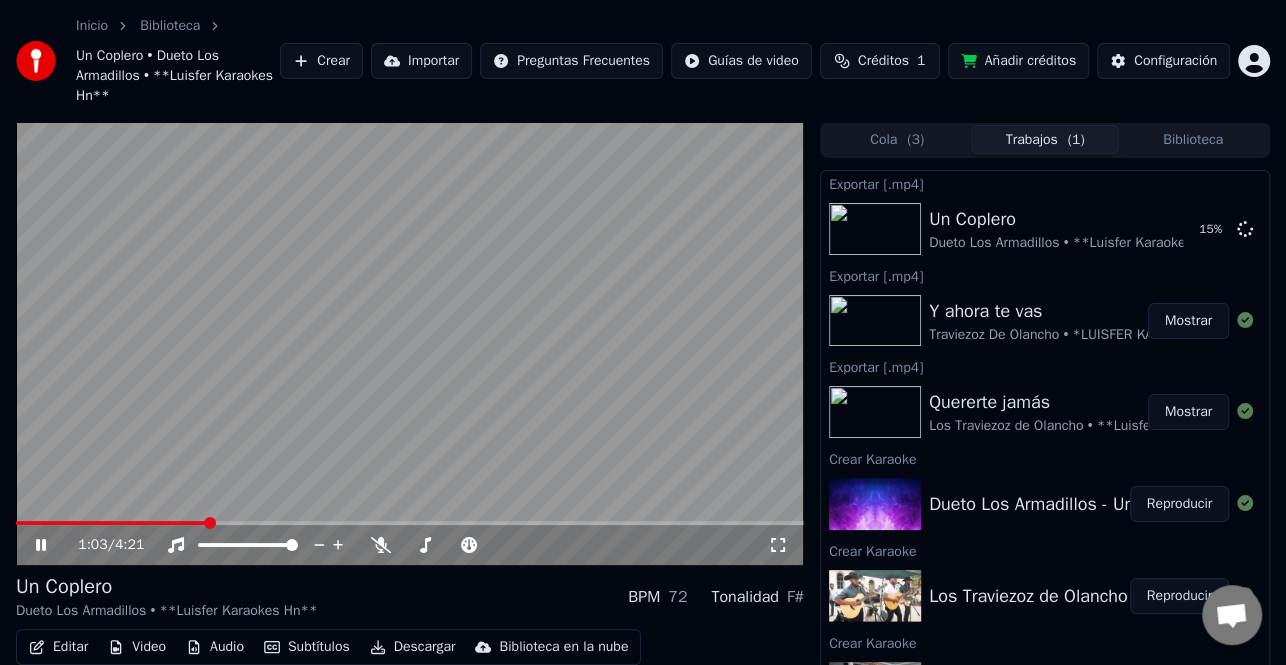 click 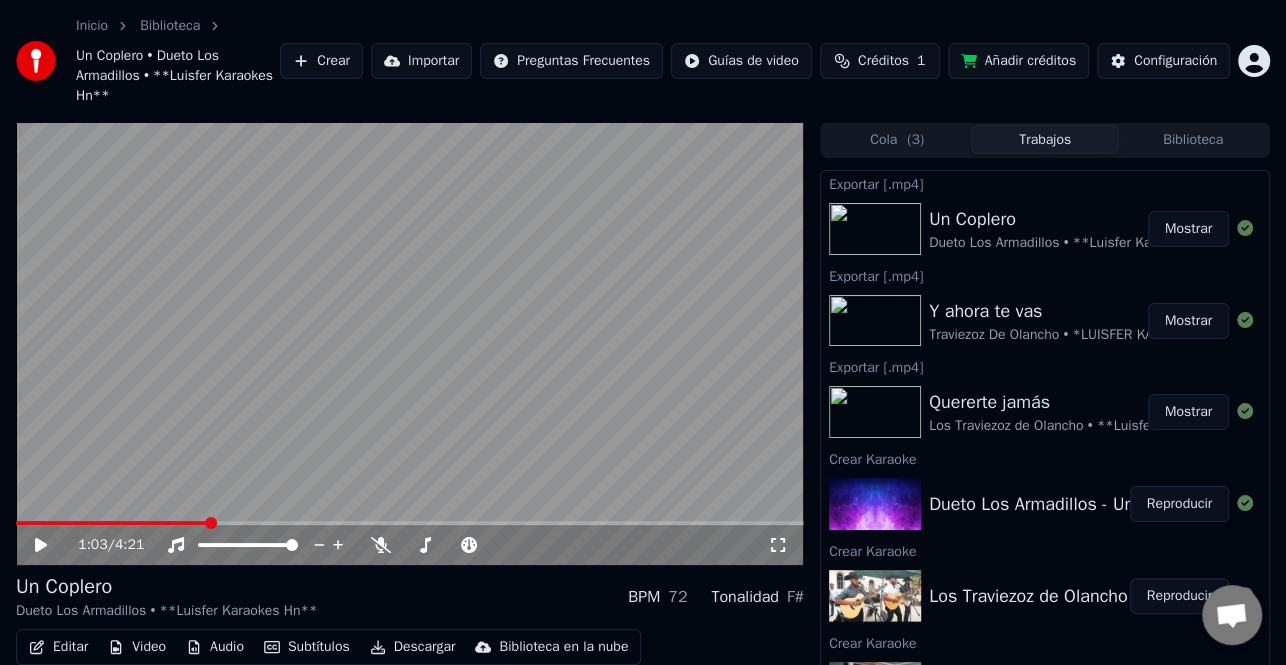 click on "Inicio Biblioteca Un Coplero • Dueto Los Armadillos • **Luisfer Karaokes Hn** Crear Importar Preguntas Frecuentes Guías de video Créditos 1:03  /  4:21 Un Coplero Dueto Los Armadillos • **Luisfer Karaokes Hn** BPM 72 Tonalidad F# Editar Video Audio Subtítulos Descargar Biblioteca en la nube Sincronización manual Descargar video Abrir Pantalla Doble Cola ( 3 ) Trabajos Biblioteca Exportar [.mp4] Un Coplero Dueto Los Armadillos • **Luisfer Karaokes Hn** Mostrar Exportar [.mp4] Y ahora te vas Traviezoz De Olancho • *LUISFER KARAOKES* Mostrar Exportar [.mp4] Quererte jamás Los Traviezoz de Olancho • **Luisfer Karaokes Hn** Mostrar Crear Karaoke Dueto Los Armadillos - Un Coplero Reproducir Crear Karaoke Los Traviezoz de Olancho - Quererte jamás en vivo Reproducir Crear Karaoke Traviezoz De Olancho - Y ahora te vas Reproducir C:\Users\luisf\Downloads\Youka\Dueto Los Armadillos - Un Coplero.mp4 C:\Users\luisf\Downloads\Youka\Dueto Los Armadillos - Un Coplero.mp4" at bounding box center (643, 332) 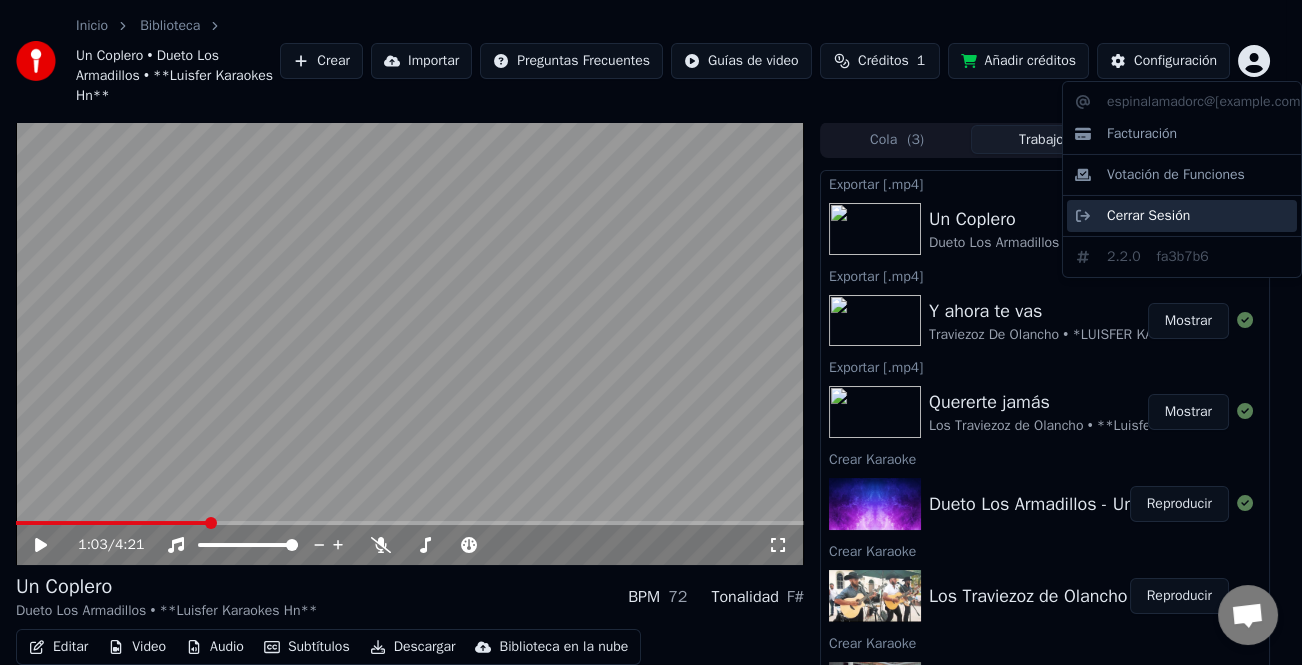 click on "Cerrar Sesión" at bounding box center (1148, 216) 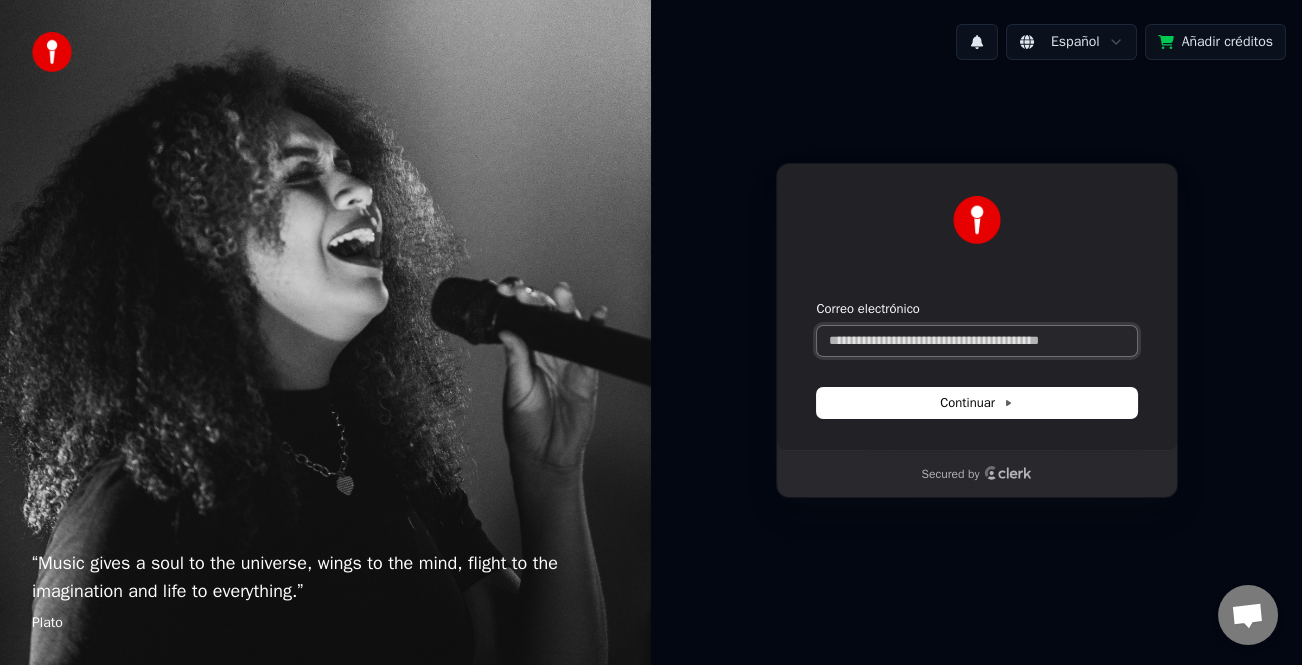 click on "Correo electrónico" at bounding box center (977, 341) 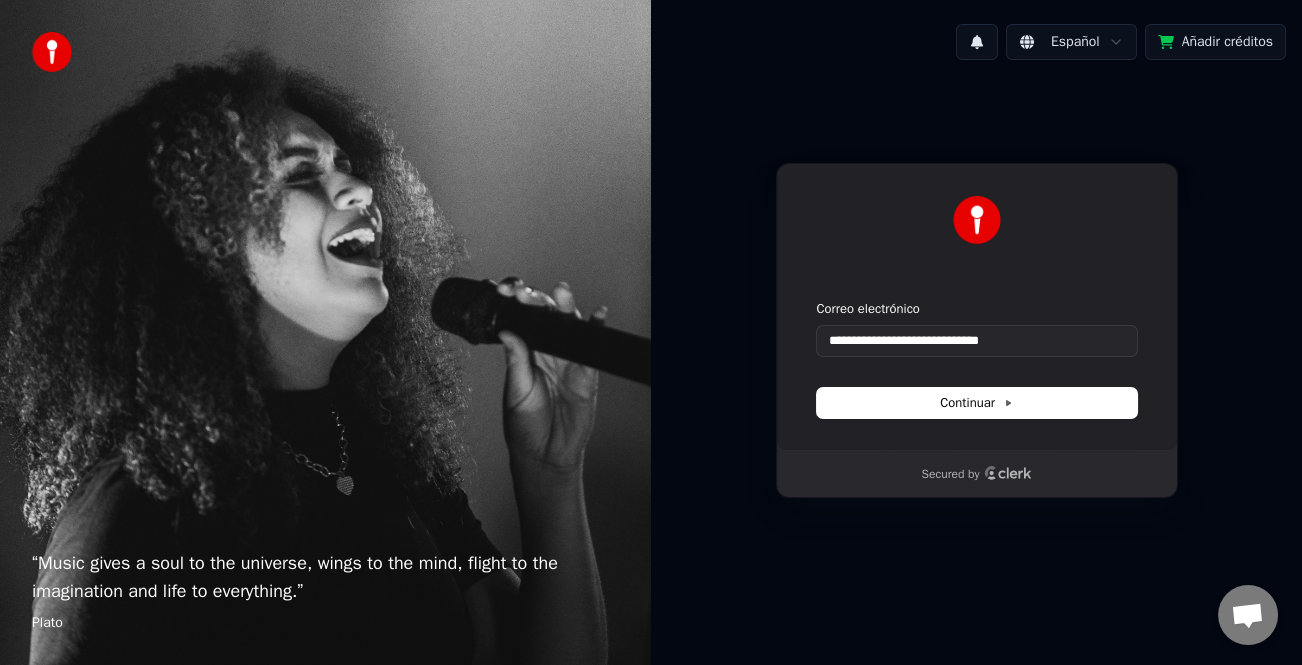 drag, startPoint x: 933, startPoint y: 381, endPoint x: 934, endPoint y: 392, distance: 11.045361 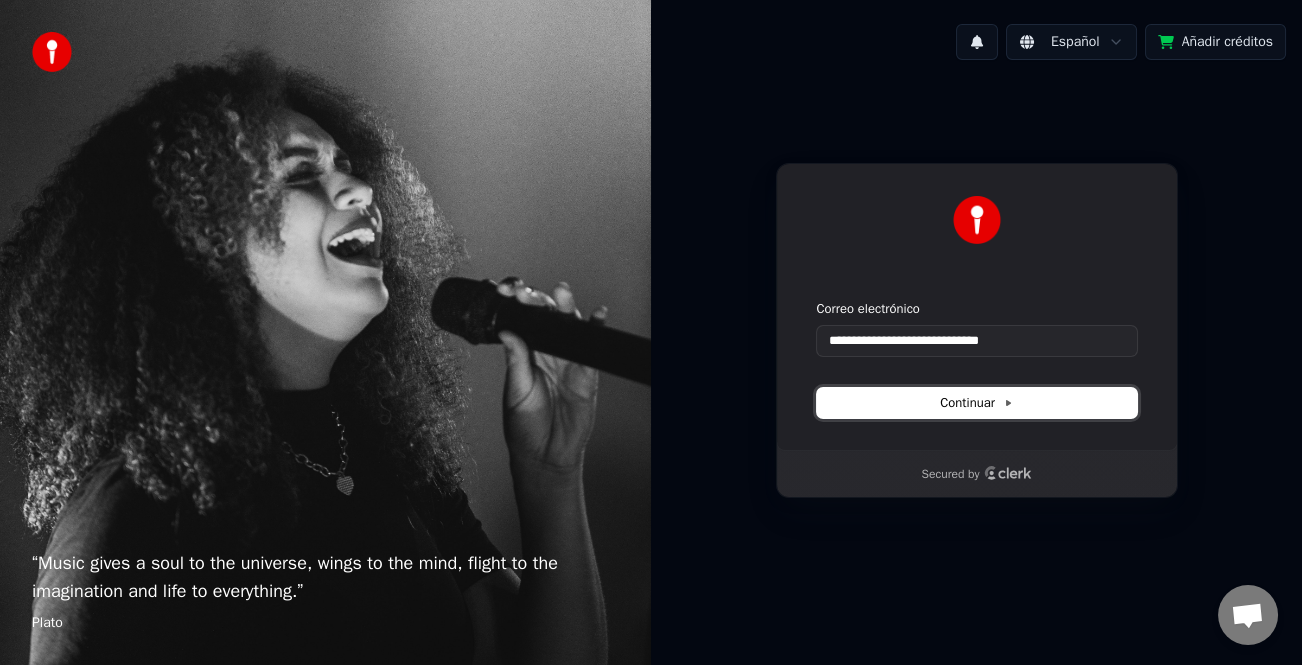 click on "Continuar" at bounding box center (977, 403) 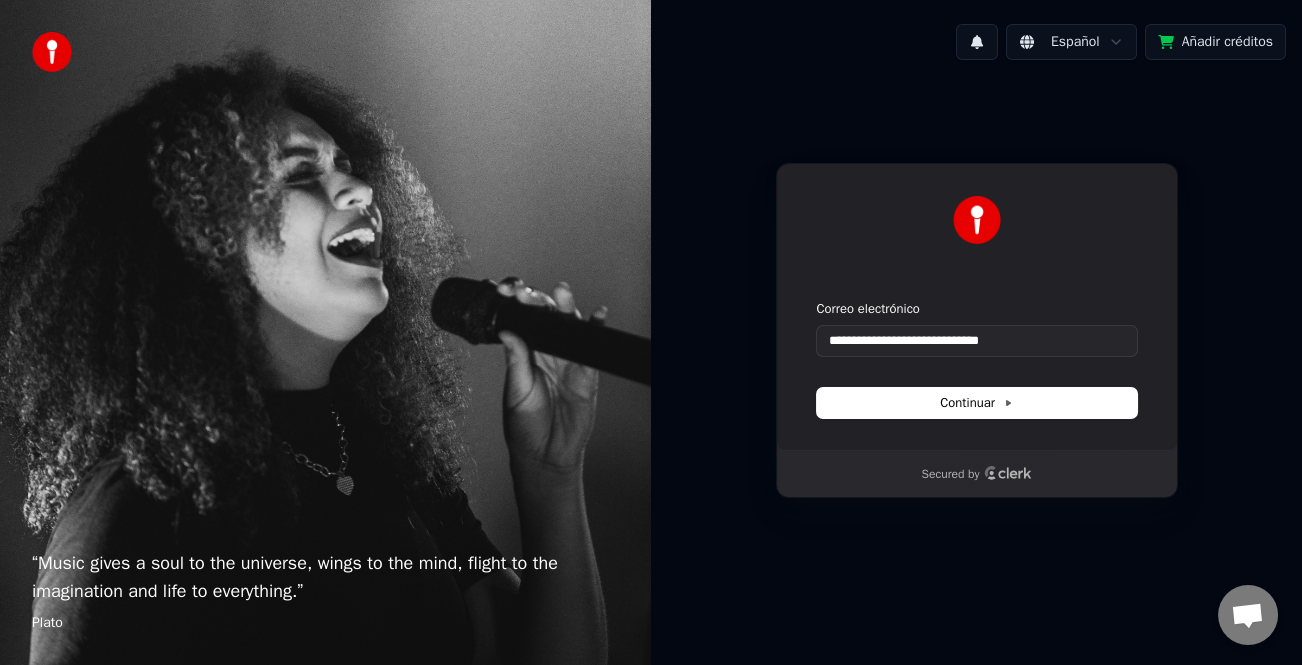 type on "**********" 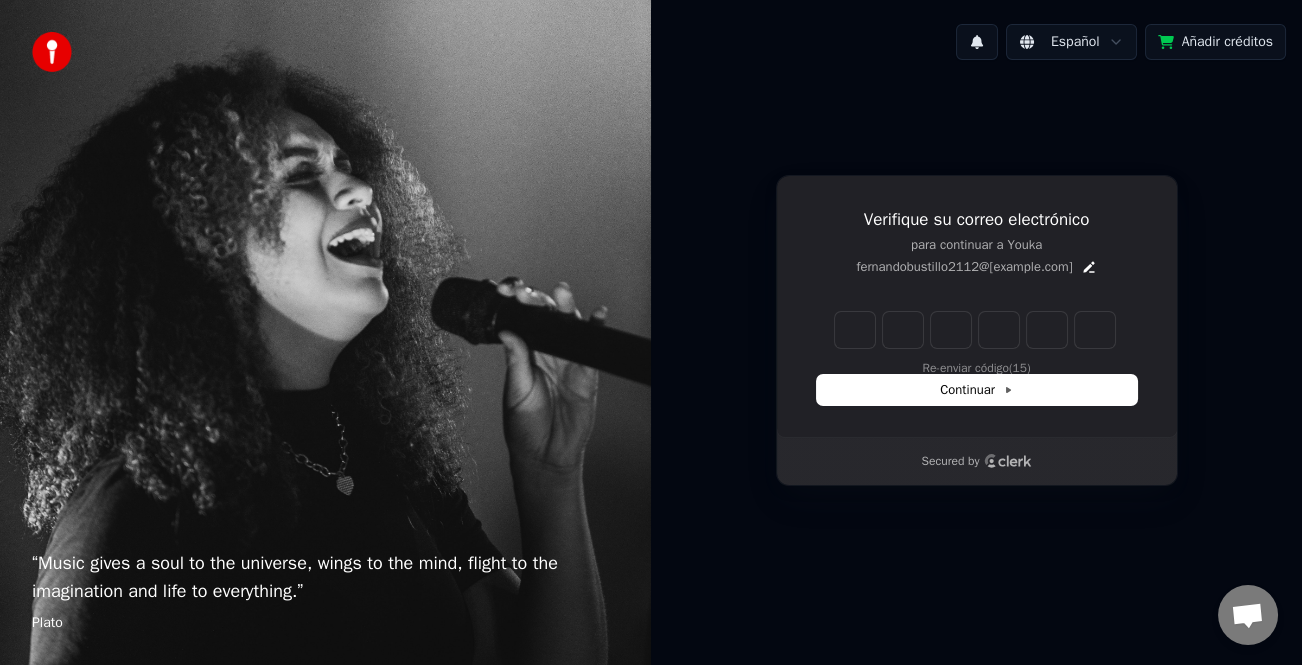 type on "*" 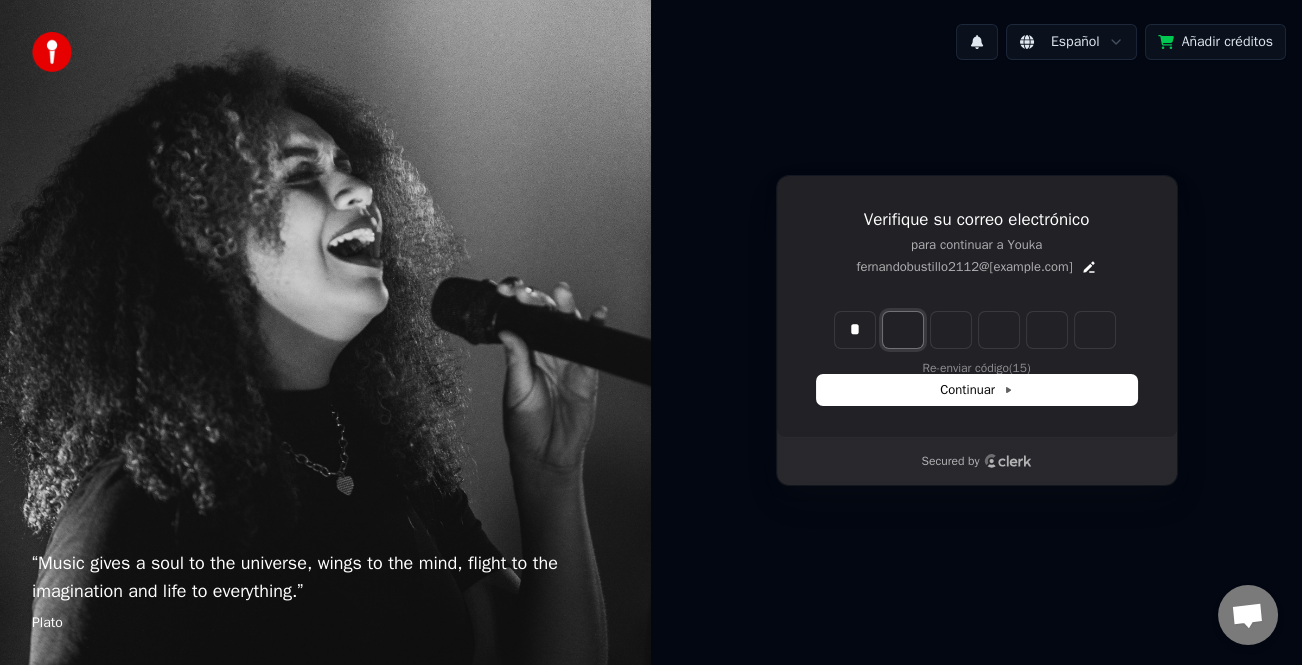 type on "*" 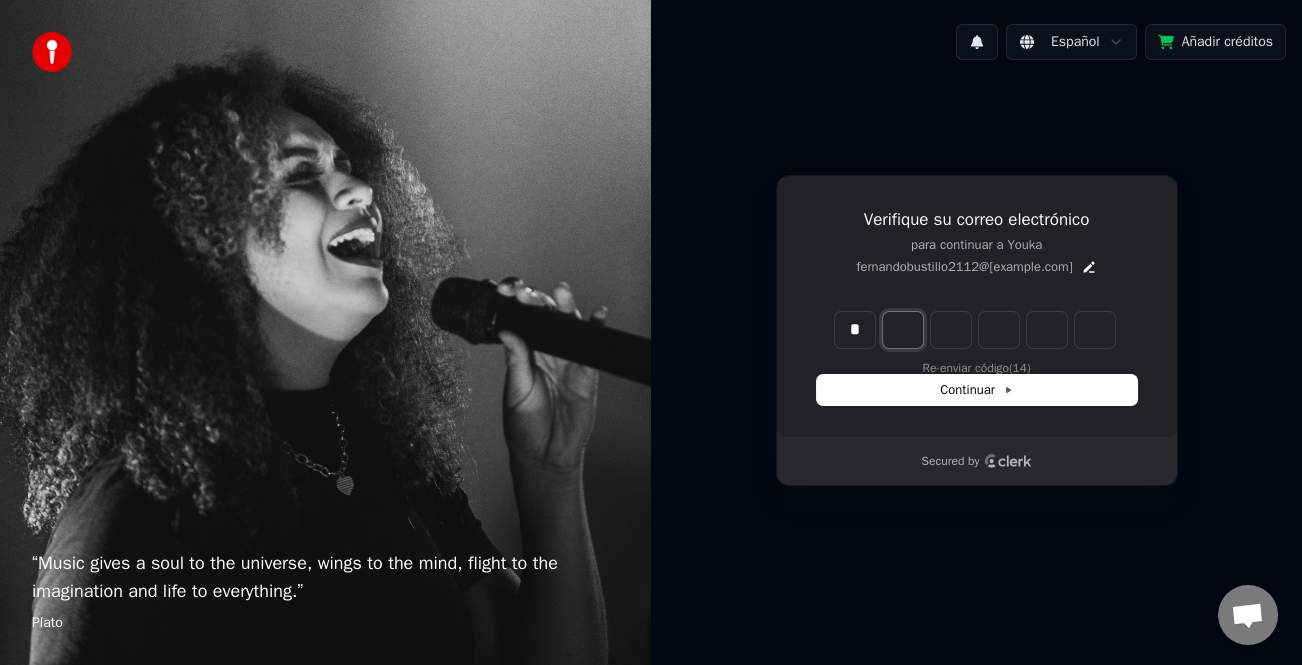 type on "*" 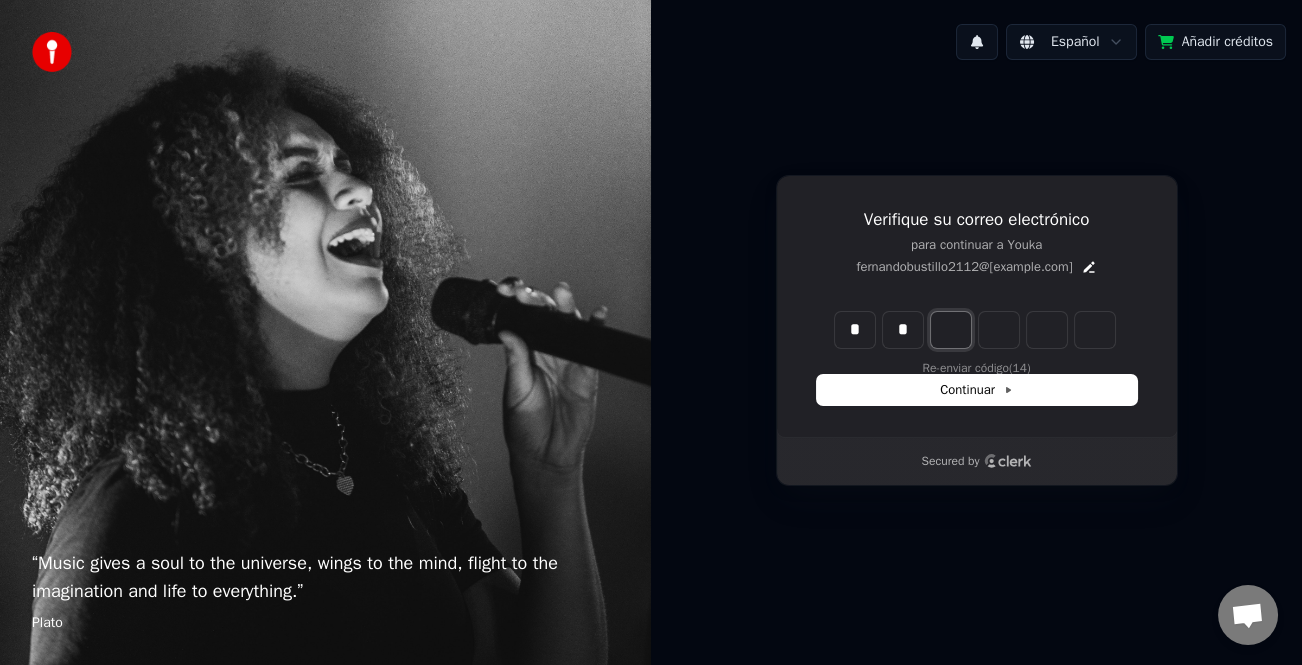 type on "**" 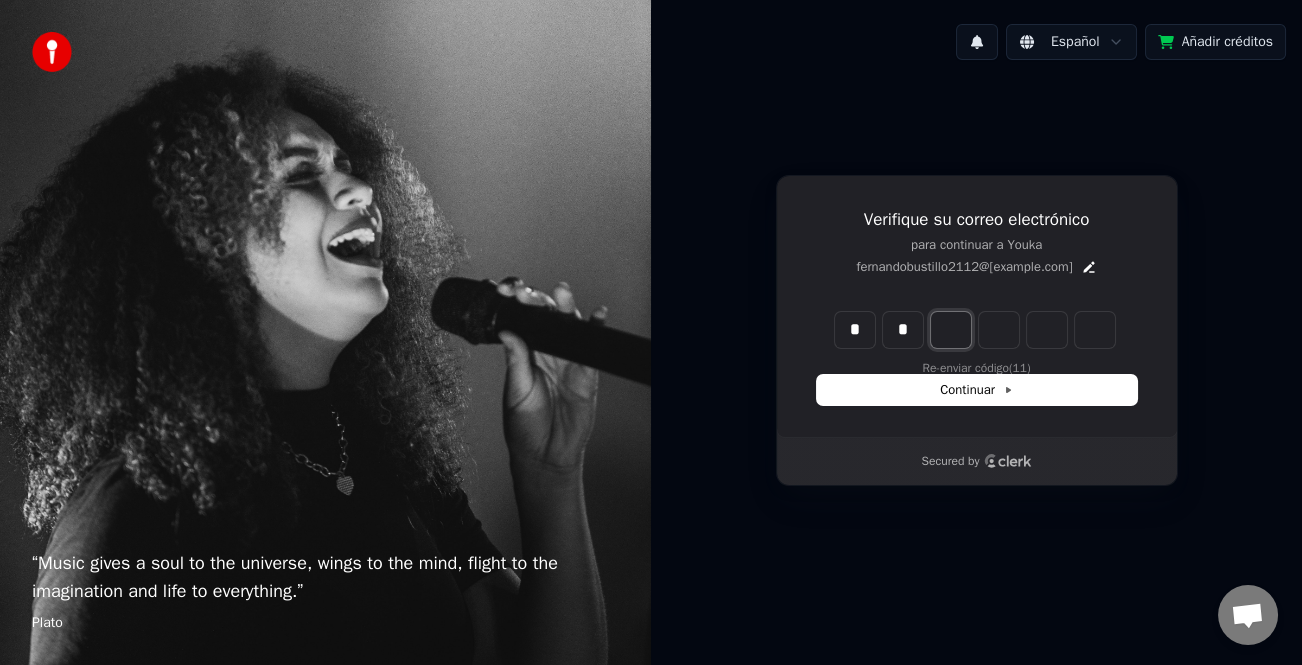 type on "*" 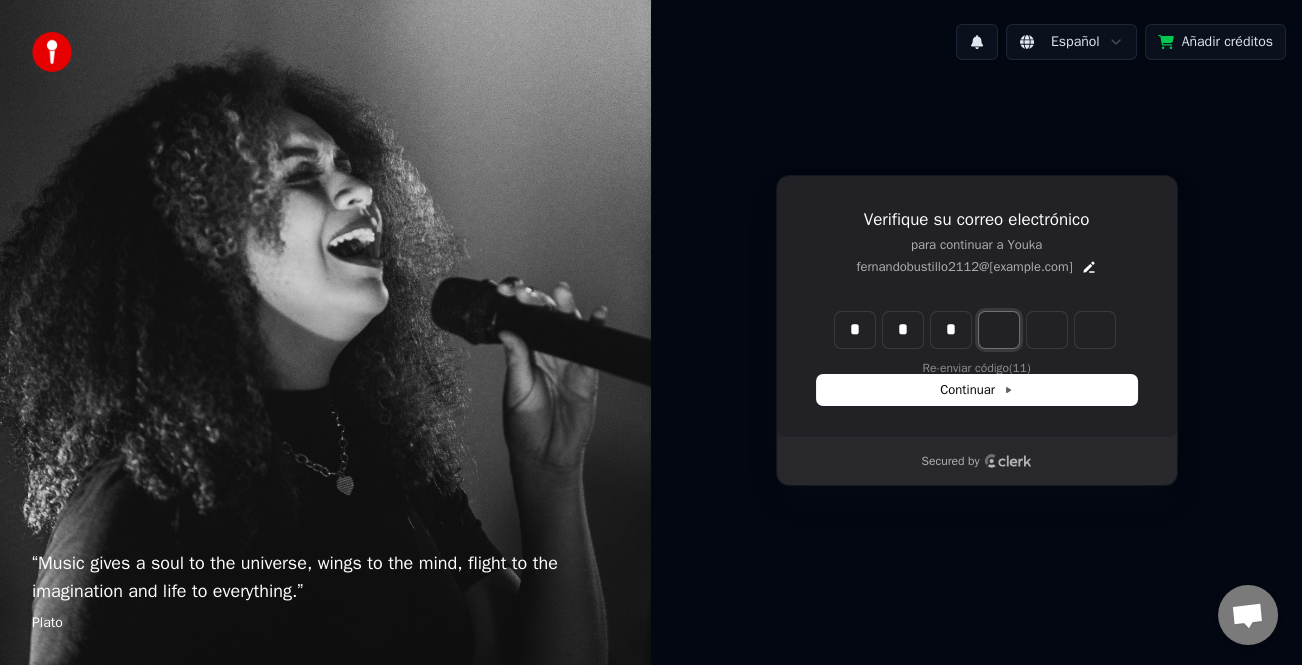 type on "***" 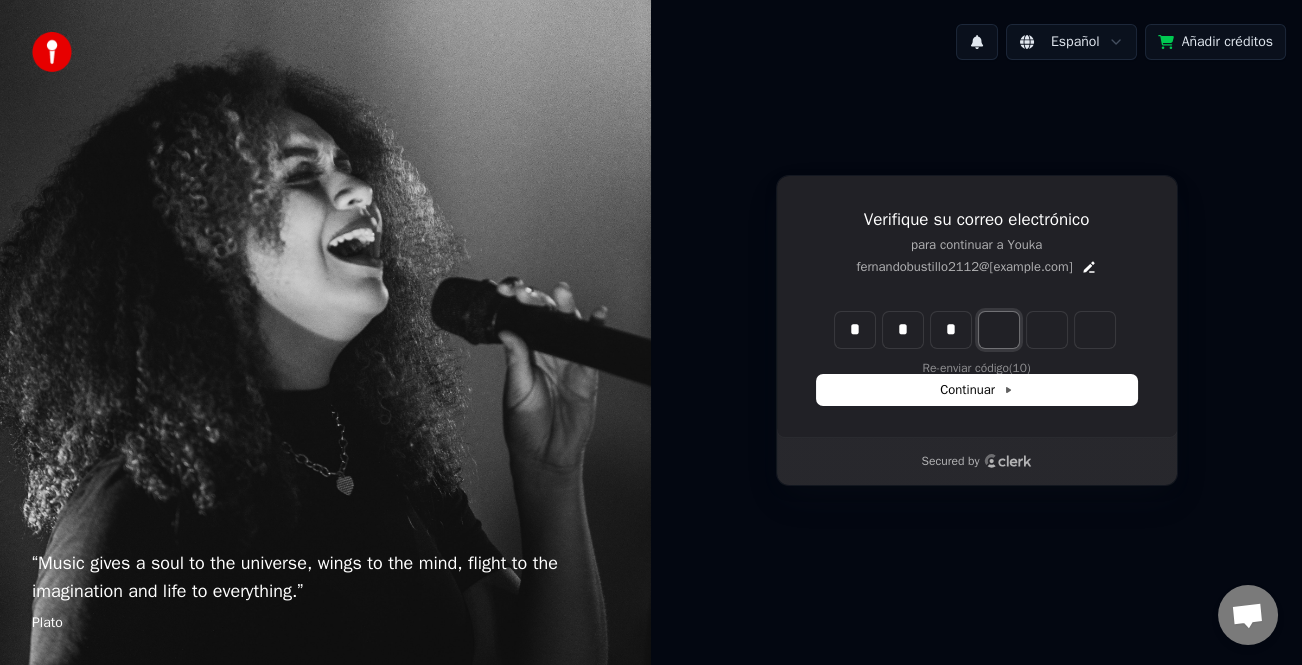 type on "*" 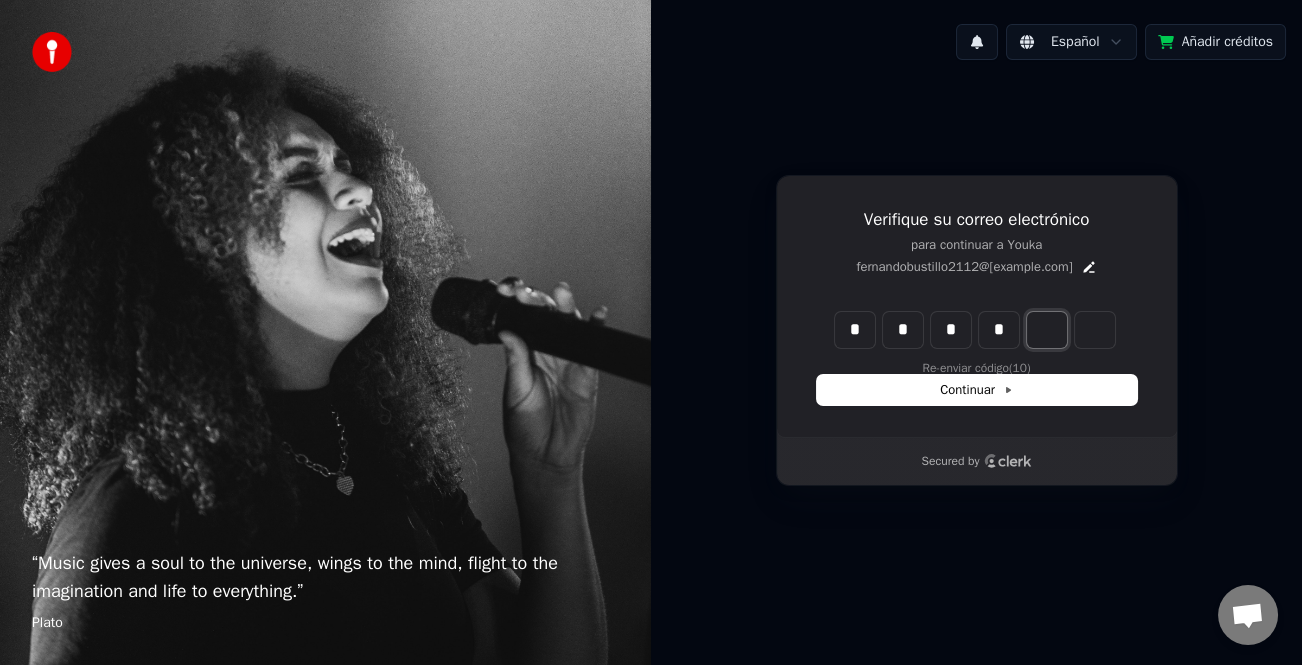 type on "****" 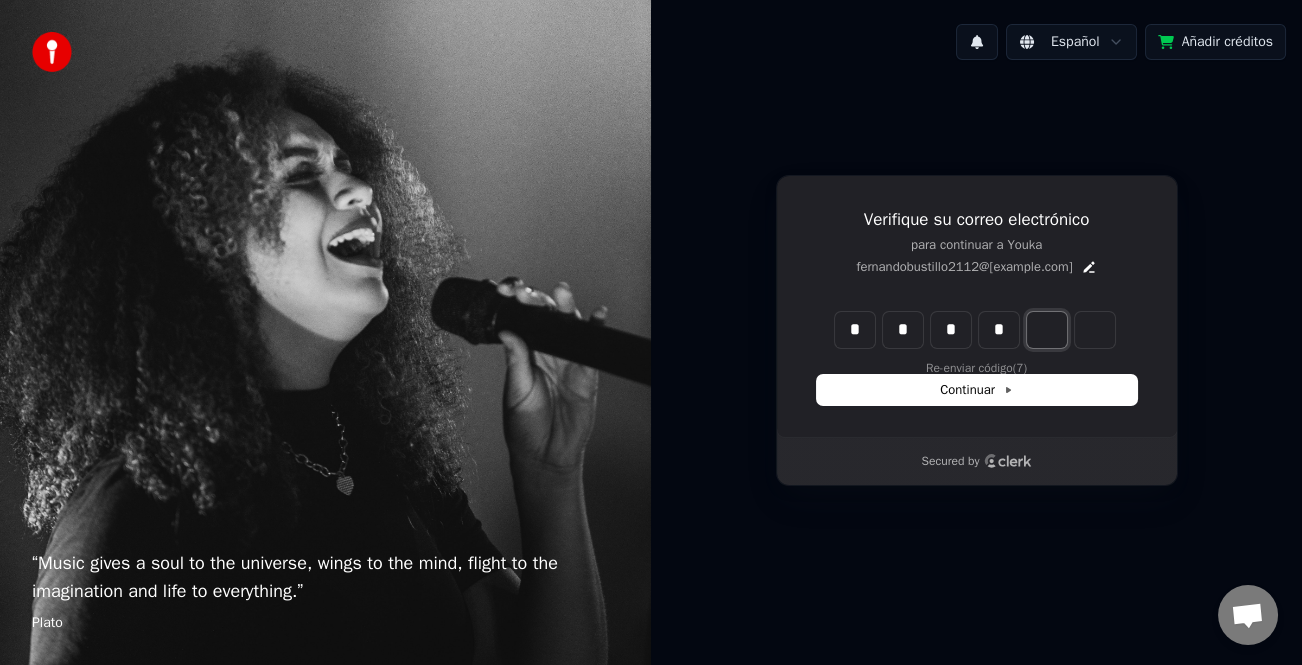 type on "*" 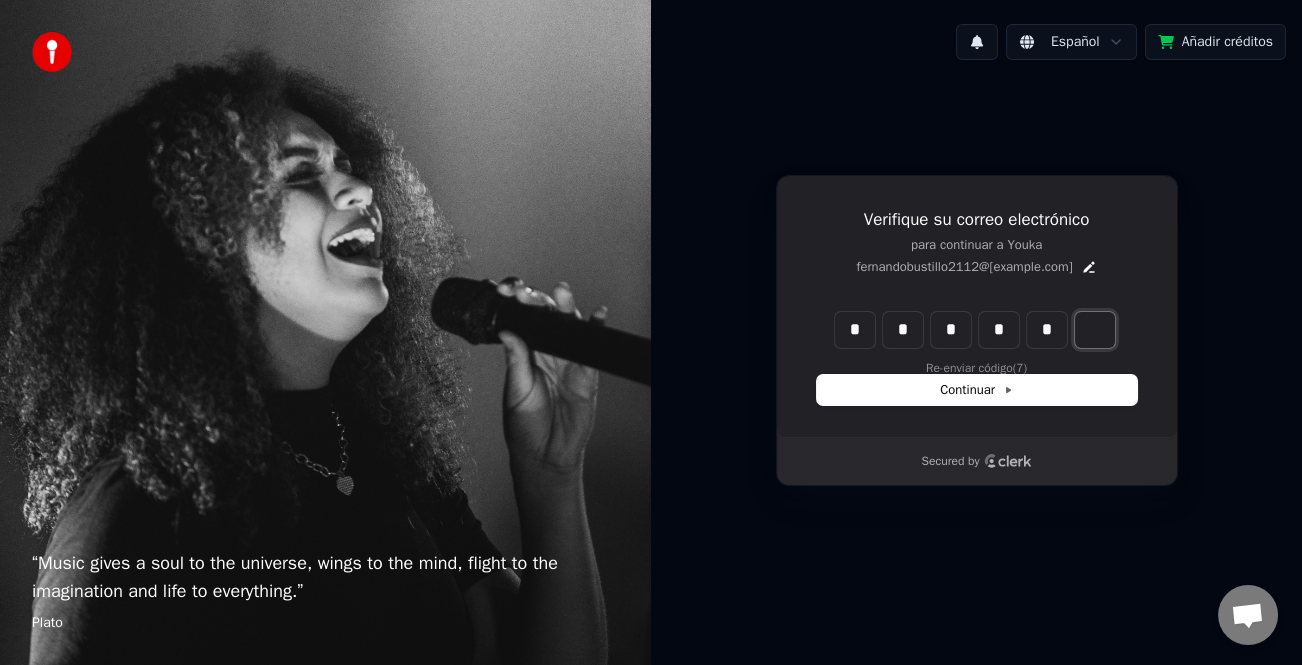 type on "******" 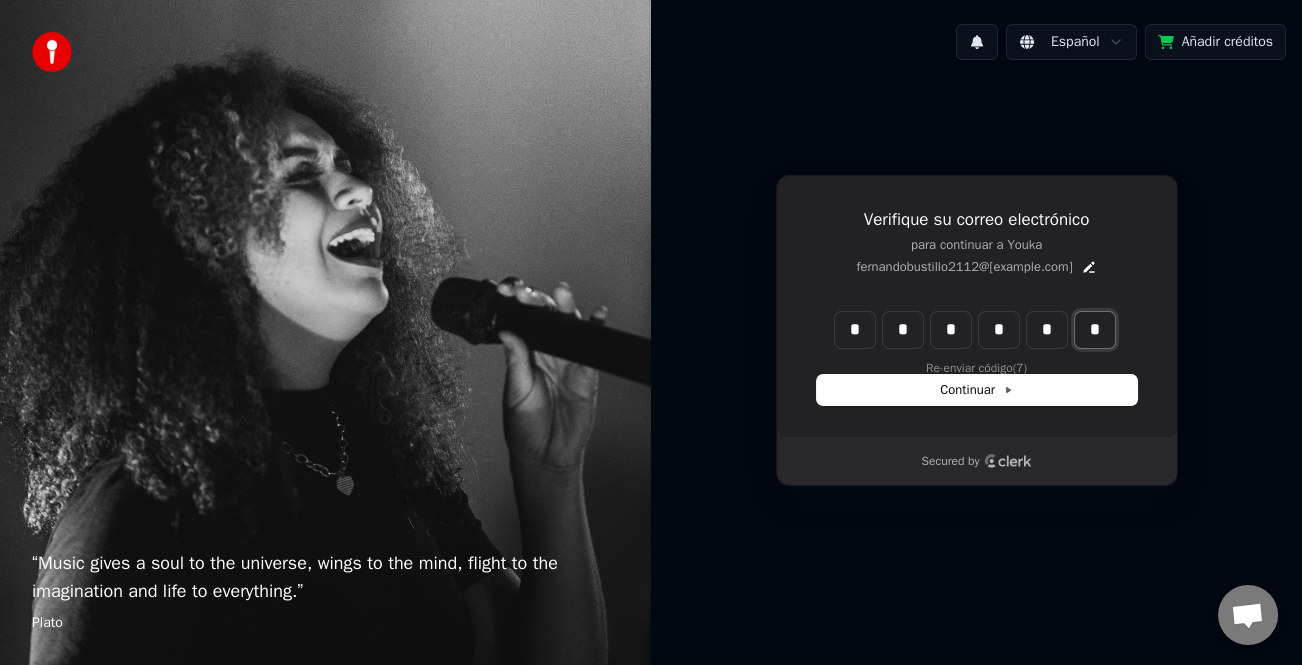 type on "*" 